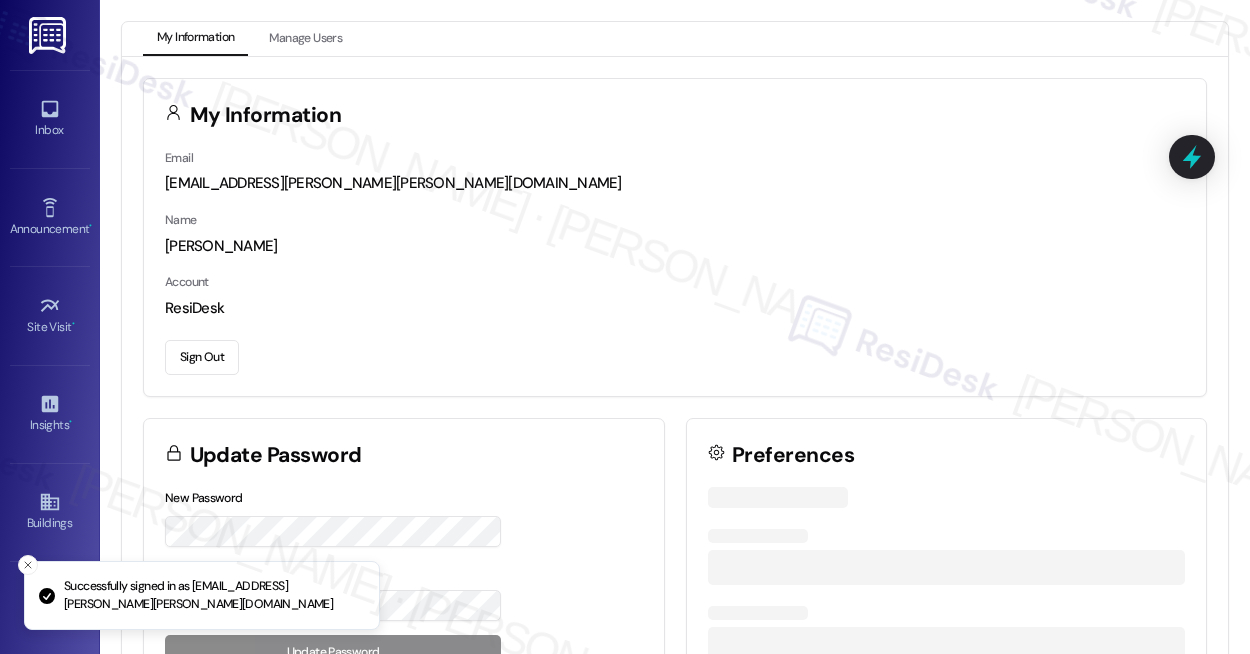 scroll, scrollTop: 0, scrollLeft: 0, axis: both 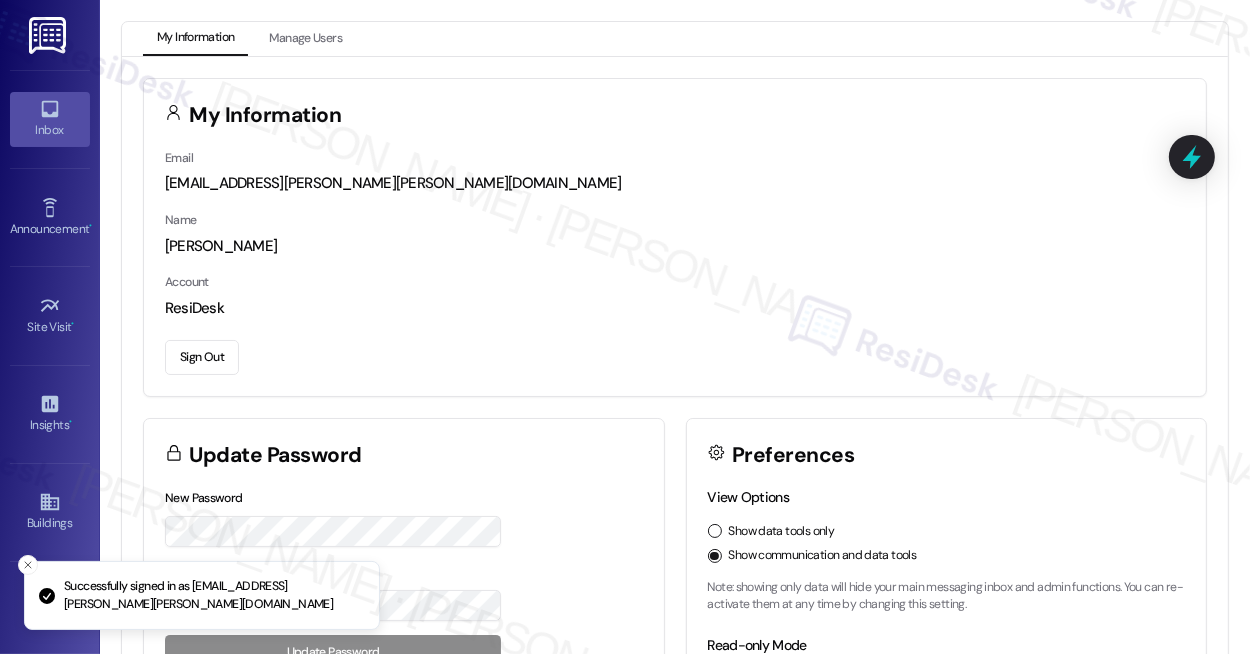 click on "Inbox" at bounding box center [50, 119] 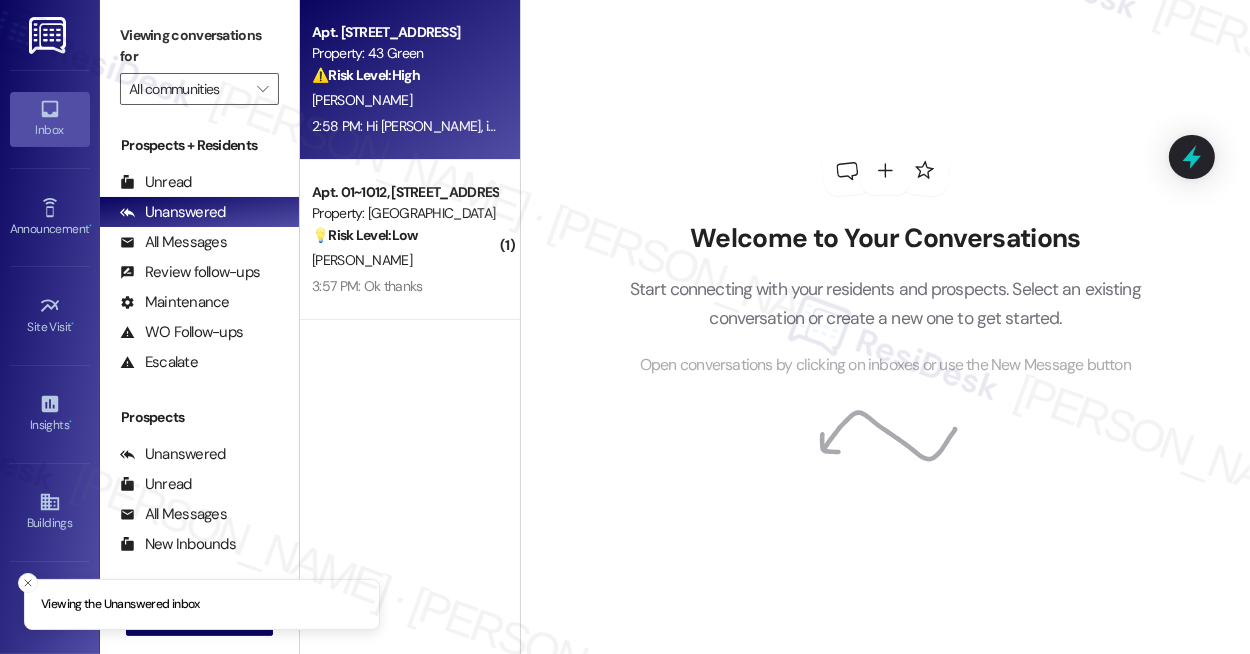 click on "⚠️  Risk Level:  High" at bounding box center (366, 75) 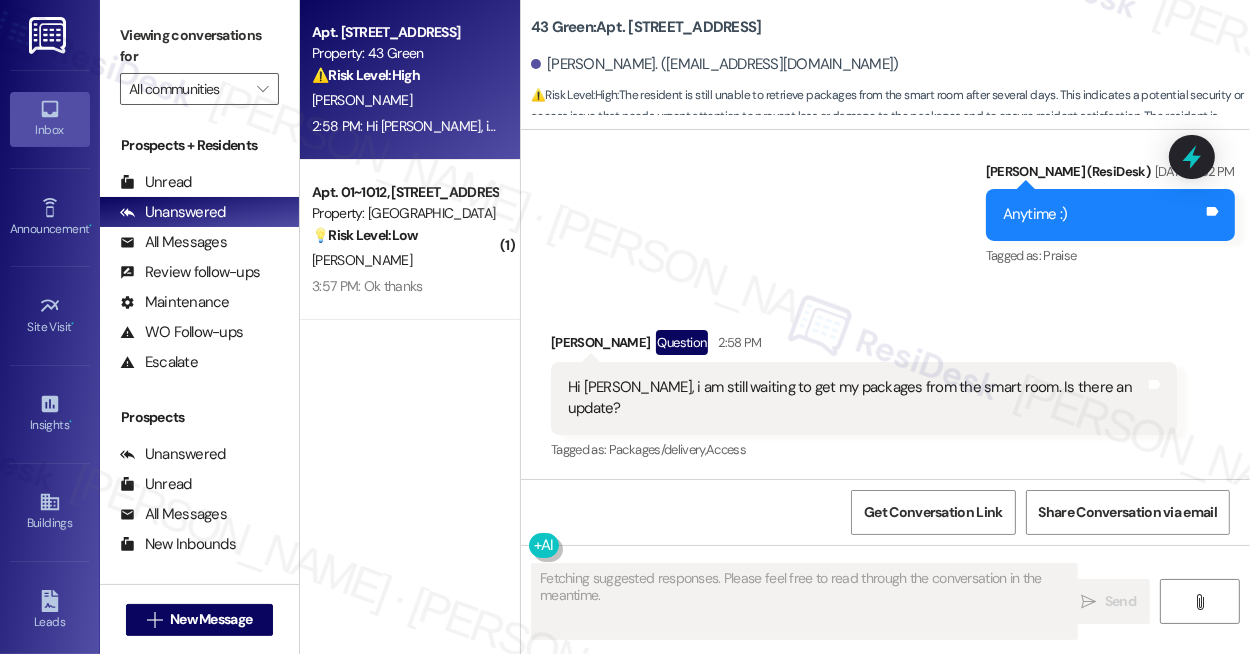 scroll, scrollTop: 3218, scrollLeft: 0, axis: vertical 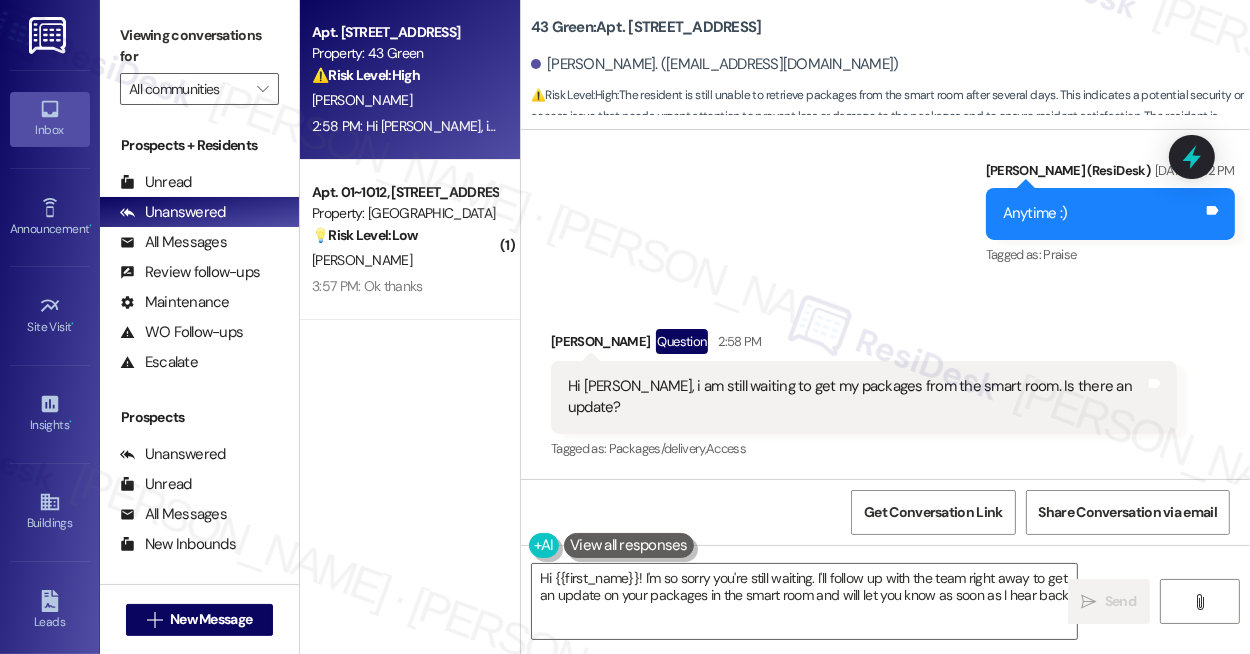 type on "Hi {{first_name}}! I'm so sorry you're still waiting. I'll follow up with the team right away to get an update on your packages in the smart room and will let you know as soon as I hear back." 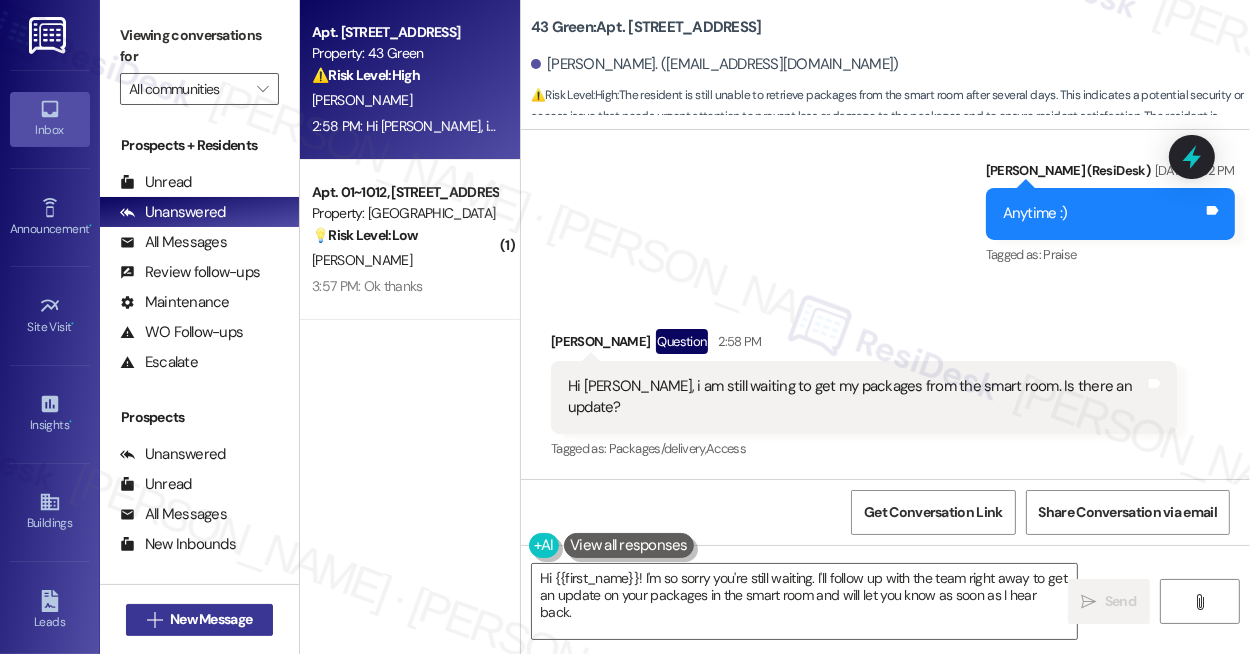 click on "New Message" at bounding box center [211, 619] 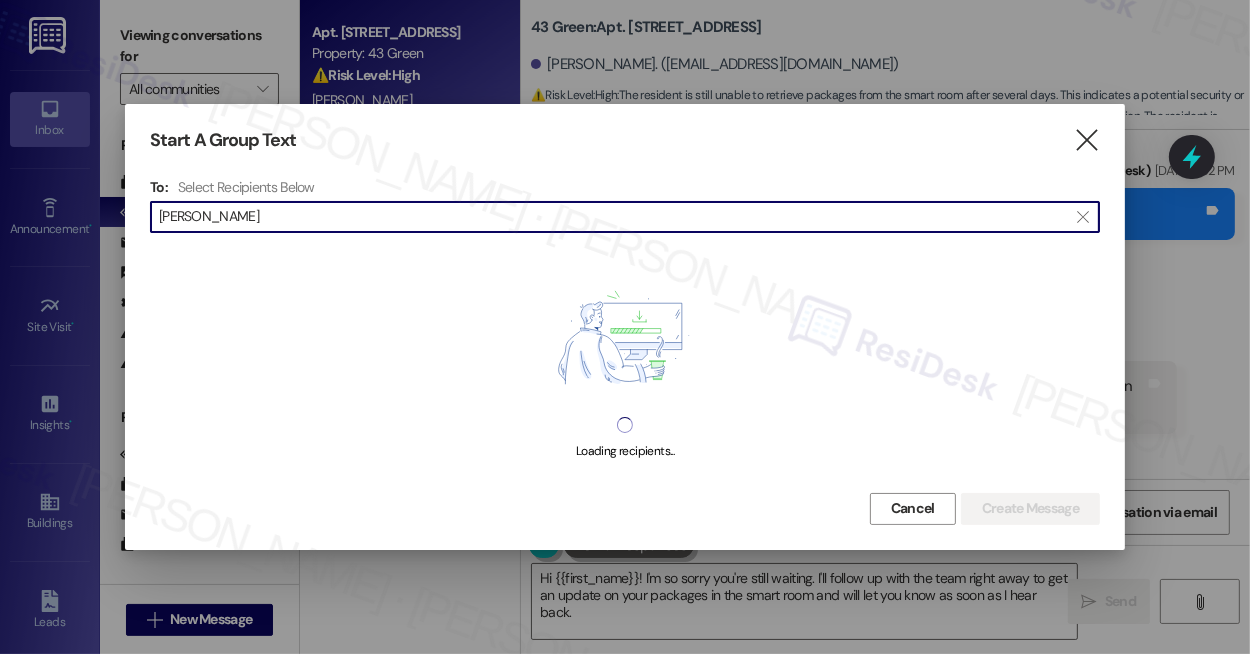 type on "[PERSON_NAME]" 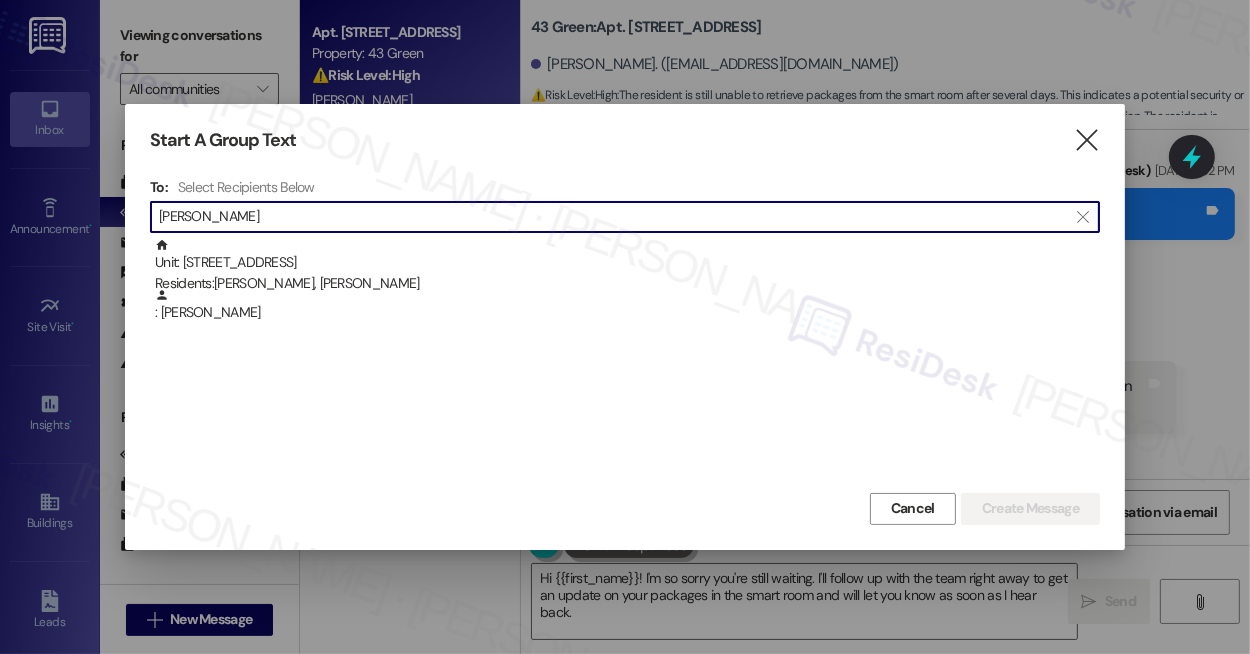 click on "Start A Group Text" at bounding box center (595, 140) 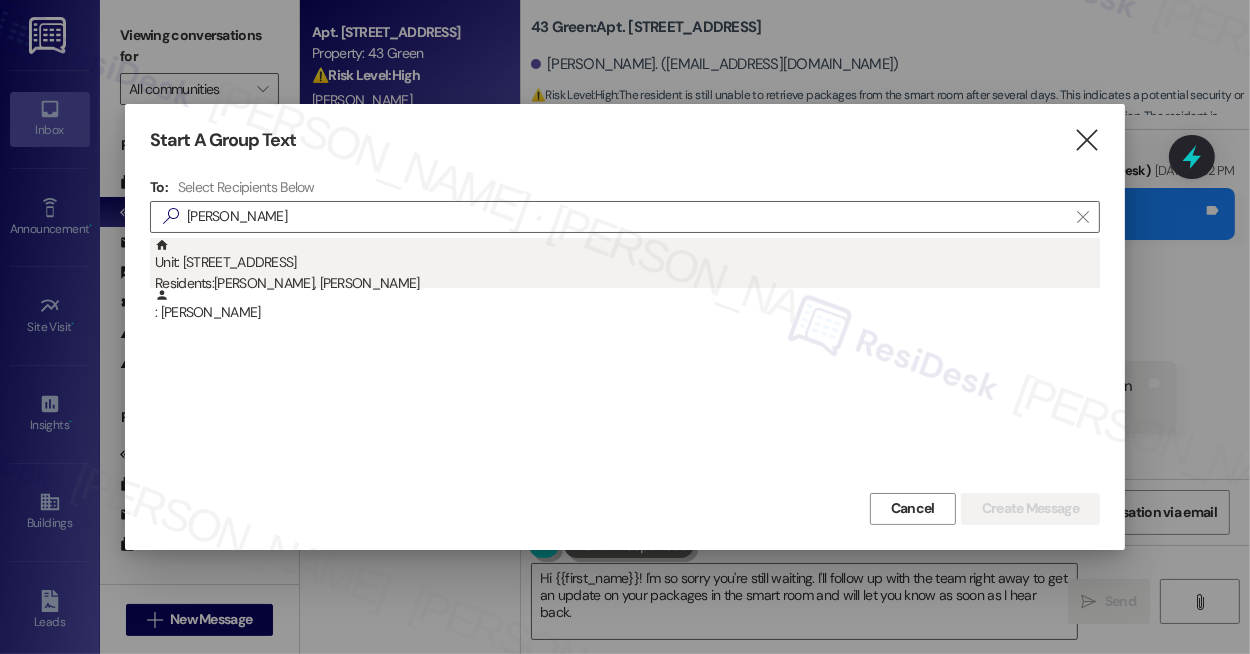 click on "Residents:  [PERSON_NAME], [PERSON_NAME]" at bounding box center [627, 283] 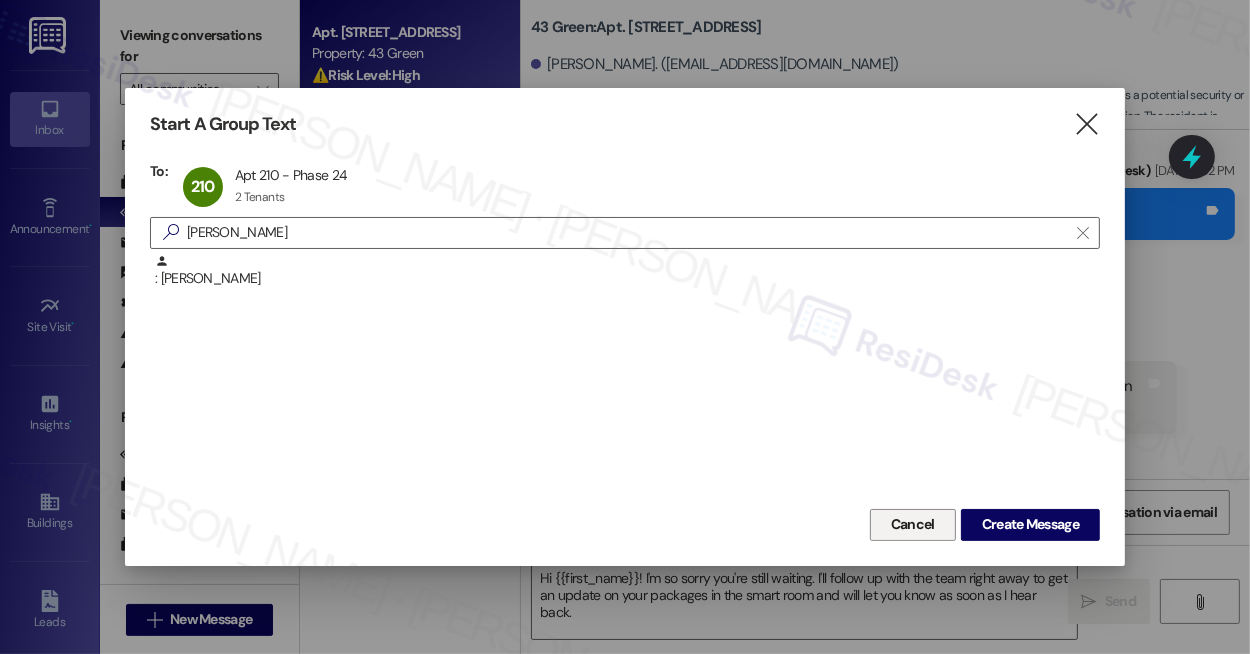 click on "Cancel" at bounding box center [913, 524] 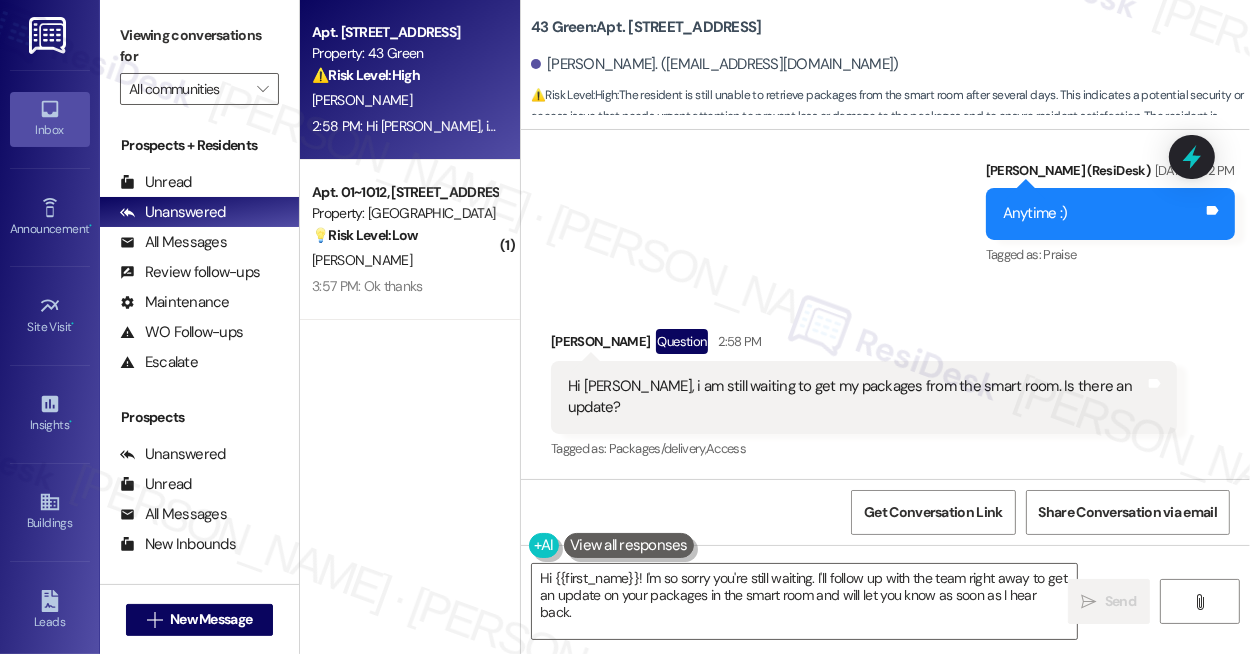 click on "Sent via SMS [PERSON_NAME]   (ResiDesk) [DATE] 3:32 PM Anytime :) Tags and notes Tagged as:   Praise Click to highlight conversations about Praise" at bounding box center [885, 199] 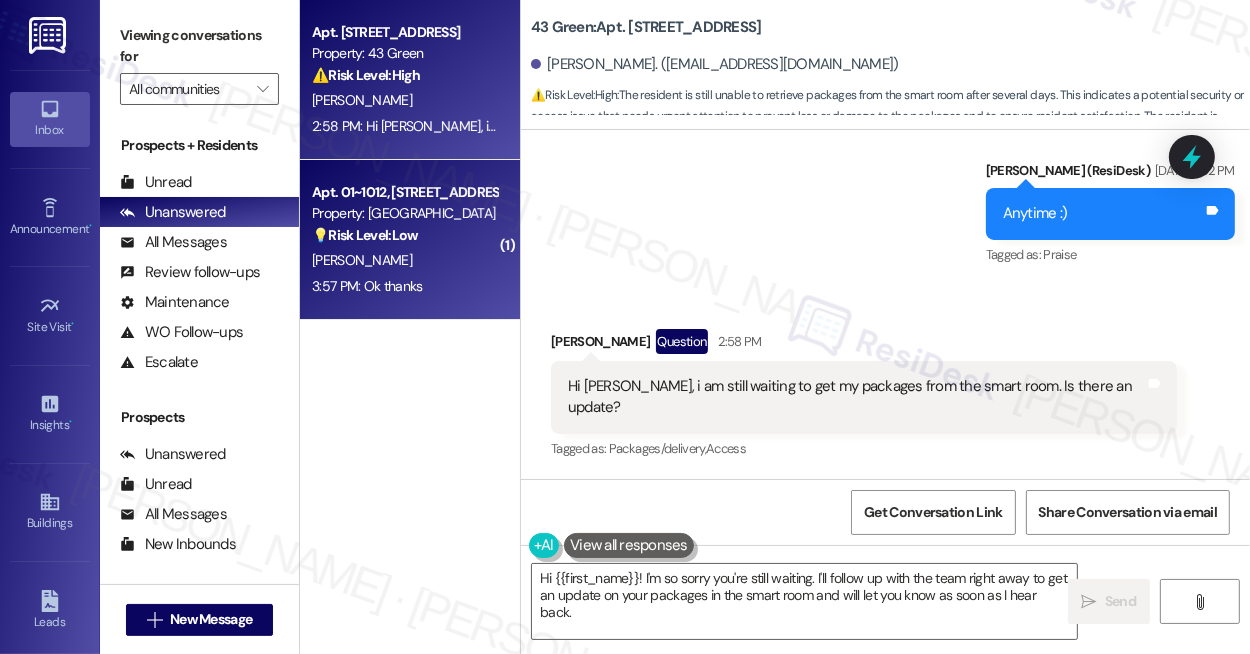 click on "[PERSON_NAME]" at bounding box center [404, 260] 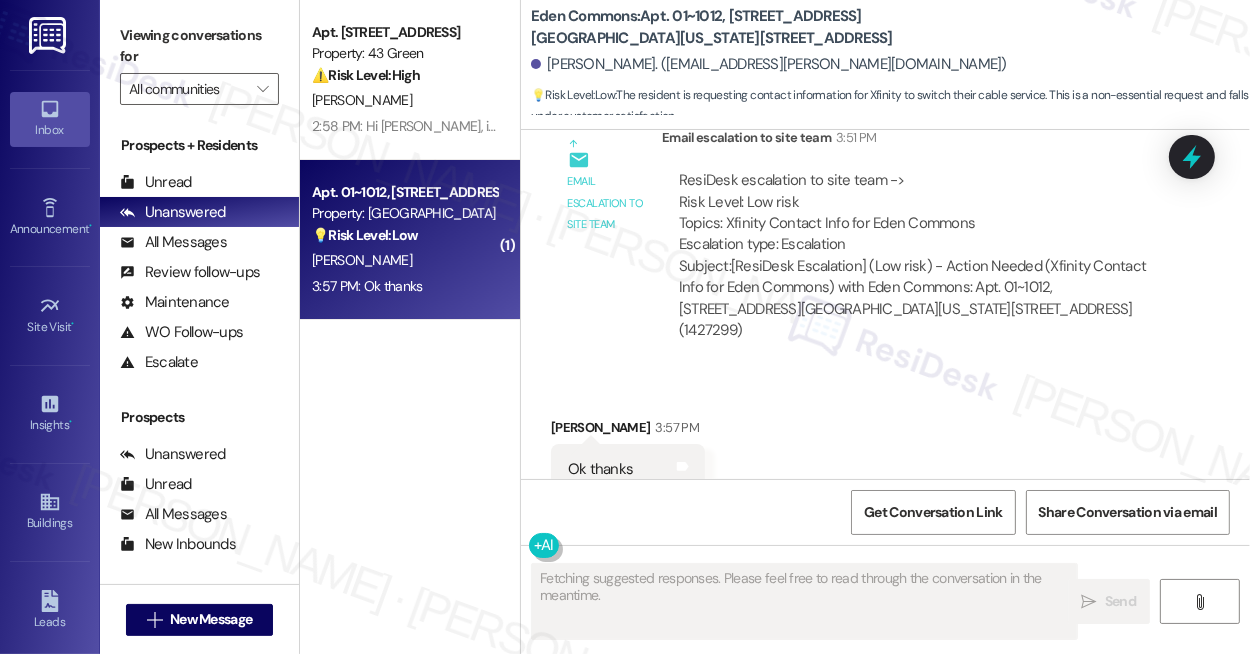scroll, scrollTop: 1174, scrollLeft: 0, axis: vertical 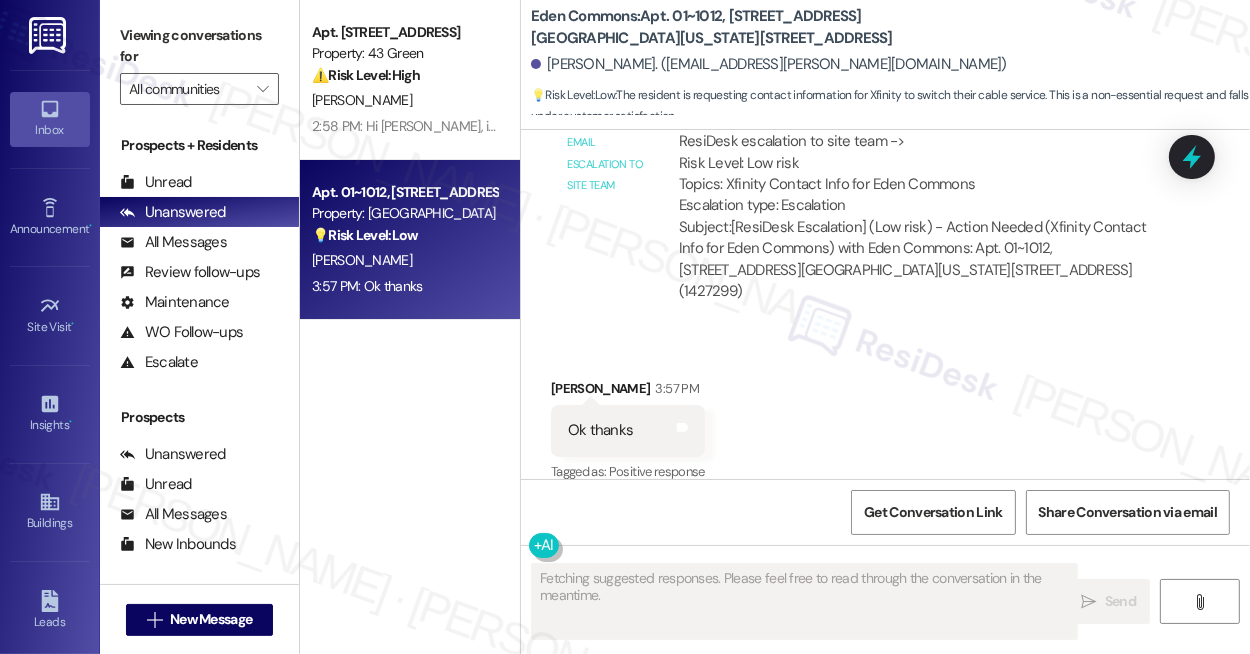click on "Ok thanks" at bounding box center (600, 430) 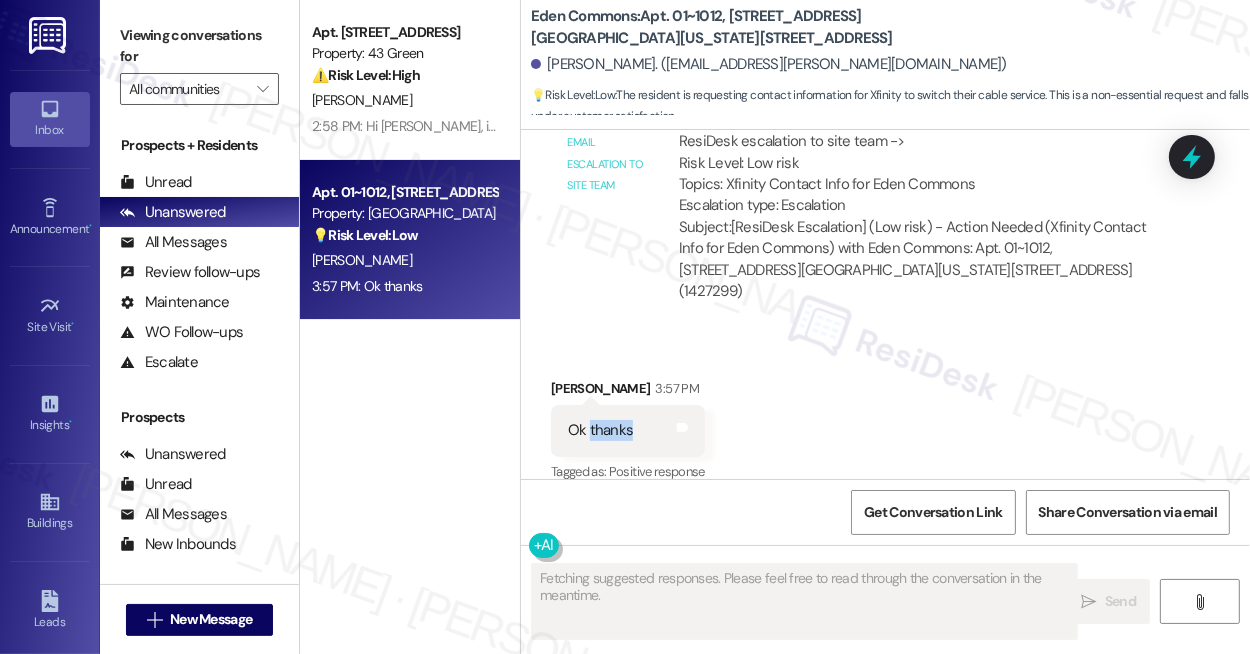 click on "Ok thanks" at bounding box center [600, 430] 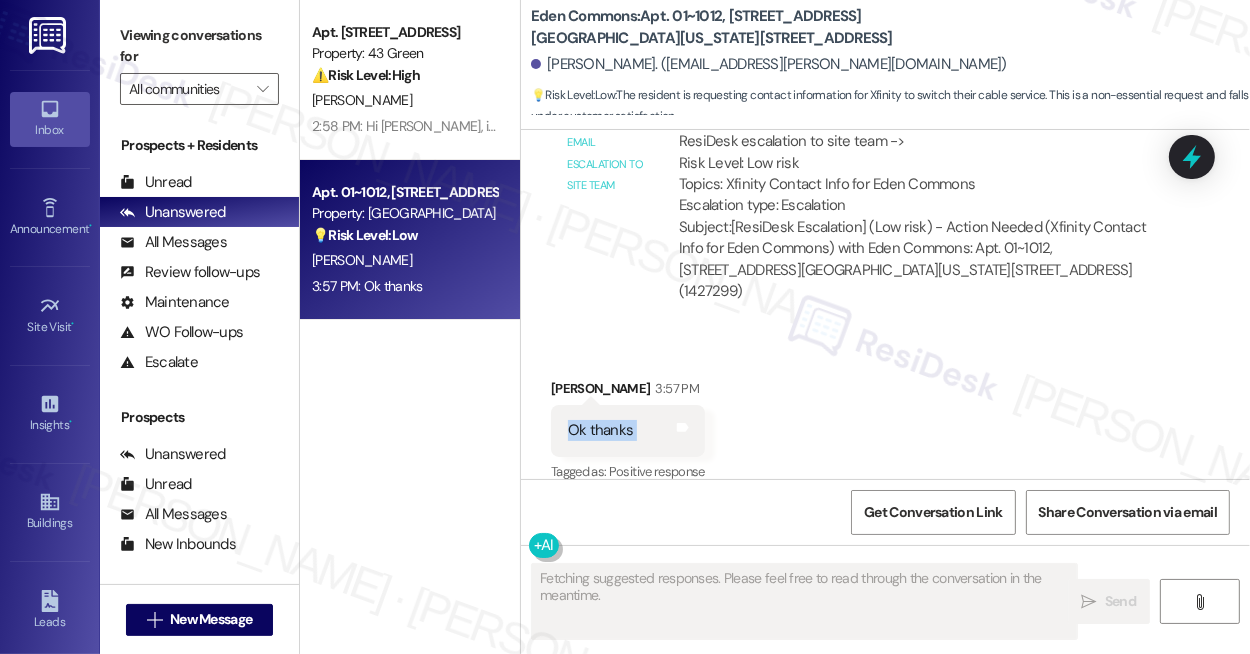 click on "Ok thanks" at bounding box center [600, 430] 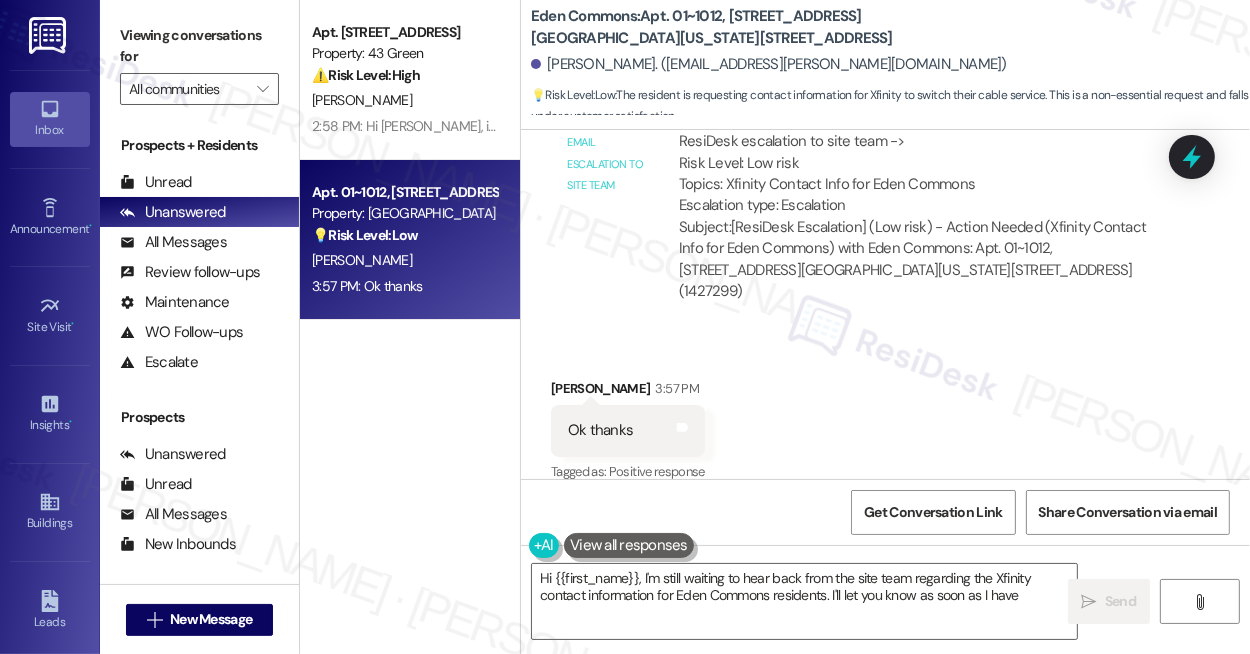 click on "ResiDesk escalation to site team ->
Risk Level: Low risk
Topics: Xfinity Contact Info for Eden Commons
Escalation type: Escalation" at bounding box center [919, 174] 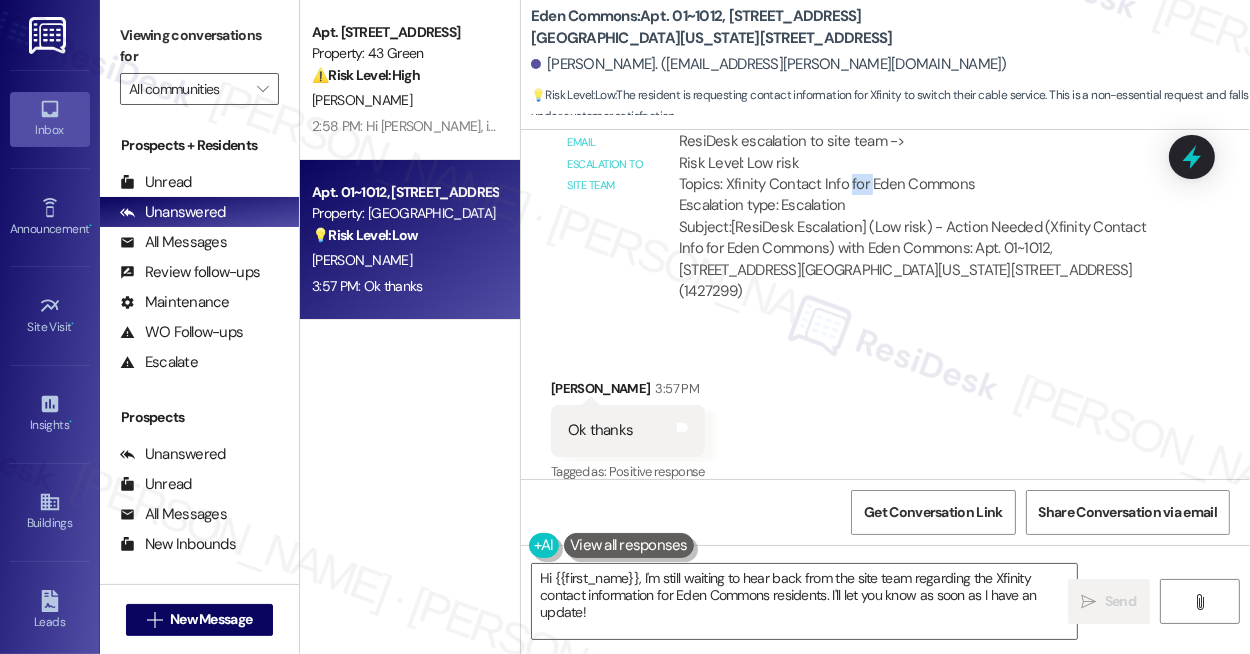 click on "ResiDesk escalation to site team ->
Risk Level: Low risk
Topics: Xfinity Contact Info for Eden Commons
Escalation type: Escalation" at bounding box center (919, 174) 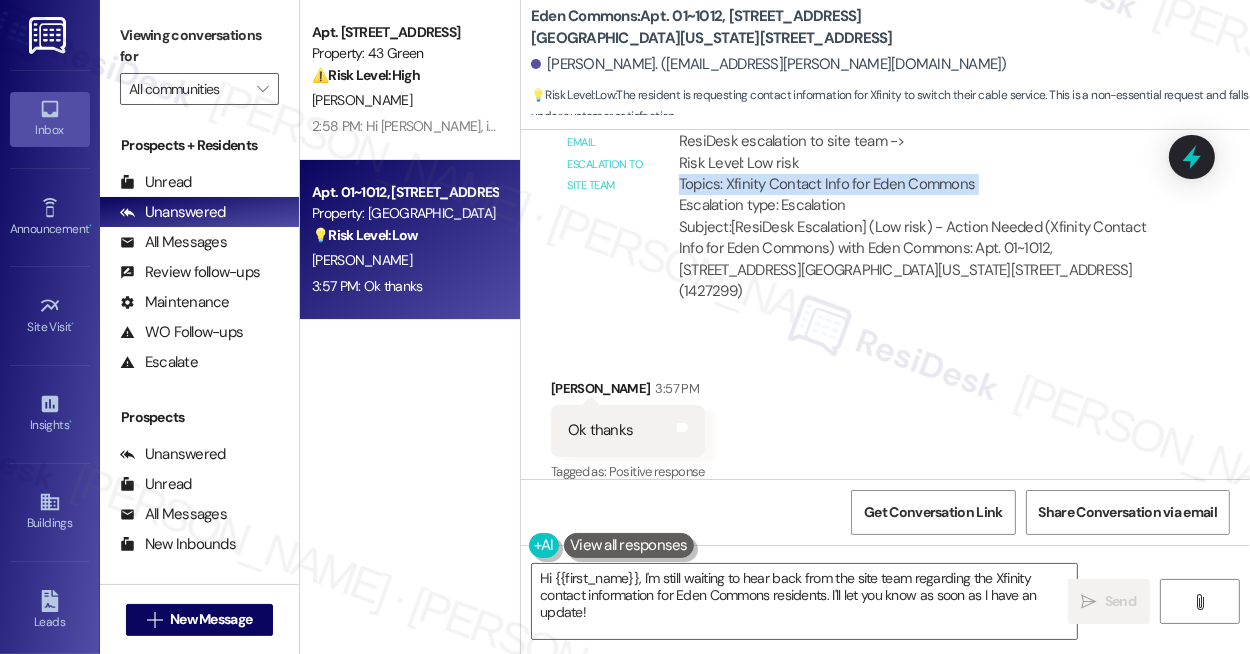 click on "ResiDesk escalation to site team ->
Risk Level: Low risk
Topics: Xfinity Contact Info for Eden Commons
Escalation type: Escalation" at bounding box center [919, 174] 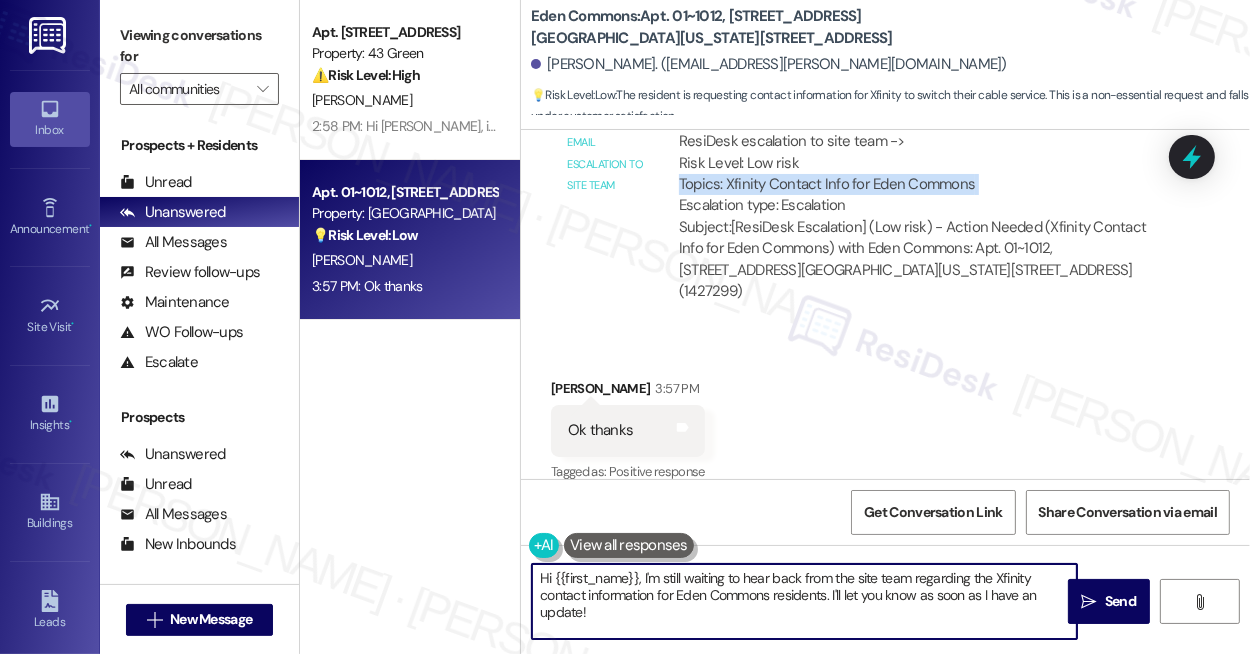 click on "Hi {{first_name}}, I'm still waiting to hear back from the site team regarding the Xfinity contact information for Eden Commons residents. I'll let you know as soon as I have an update!" at bounding box center [804, 601] 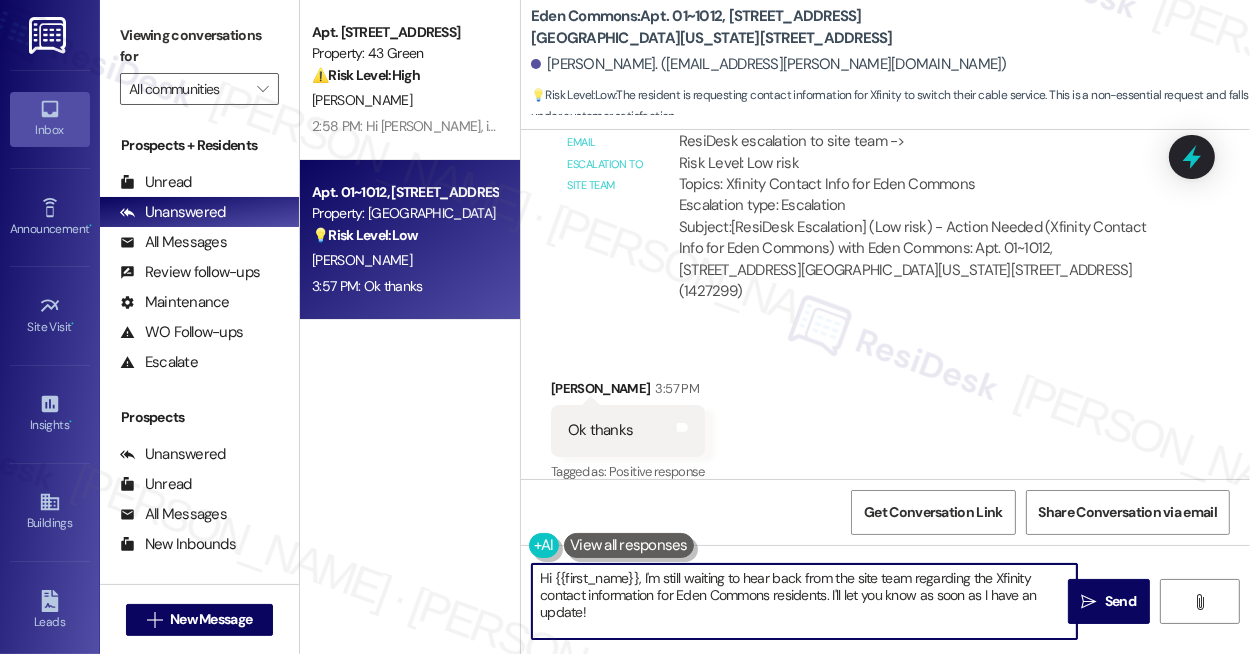 click on "Hi {{first_name}}, I'm still waiting to hear back from the site team regarding the Xfinity contact information for Eden Commons residents. I'll let you know as soon as I have an update!" at bounding box center (804, 601) 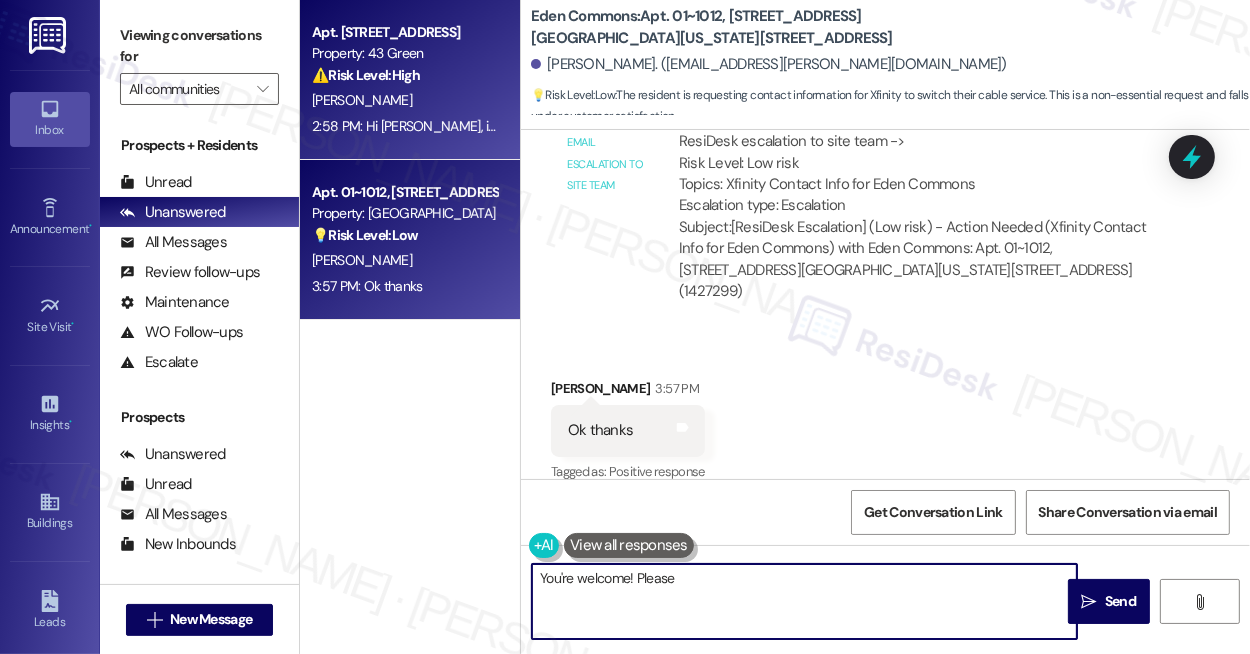 type on "You're welcome! Please" 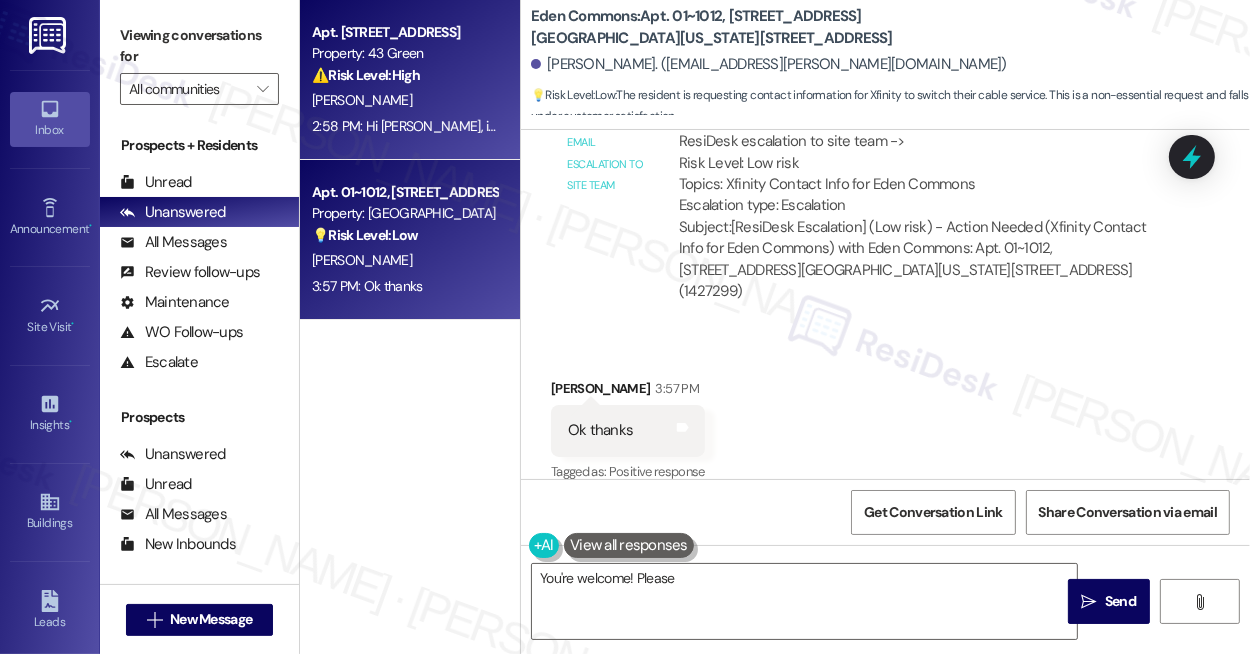 click on "Apt. 411, Phase 2 [STREET_ADDRESS] Property: 43 Green ⚠️  Risk Level:  High The resident is still unable to retrieve packages from the smart room after several days. This indicates a potential security or access issue that needs urgent attention to prevent loss or damage to the packages and to ensure resident satisfaction. The resident is awaiting resolution. [PERSON_NAME] 2:58 PM: Hi [PERSON_NAME], i am still waiting to get my packages from the smart room. Is there an update?  2:58 PM: Hi [PERSON_NAME], i am still waiting to get my packages from the smart room. Is there an update?" at bounding box center (410, 80) 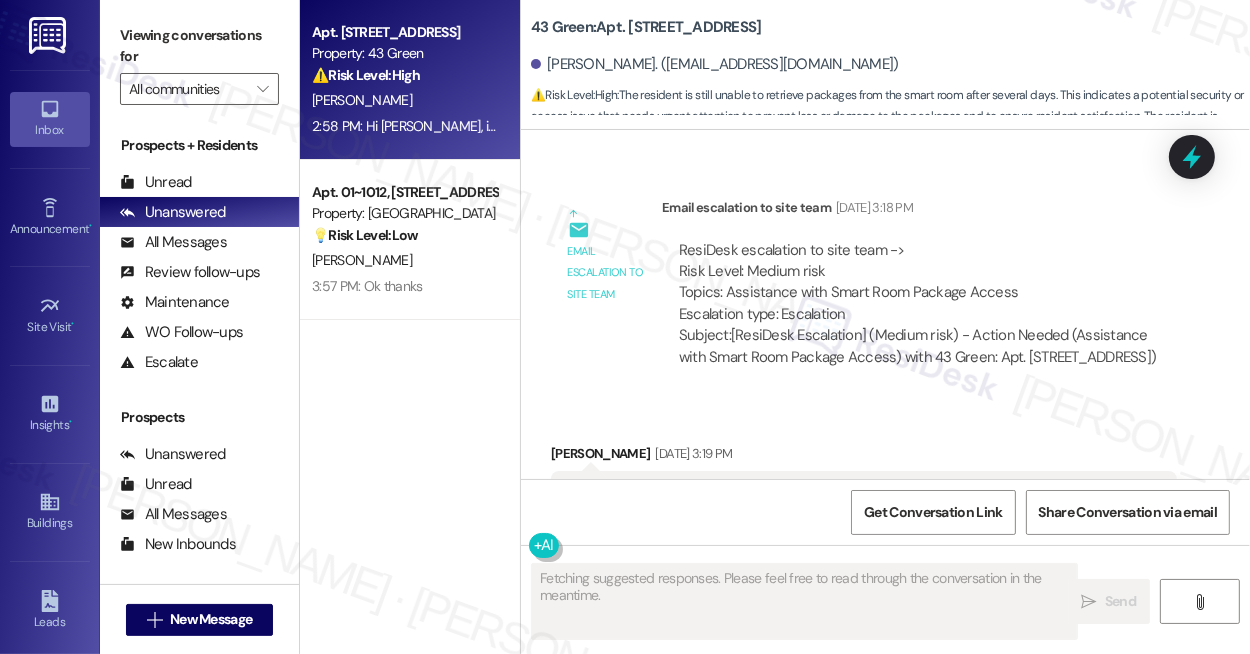 scroll, scrollTop: 2308, scrollLeft: 0, axis: vertical 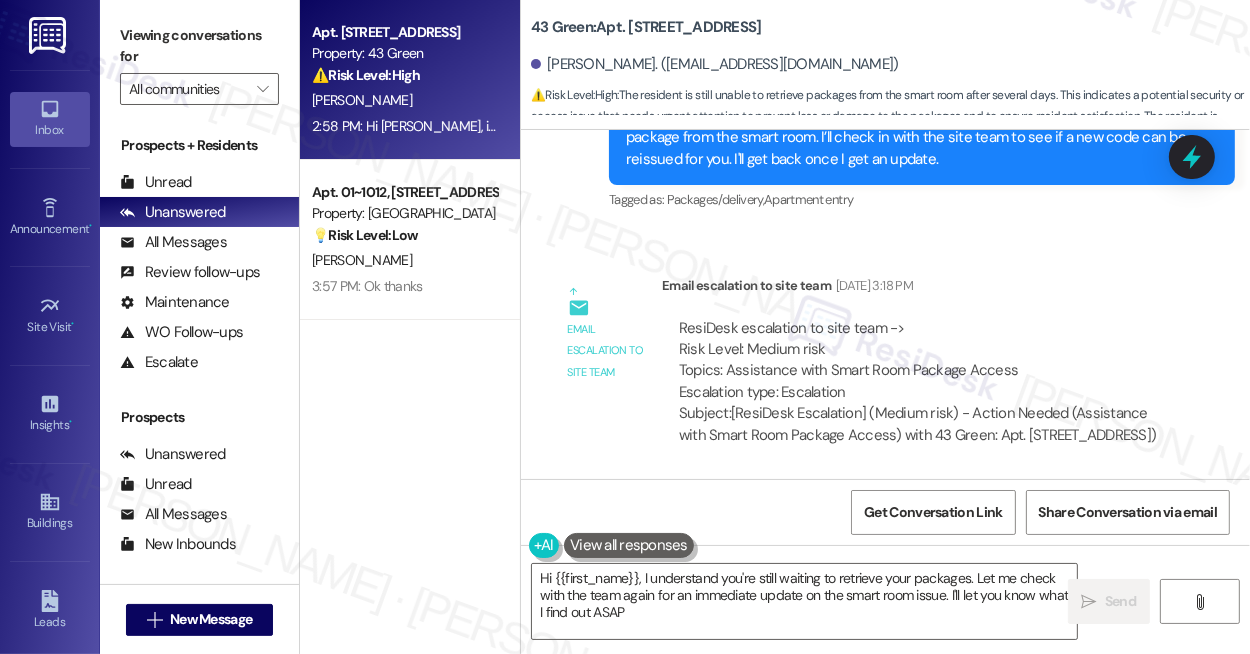 type on "Hi {{first_name}}, I understand you're still waiting to retrieve your packages. Let me check with the team again for an immediate update on the smart room issue. I'll let you know what I find out ASAP." 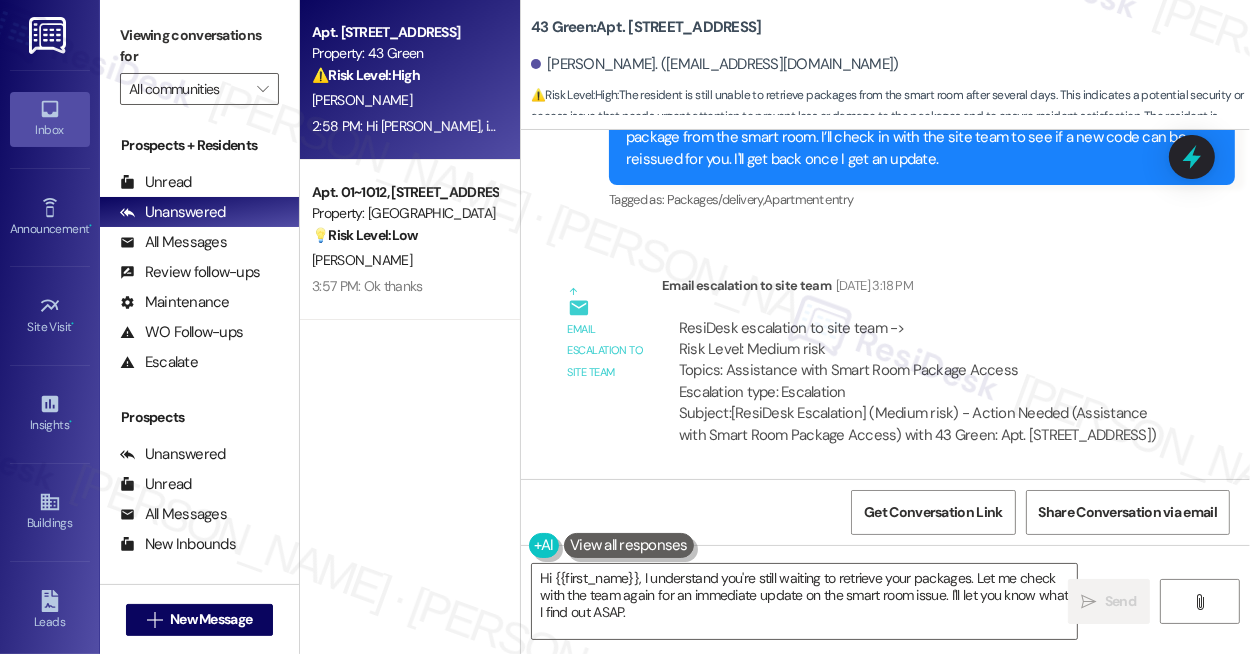 click on "ResiDesk escalation to site team ->
Risk Level: Medium risk
Topics: Assistance with Smart Room Package Access
Escalation type: Escalation" at bounding box center (919, 361) 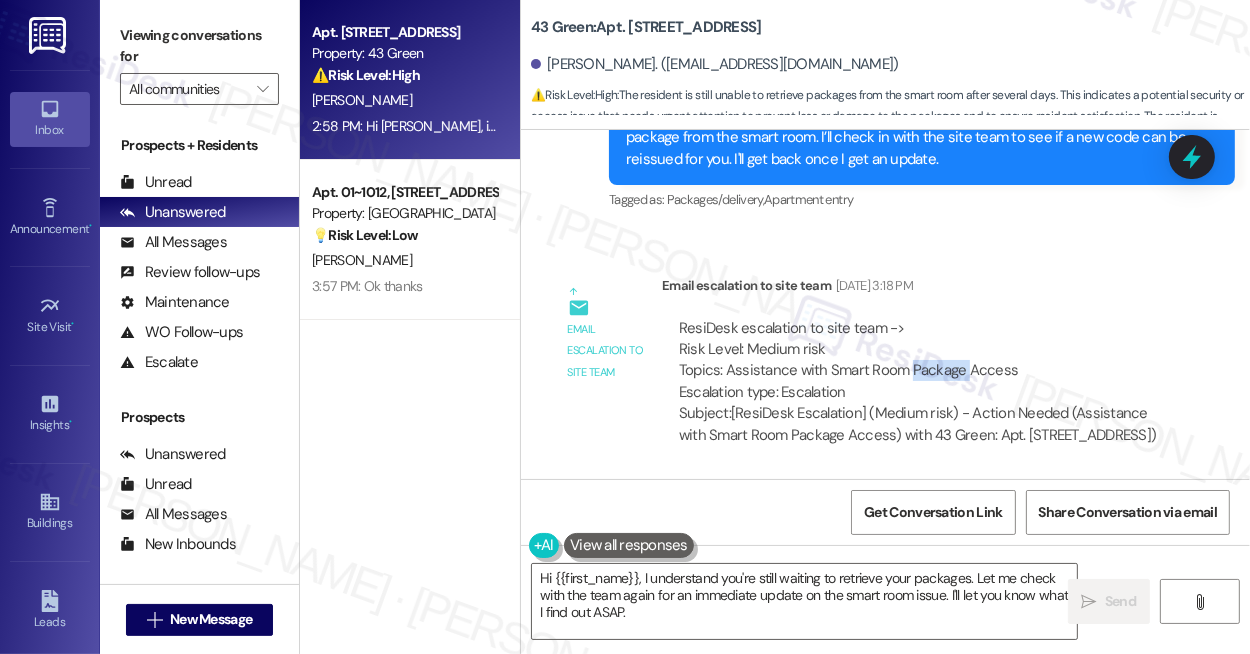 click on "ResiDesk escalation to site team ->
Risk Level: Medium risk
Topics: Assistance with Smart Room Package Access
Escalation type: Escalation" at bounding box center (919, 361) 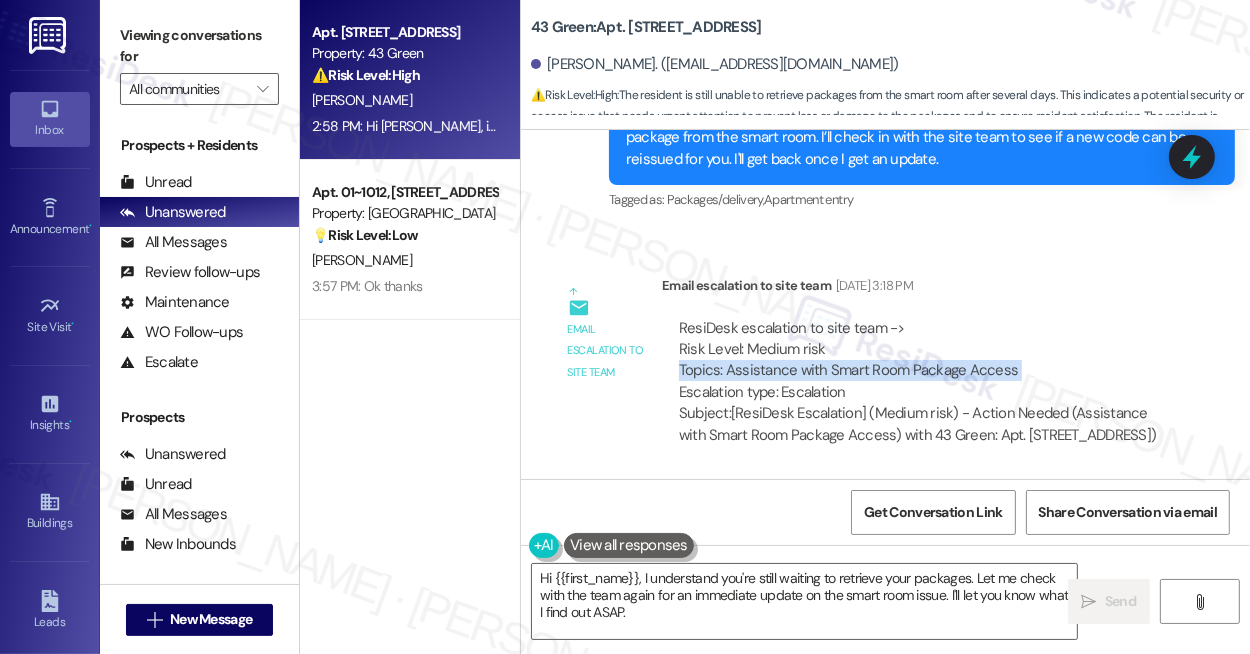 click on "ResiDesk escalation to site team ->
Risk Level: Medium risk
Topics: Assistance with Smart Room Package Access
Escalation type: Escalation" at bounding box center (919, 361) 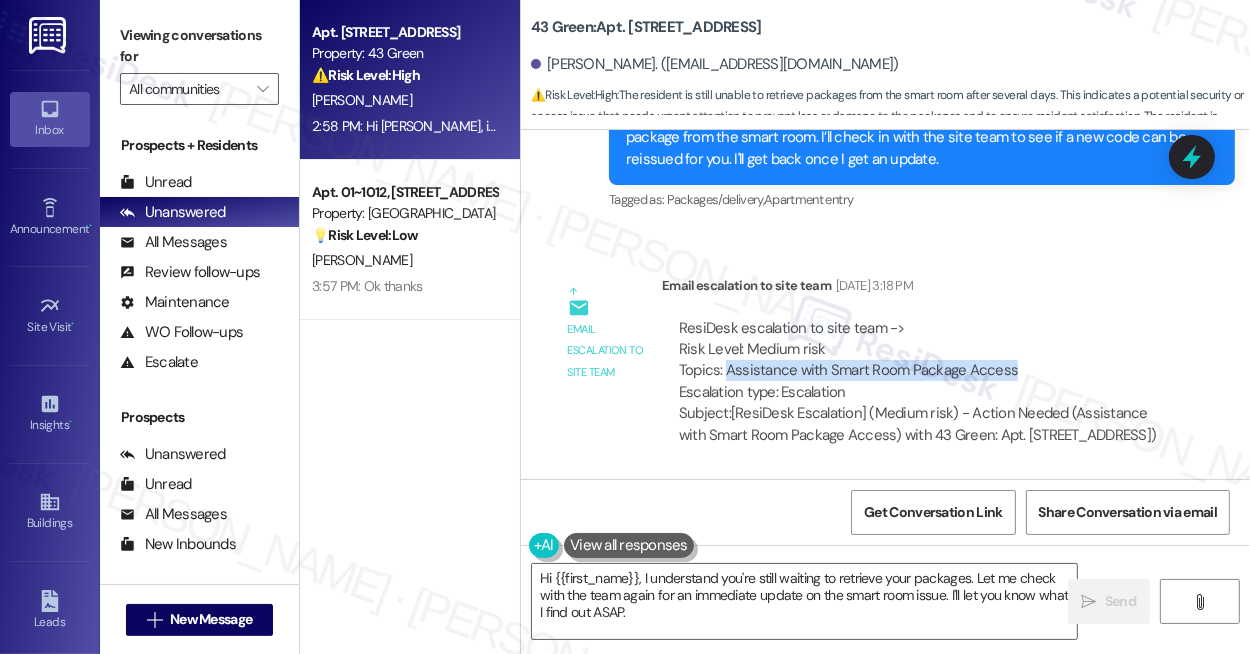 drag, startPoint x: 1008, startPoint y: 368, endPoint x: 723, endPoint y: 369, distance: 285.00174 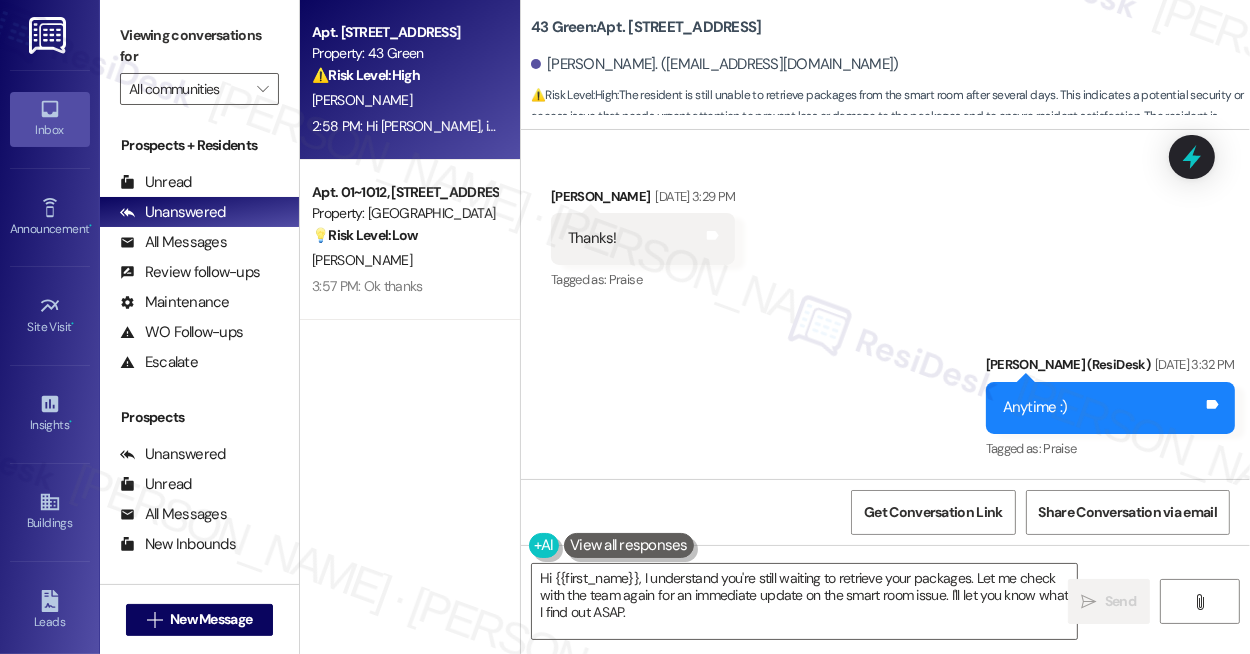 scroll, scrollTop: 3218, scrollLeft: 0, axis: vertical 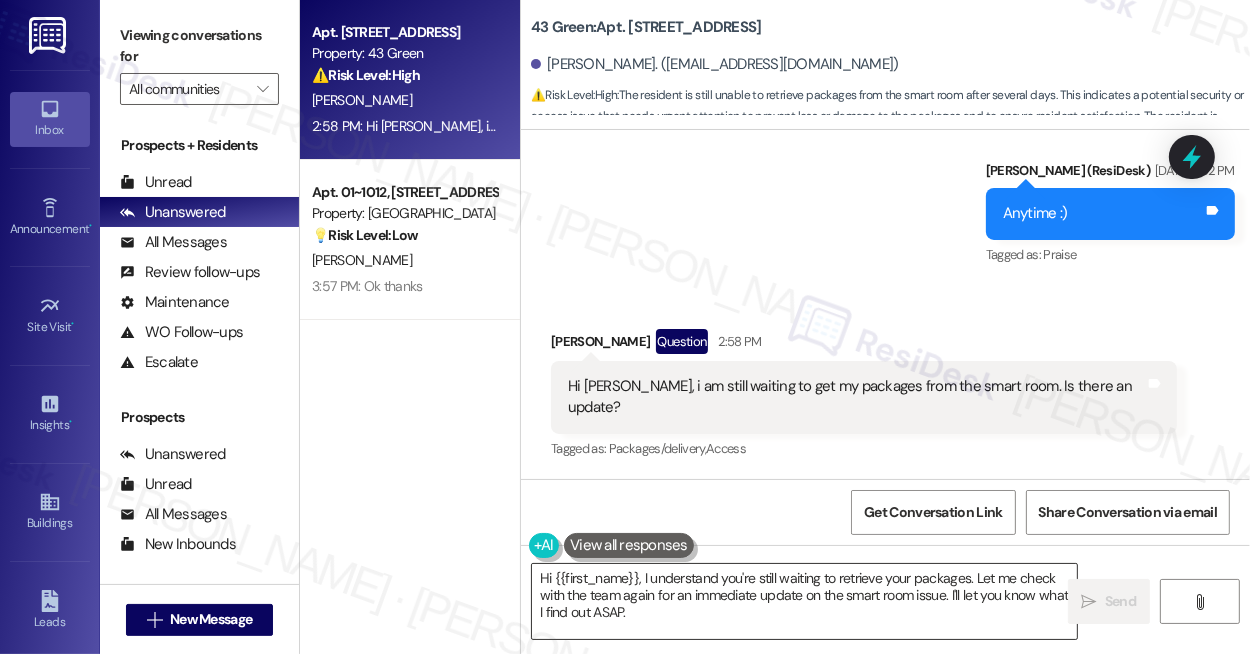 click on "Hi {{first_name}}, I understand you're still waiting to retrieve your packages. Let me check with the team again for an immediate update on the smart room issue. I'll let you know what I find out ASAP." at bounding box center [804, 601] 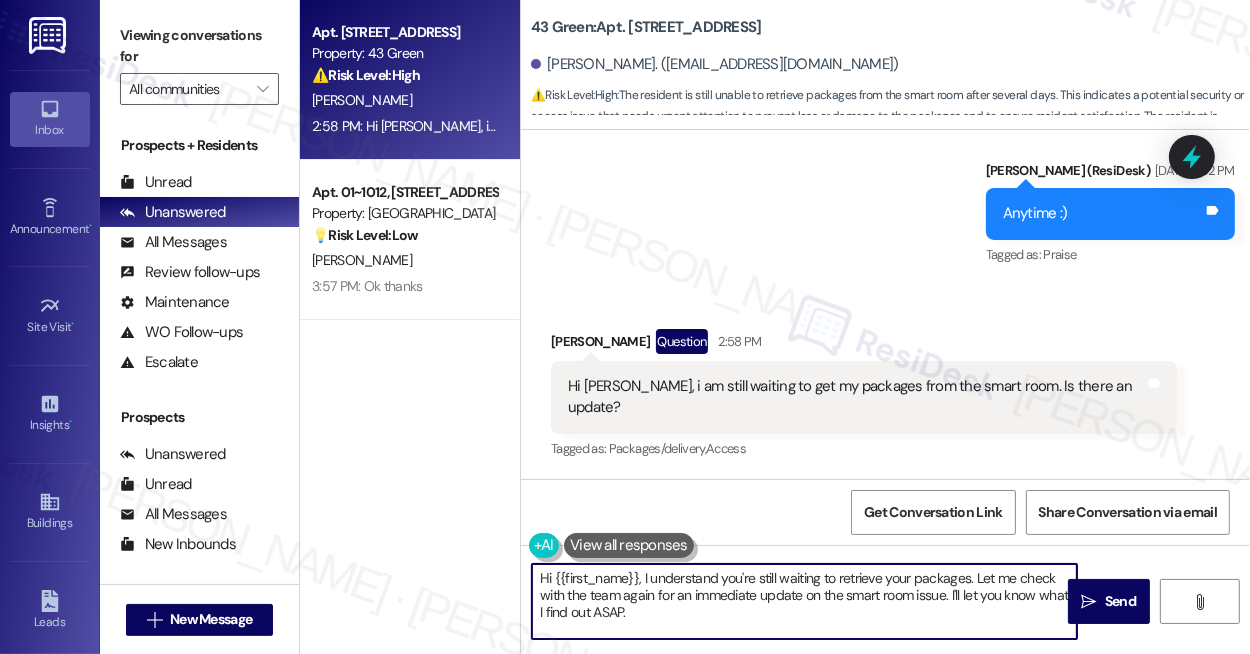 click on "Hi {{first_name}}, I understand you're still waiting to retrieve your packages. Let me check with the team again for an immediate update on the smart room issue. I'll let you know what I find out ASAP." at bounding box center (804, 601) 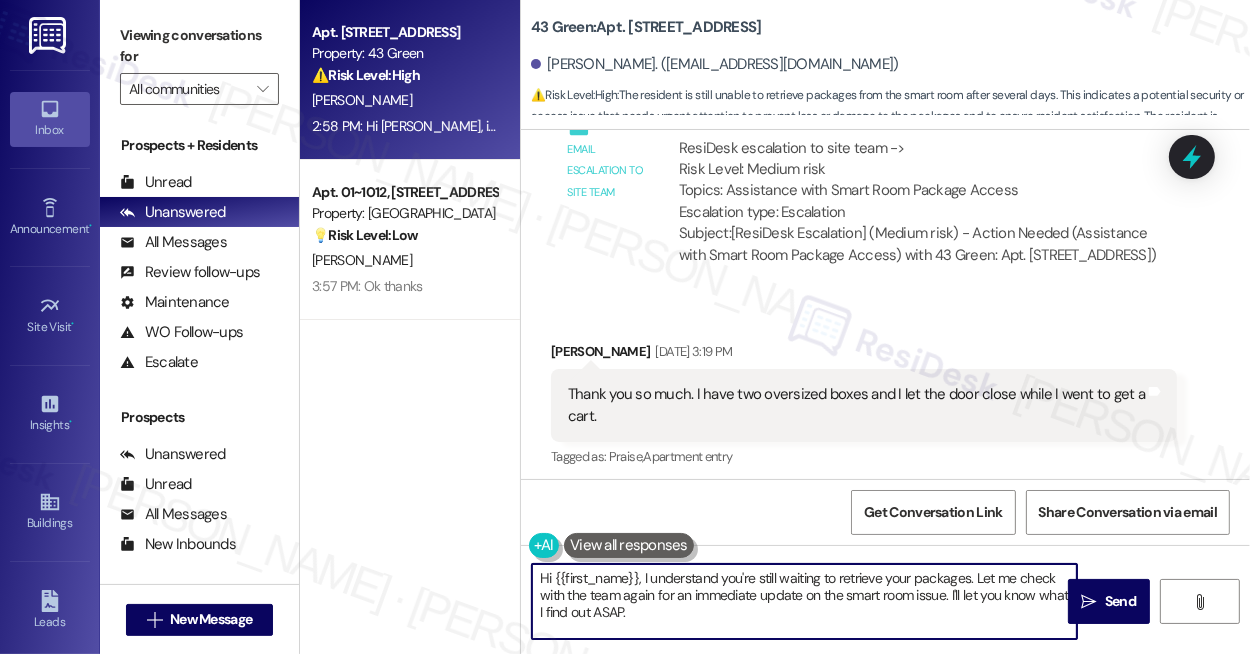 scroll, scrollTop: 2309, scrollLeft: 0, axis: vertical 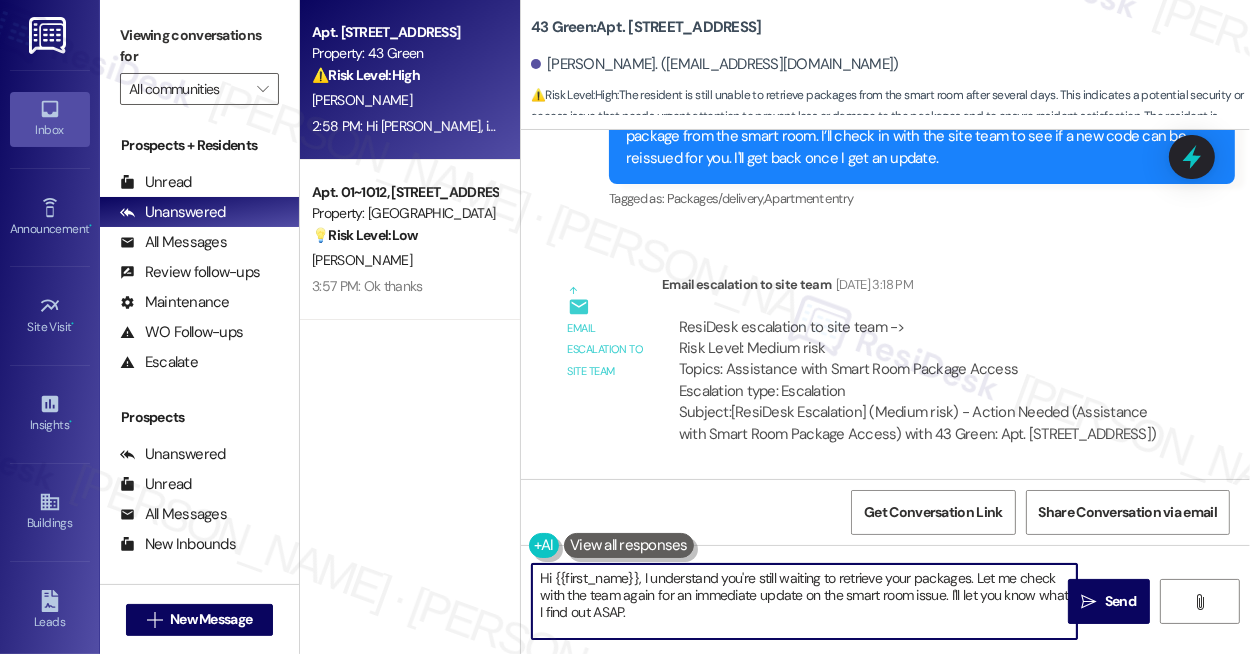 click on "ResiDesk escalation to site team ->
Risk Level: Medium risk
Topics: Assistance with Smart Room Package Access
Escalation type: Escalation" at bounding box center [919, 360] 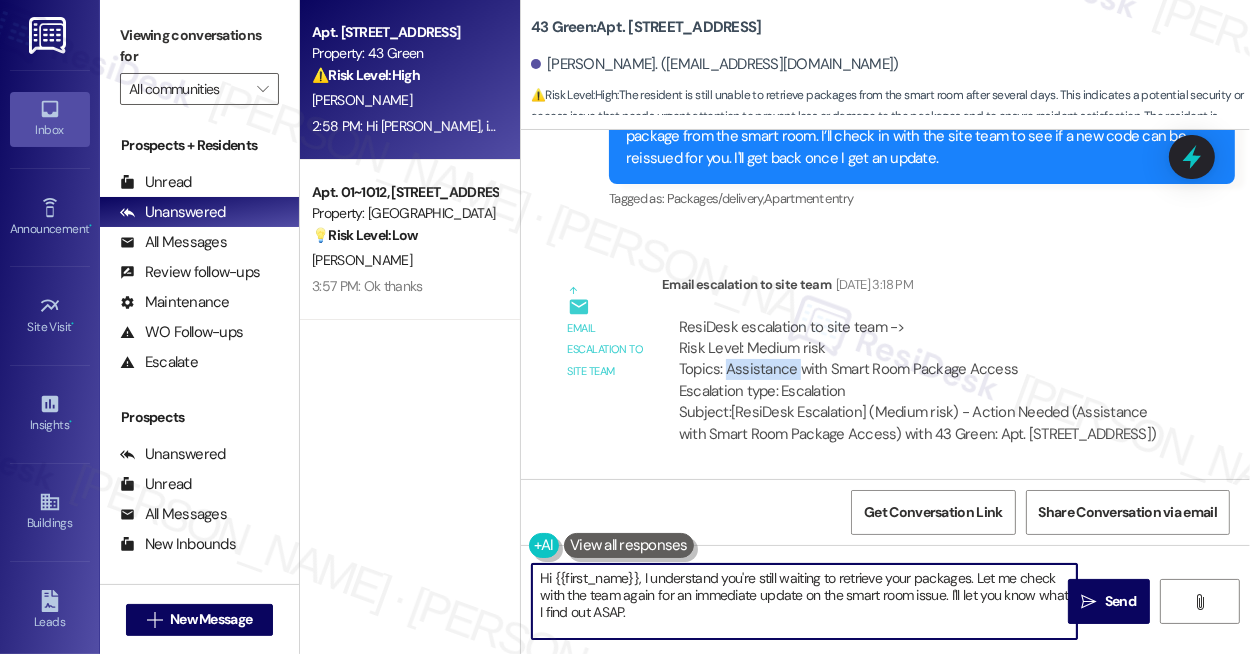 click on "ResiDesk escalation to site team ->
Risk Level: Medium risk
Topics: Assistance with Smart Room Package Access
Escalation type: Escalation" at bounding box center (919, 360) 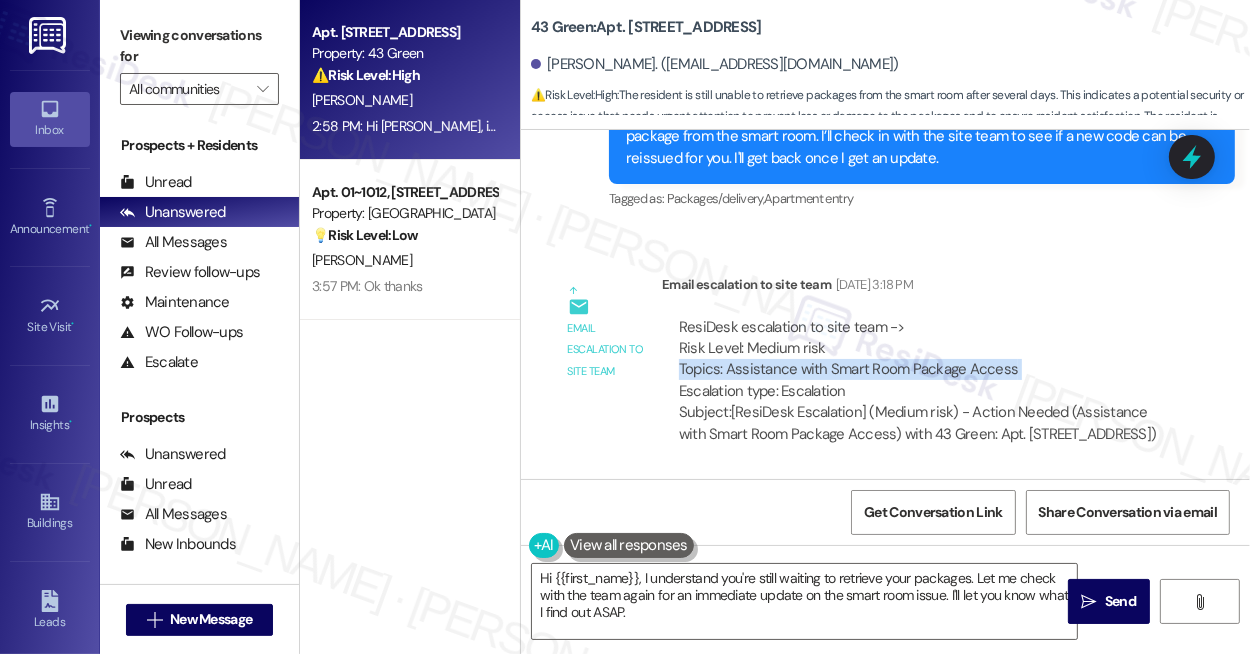 click on "ResiDesk escalation to site team ->
Risk Level: Medium risk
Topics: Assistance with Smart Room Package Access
Escalation type: Escalation" at bounding box center (919, 360) 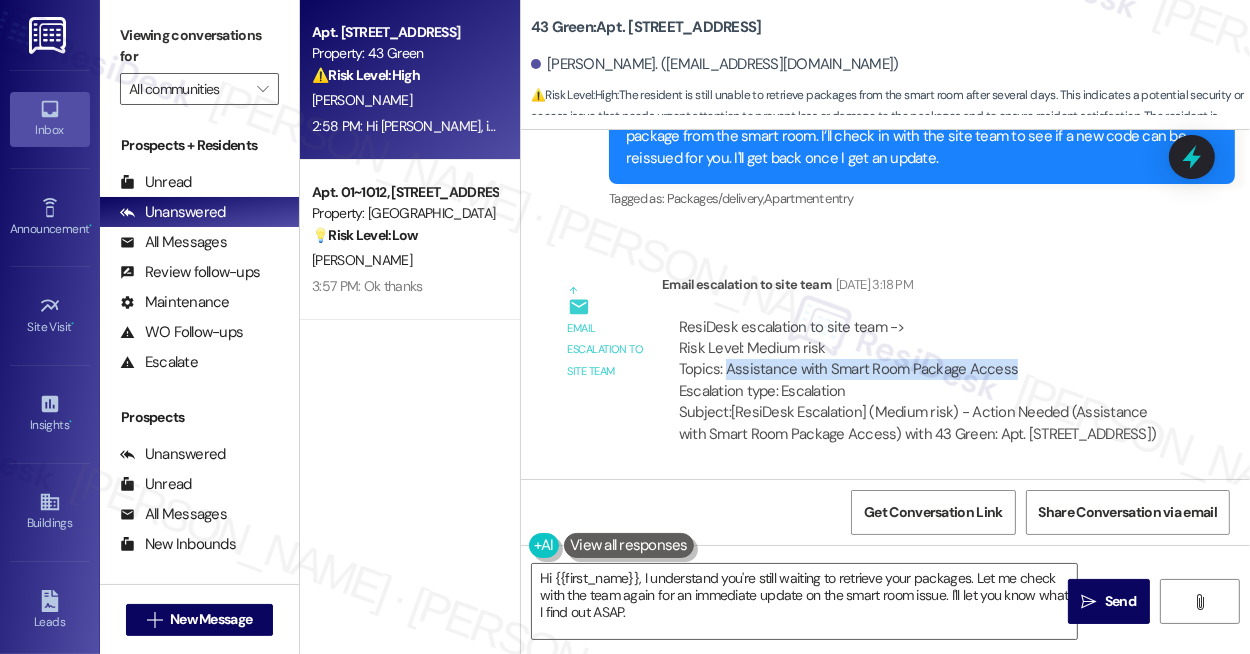 drag, startPoint x: 725, startPoint y: 370, endPoint x: 1032, endPoint y: 364, distance: 307.05862 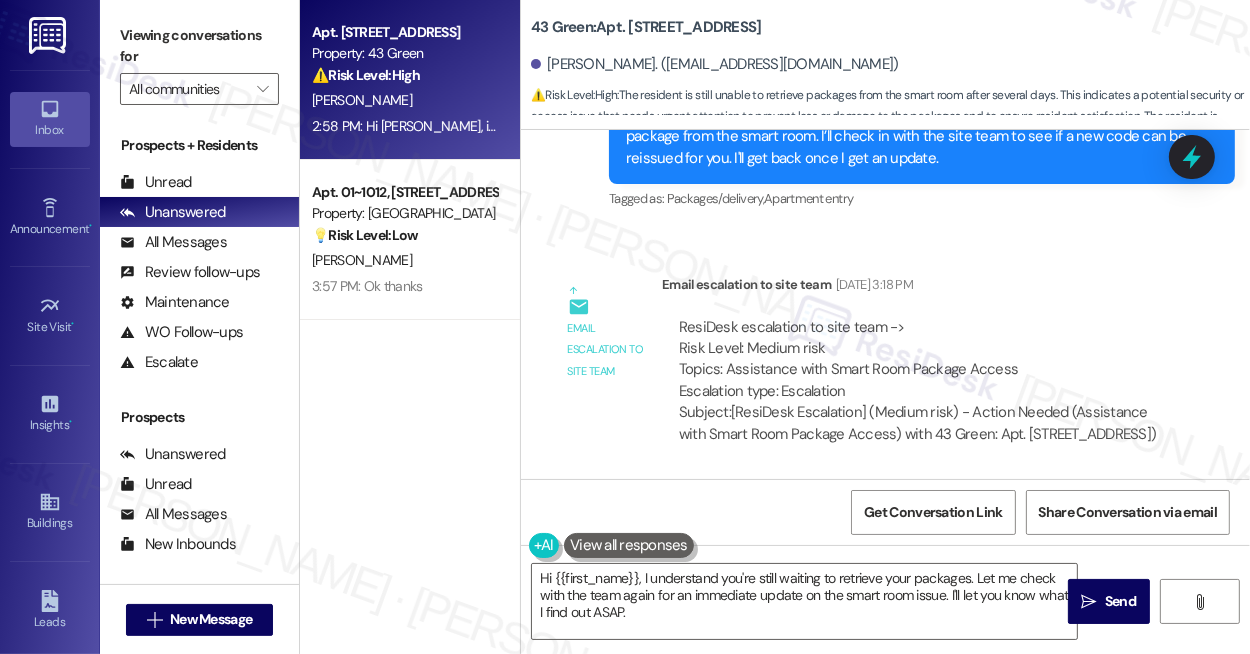 click on "ResiDesk escalation to site team ->
Risk Level: Medium risk
Topics: Assistance with Smart Room Package Access
Escalation type: Escalation" at bounding box center [919, 360] 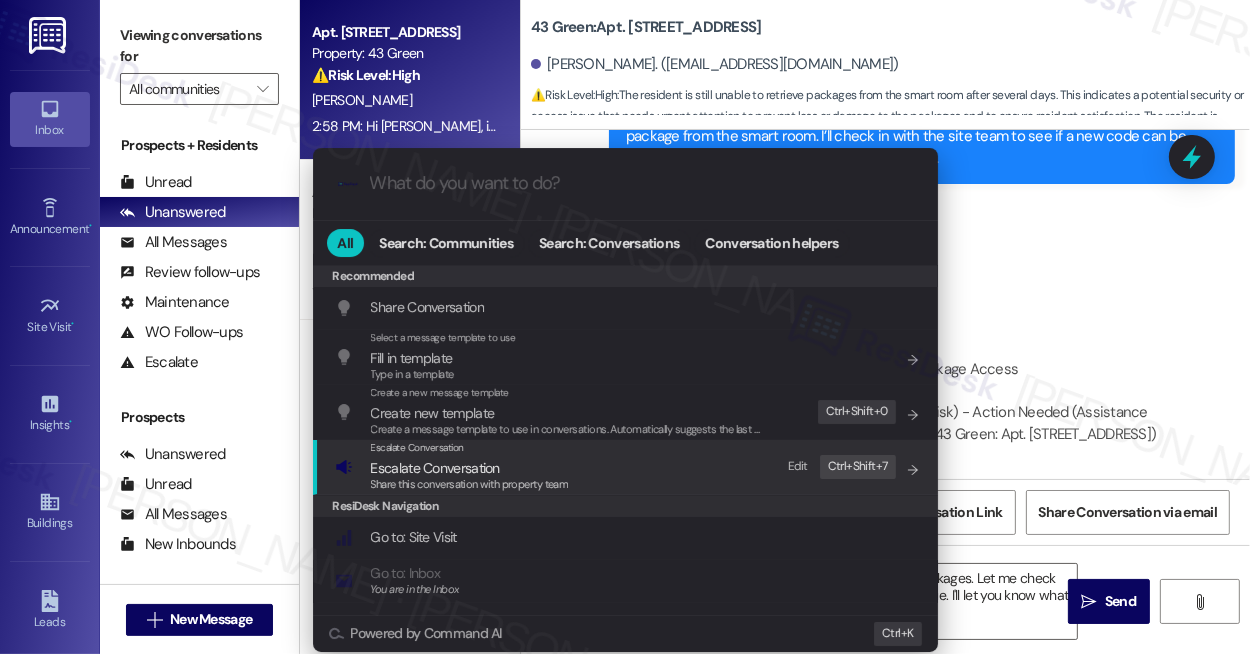 click on "Escalate Conversation Escalate Conversation Share this conversation with property team Edit Ctrl+ Shift+ 7" at bounding box center (627, 467) 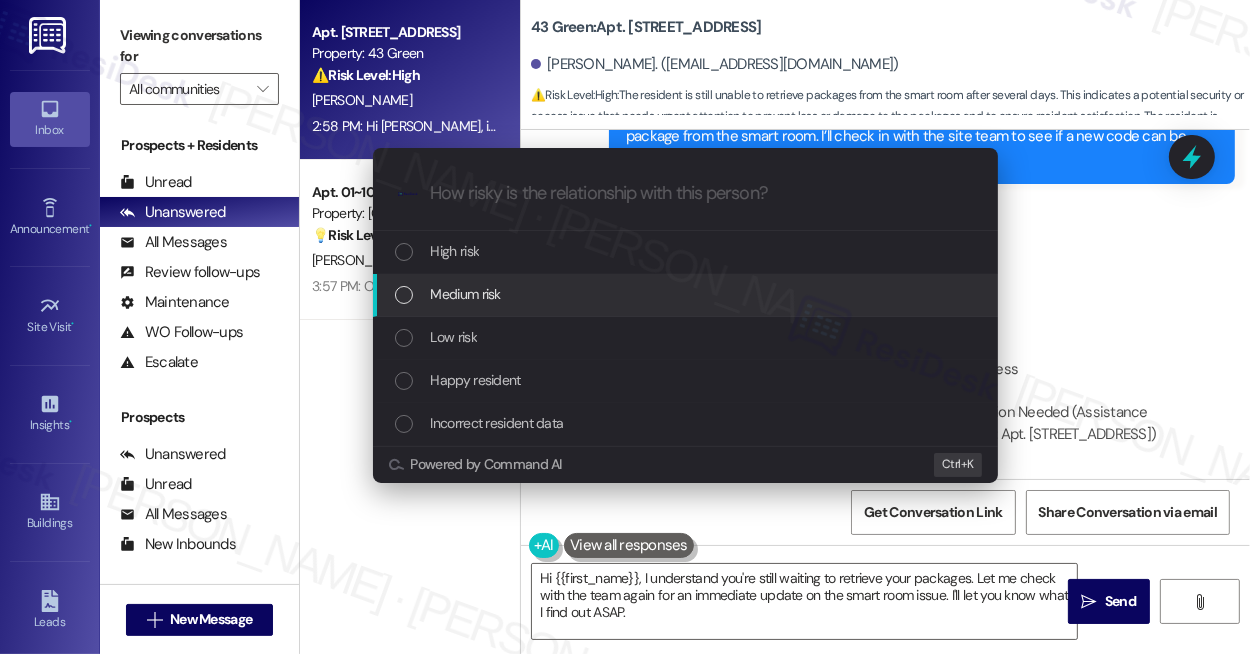 click on "Escalate Conversation How risky is the relationship with this person? Topics (e.g. broken fridge, delayed service) Any messages to highlight in the email? .cls-1{fill:#0a055f;}.cls-2{fill:#0cc4c4;} resideskLogoBlueOrange High risk Medium risk Low risk Happy resident Incorrect resident data Powered by Command AI Ctrl+ K" at bounding box center [625, 327] 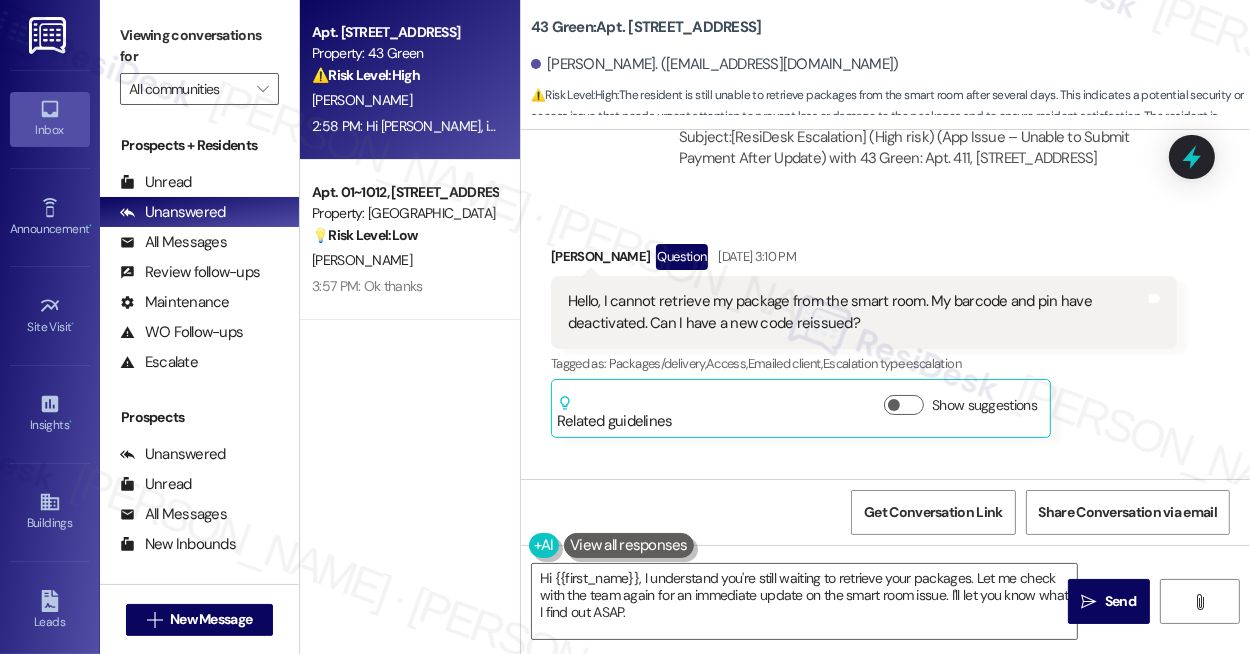 scroll, scrollTop: 1854, scrollLeft: 0, axis: vertical 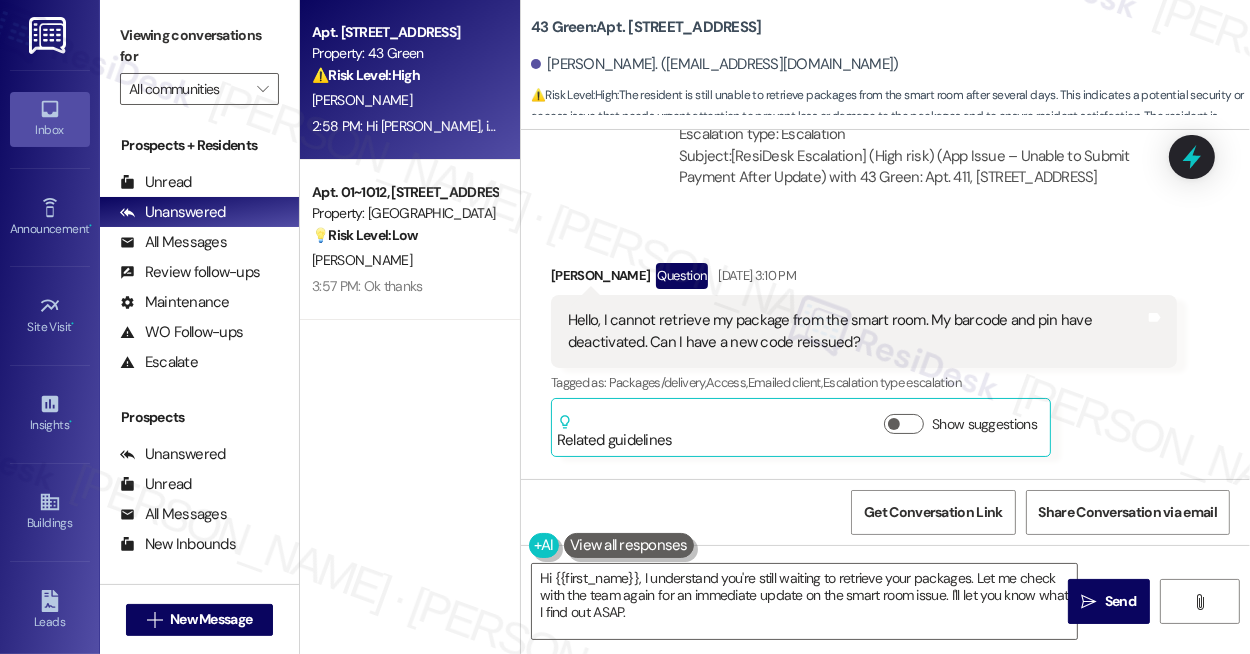 click on "Hello, I cannot retrieve my package from the smart room. My barcode and pin have deactivated. Can I have a new code reissued?" at bounding box center (856, 331) 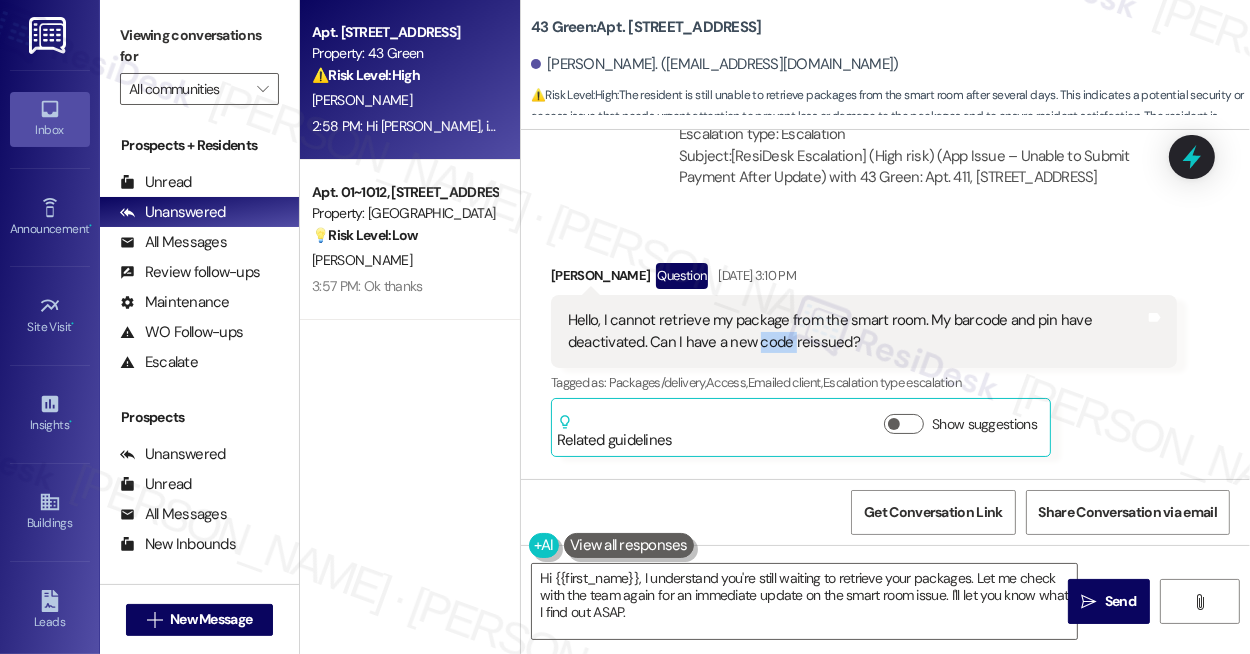 click on "Hello, I cannot retrieve my package from the smart room. My barcode and pin have deactivated. Can I have a new code reissued?" at bounding box center (856, 331) 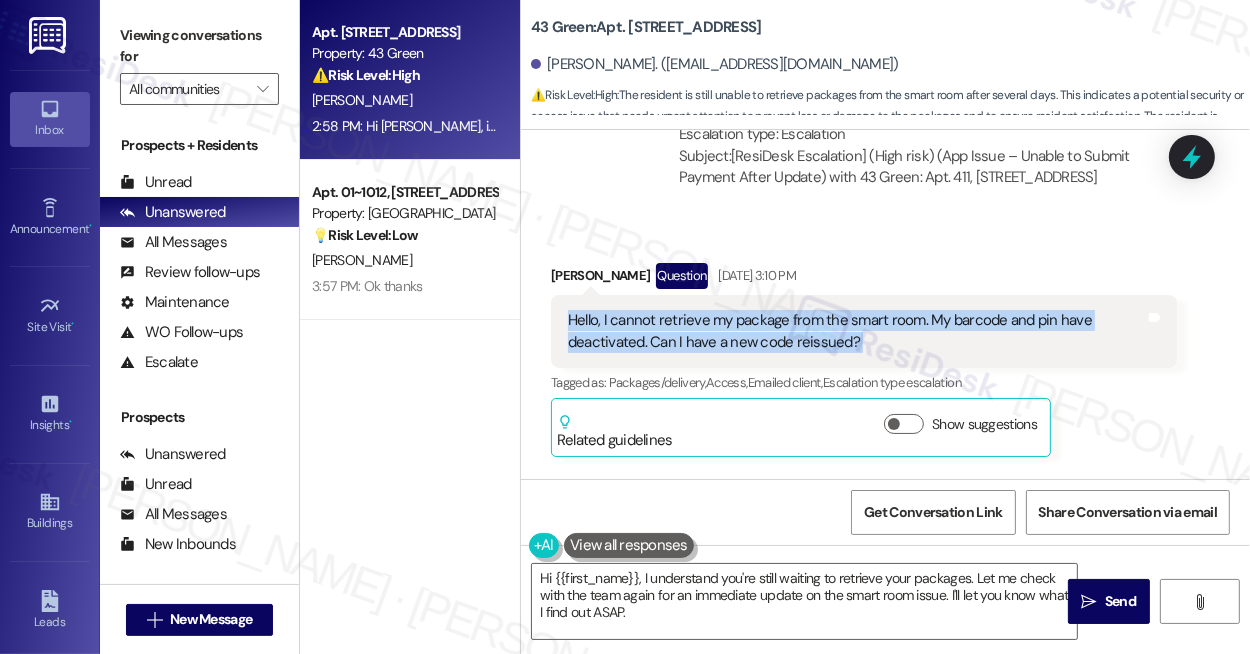 click on "Hello, I cannot retrieve my package from the smart room. My barcode and pin have deactivated. Can I have a new code reissued?" at bounding box center (856, 331) 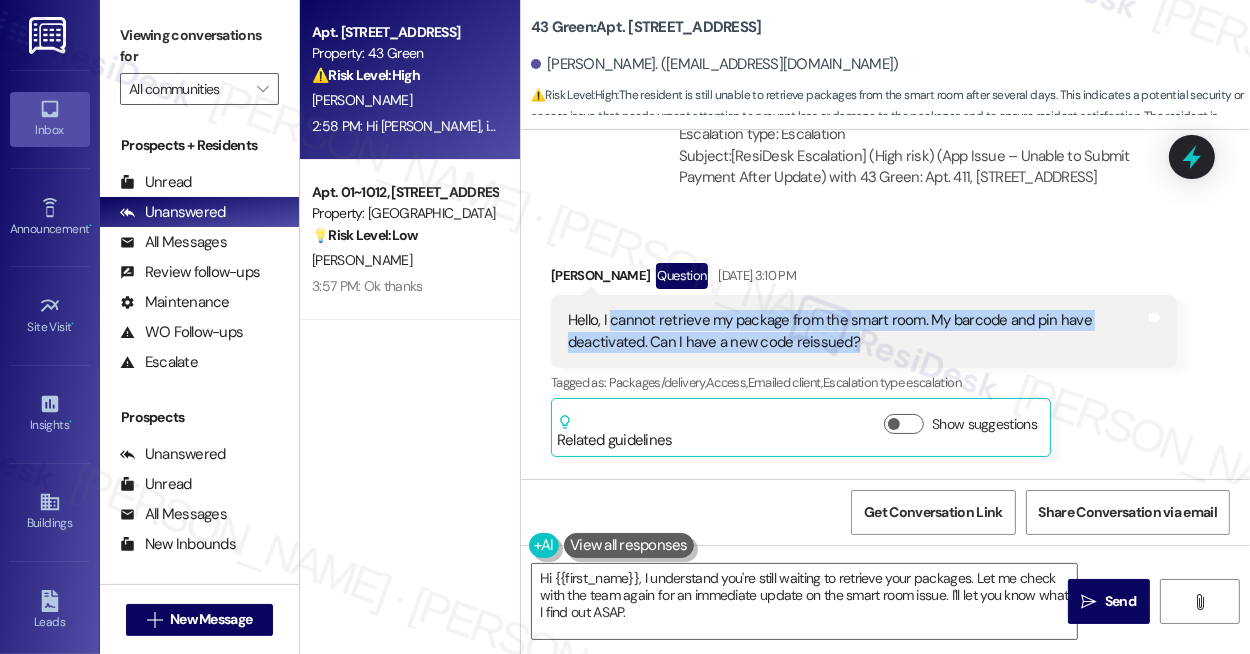 drag, startPoint x: 609, startPoint y: 320, endPoint x: 896, endPoint y: 344, distance: 288.00174 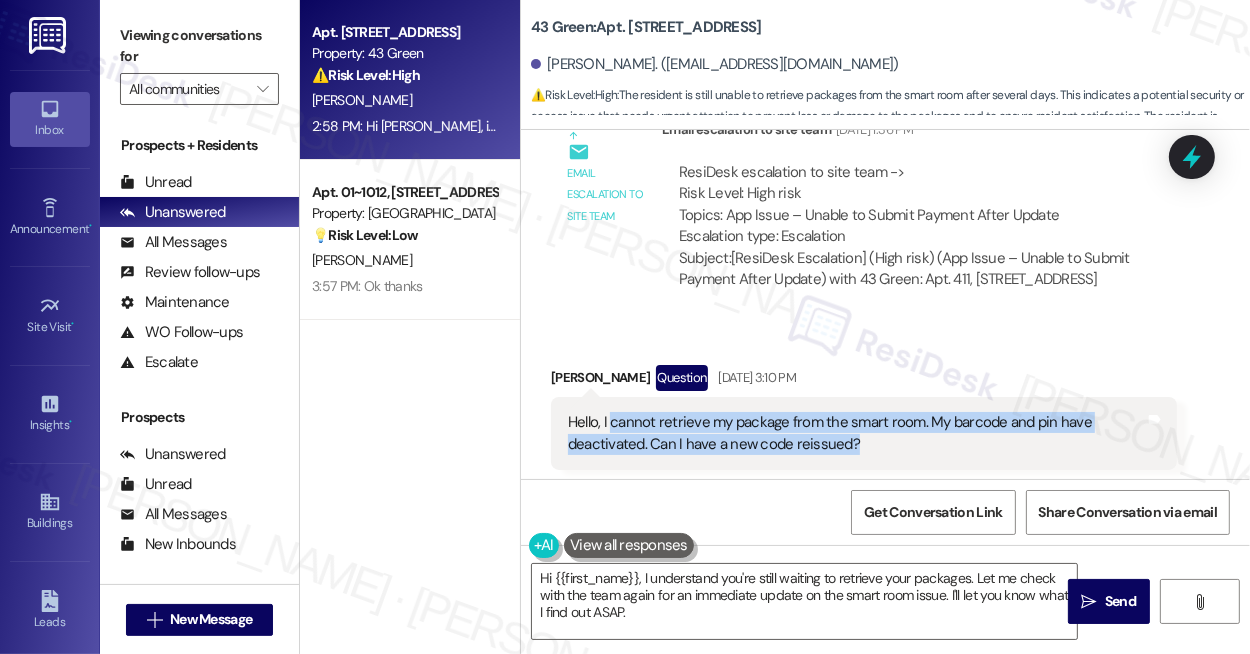 scroll, scrollTop: 1672, scrollLeft: 0, axis: vertical 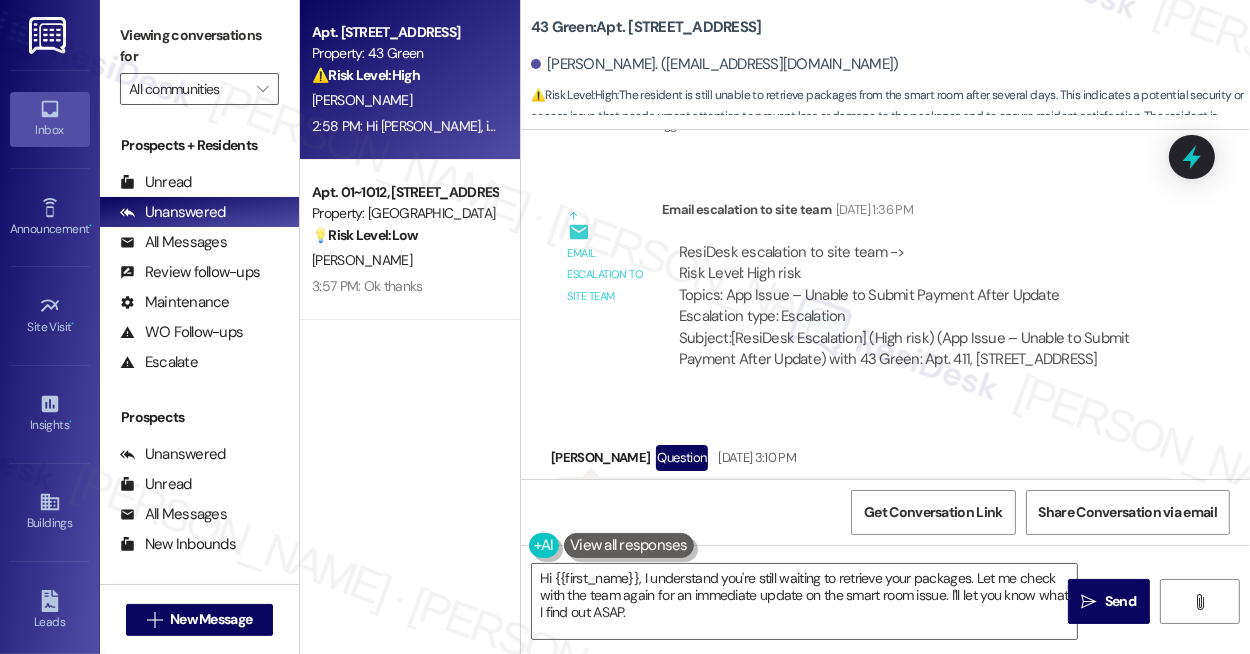 click on "ResiDesk escalation to site team ->
Risk Level: High risk
Topics: App Issue – Unable to Submit Payment After Update
Escalation type: Escalation" at bounding box center (919, 285) 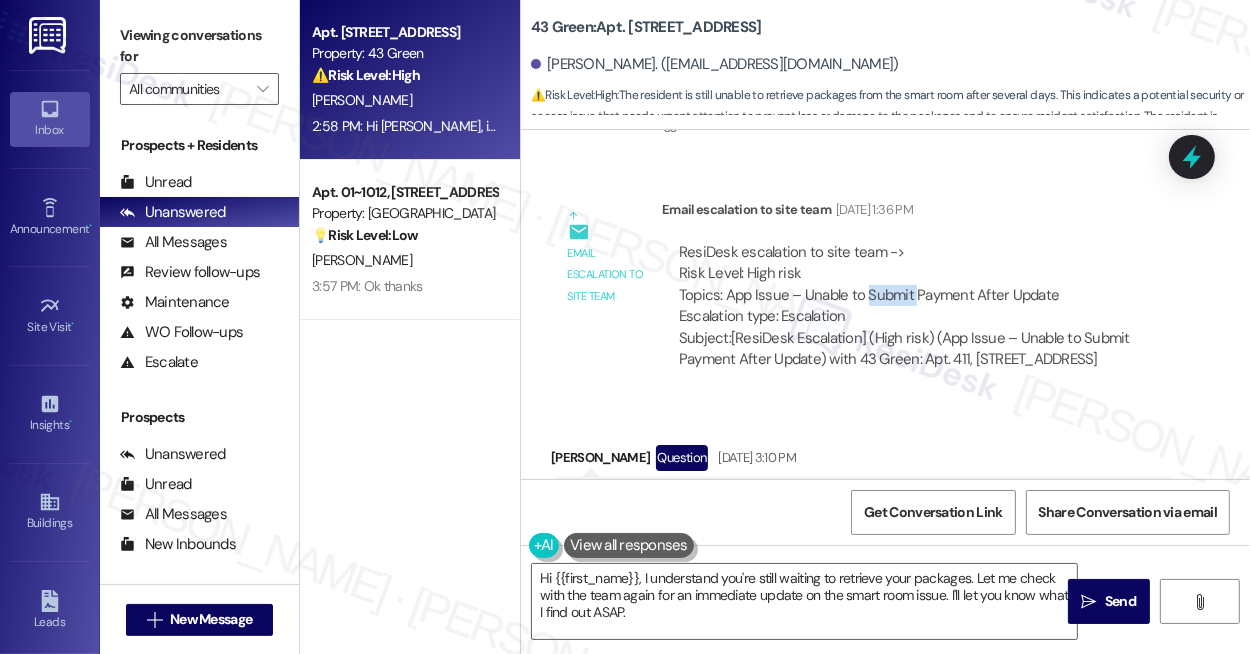 click on "ResiDesk escalation to site team ->
Risk Level: High risk
Topics: App Issue – Unable to Submit Payment After Update
Escalation type: Escalation" at bounding box center [919, 285] 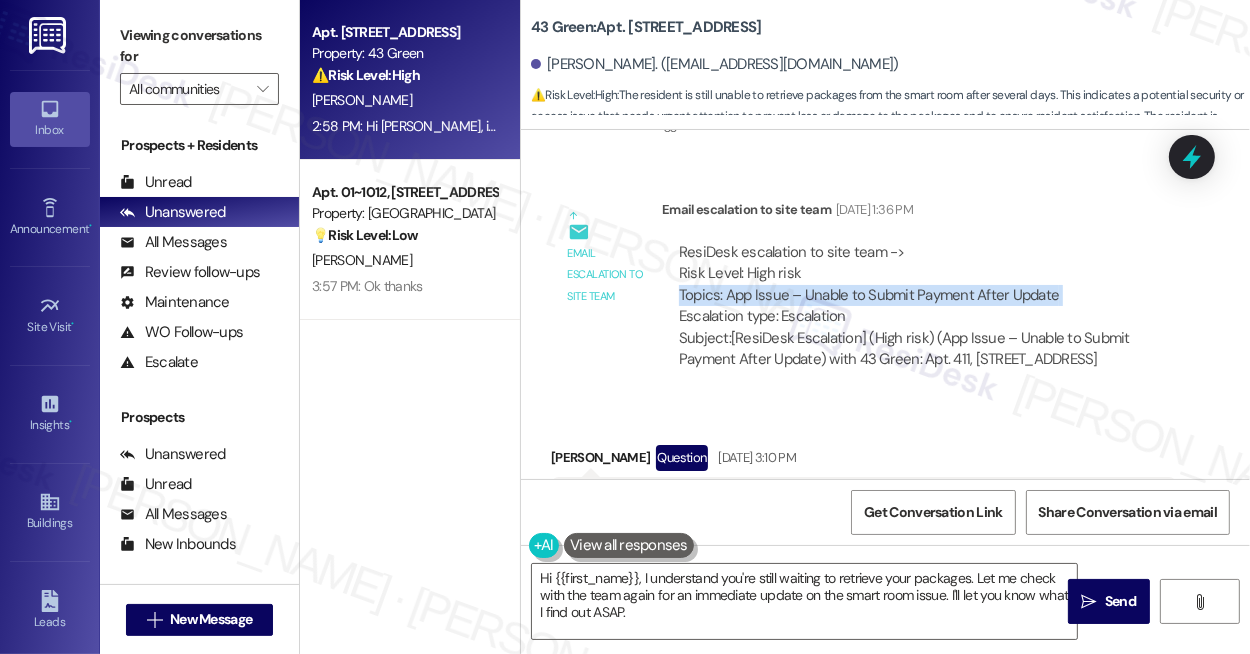 click on "ResiDesk escalation to site team ->
Risk Level: High risk
Topics: App Issue – Unable to Submit Payment After Update
Escalation type: Escalation" at bounding box center (919, 285) 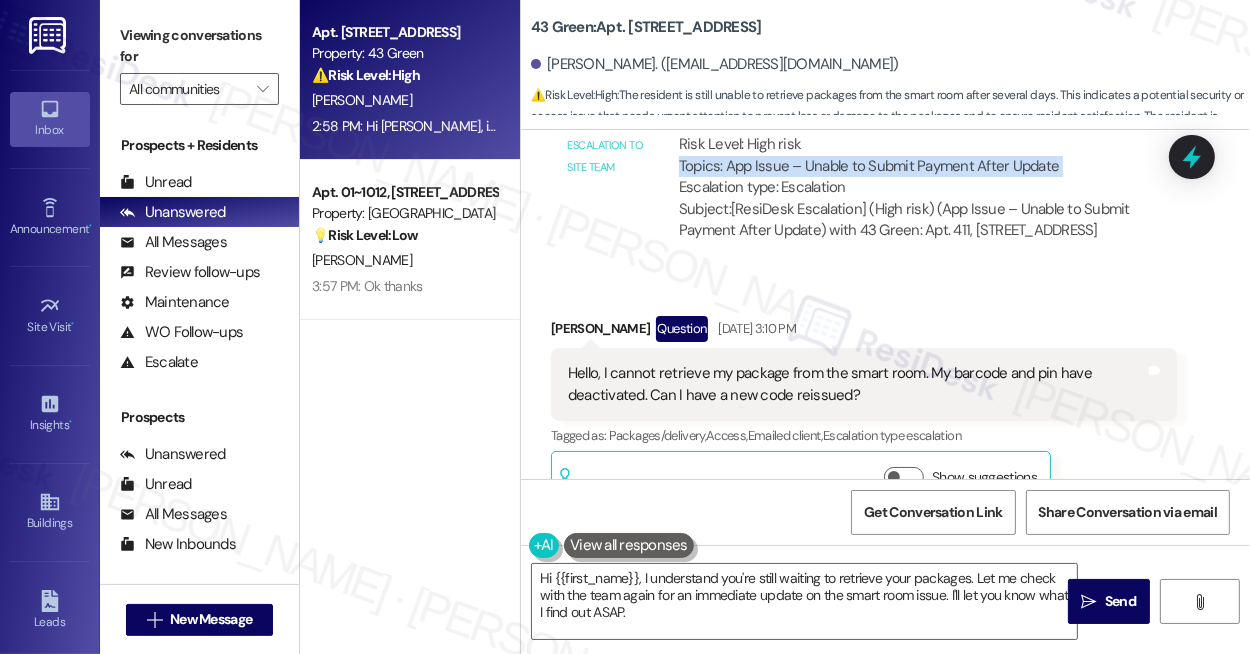 scroll, scrollTop: 1945, scrollLeft: 0, axis: vertical 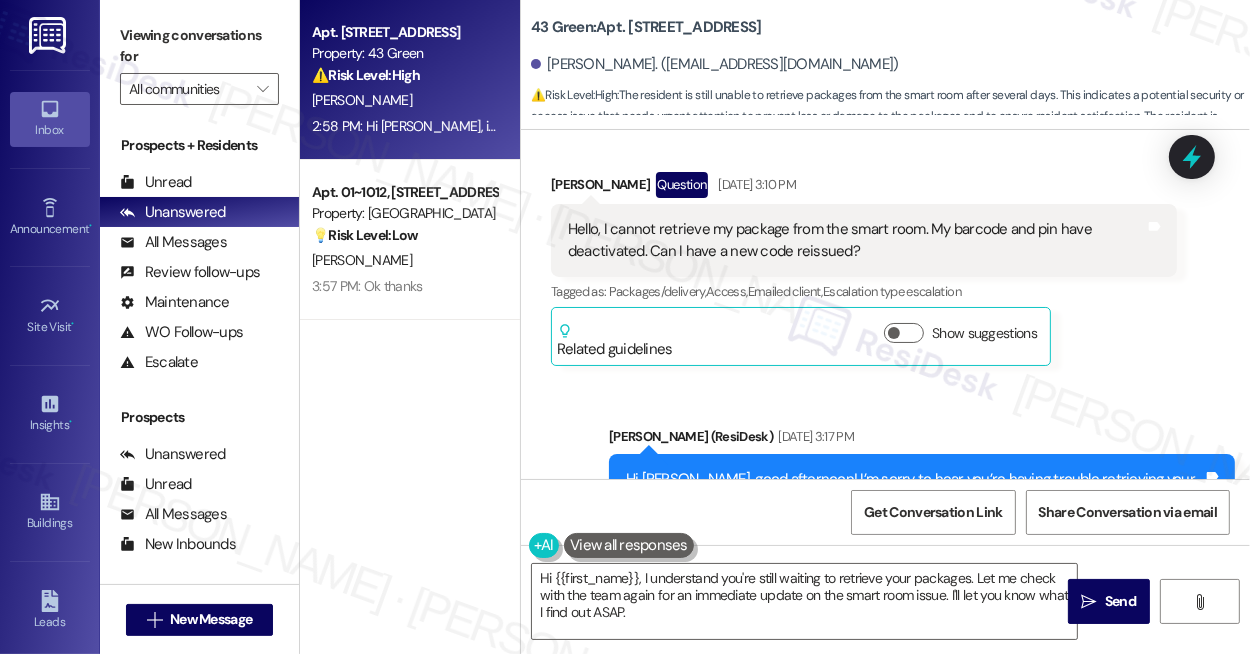 click on "Hello, I cannot retrieve my package from the smart room. My barcode and pin have deactivated. Can I have a new code reissued?" at bounding box center [856, 240] 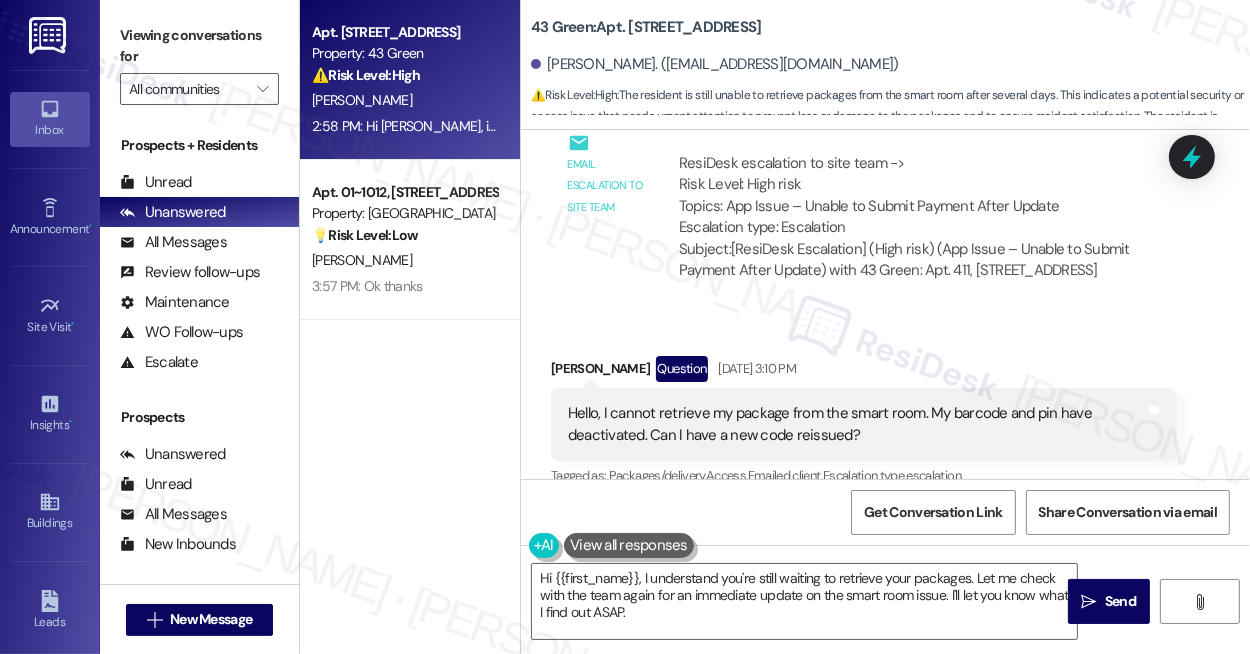scroll, scrollTop: 1672, scrollLeft: 0, axis: vertical 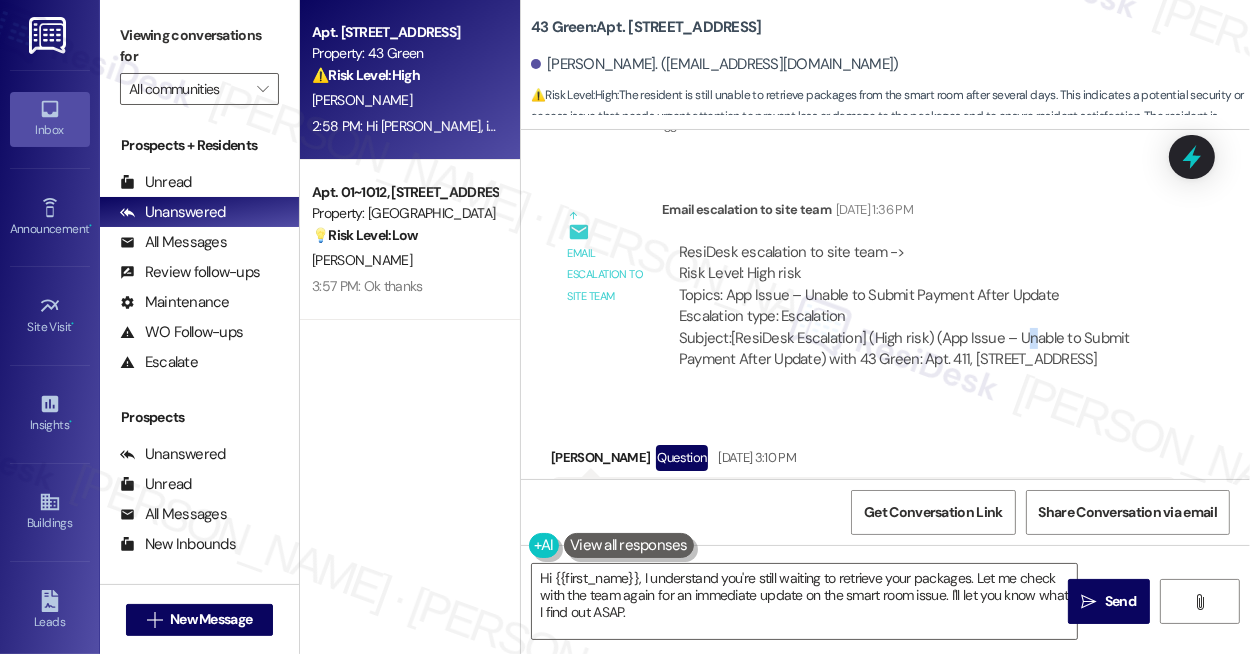 click on "Subject:  [ResiDesk Escalation] (High risk) (App Issue – Unable to Submit Payment After Update) with 43 Green: Apt. [STREET_ADDRESS])" at bounding box center [919, 349] 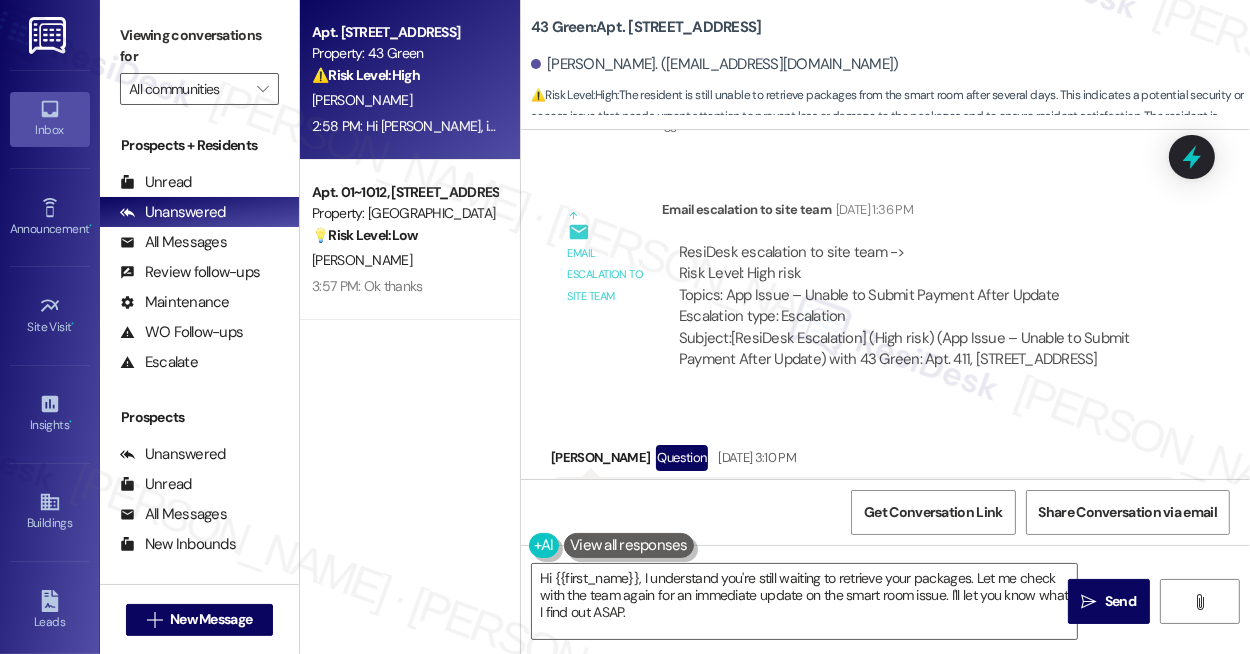 click on "ResiDesk escalation to site team ->
Risk Level: High risk
Topics: App Issue – Unable to Submit Payment After Update
Escalation type: Escalation" at bounding box center (919, 285) 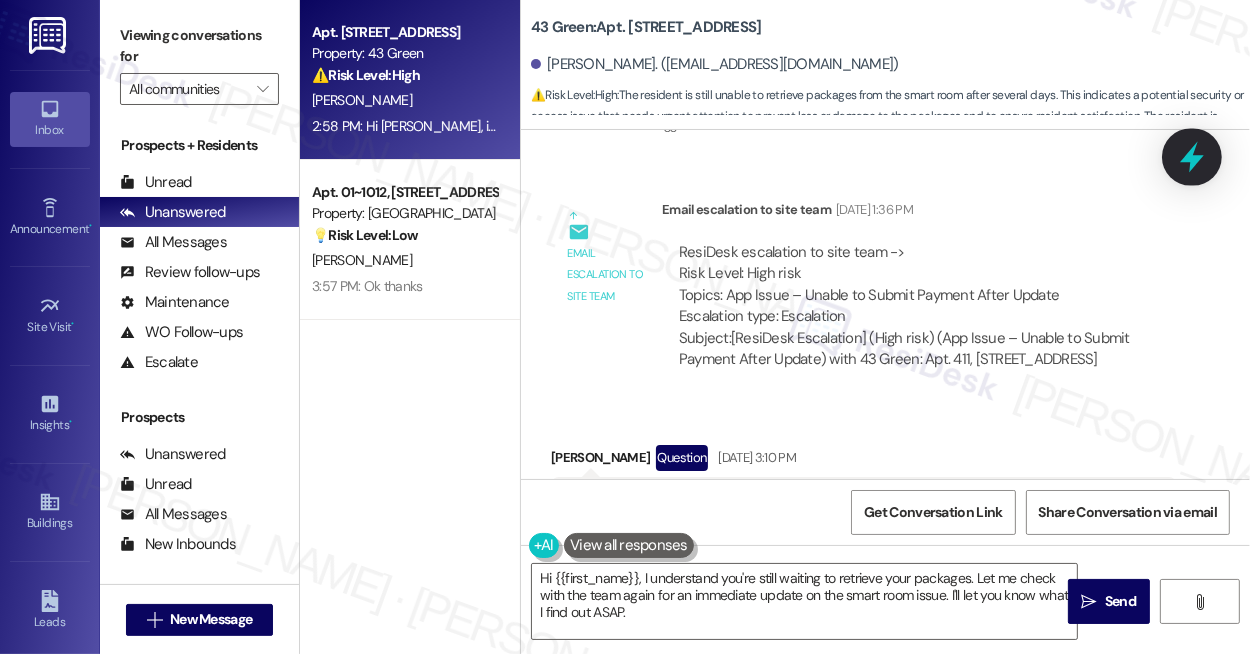 click 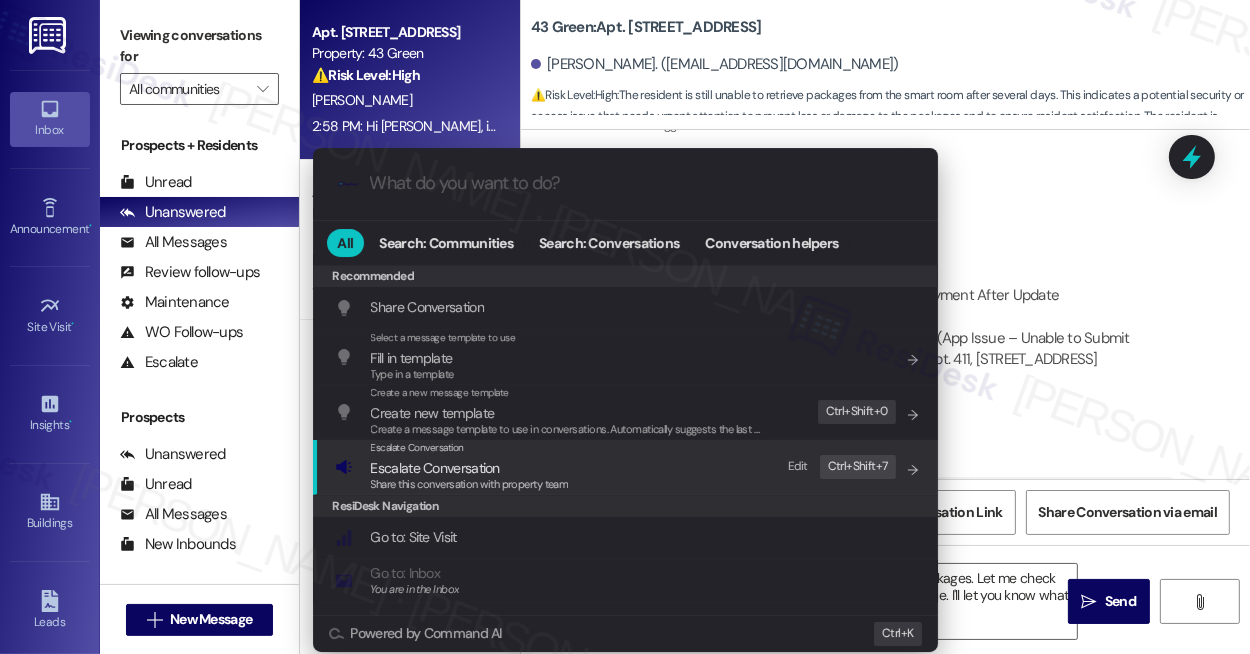 click on "Escalate Conversation" at bounding box center [470, 468] 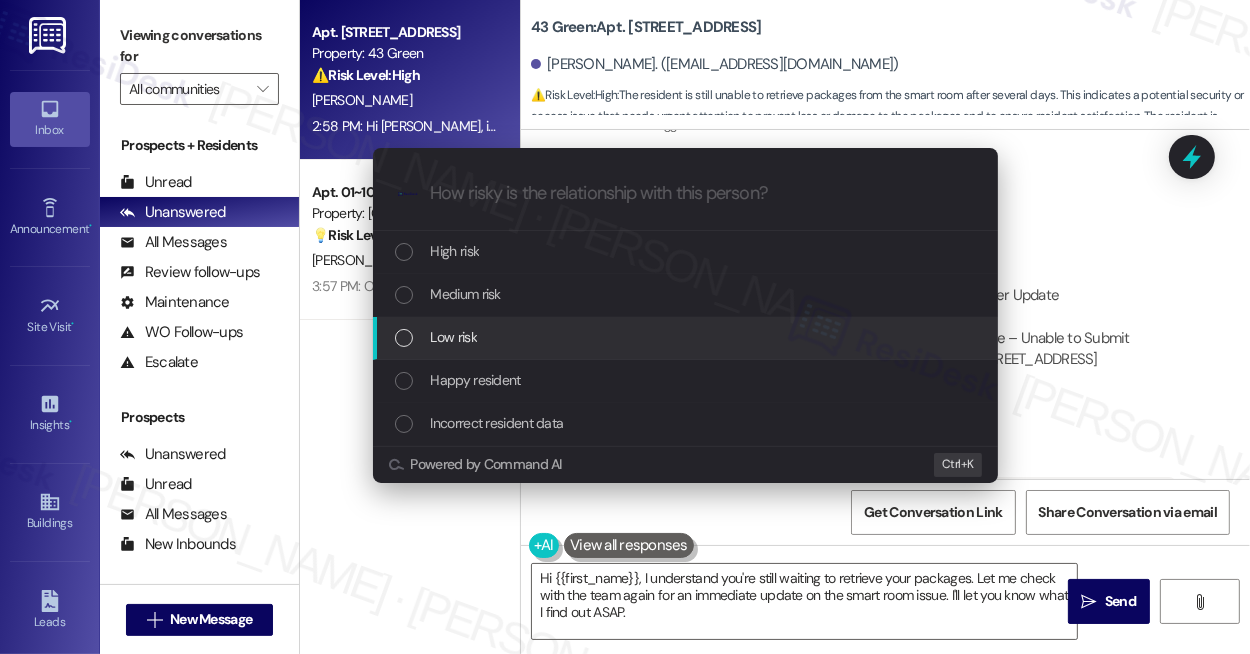 click on "Low risk" at bounding box center (687, 337) 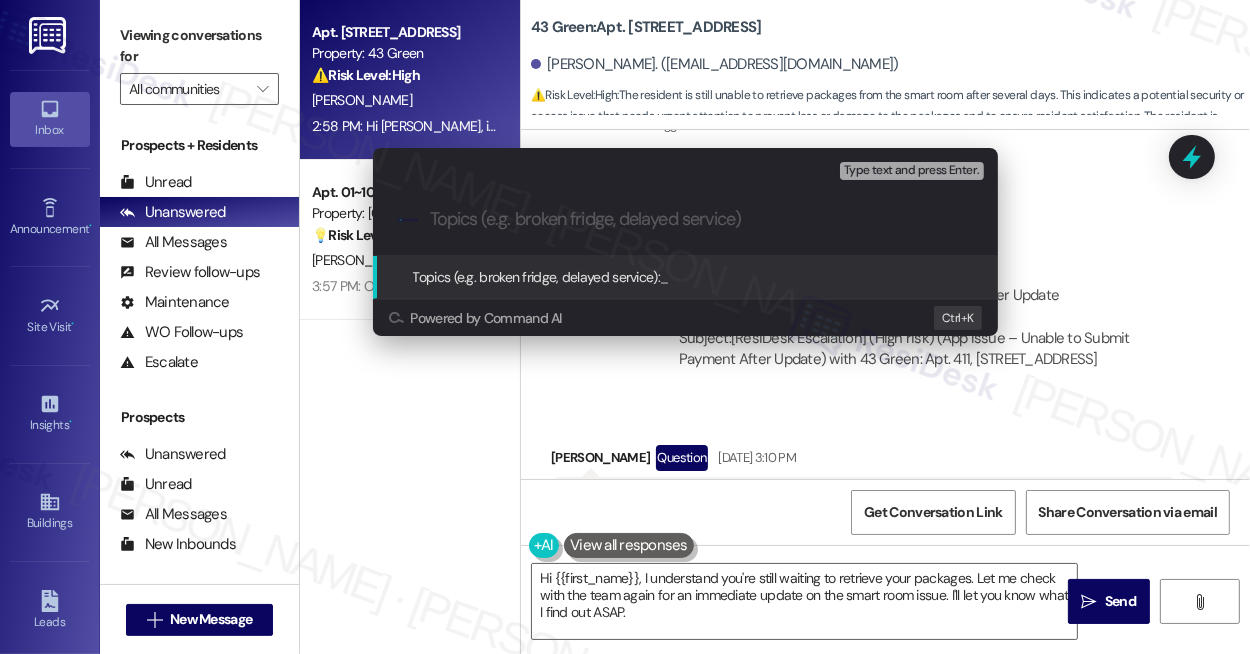 click at bounding box center (701, 219) 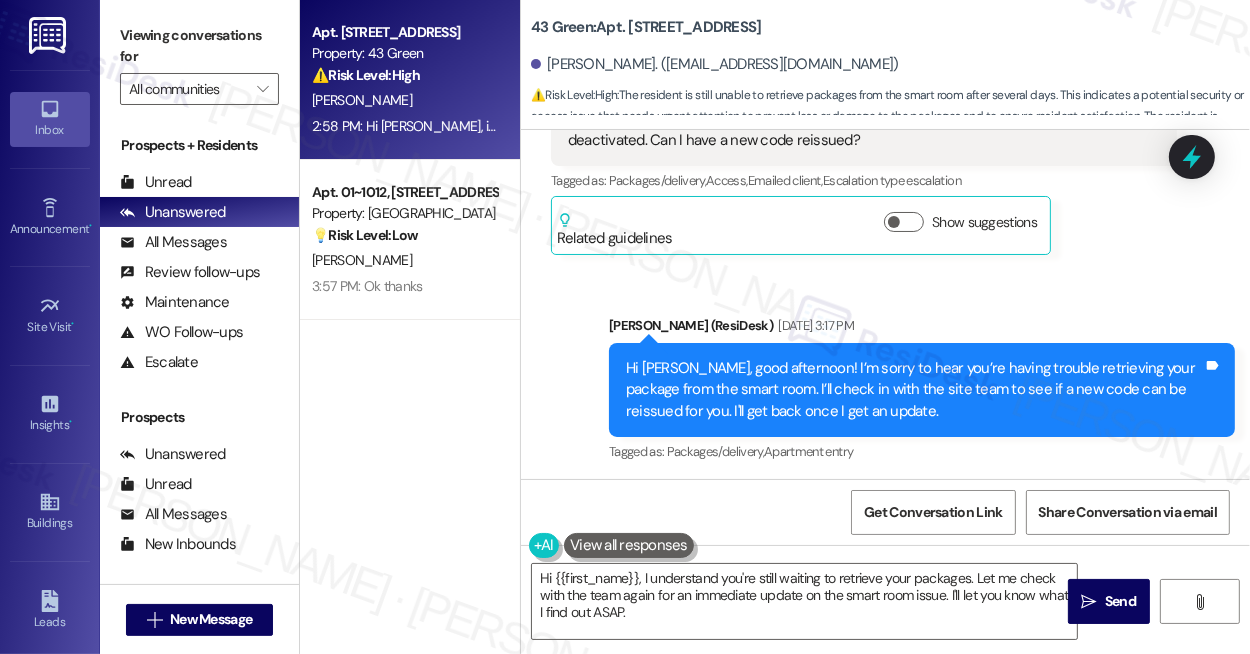 scroll, scrollTop: 2127, scrollLeft: 0, axis: vertical 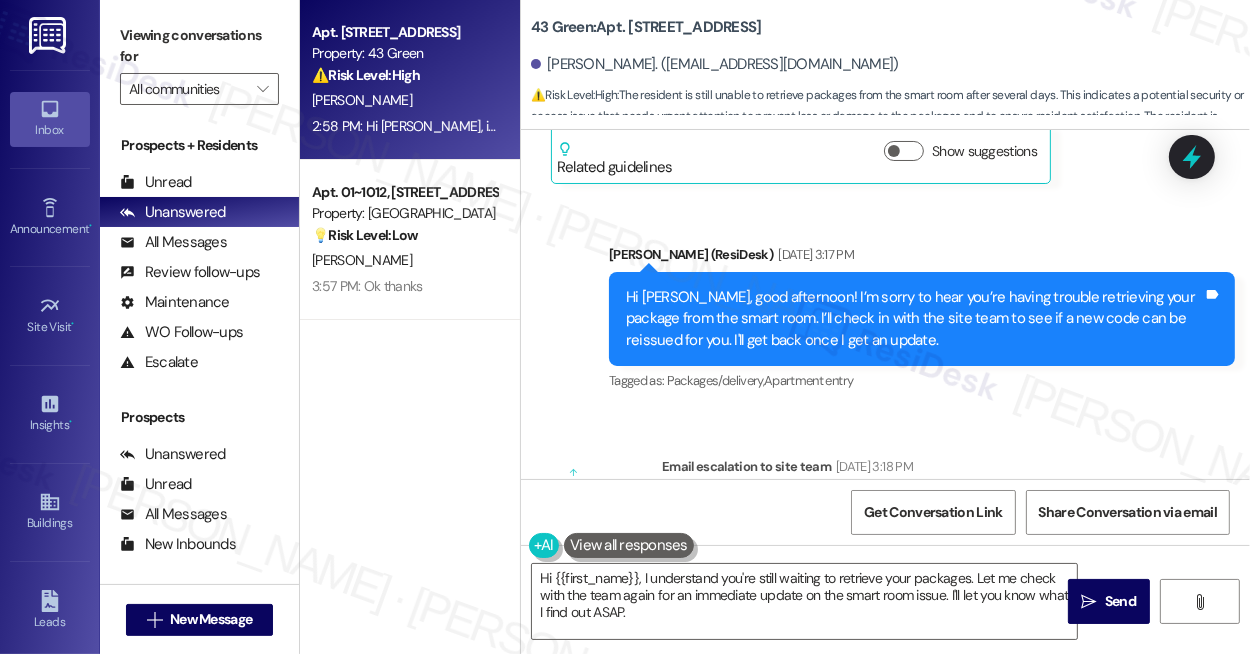 click on "Hi [PERSON_NAME], good afternoon! I’m sorry to hear you’re having trouble retrieving your package from the smart room. I’ll check in with the site team to see if a new code can be reissued for you. I'll get back once I get an update. Tags and notes" at bounding box center [922, 319] 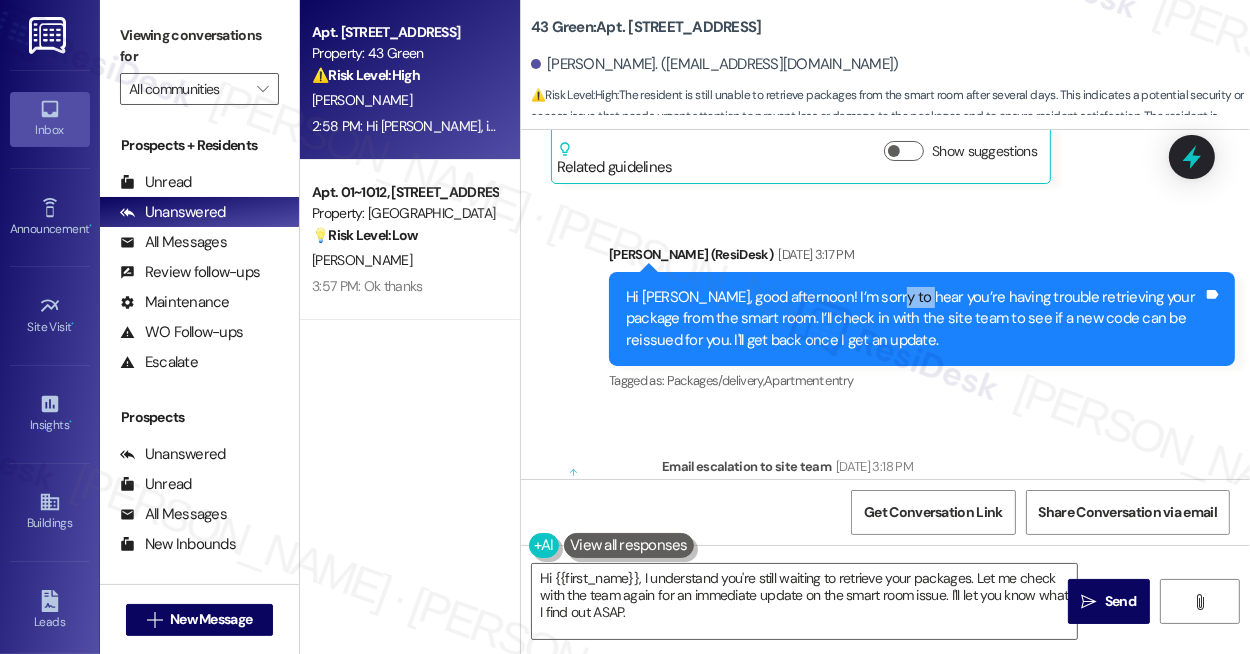 click on "Hi [PERSON_NAME], good afternoon! I’m sorry to hear you’re having trouble retrieving your package from the smart room. I’ll check in with the site team to see if a new code can be reissued for you. I'll get back once I get an update. Tags and notes" at bounding box center (922, 319) 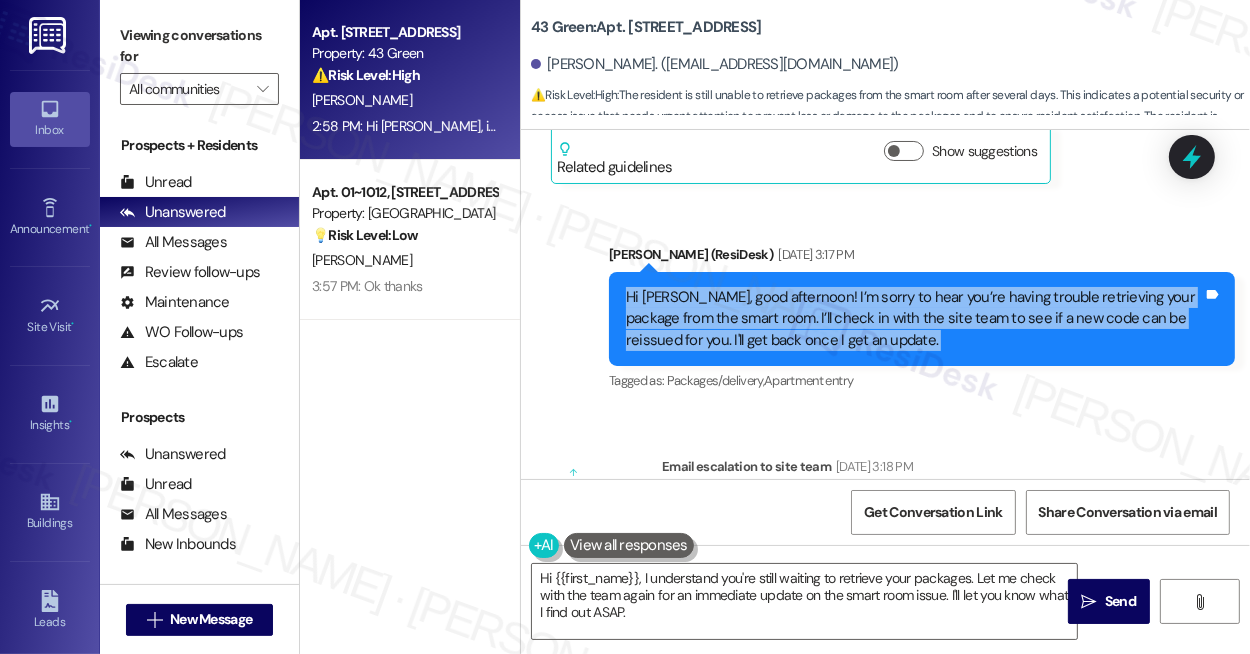 click on "Hi [PERSON_NAME], good afternoon! I’m sorry to hear you’re having trouble retrieving your package from the smart room. I’ll check in with the site team to see if a new code can be reissued for you. I'll get back once I get an update. Tags and notes" at bounding box center [922, 319] 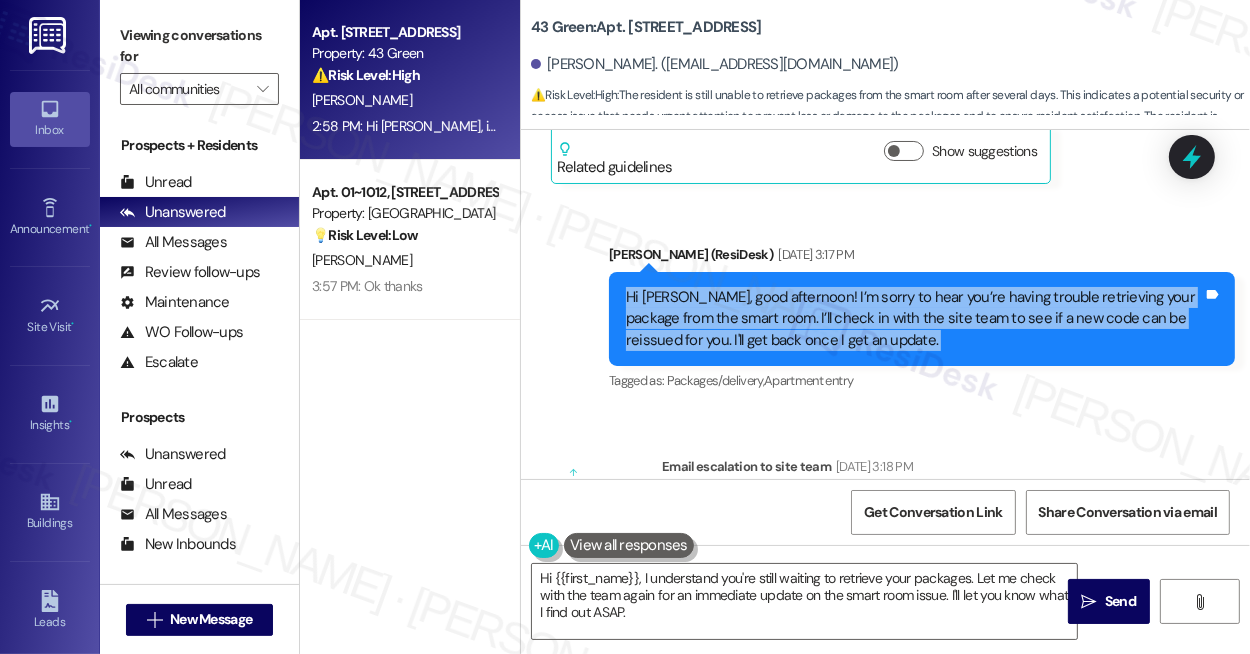click on "Hi [PERSON_NAME], good afternoon! I’m sorry to hear you’re having trouble retrieving your package from the smart room. I’ll check in with the site team to see if a new code can be reissued for you. I'll get back once I get an update." at bounding box center (914, 319) 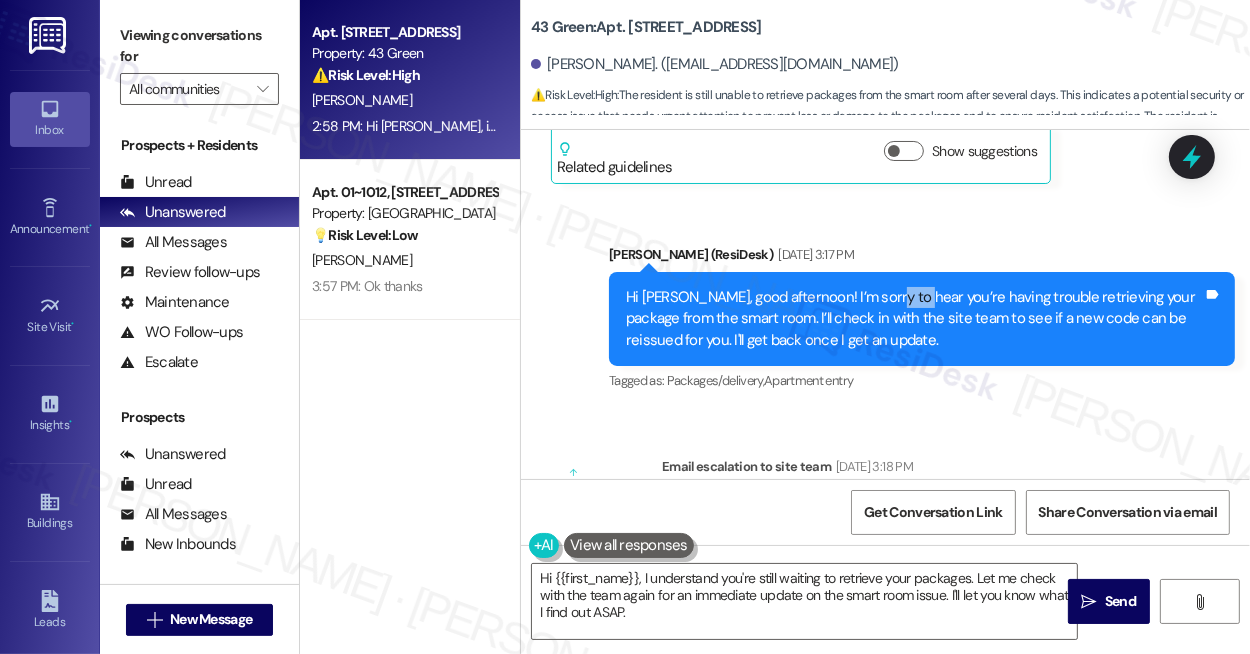 click on "Hi [PERSON_NAME], good afternoon! I’m sorry to hear you’re having trouble retrieving your package from the smart room. I’ll check in with the site team to see if a new code can be reissued for you. I'll get back once I get an update." at bounding box center (914, 319) 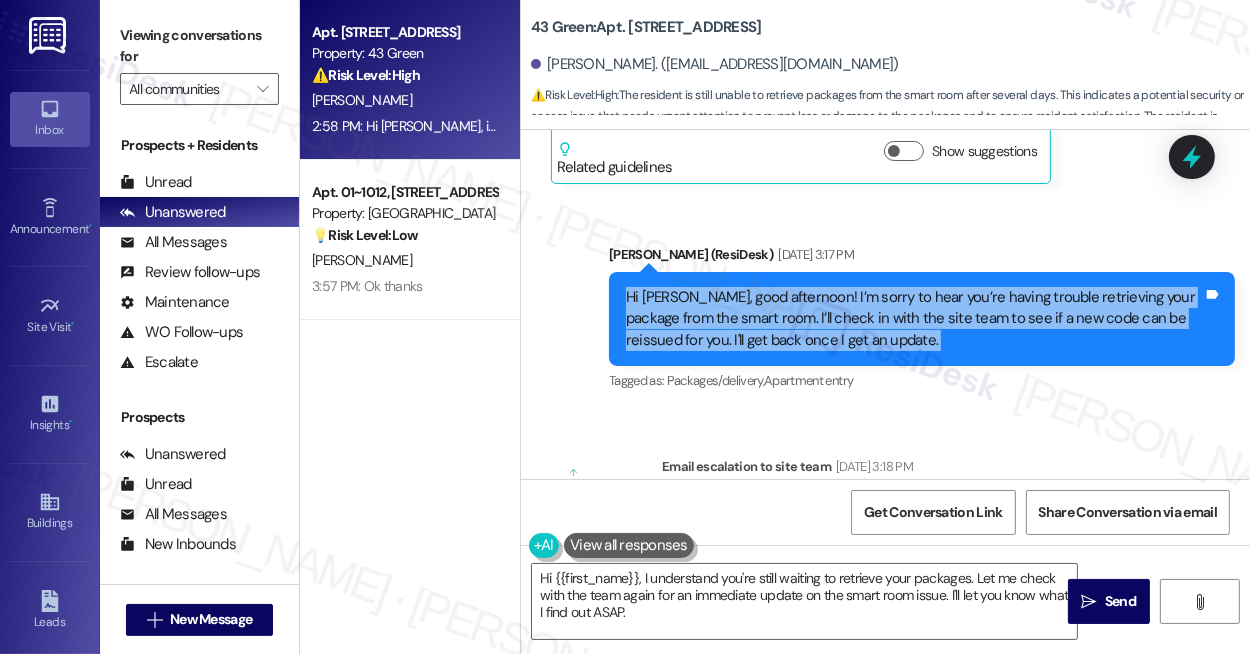 click on "Hi [PERSON_NAME], good afternoon! I’m sorry to hear you’re having trouble retrieving your package from the smart room. I’ll check in with the site team to see if a new code can be reissued for you. I'll get back once I get an update." at bounding box center (914, 319) 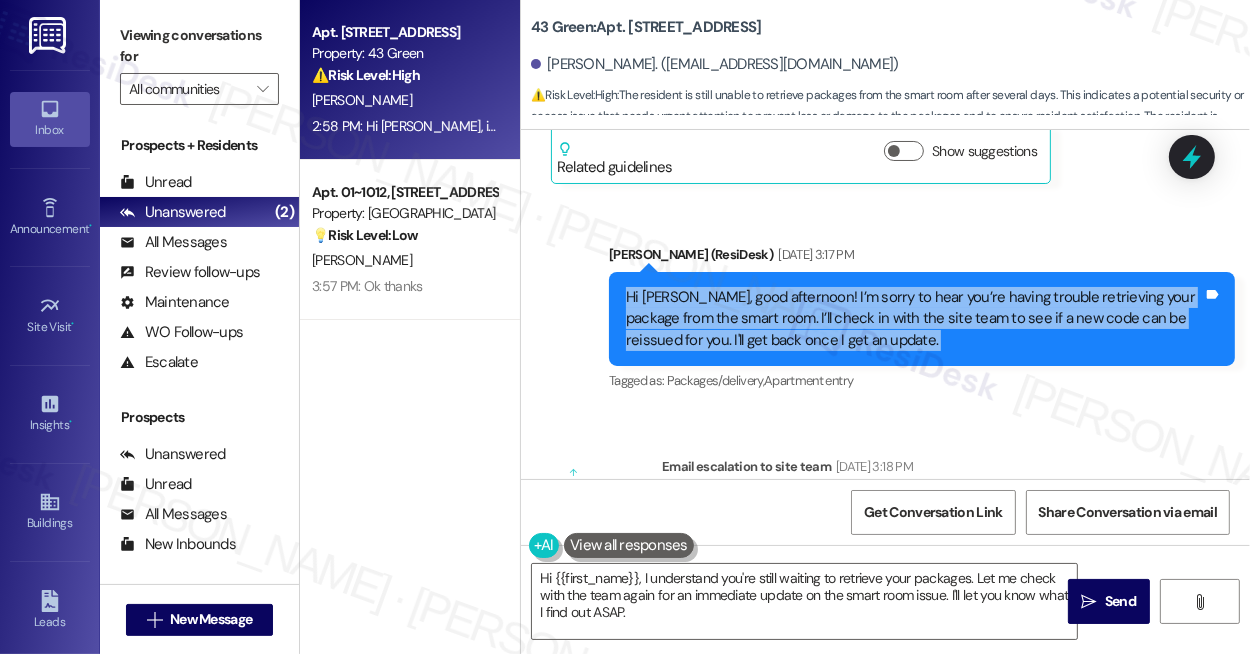 scroll, scrollTop: 1763, scrollLeft: 0, axis: vertical 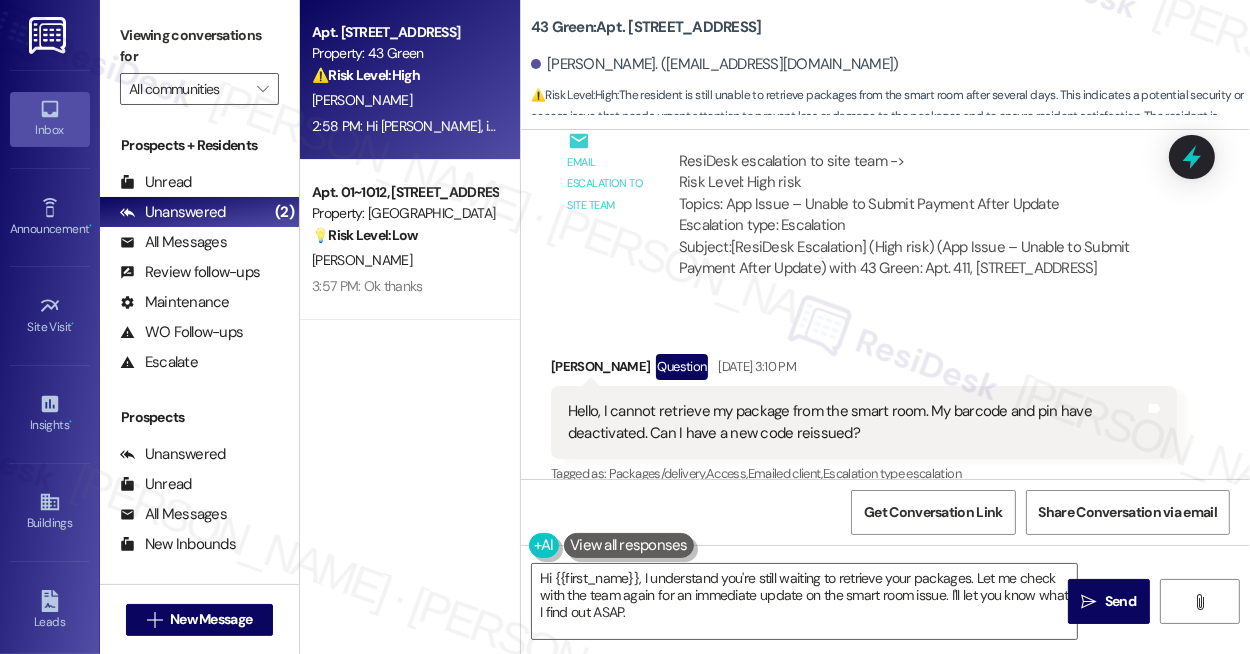 drag, startPoint x: 1091, startPoint y: 266, endPoint x: 1093, endPoint y: 252, distance: 14.142136 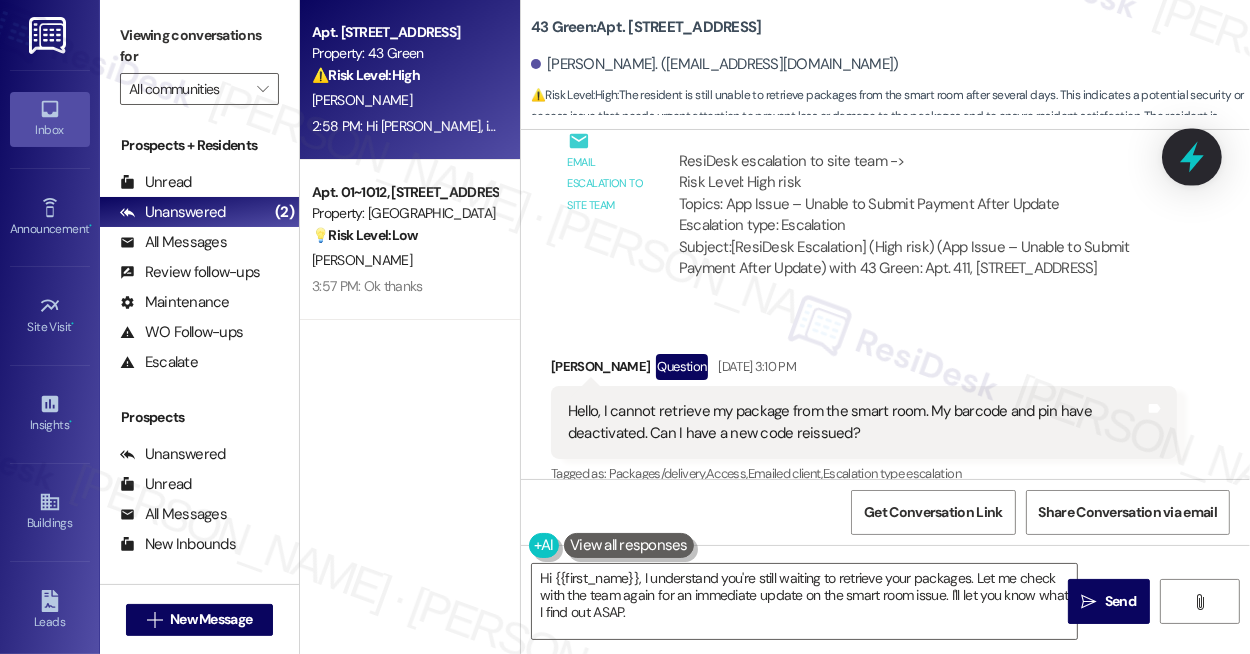 click 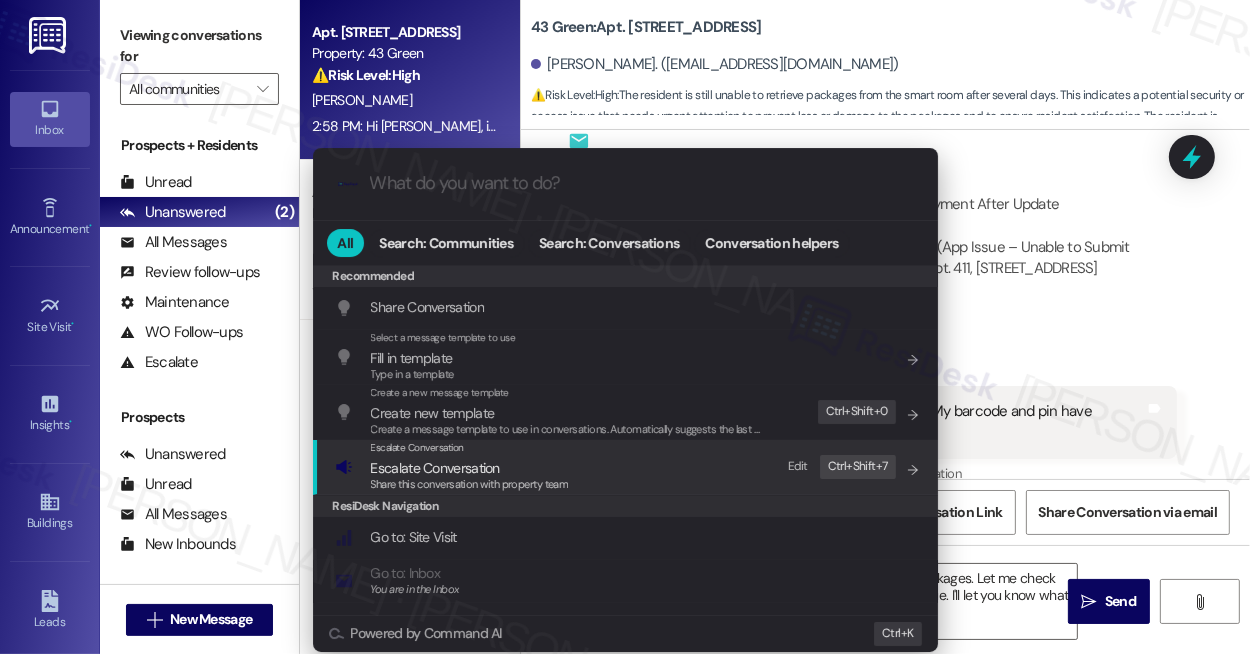 click on "Escalate Conversation" at bounding box center (435, 468) 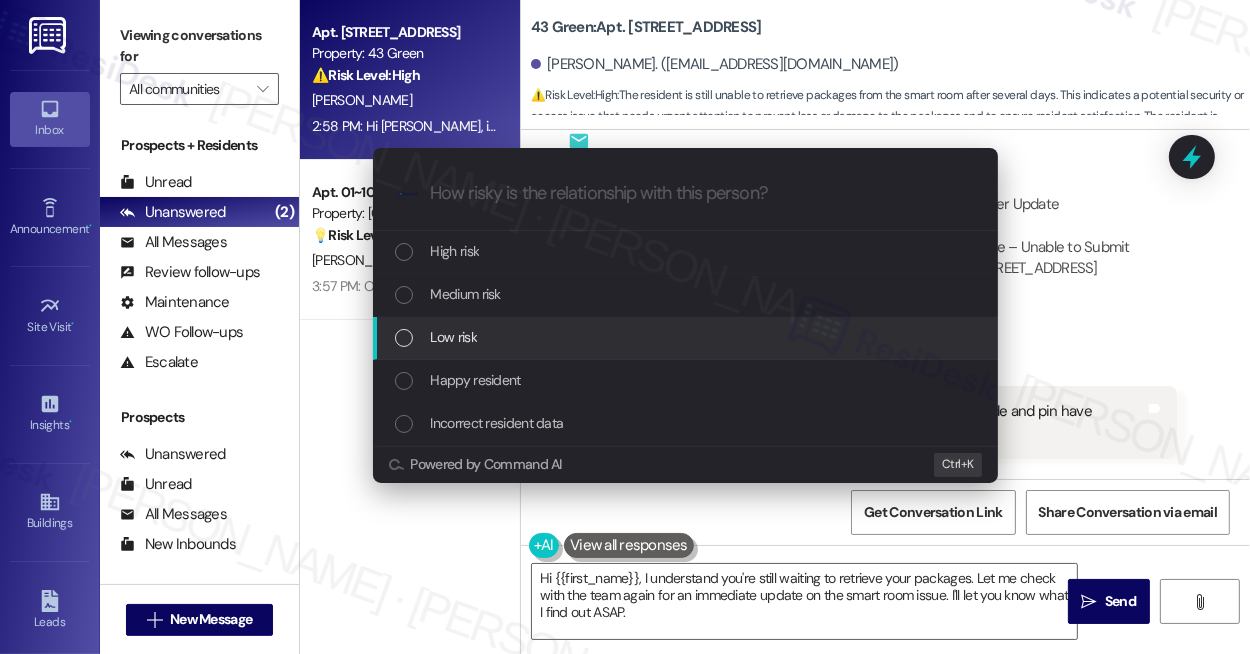 click on "Low risk" at bounding box center [687, 337] 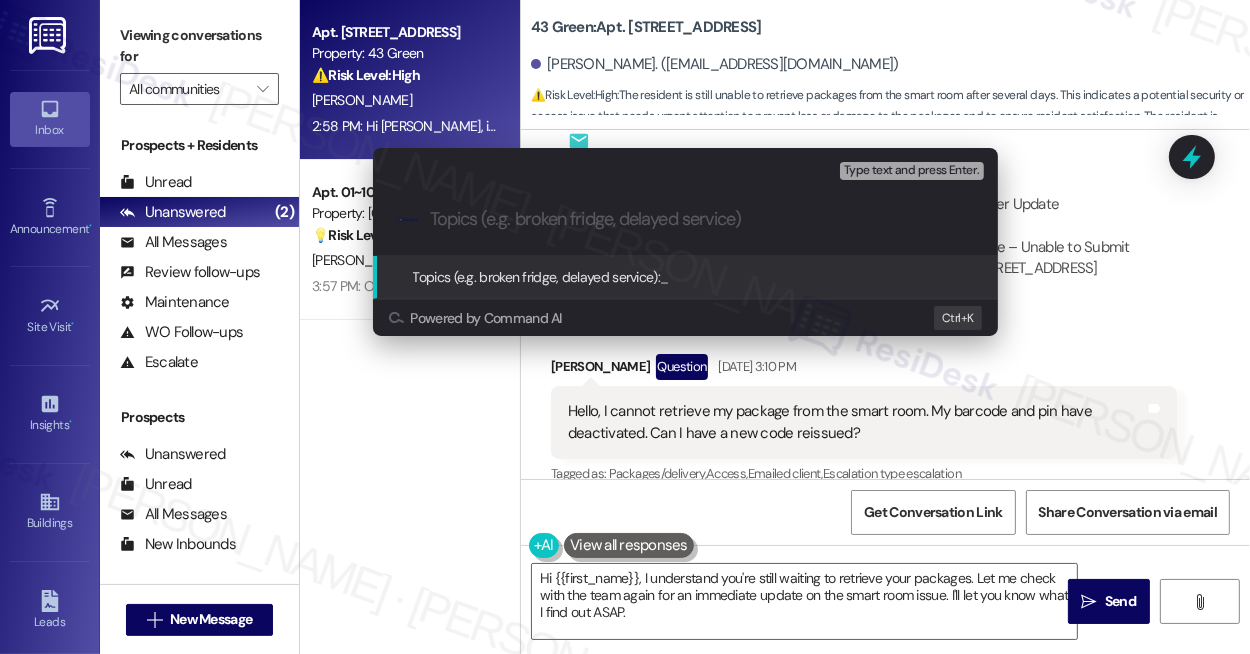 paste on "Request for New Smart Room Access Code" 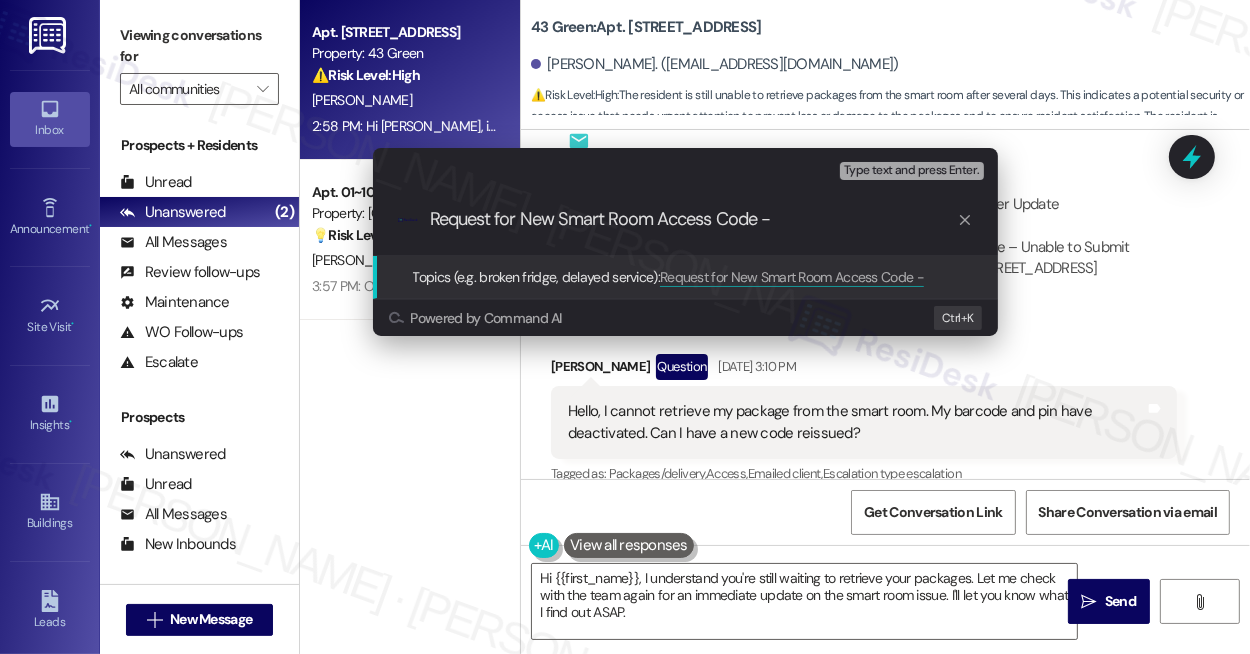 type on "Request for New Smart Room Access Code" 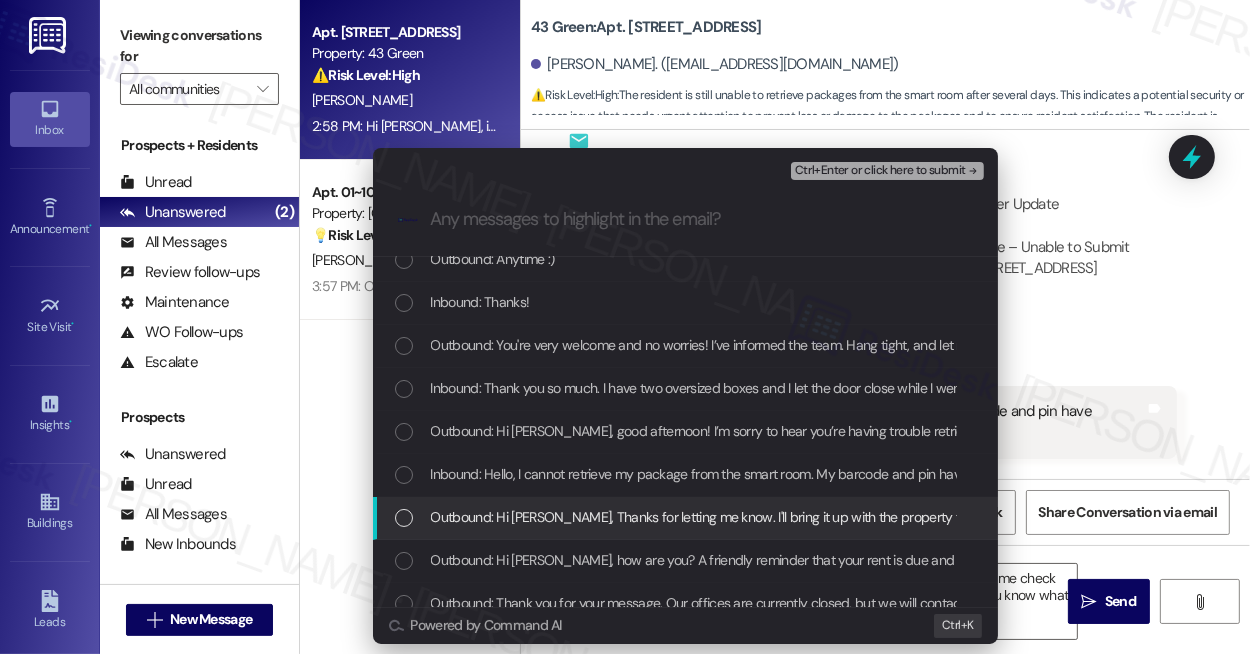scroll, scrollTop: 90, scrollLeft: 0, axis: vertical 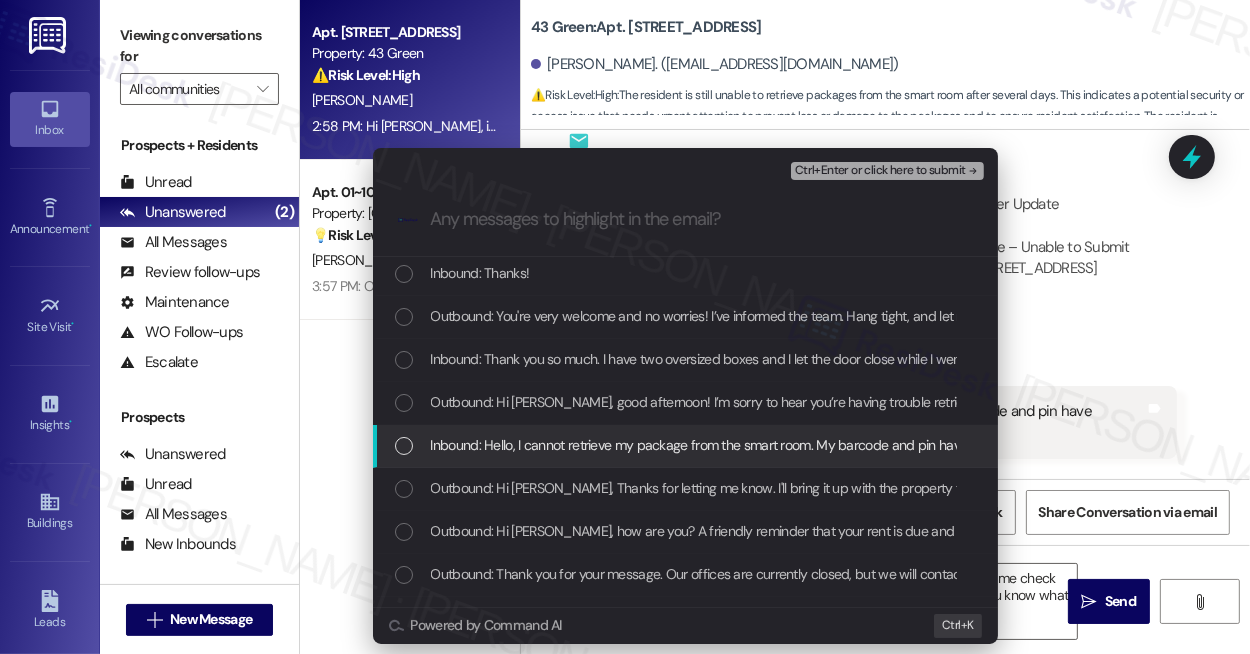 click on "Inbound: Hello, I cannot retrieve my package from the smart room. My barcode and pin have deactivated. Can I have a new code reissued?" at bounding box center (685, 446) 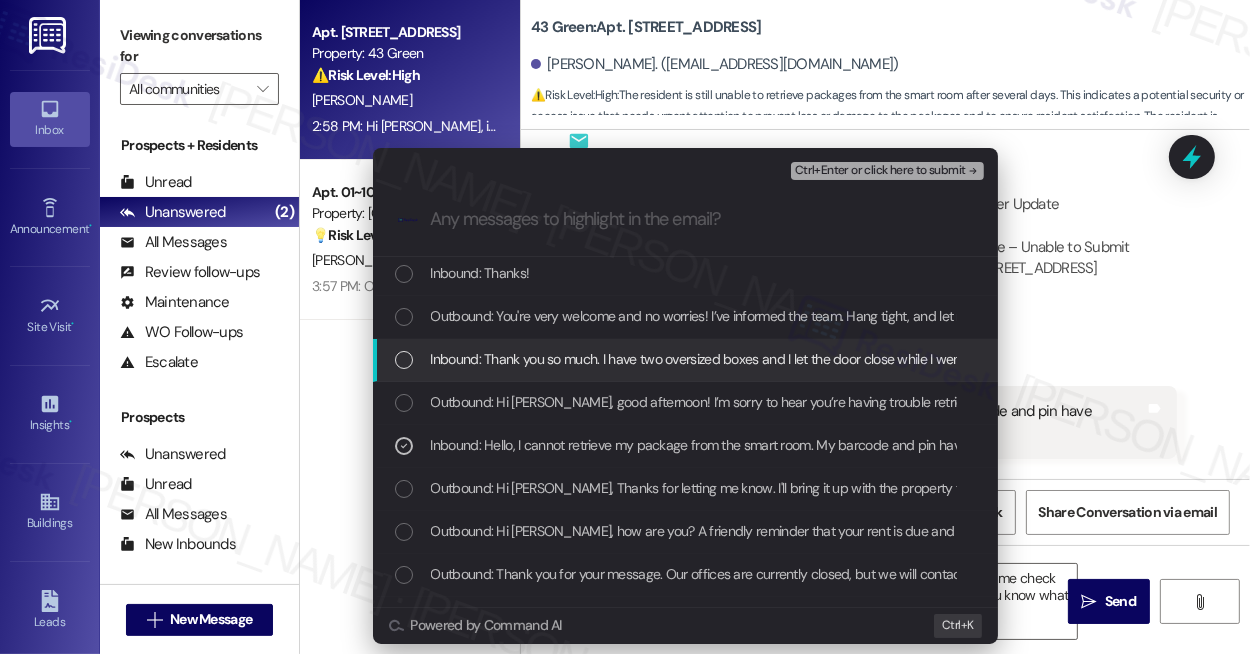 click on "Inbound: Thank you so much. I have two oversized boxes and I let the door close while I went to get a cart." at bounding box center (736, 359) 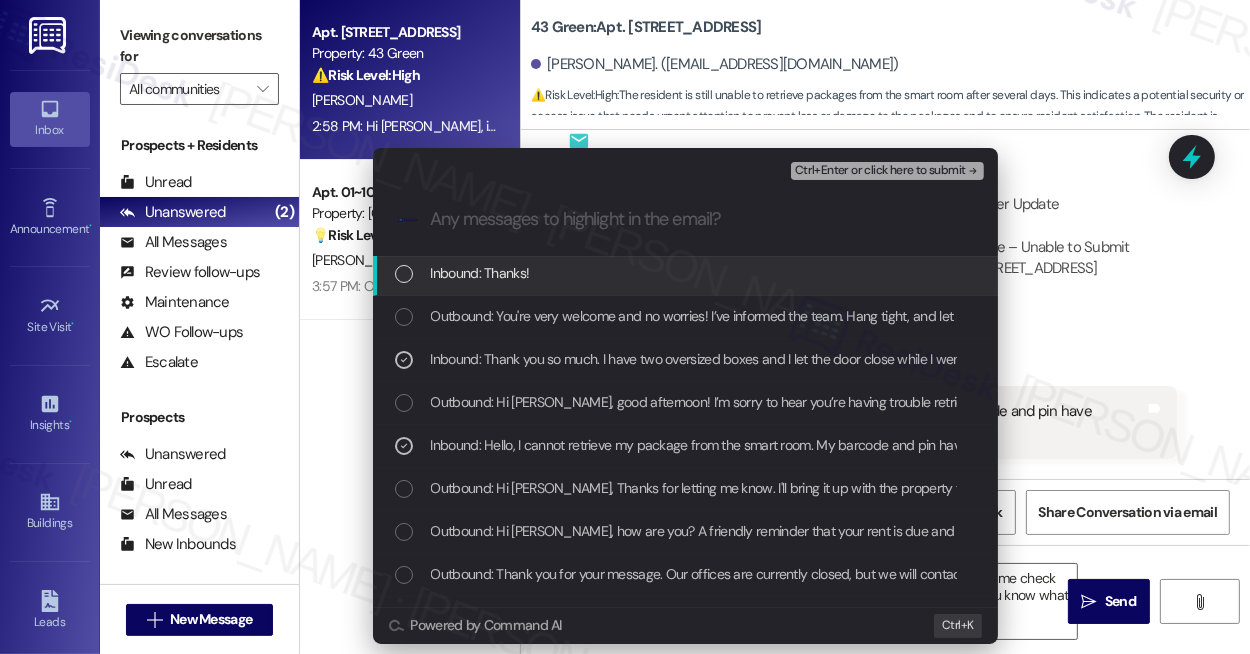 click on "Ctrl+Enter or click here to submit" at bounding box center (880, 171) 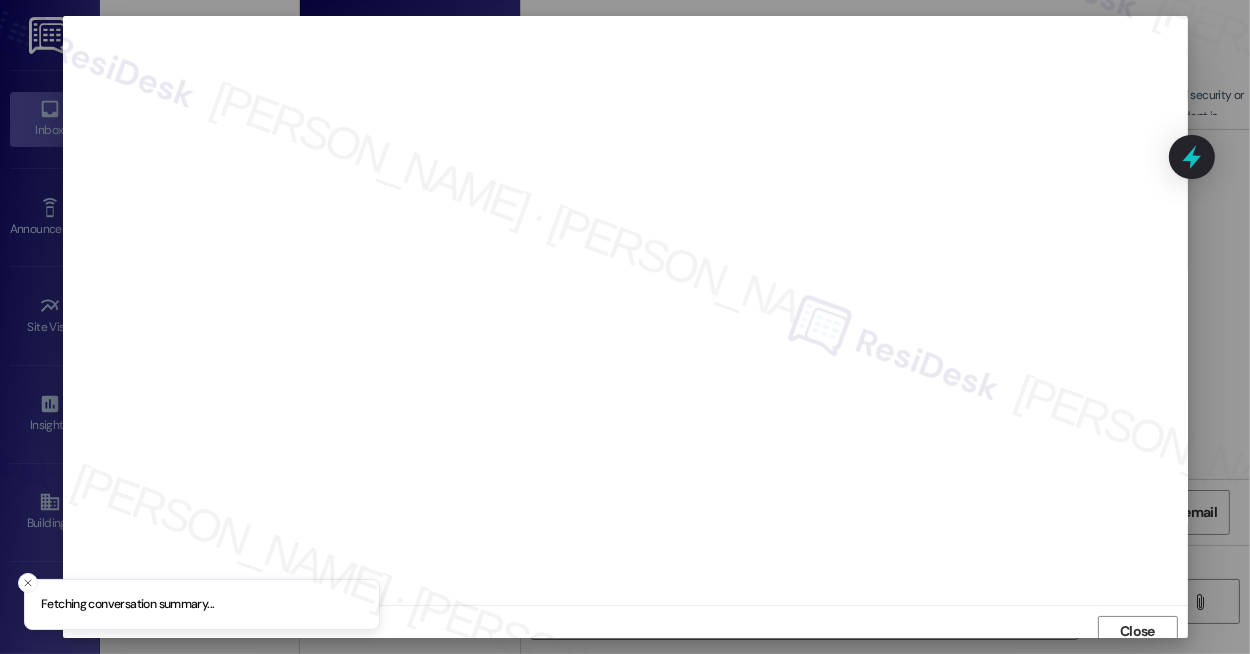 scroll, scrollTop: 9, scrollLeft: 0, axis: vertical 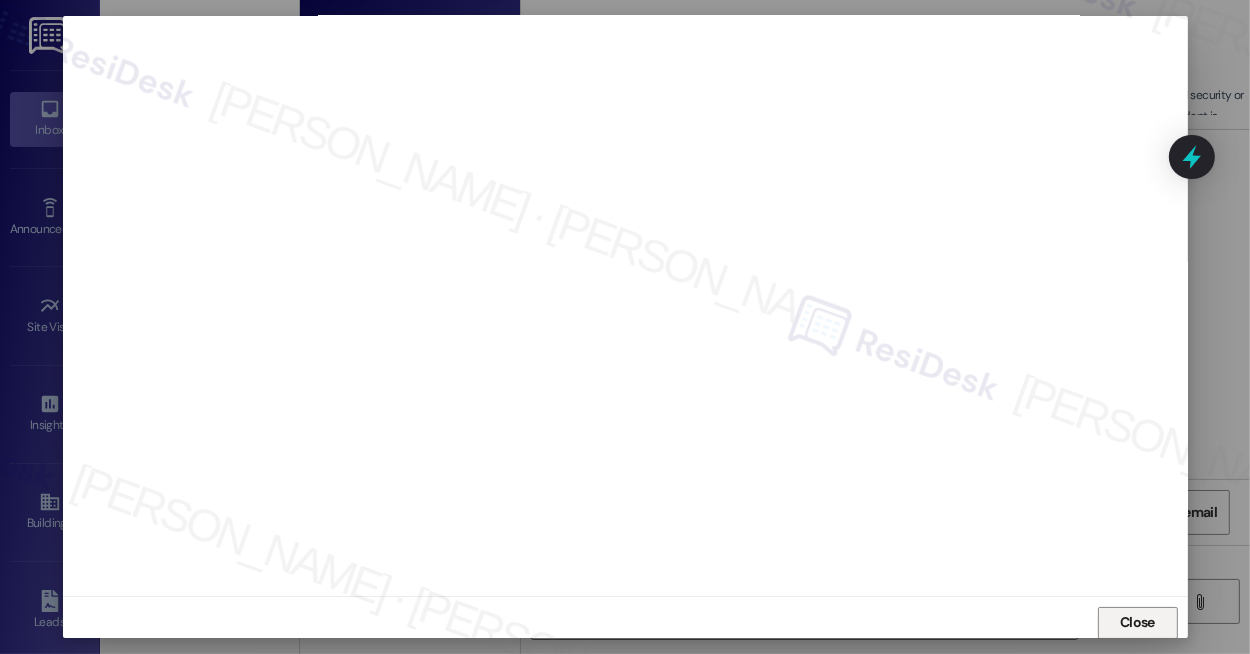 click on "Close" at bounding box center (1138, 623) 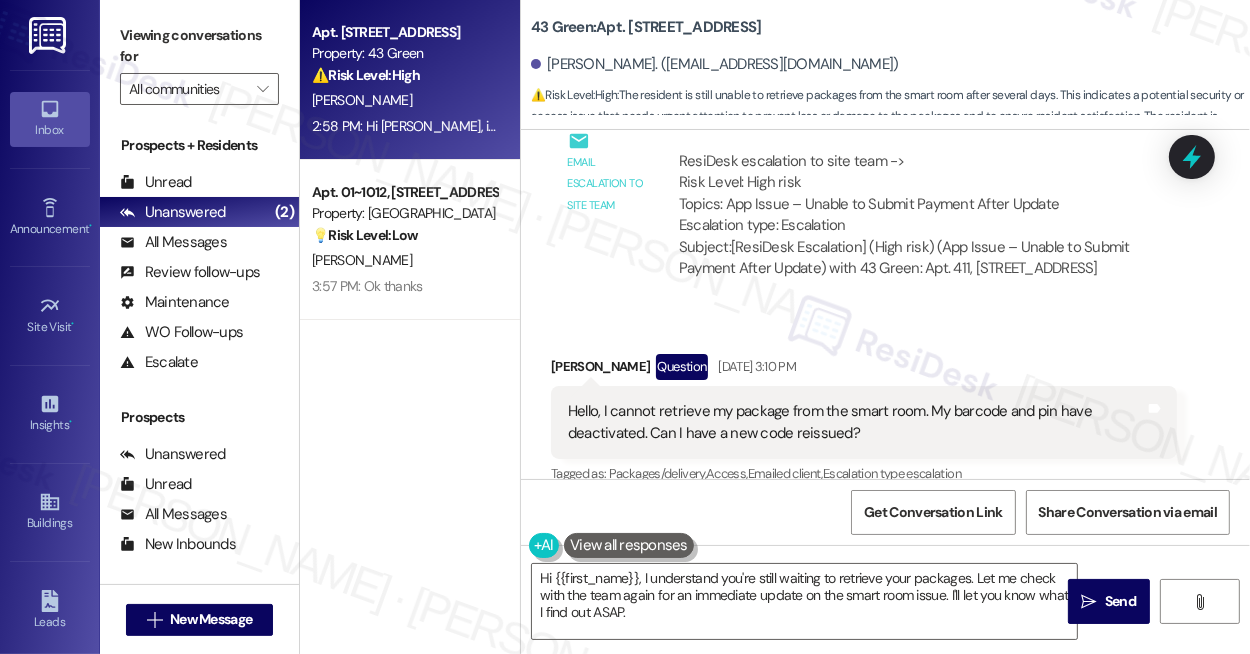 click on "Received via SMS [PERSON_NAME] Question [DATE] 3:10 PM Hello, I cannot retrieve my package from the smart room. My barcode and pin have deactivated. Can I have a new code reissued?  Tags and notes Tagged as:   Packages/delivery ,  Click to highlight conversations about Packages/delivery Access ,  Click to highlight conversations about Access Emailed client ,  Click to highlight conversations about Emailed client Escalation type escalation Click to highlight conversations about Escalation type escalation  Related guidelines Show suggestions" at bounding box center (885, 436) 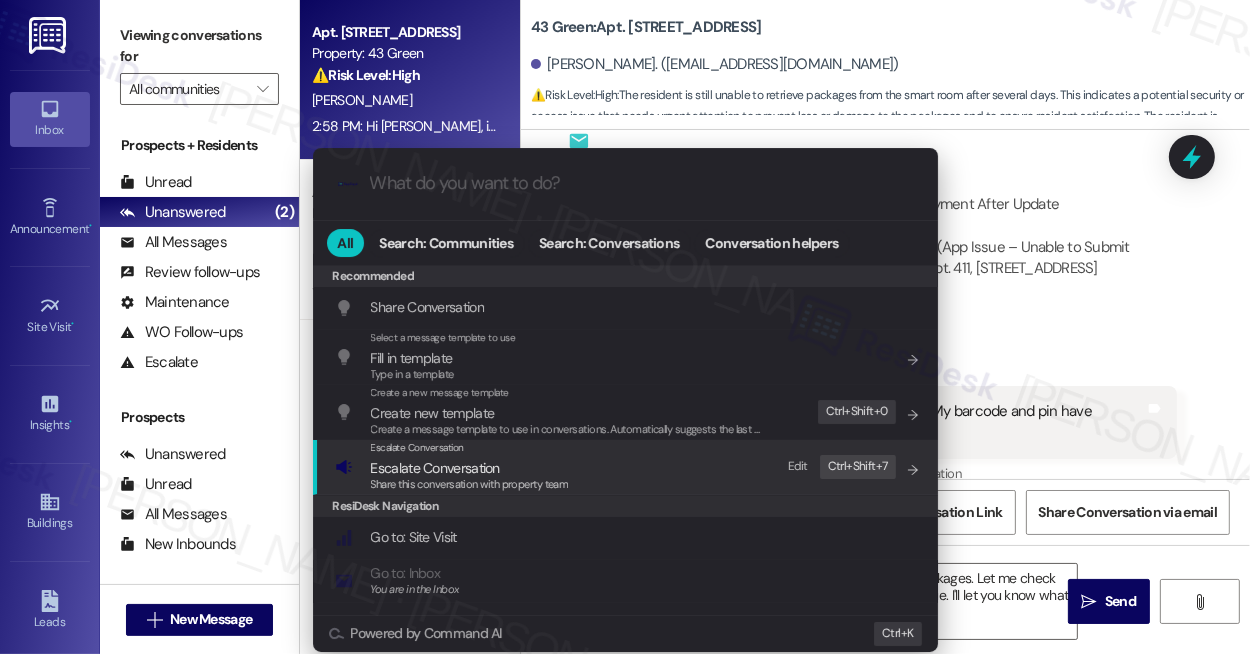 click on "Escalate Conversation" at bounding box center (470, 468) 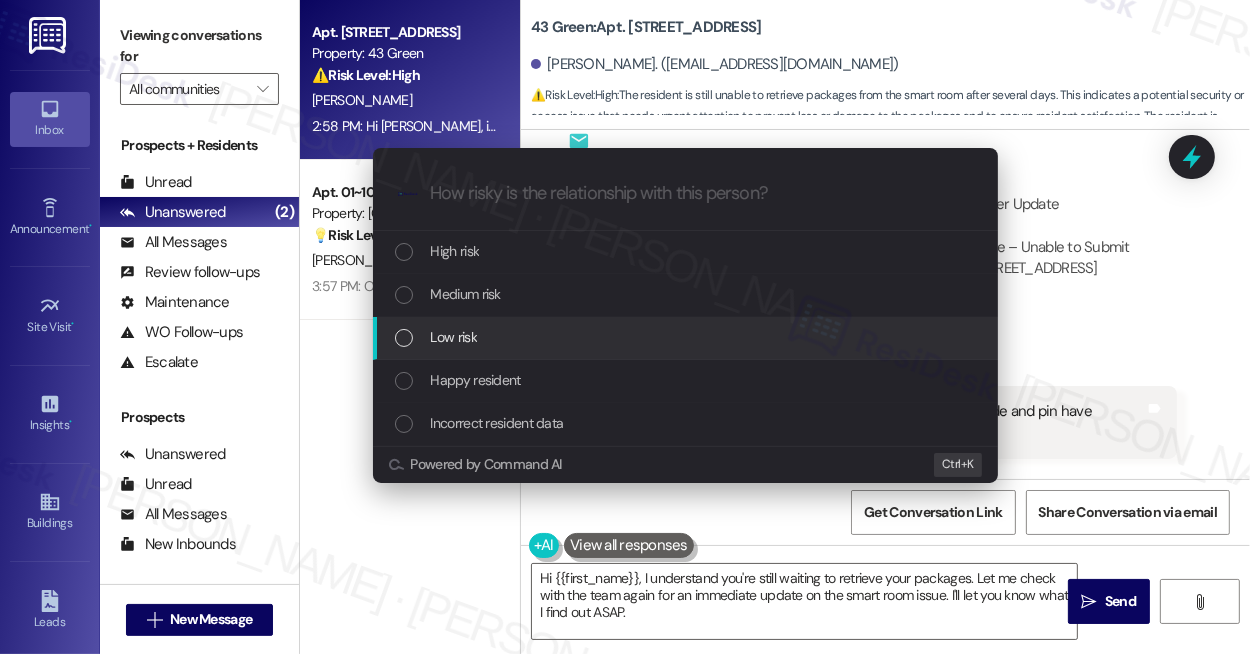 click on "Low risk" at bounding box center (687, 337) 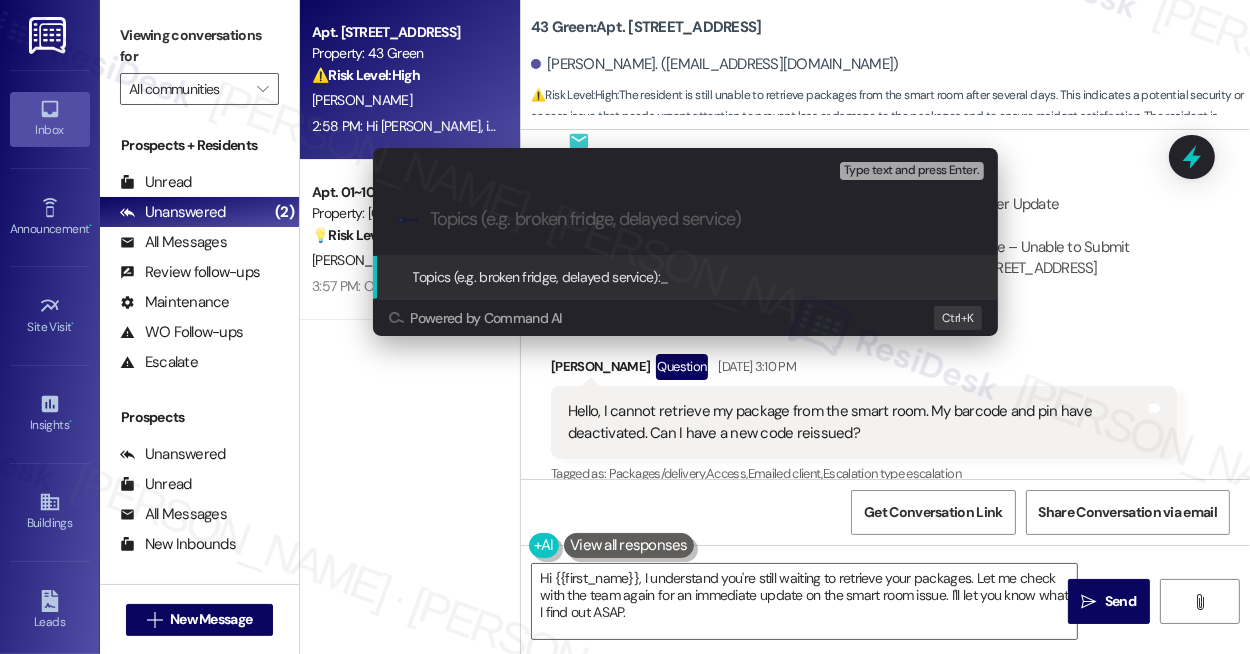 paste on "Request for New Smart Room Access Code" 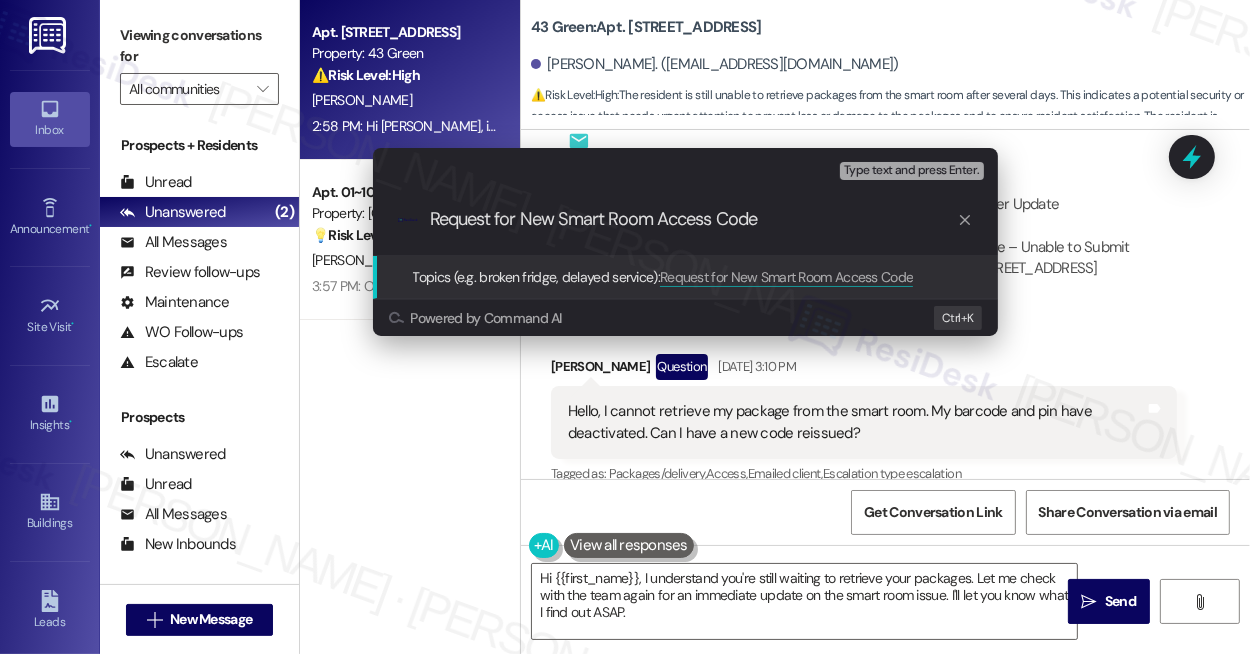 type on "Request for New Smart Room Access Code" 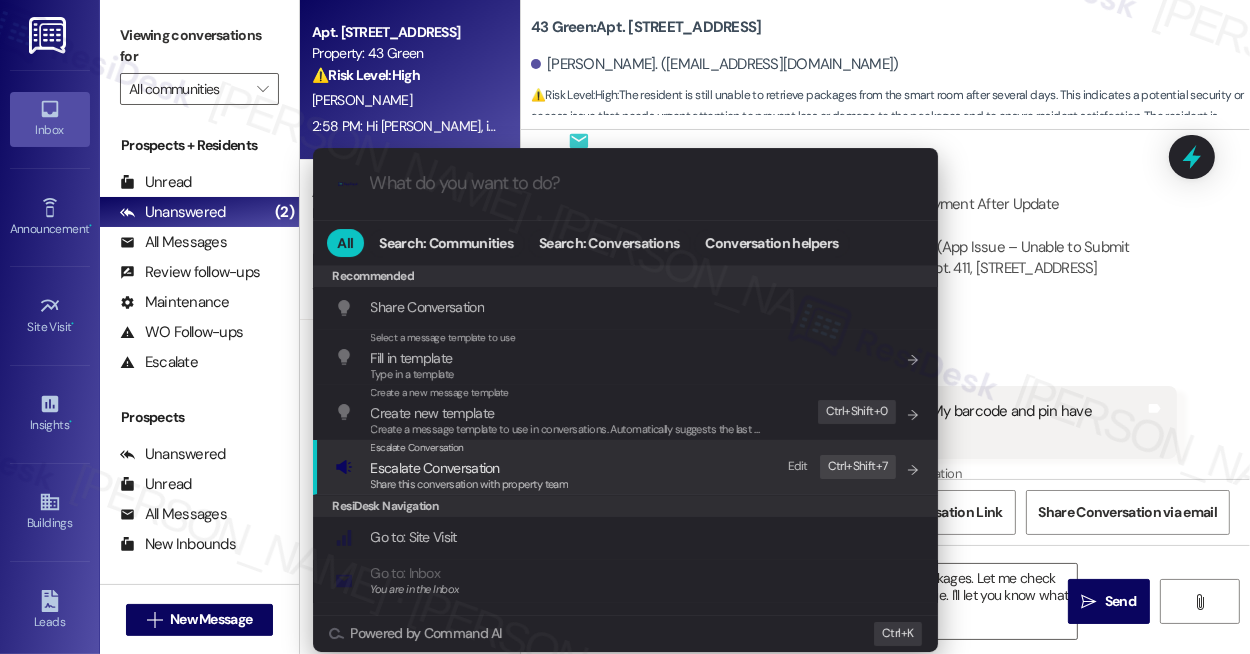 click on "Share this conversation with property team" at bounding box center [470, 484] 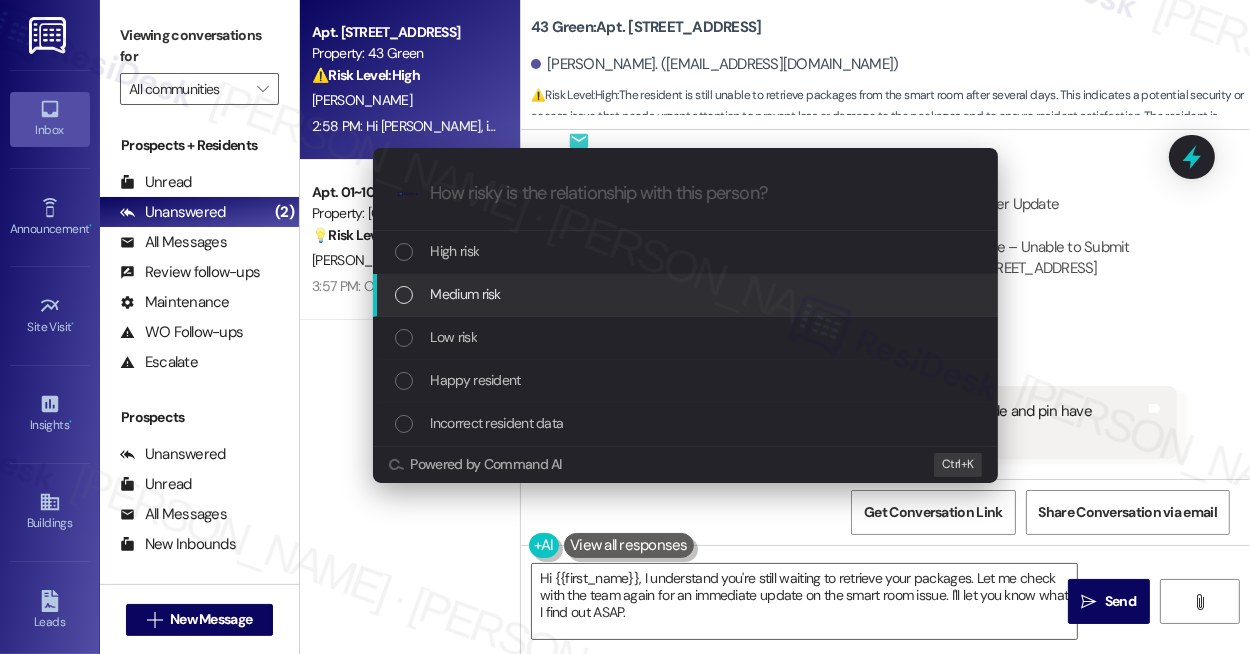 click on "Medium risk" at bounding box center [687, 294] 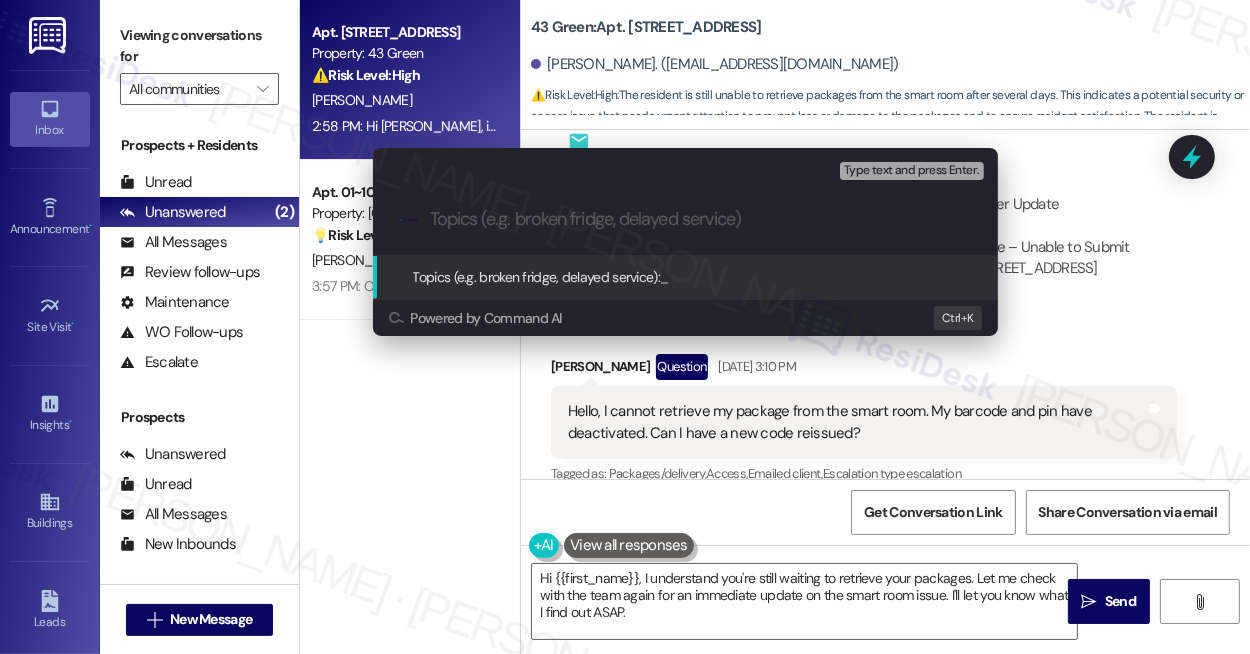 paste on "Request for New Smart Room Access Code" 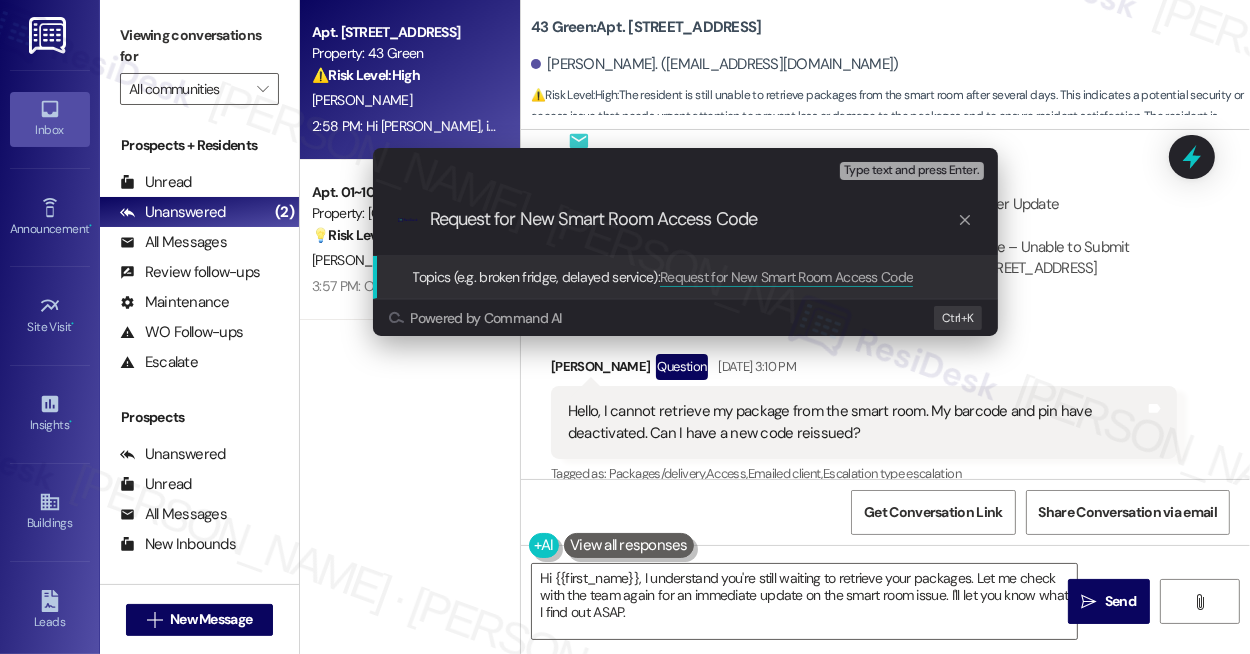 type 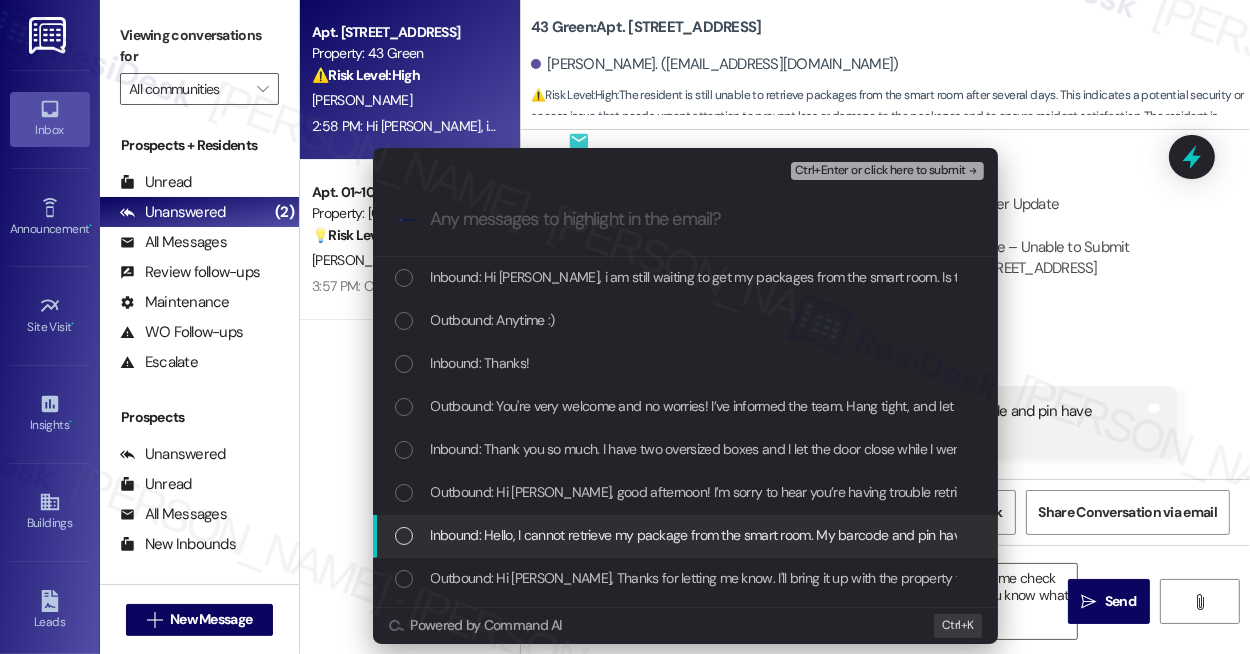 click on "Inbound: Hello, I cannot retrieve my package from the smart room. My barcode and pin have deactivated. Can I have a new code reissued?" at bounding box center (835, 535) 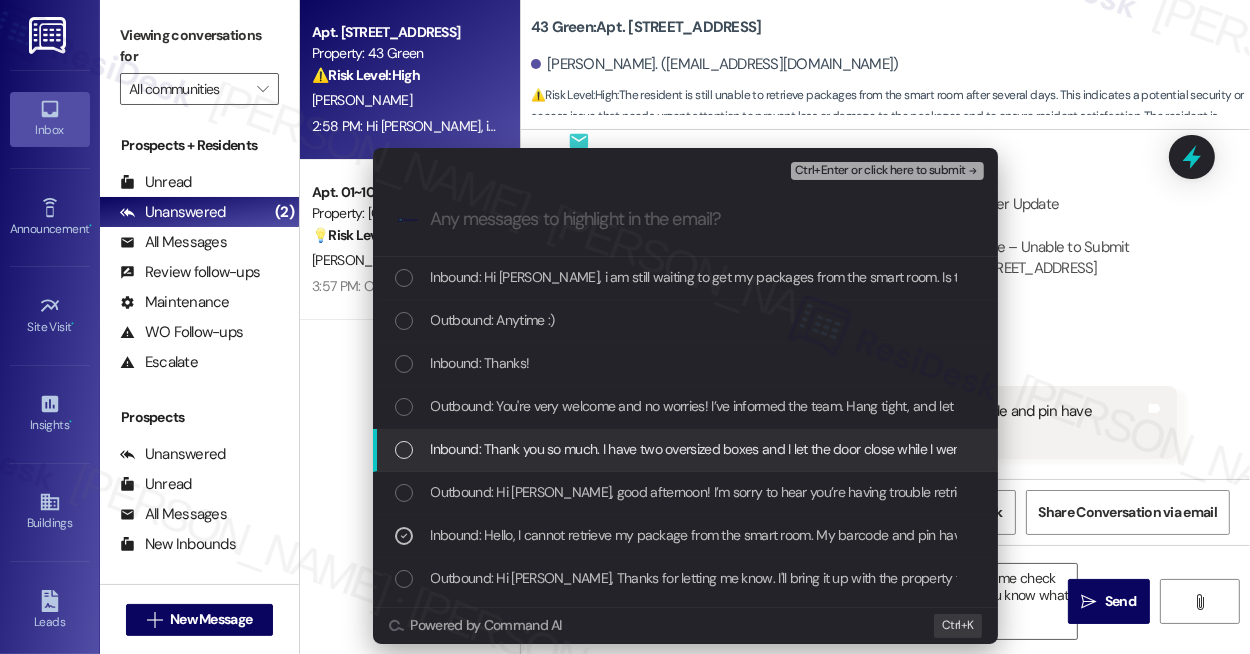 click on "Inbound: Thank you so much. I have two oversized boxes and I let the door close while I went to get a cart." at bounding box center (736, 449) 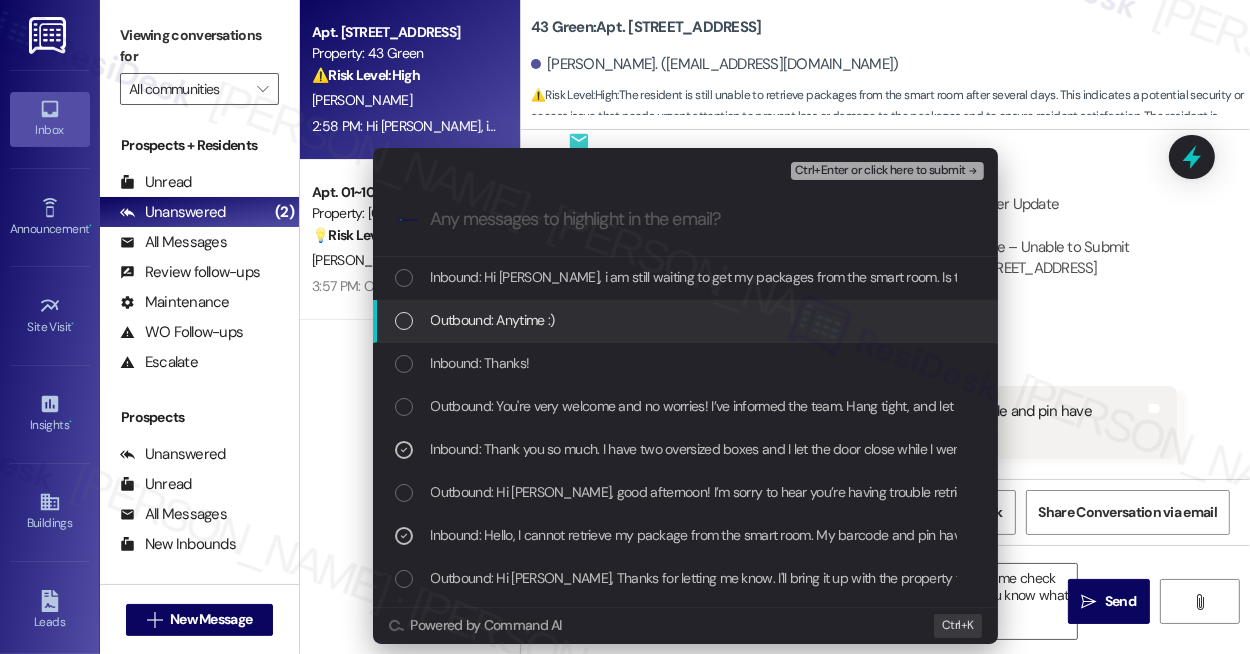 click on "Inbound: Hi [PERSON_NAME], i am still waiting to get my packages from the smart room. Is there an update?" at bounding box center (743, 277) 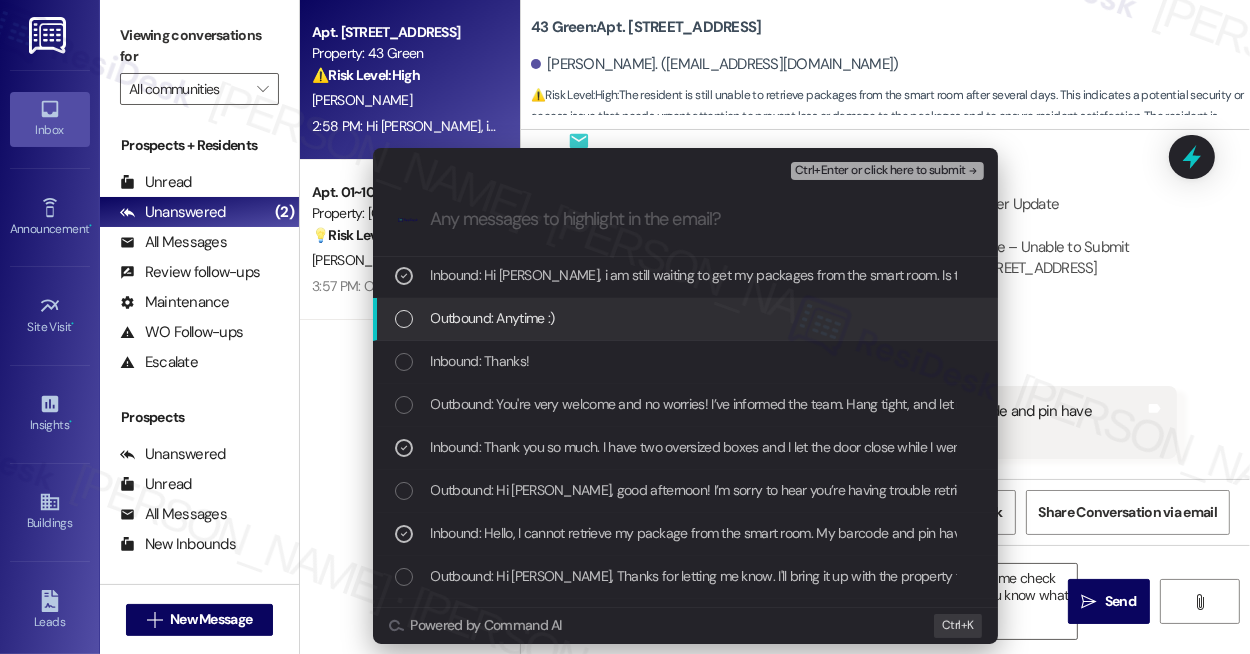 scroll, scrollTop: 0, scrollLeft: 0, axis: both 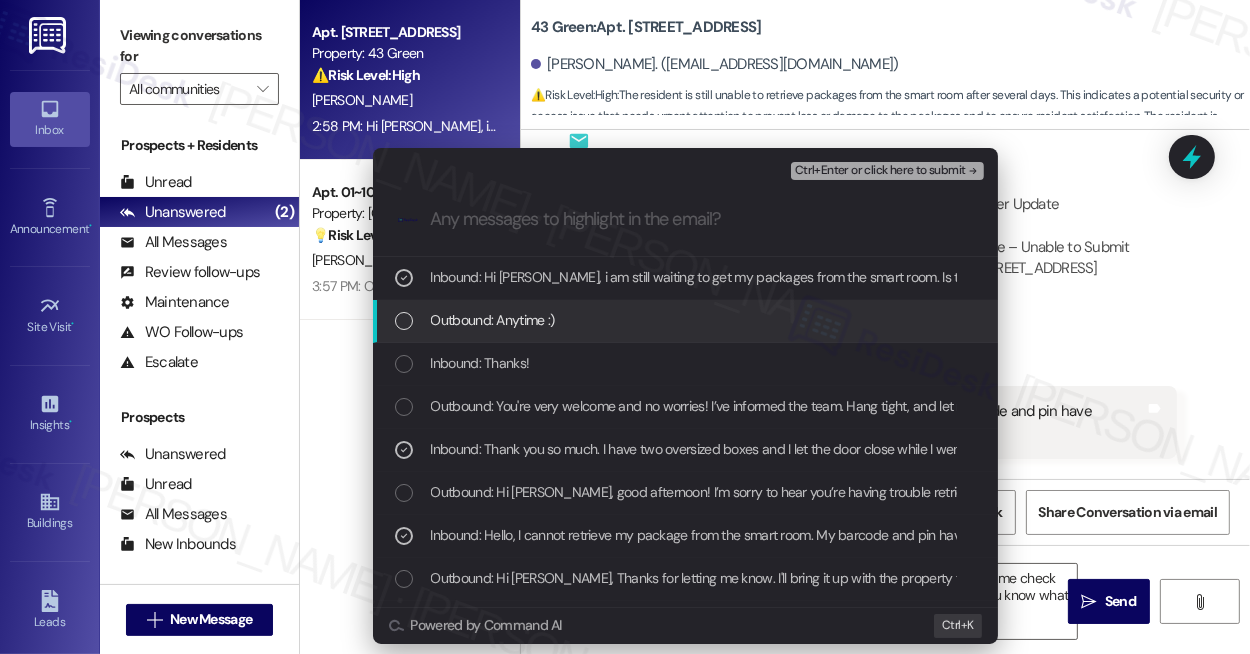 click on "Ctrl+Enter or click here to submit" at bounding box center (880, 171) 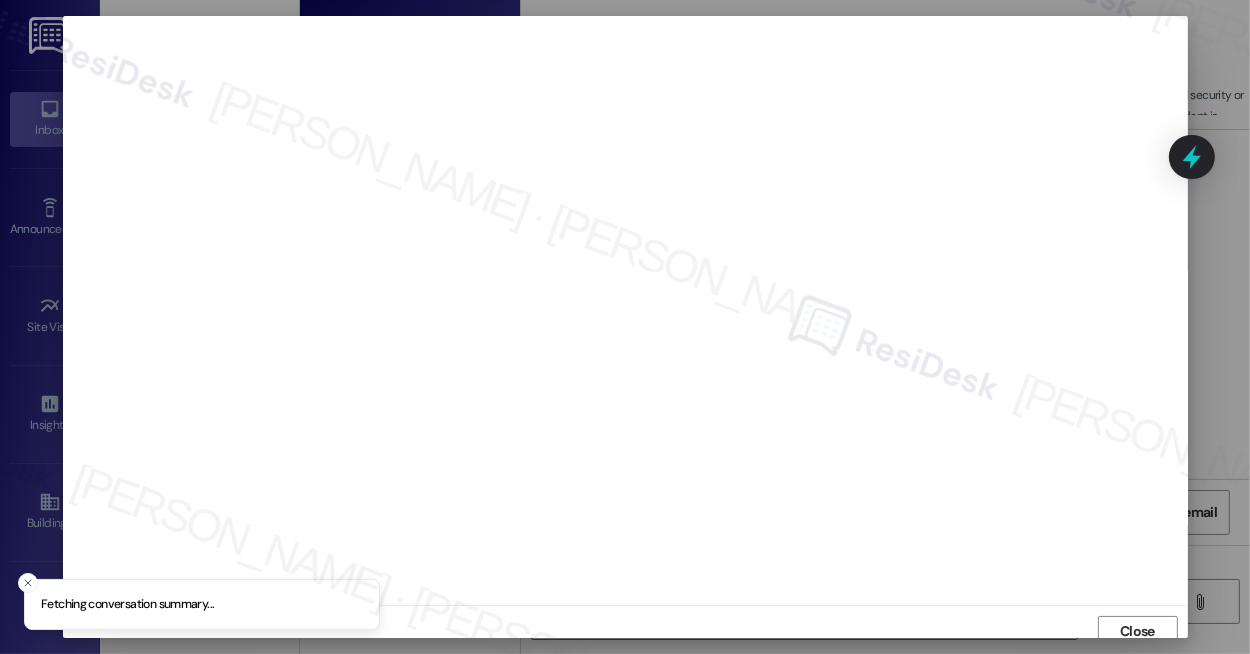 scroll, scrollTop: 9, scrollLeft: 0, axis: vertical 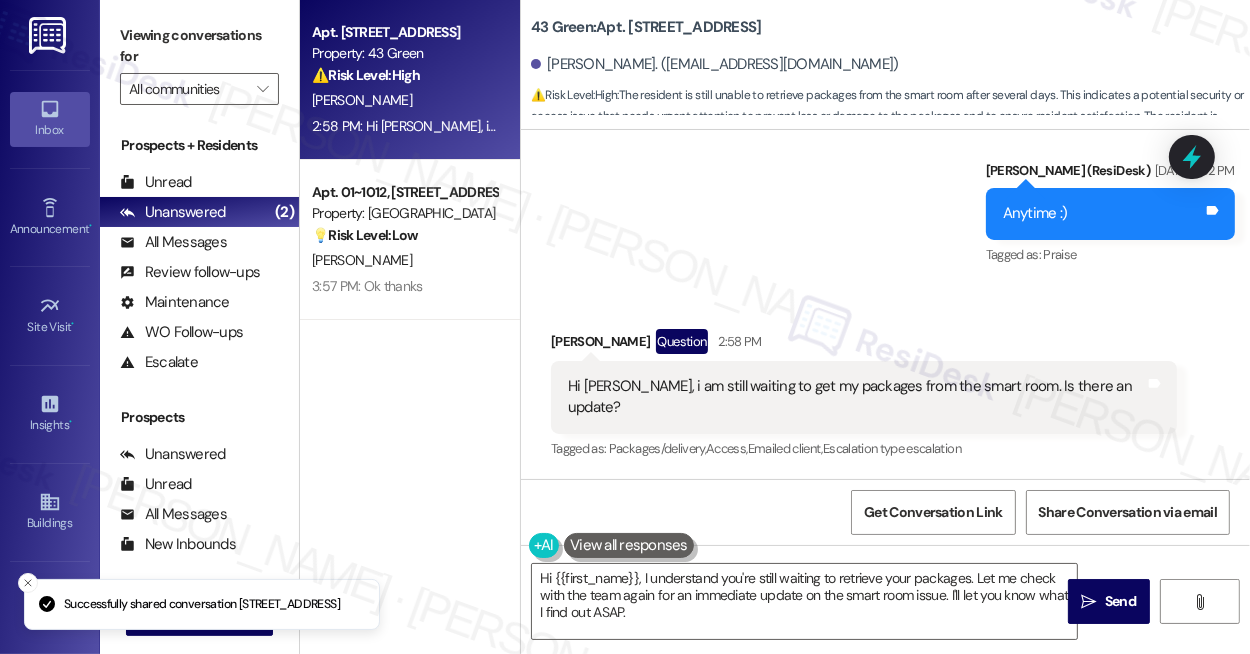 click on "Hi [PERSON_NAME], i am still waiting to get my packages from the smart room. Is there an update?  Tags and notes" at bounding box center (864, 397) 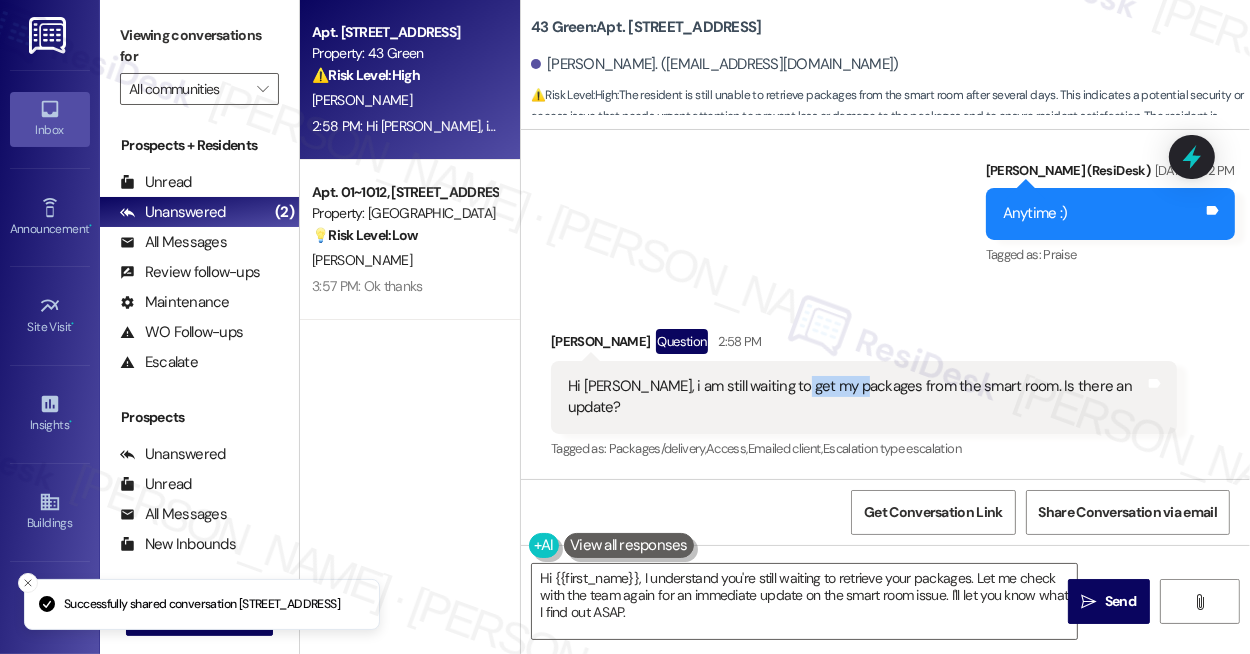 click on "Hi [PERSON_NAME], i am still waiting to get my packages from the smart room. Is there an update?" at bounding box center [856, 397] 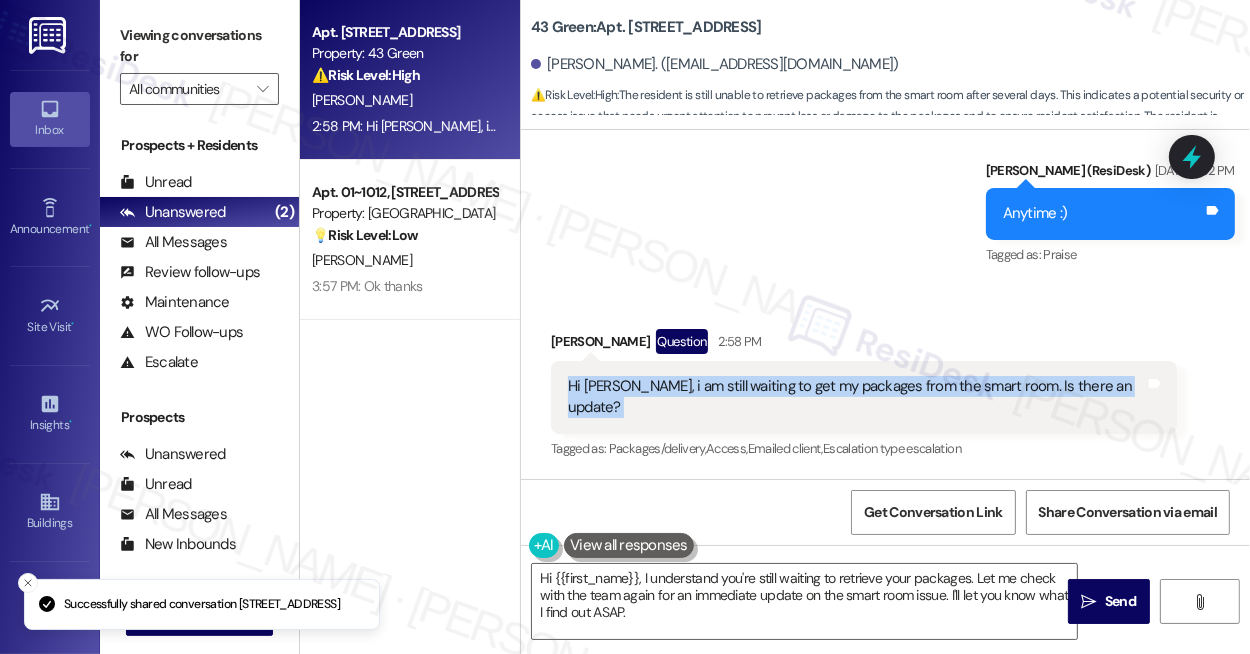 click on "Hi [PERSON_NAME], i am still waiting to get my packages from the smart room. Is there an update?" at bounding box center (856, 397) 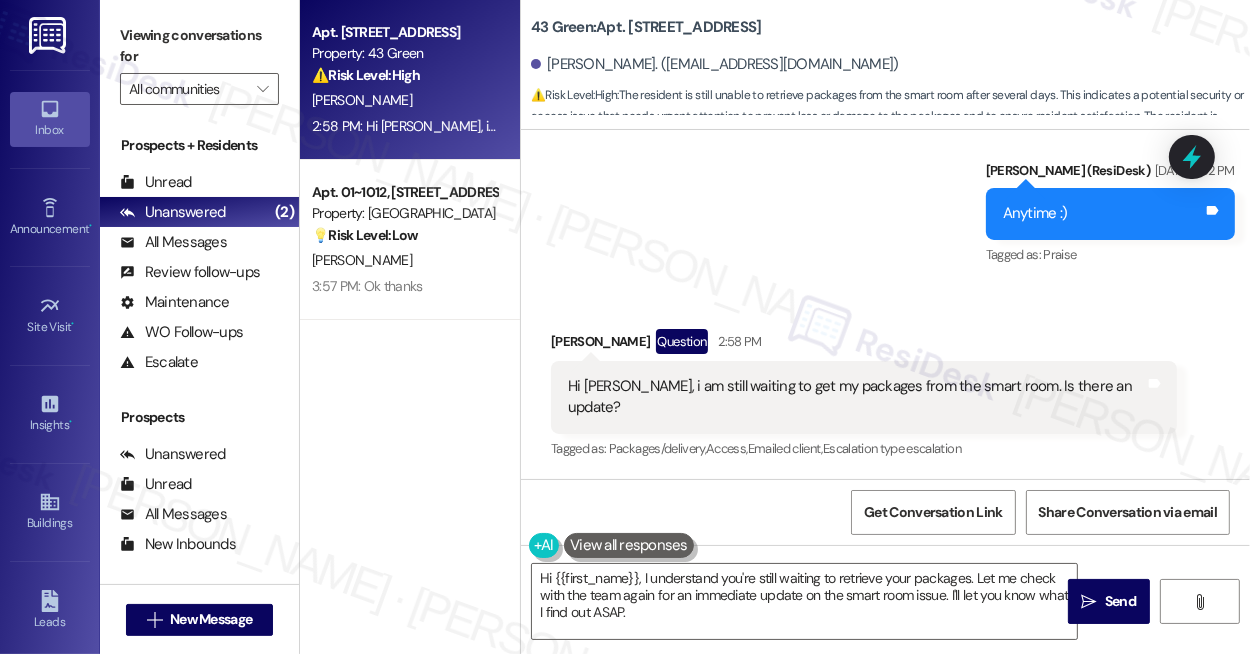 click on "Sent via SMS [PERSON_NAME]   (ResiDesk) [DATE] 3:32 PM Anytime :) Tags and notes Tagged as:   Praise Click to highlight conversations about Praise" at bounding box center (885, 199) 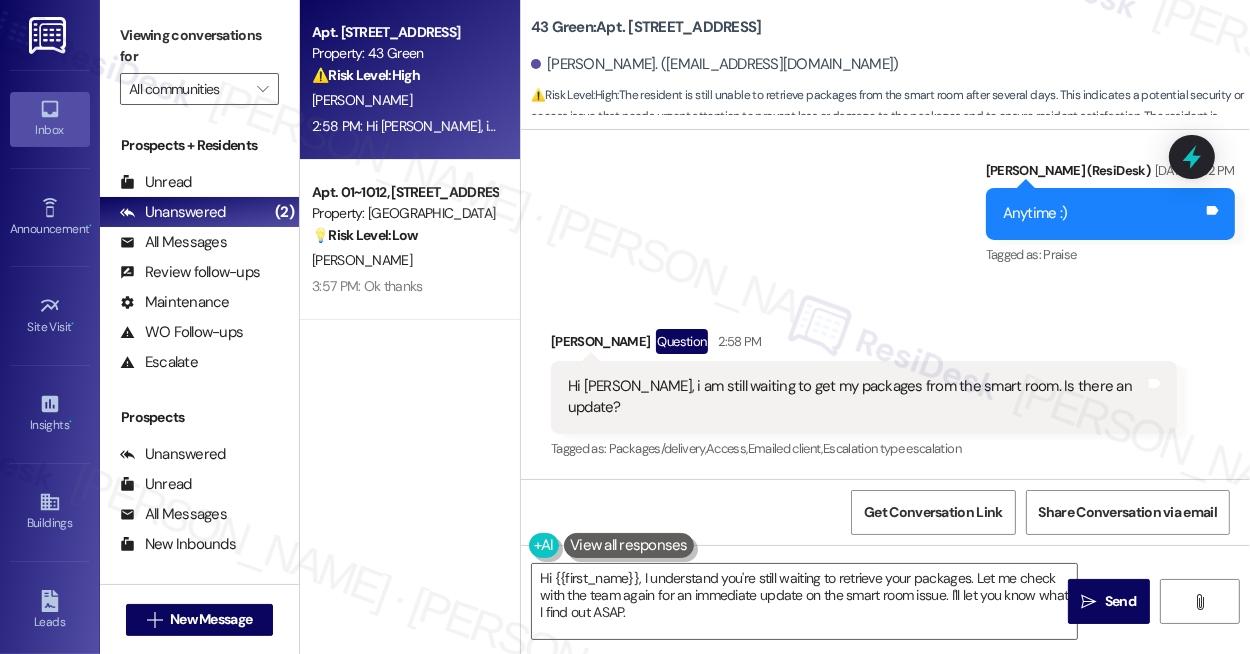 drag, startPoint x: 980, startPoint y: 363, endPoint x: 952, endPoint y: 386, distance: 36.23534 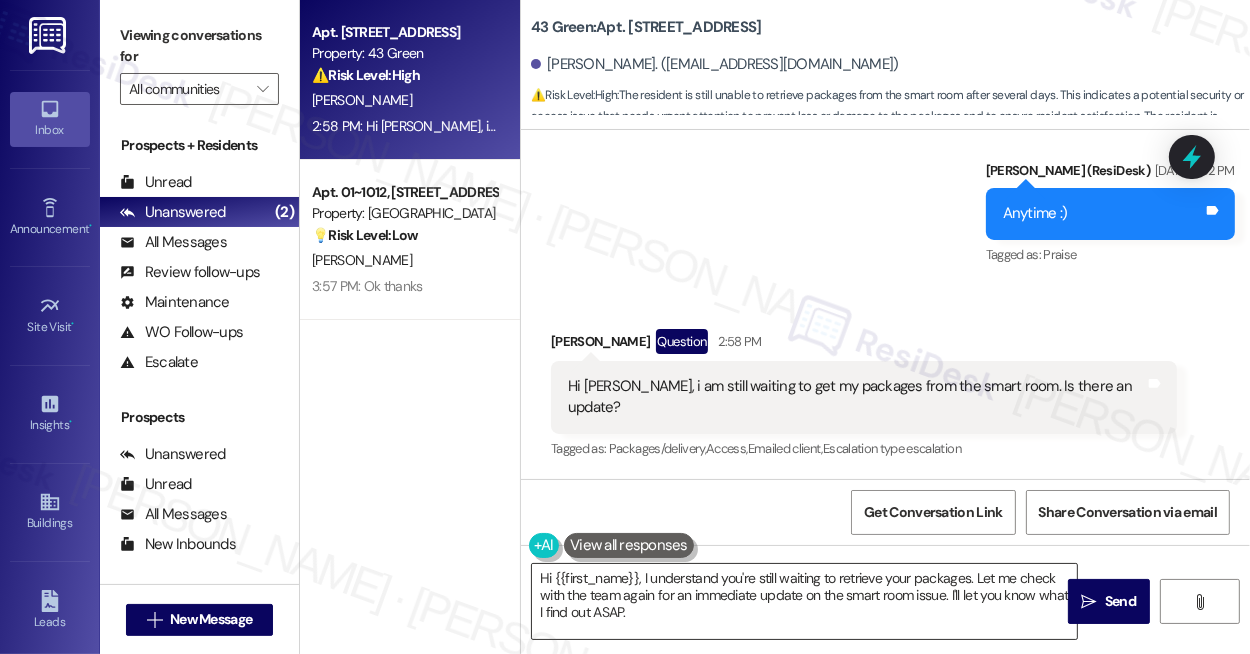 click on "Hi {{first_name}}, I understand you're still waiting to retrieve your packages. Let me check with the team again for an immediate update on the smart room issue. I'll let you know what I find out ASAP." at bounding box center (804, 601) 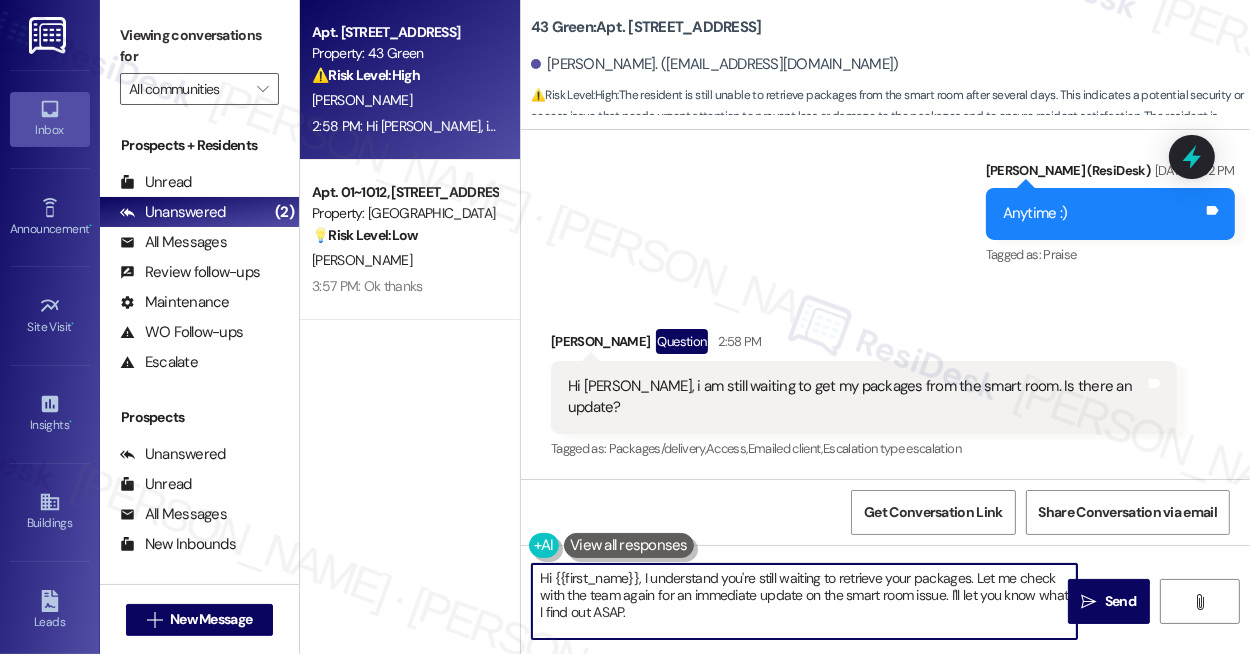 paste on "[PERSON_NAME], thanks for checking in! I’m really sorry you’re still waiting to access your packages—I know how frustrating that can be. I haven’t received an update from the team just yet, but I’ve followed up with them again to make sure this stays on their radar. I’ll let you know as soon as I hear back. Thanks so much for your patience" 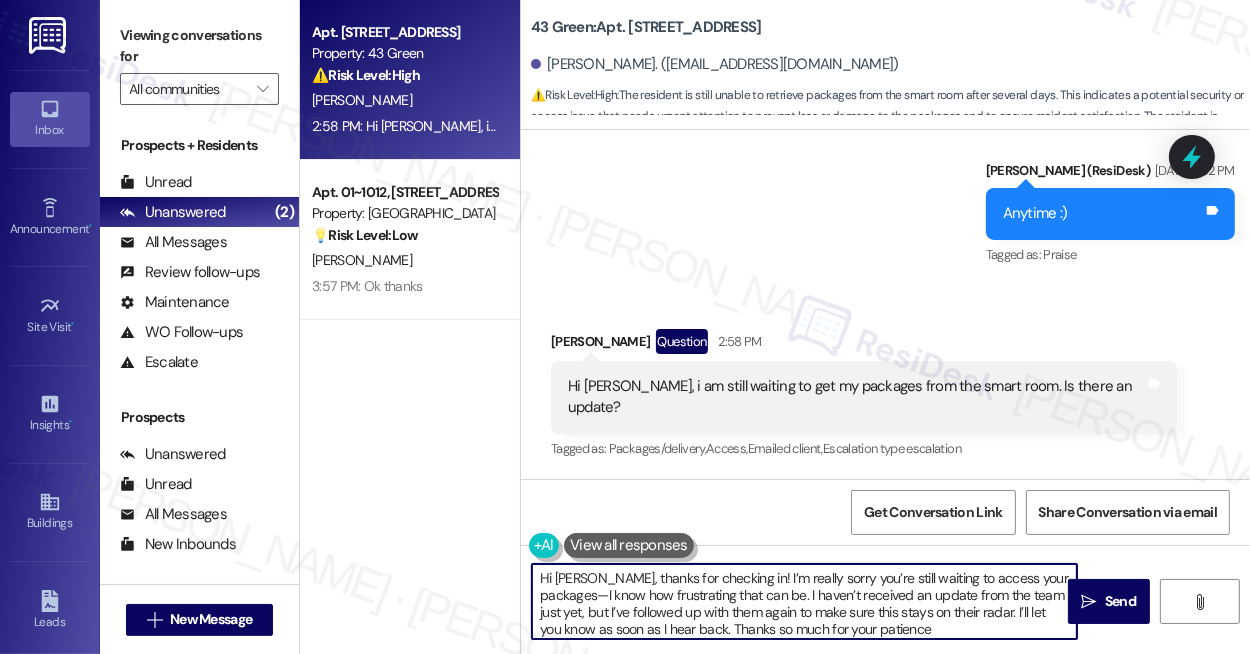 click on "[PERSON_NAME] Question 2:58 PM" at bounding box center (864, 345) 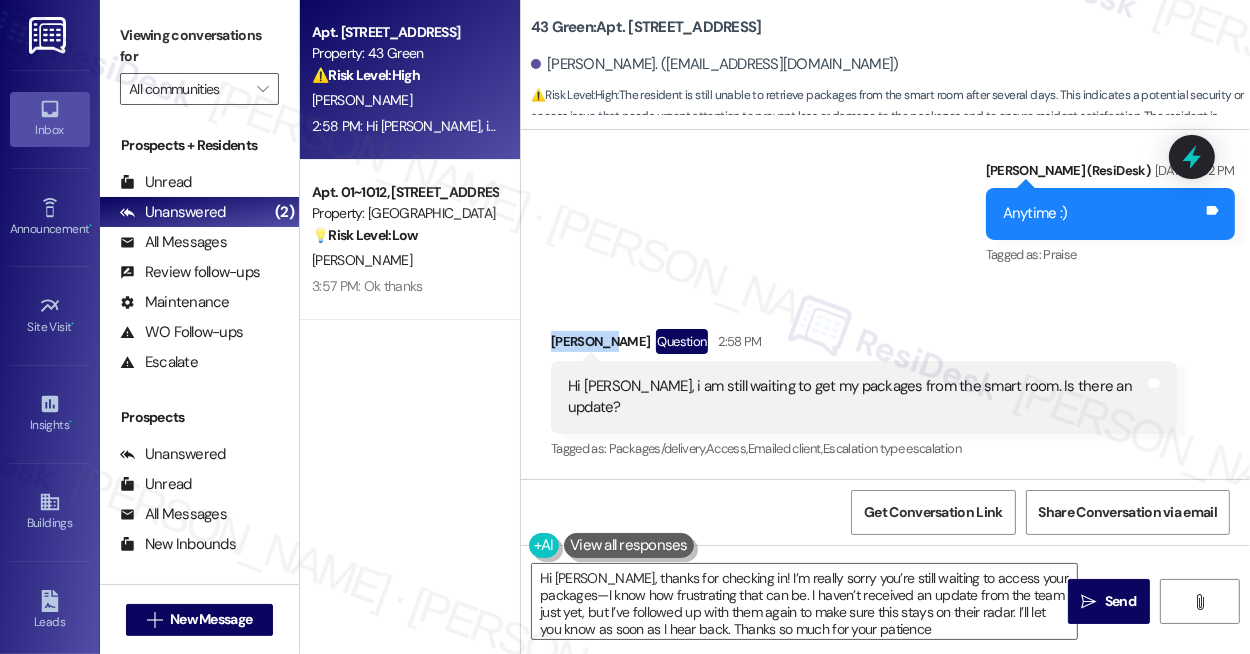 click on "[PERSON_NAME] Question 2:58 PM" at bounding box center (864, 345) 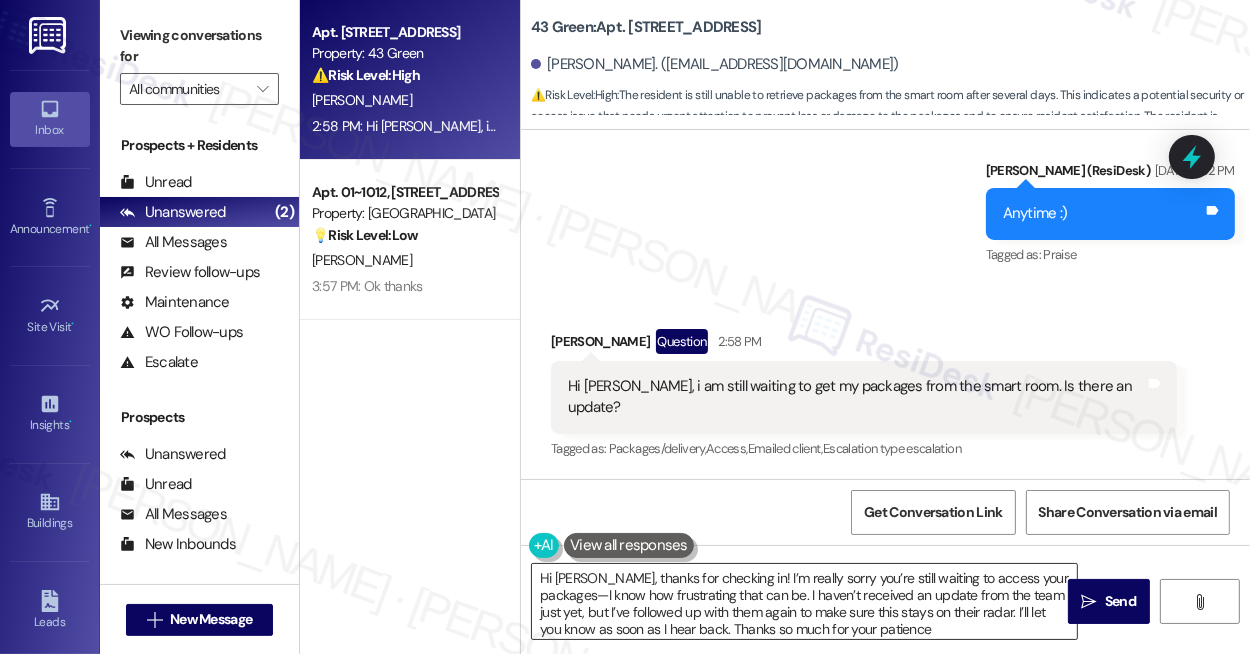 click on "Hi [PERSON_NAME], thanks for checking in! I’m really sorry you’re still waiting to access your packages—I know how frustrating that can be. I haven’t received an update from the team just yet, but I’ve followed up with them again to make sure this stays on their radar. I’ll let you know as soon as I hear back. Thanks so much for your patience" at bounding box center [804, 601] 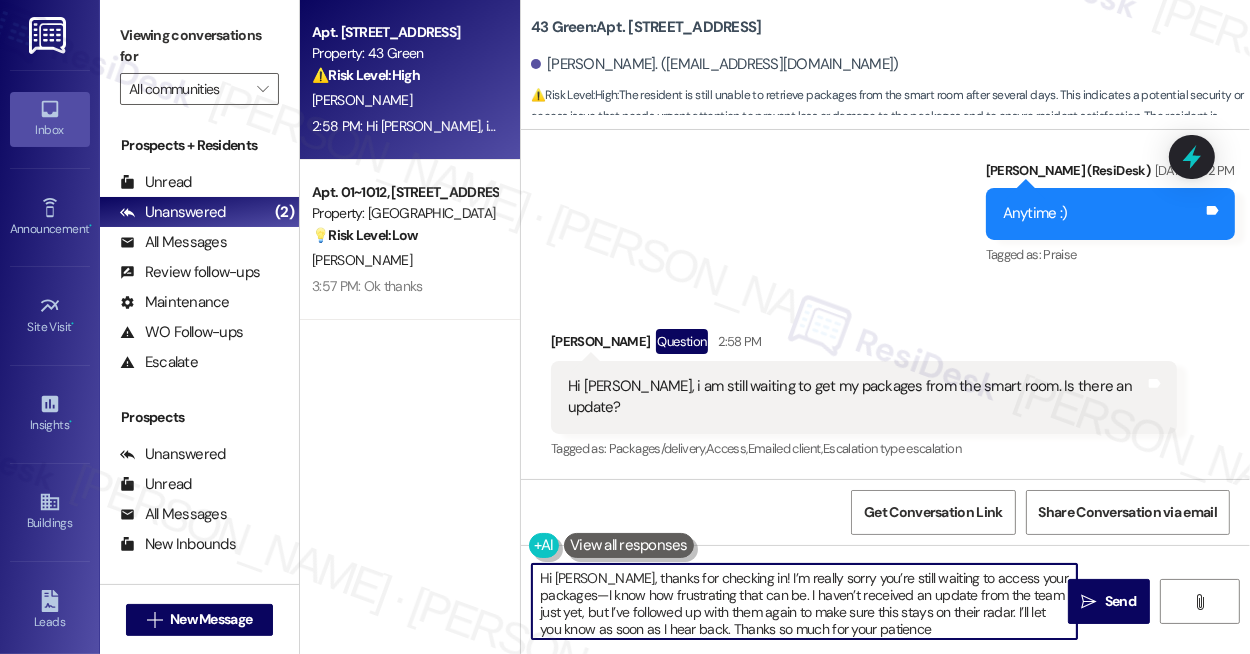 click on "Hi [PERSON_NAME], thanks for checking in! I’m really sorry you’re still waiting to access your packages—I know how frustrating that can be. I haven’t received an update from the team just yet, but I’ve followed up with them again to make sure this stays on their radar. I’ll let you know as soon as I hear back. Thanks so much for your patience" at bounding box center (804, 601) 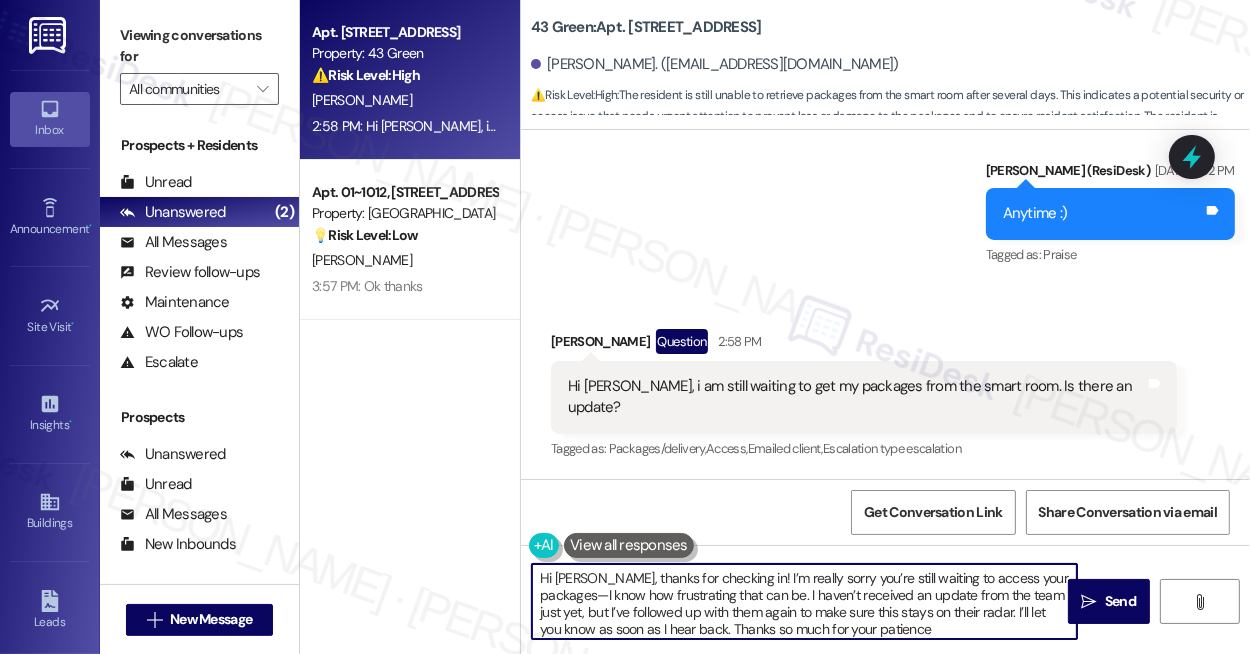 click on "Hi [PERSON_NAME], thanks for checking in! I’m really sorry you’re still waiting to access your packages—I know how frustrating that can be. I haven’t received an update from the team just yet, but I’ve followed up with them again to make sure this stays on their radar. I’ll let you know as soon as I hear back. Thanks so much for your patience" at bounding box center [804, 601] 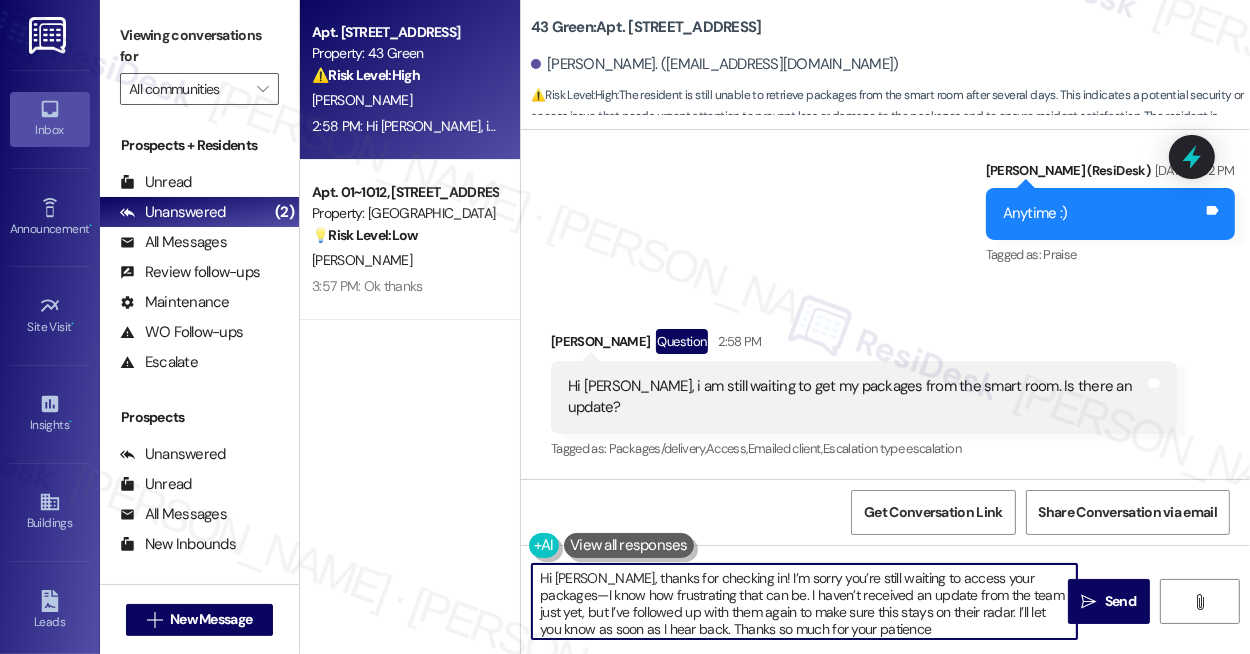drag, startPoint x: 730, startPoint y: 593, endPoint x: 744, endPoint y: 574, distance: 23.600847 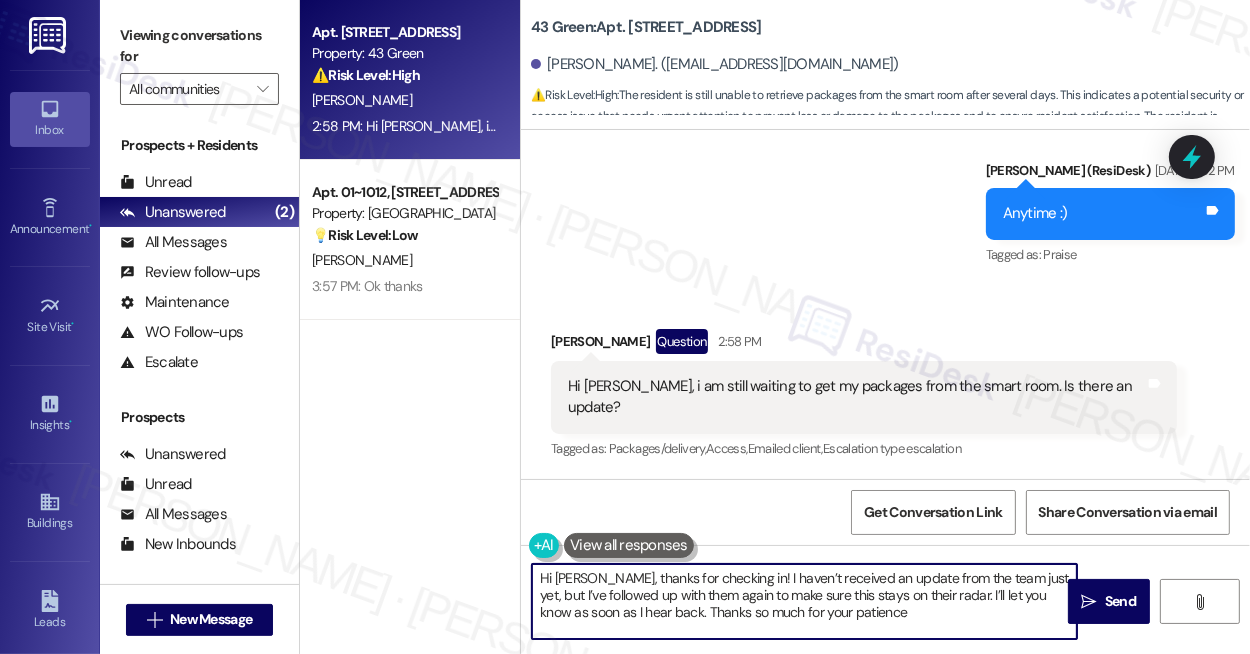 click on "Hi [PERSON_NAME], thanks for checking in! I haven’t received an update from the team just yet, but I’ve followed up with them again to make sure this stays on their radar. I’ll let you know as soon as I hear back. Thanks so much for your patience" at bounding box center [804, 601] 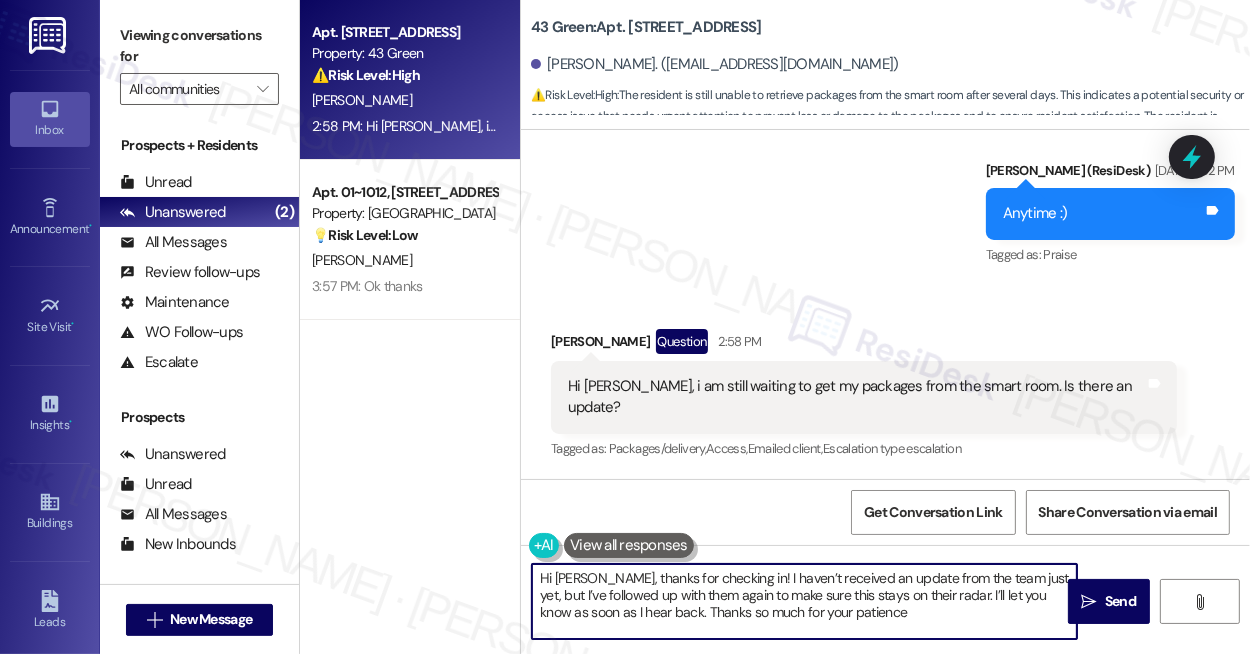 type on "Hi [PERSON_NAME], thanks for checking in! I haven’t received an update from the team just yet, but I’ve followed up with them again to make sure this stays on their radar. I’ll let you know as soon as I hear back. Thanks so much for your patience." 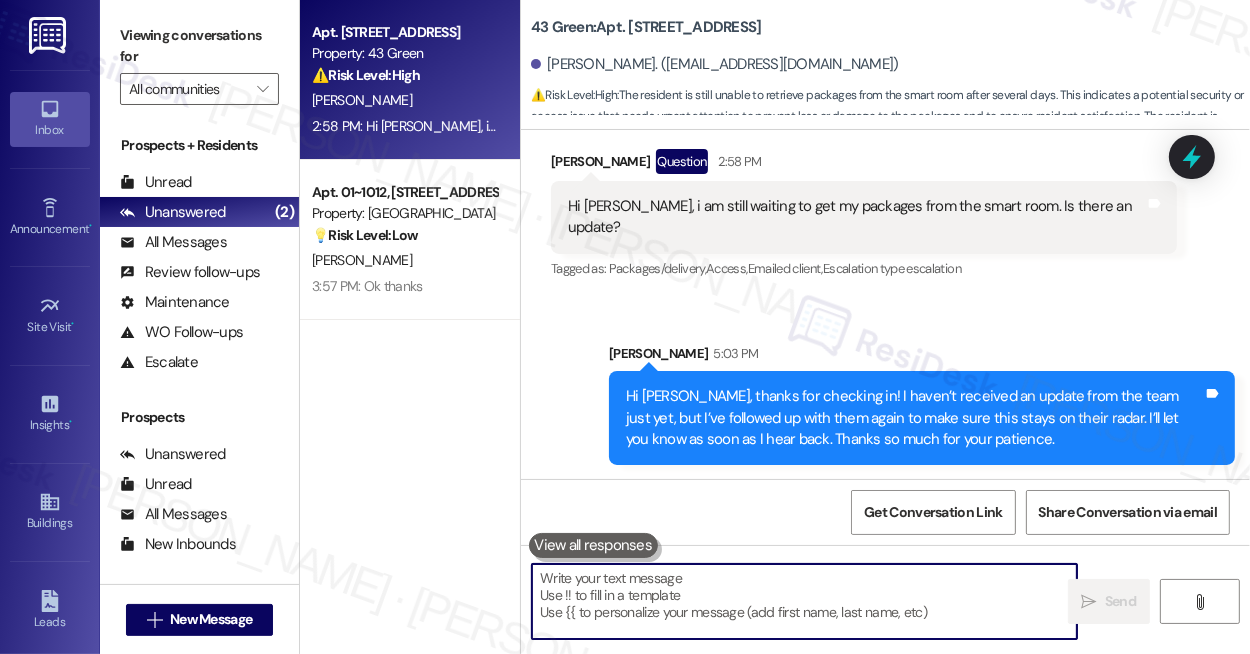 scroll, scrollTop: 3400, scrollLeft: 0, axis: vertical 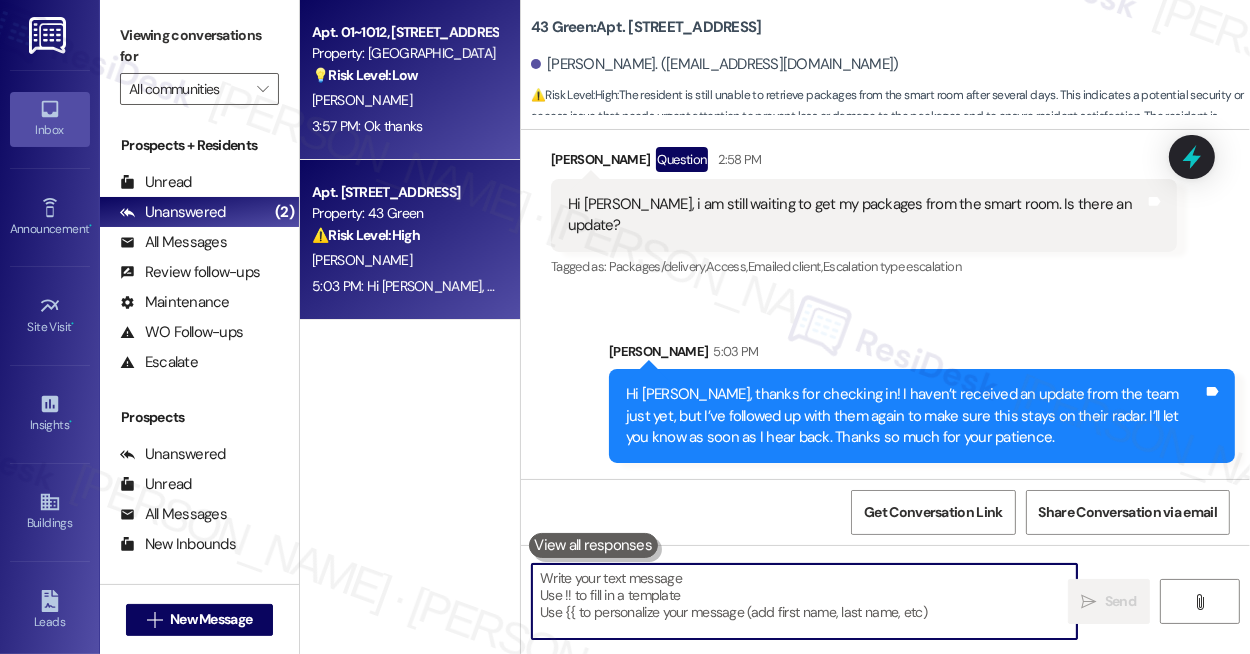 type 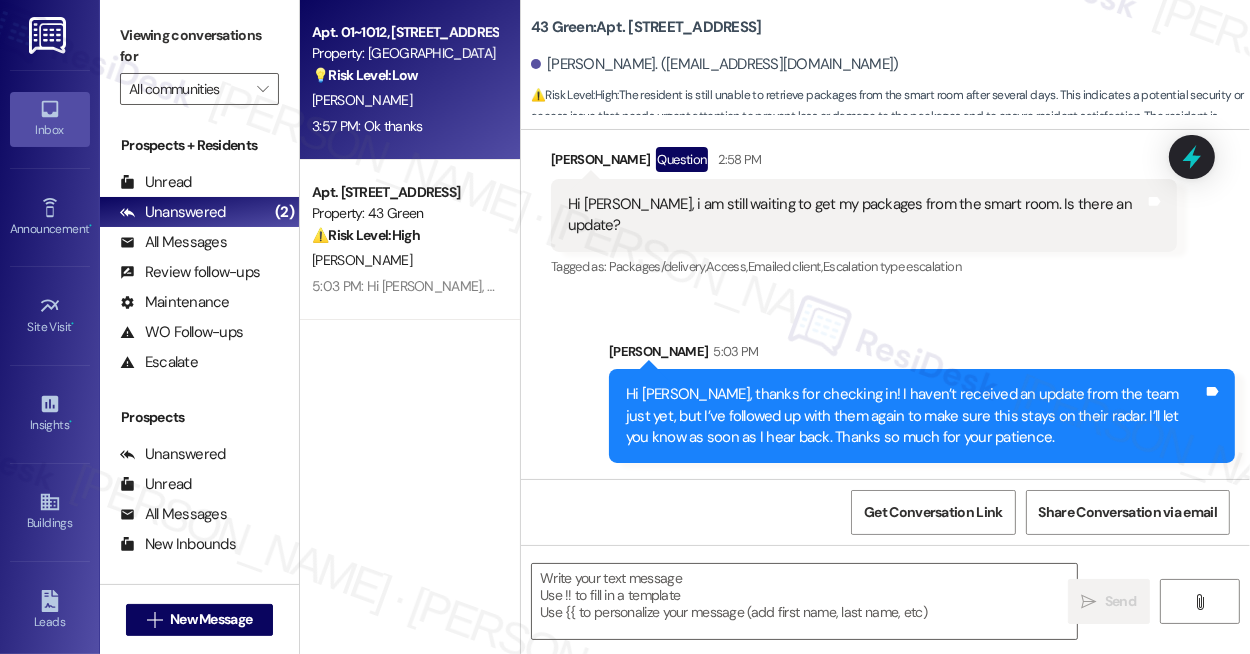 type on "Fetching suggested responses. Please feel free to read through the conversation in the meantime." 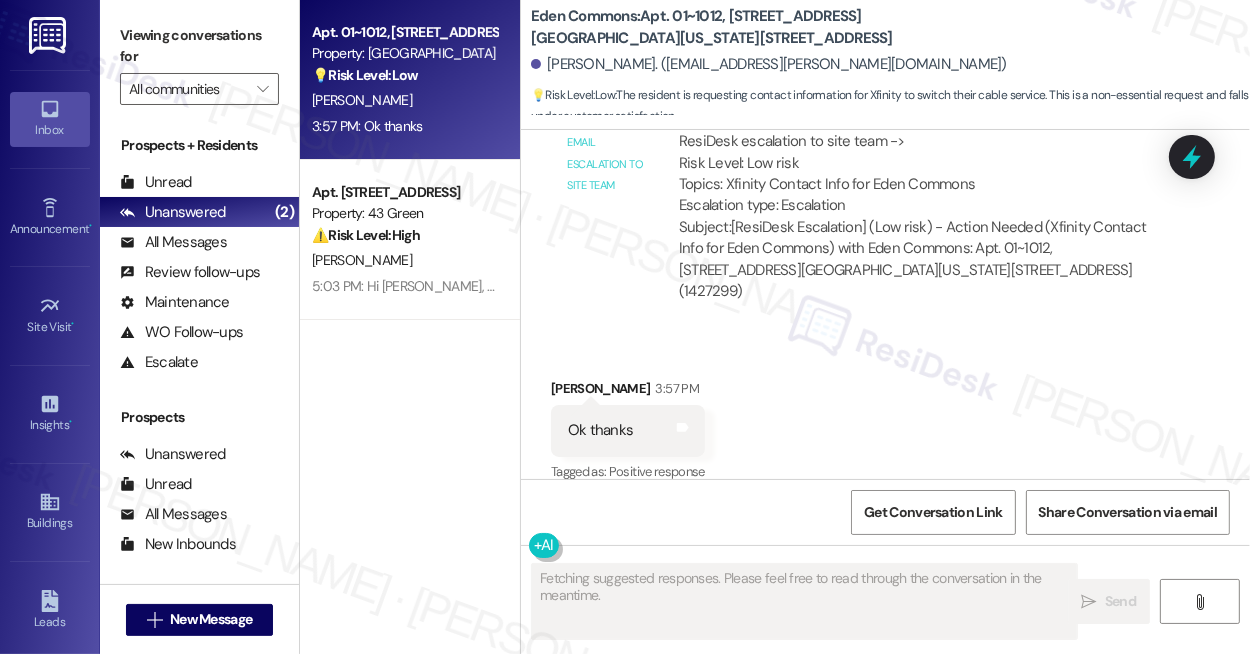 scroll, scrollTop: 1175, scrollLeft: 0, axis: vertical 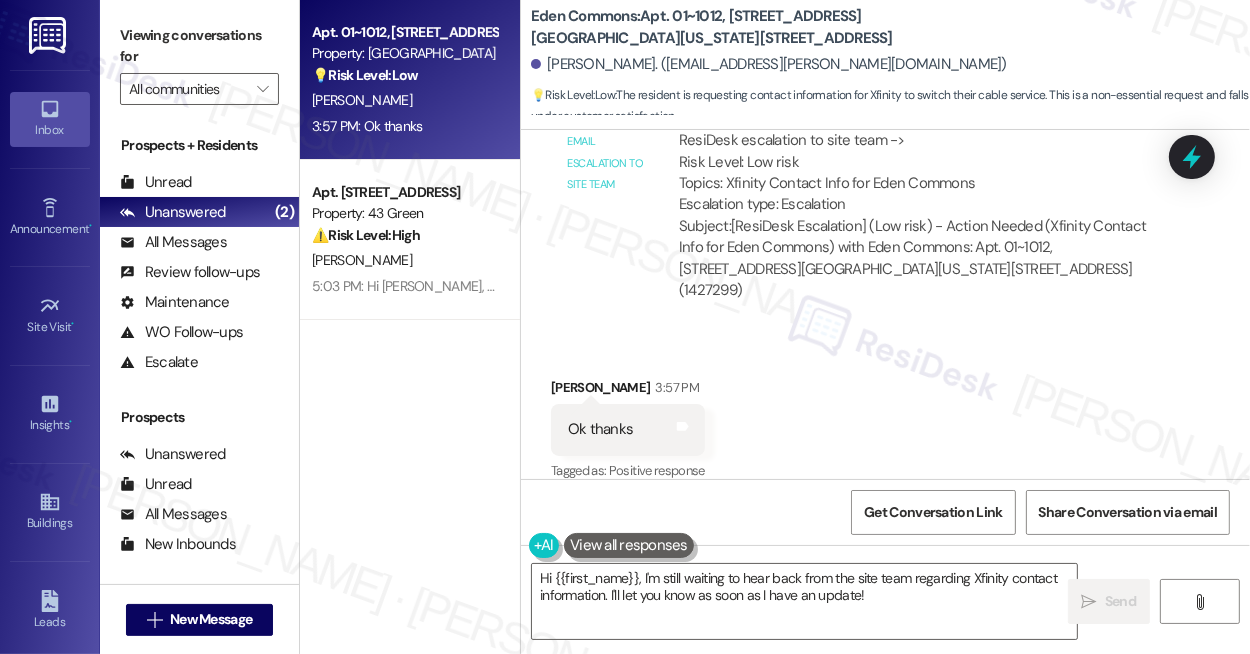 click on "ResiDesk escalation to site team ->
Risk Level: Low risk
Topics: Xfinity Contact Info for Eden Commons
Escalation type: Escalation" at bounding box center [919, 173] 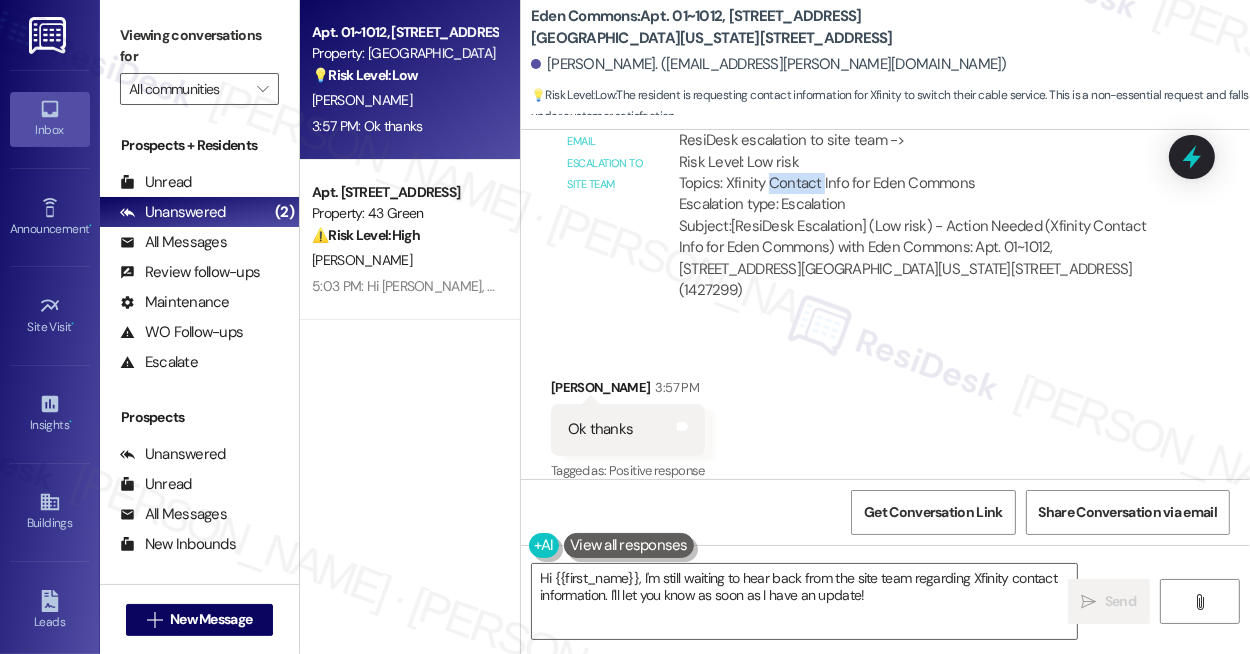click on "ResiDesk escalation to site team ->
Risk Level: Low risk
Topics: Xfinity Contact Info for Eden Commons
Escalation type: Escalation" at bounding box center (919, 173) 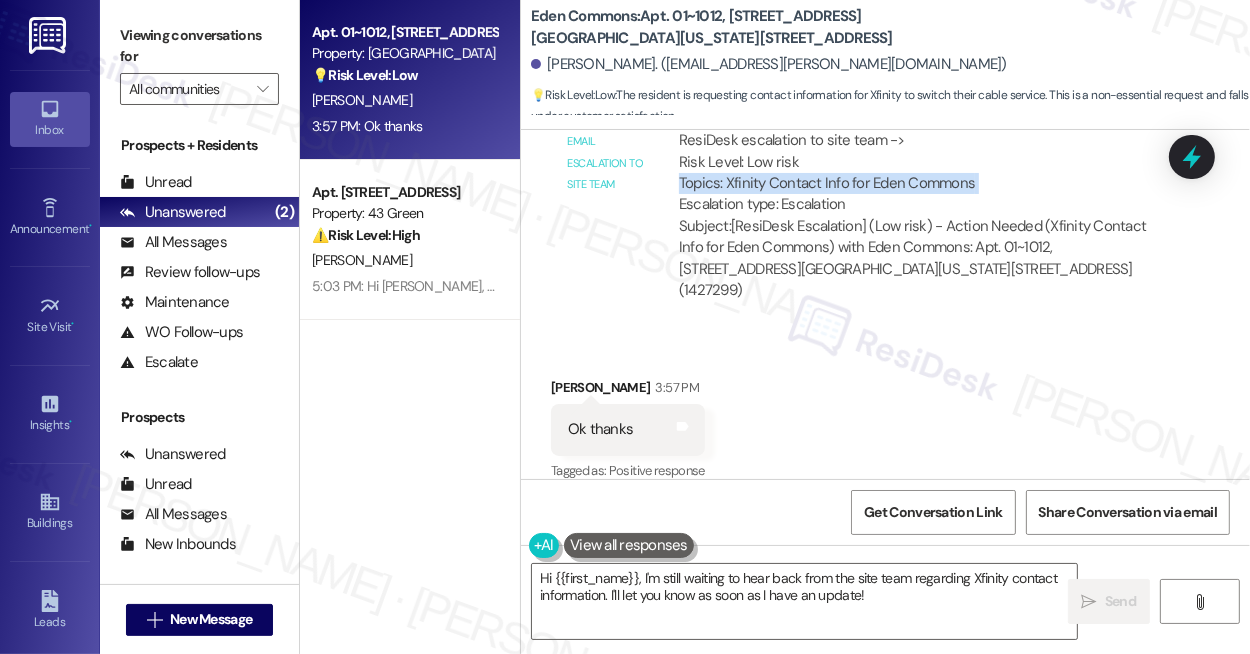 click on "ResiDesk escalation to site team ->
Risk Level: Low risk
Topics: Xfinity Contact Info for Eden Commons
Escalation type: Escalation" at bounding box center [919, 173] 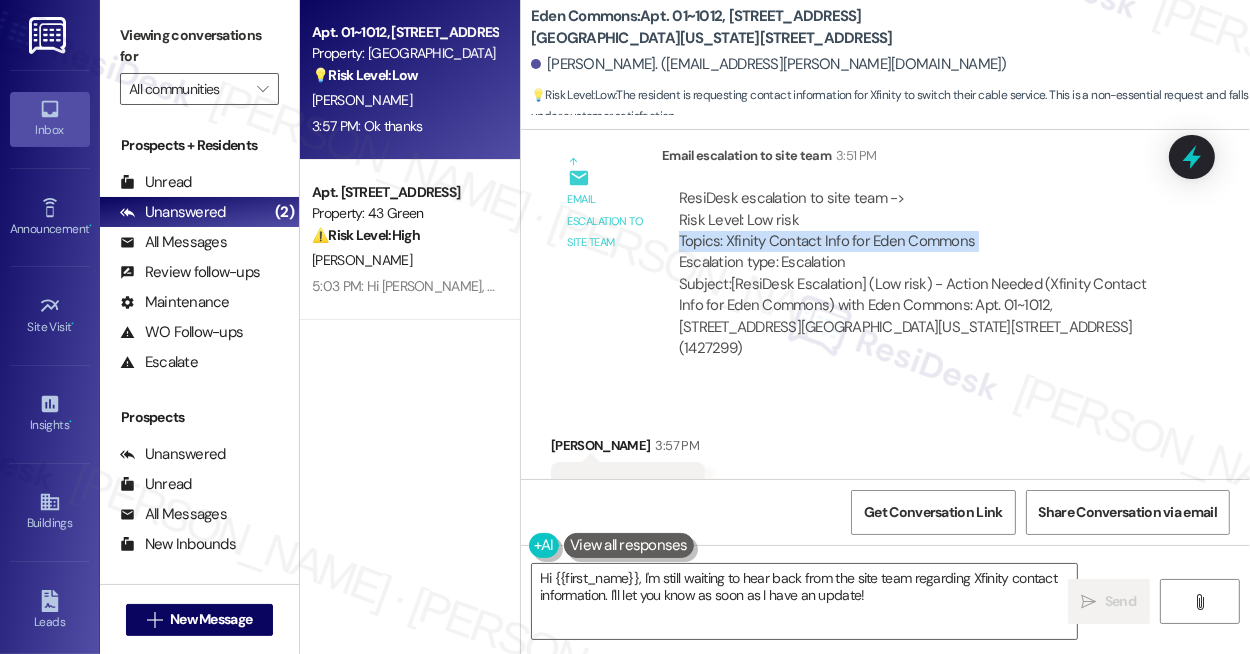 scroll, scrollTop: 1175, scrollLeft: 0, axis: vertical 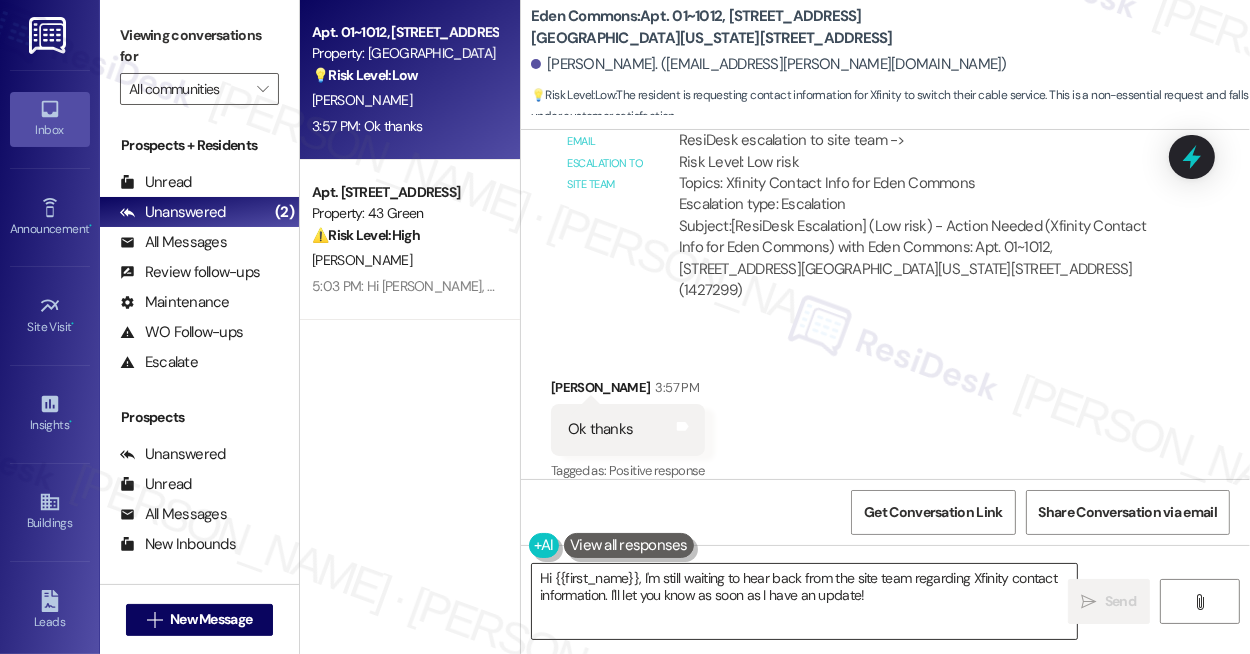 click on "Hi {{first_name}}, I'm still waiting to hear back from the site team regarding Xfinity contact information. I'll let you know as soon as I have an update!" at bounding box center (804, 601) 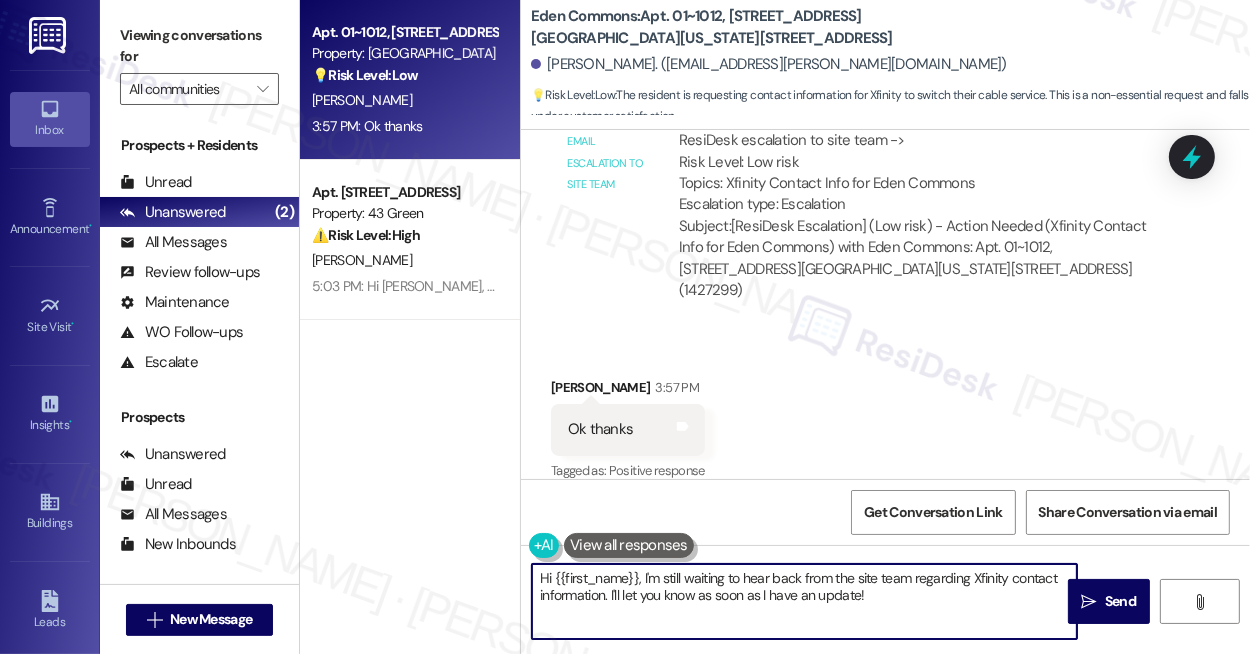 click on "Hi {{first_name}}, I'm still waiting to hear back from the site team regarding Xfinity contact information. I'll let you know as soon as I have an update!" at bounding box center [804, 601] 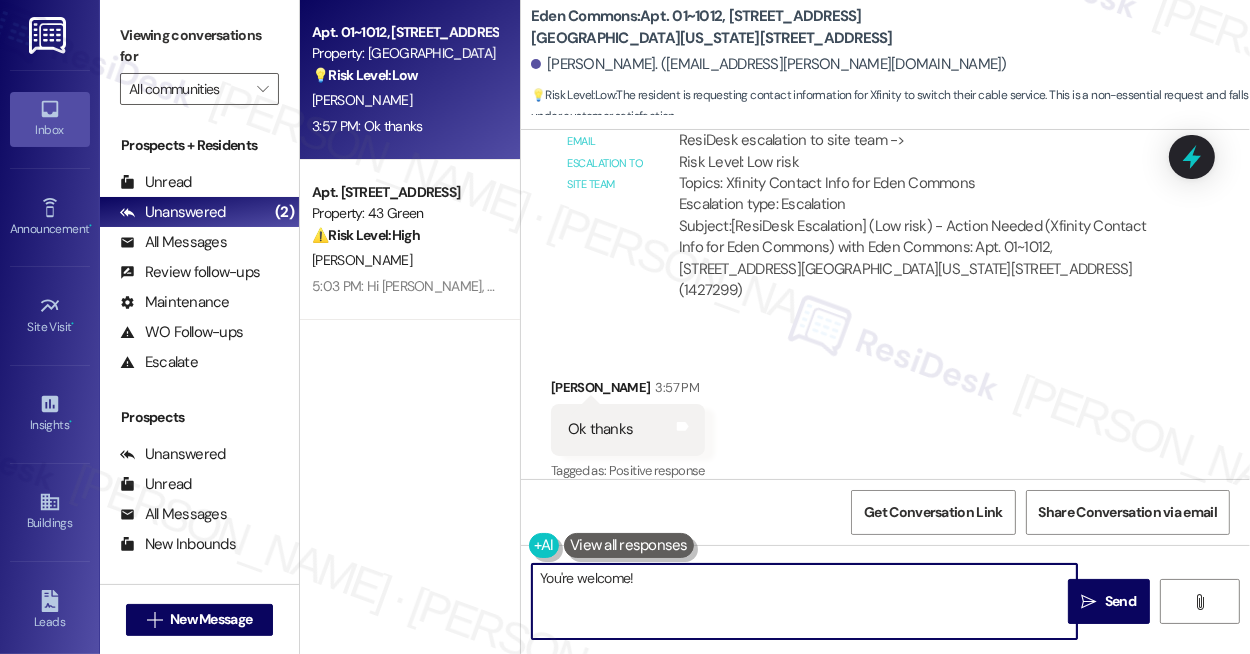 click on "You're welcome!" at bounding box center [804, 601] 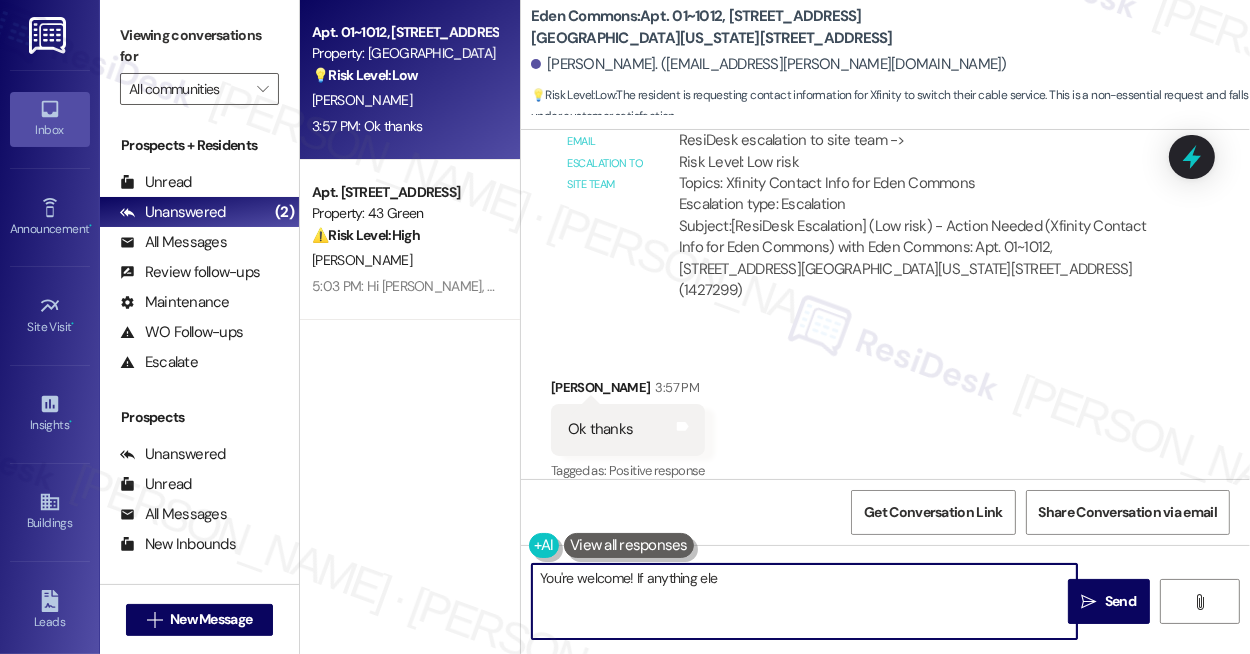 type on "You're welcome! If anything ele" 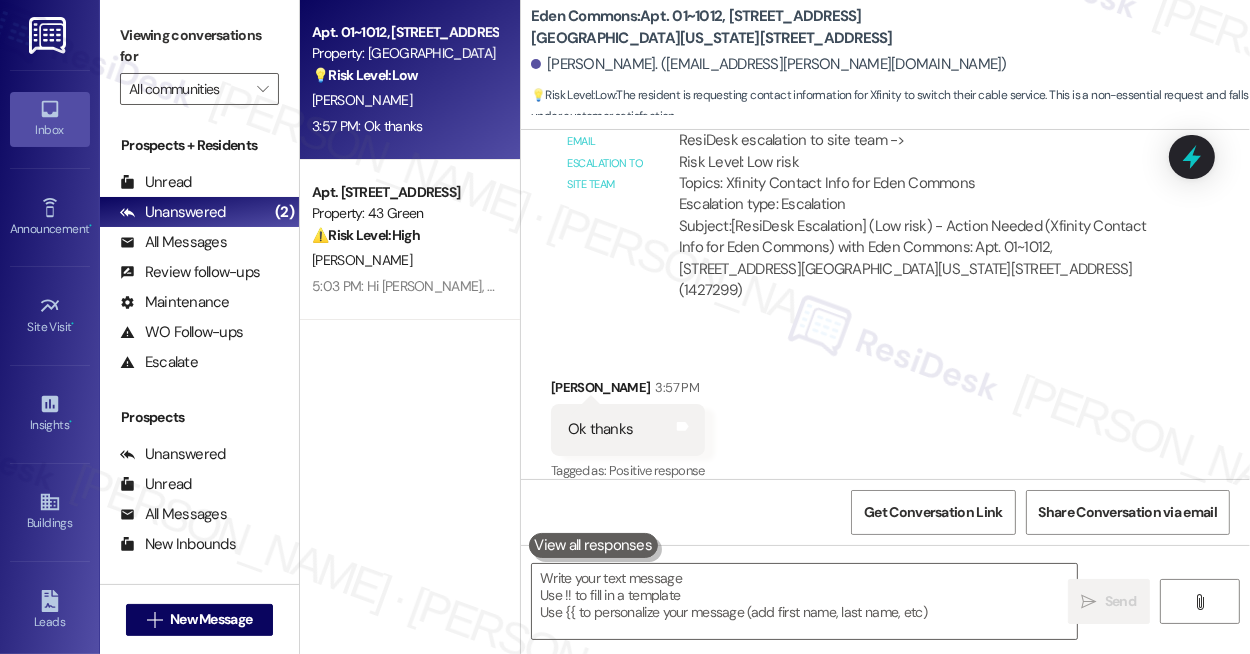 click on "ResiDesk escalation to site team ->
Risk Level: Low risk
Topics: Xfinity Contact Info for Eden Commons
Escalation type: Escalation" at bounding box center (919, 173) 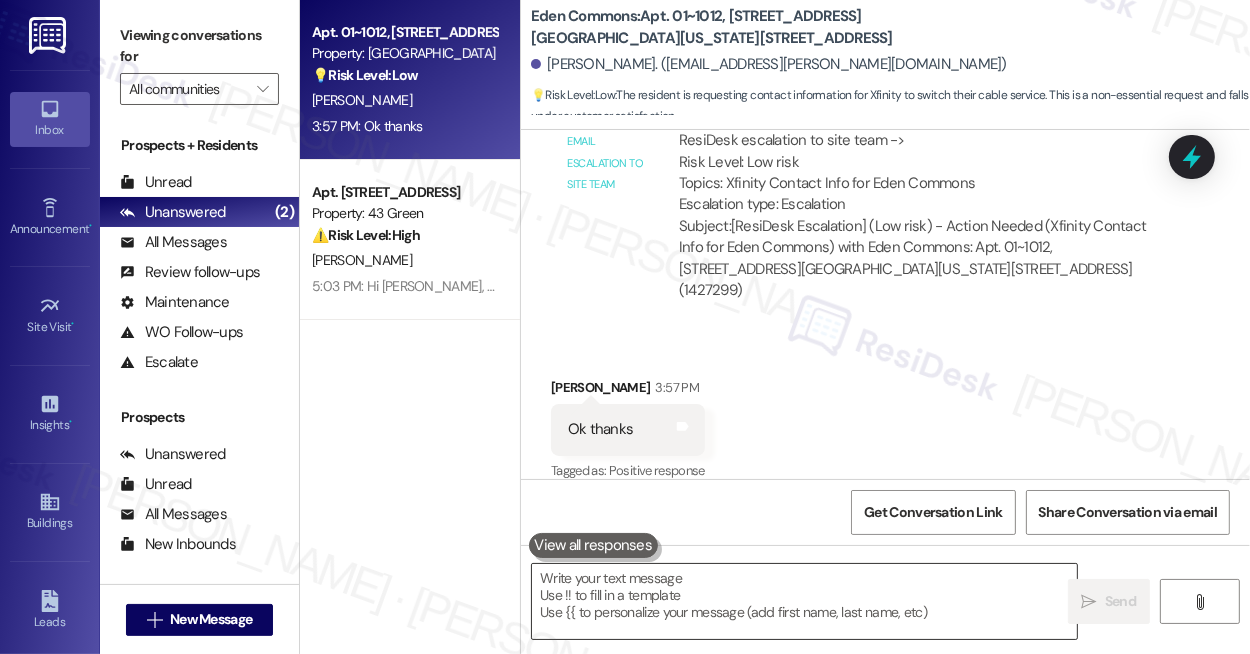 click at bounding box center (804, 601) 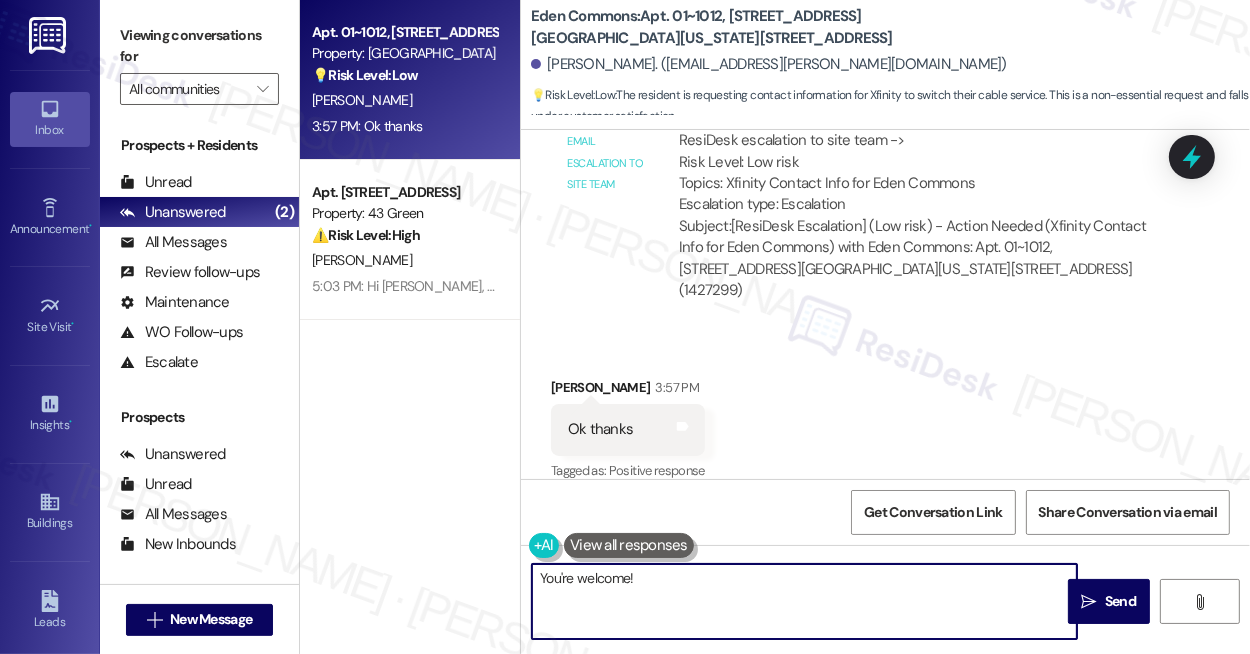 click on "You're welcome!" at bounding box center [804, 601] 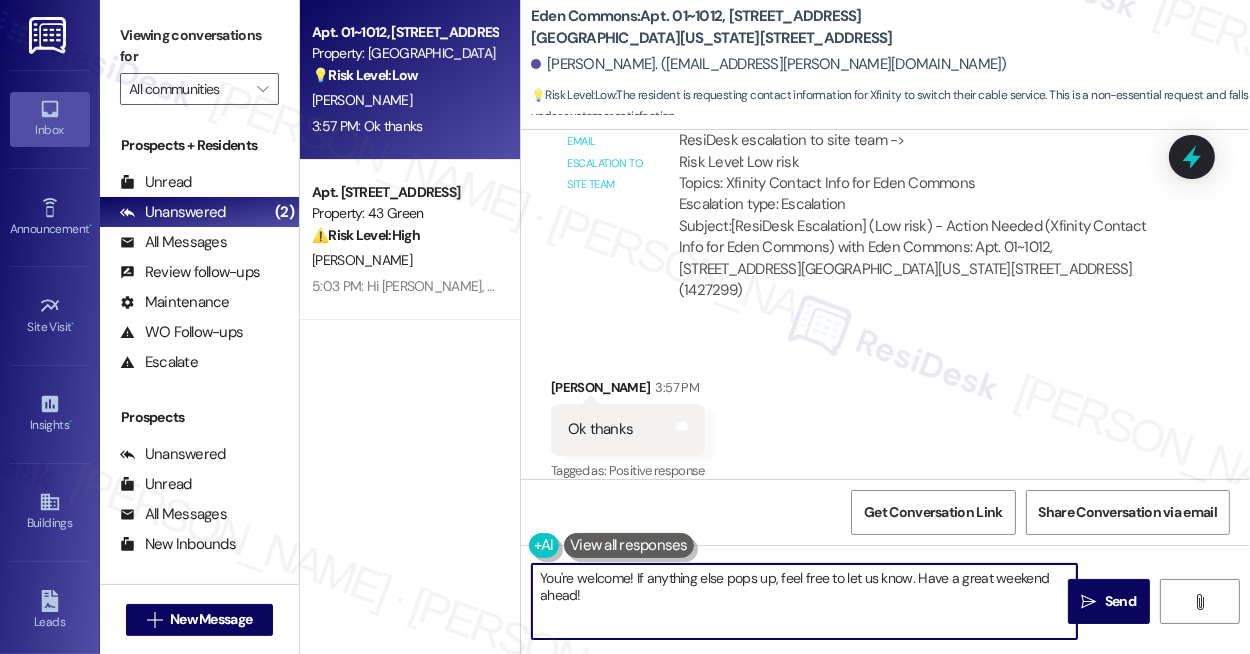 click on "You're welcome! If anything else pops up, feel free to let us know. Have a great weekend ahead!" at bounding box center [804, 601] 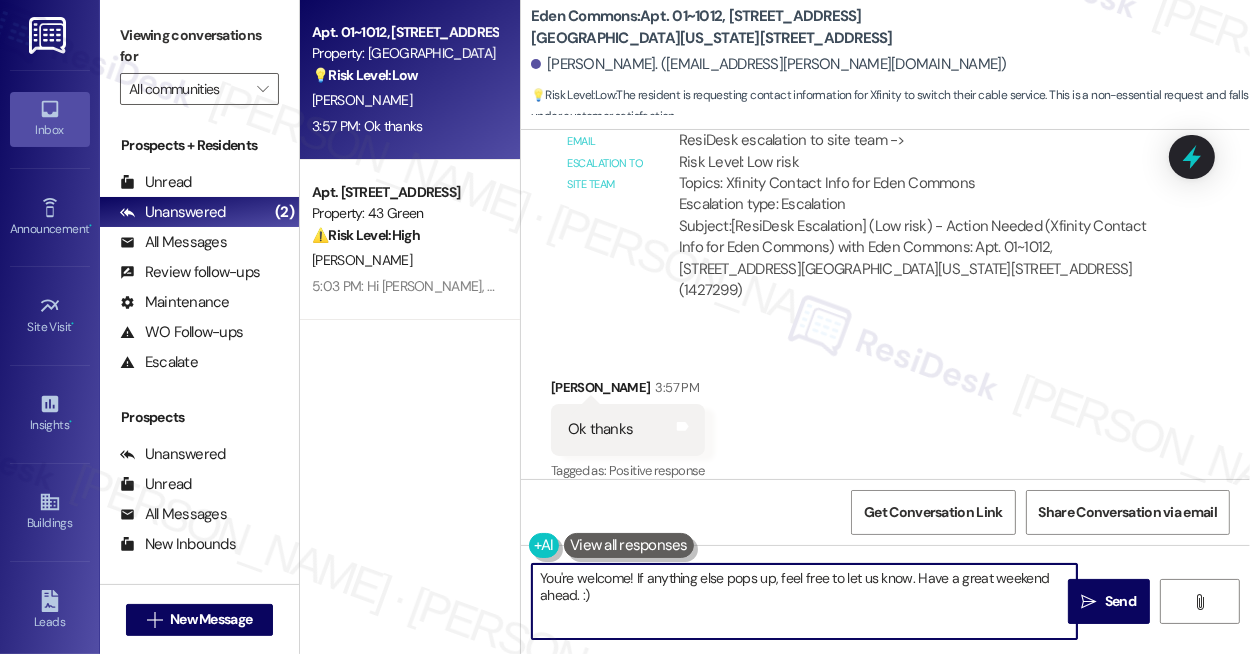 click on "You're welcome! If anything else pops up, feel free to let us know. Have a great weekend ahead. :)" at bounding box center (804, 601) 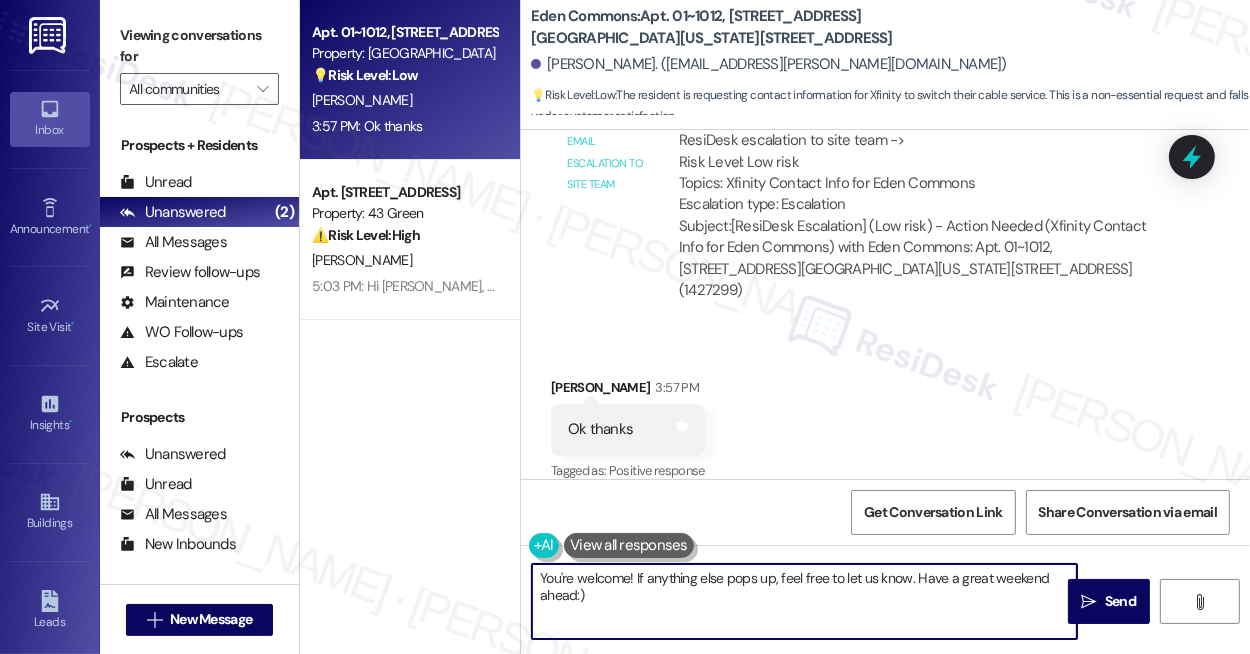 type on "You're welcome! If anything else pops up, feel free to let us know. Have a great weekend ahead :)" 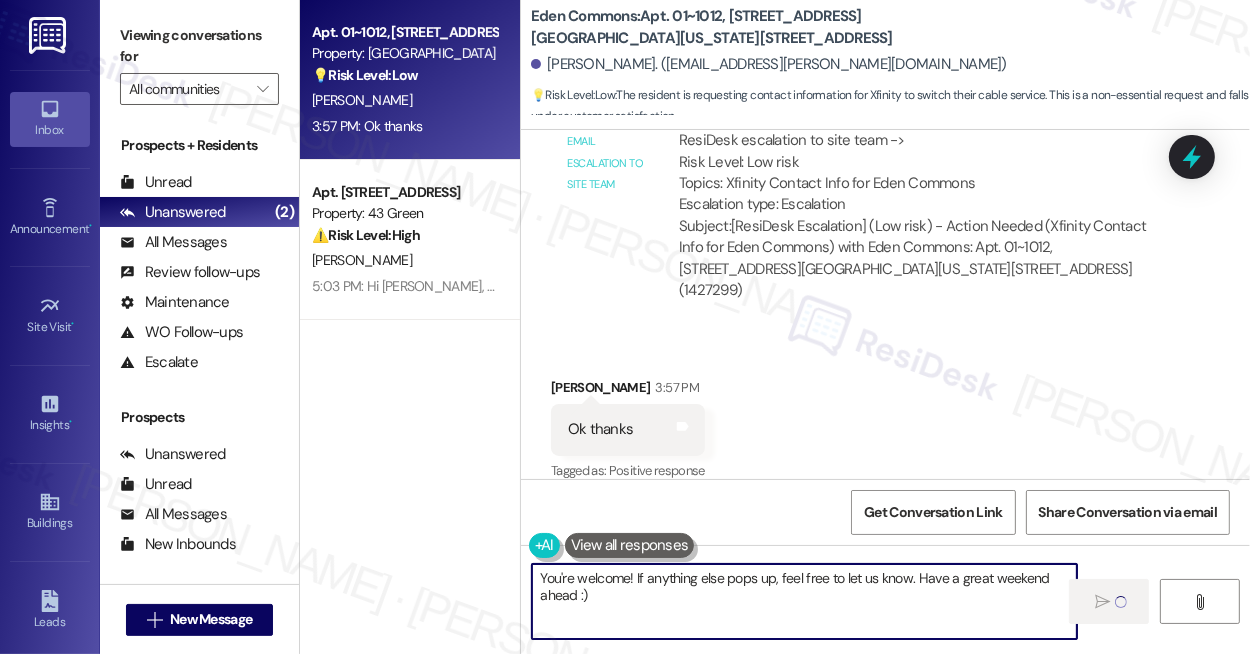 type 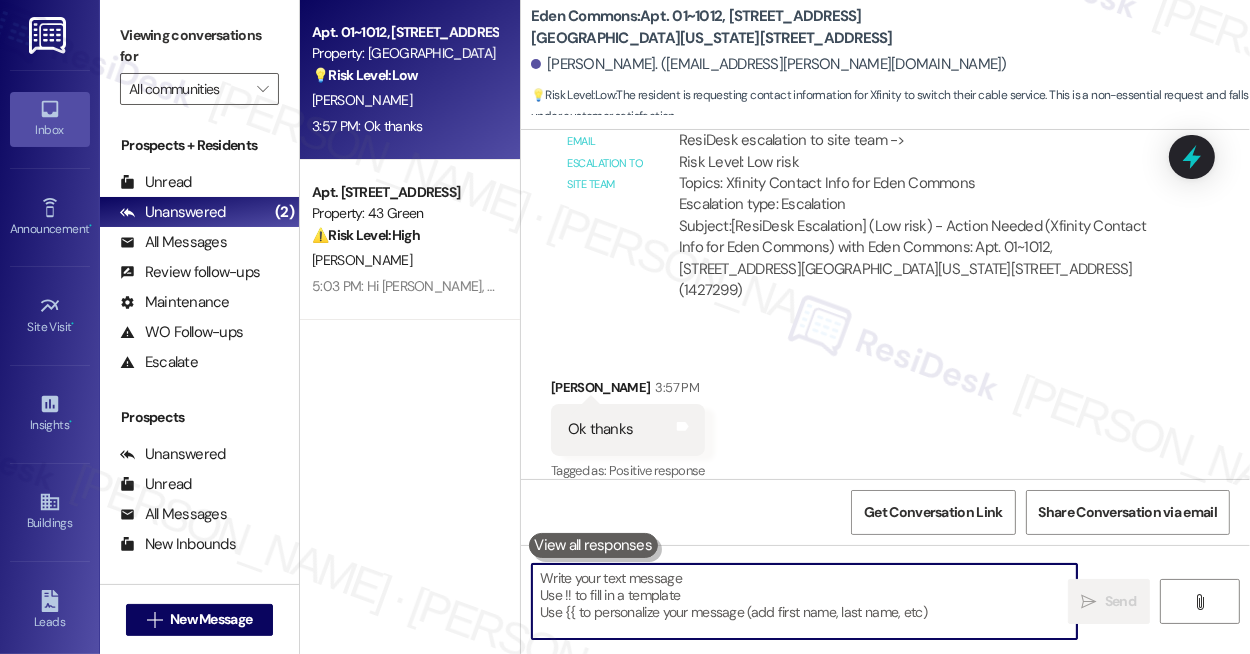 scroll, scrollTop: 1174, scrollLeft: 0, axis: vertical 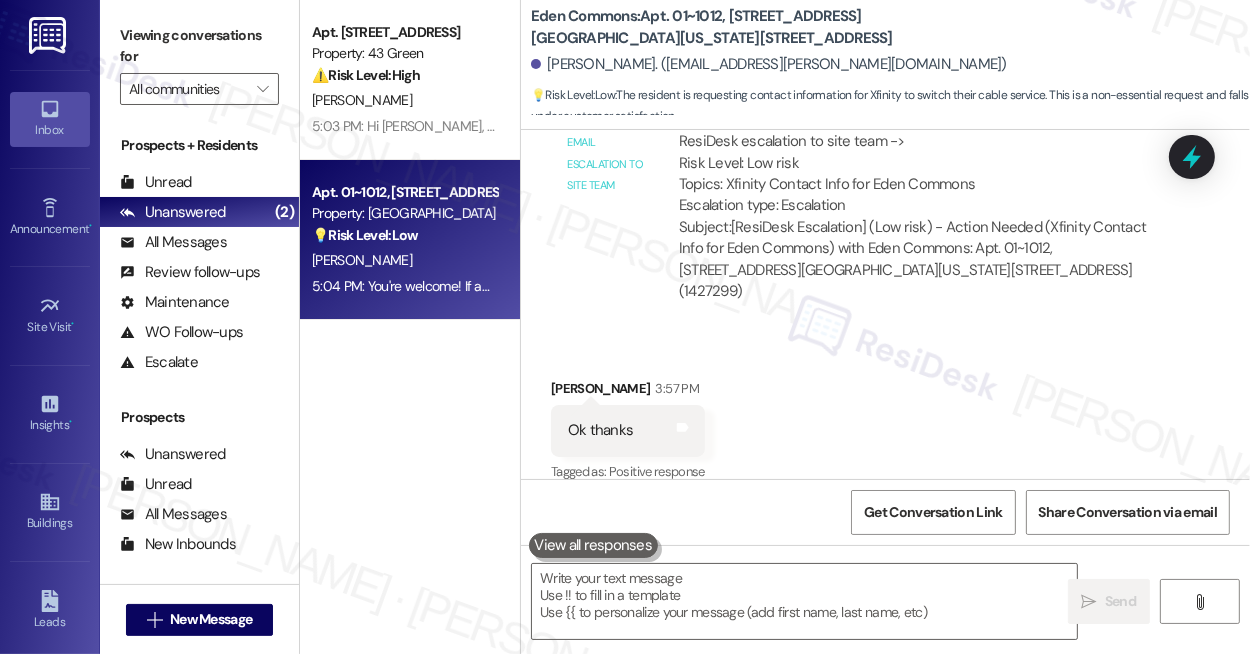click on "Email escalation to site team Email escalation to site team 3:51 PM ResiDesk escalation to site team ->
Risk Level: Low risk
Topics: Xfinity Contact Info for Eden Commons
Escalation type: Escalation Subject:  [ResiDesk Escalation] (Low risk) - Action Needed (Xfinity Contact Info for [GEOGRAPHIC_DATA]) with Eden Commons: Apt. 01~1012, [STREET_ADDRESS][US_STATE] [STREET_ADDRESS] (1427299)" at bounding box center [864, 202] 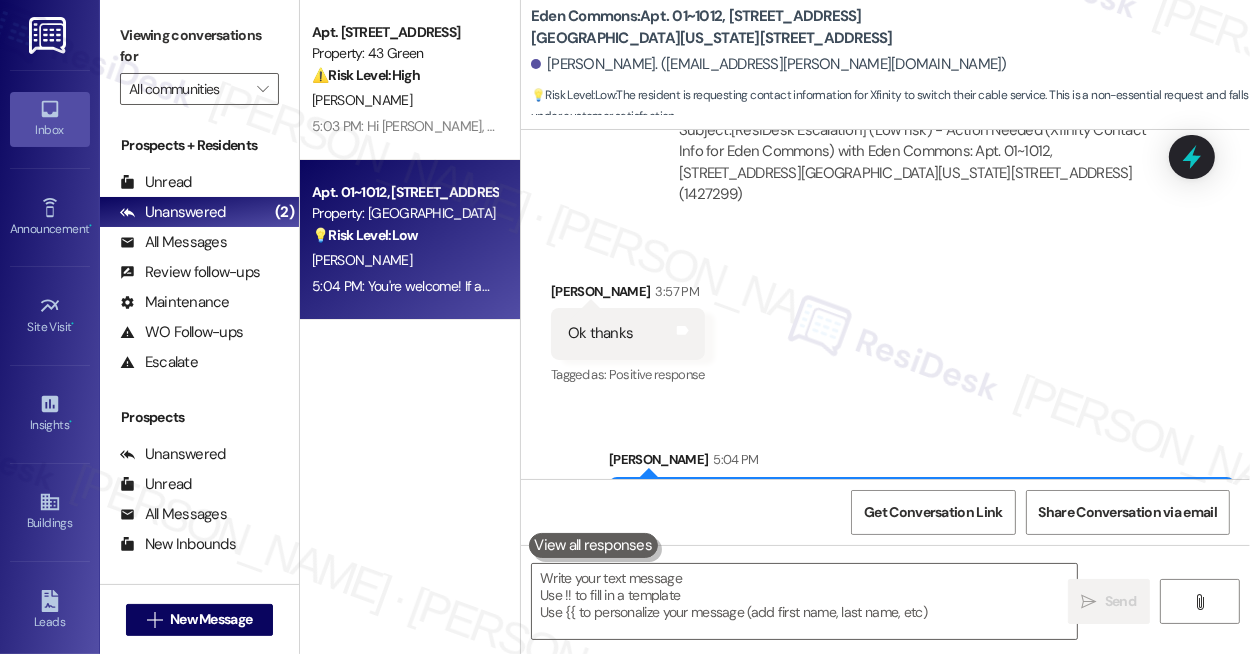 scroll, scrollTop: 1336, scrollLeft: 0, axis: vertical 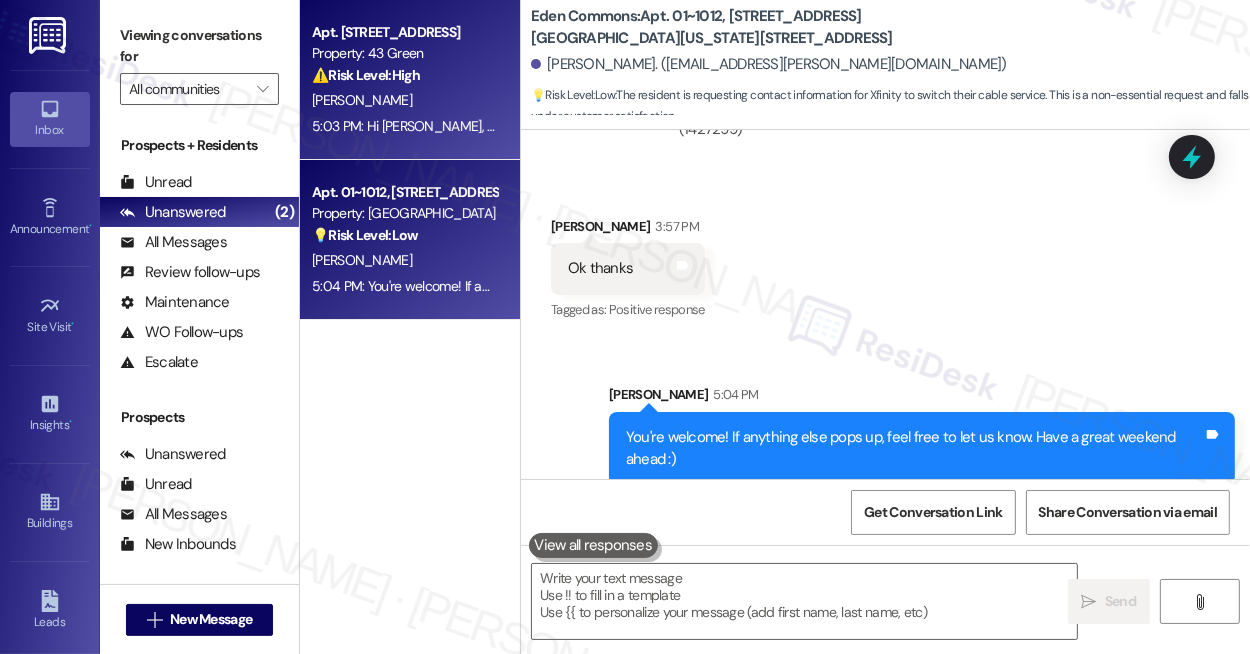click on "Apt. 411, Phase 2 [STREET_ADDRESS] Property: 43 Green ⚠️  Risk Level:  High The resident is still unable to retrieve packages from the smart room after several days. This indicates a potential security or access issue that needs urgent attention to prevent loss or damage to the packages and to ensure resident satisfaction. The resident is awaiting resolution. [PERSON_NAME] 5:03 PM: Hi [PERSON_NAME], thanks for checking in! I haven’t received an update from the team just yet, but I’ve followed up with them again to make sure this stays on their radar. I’ll let you know as soon as I hear back. Thanks so much for your patience. 5:03 PM: Hi [PERSON_NAME], thanks for checking in! I haven’t received an update from the team just yet, but I’ve followed up with them again to make sure this stays on their radar. I’ll let you know as soon as I hear back. Thanks so much for your patience." at bounding box center (410, 80) 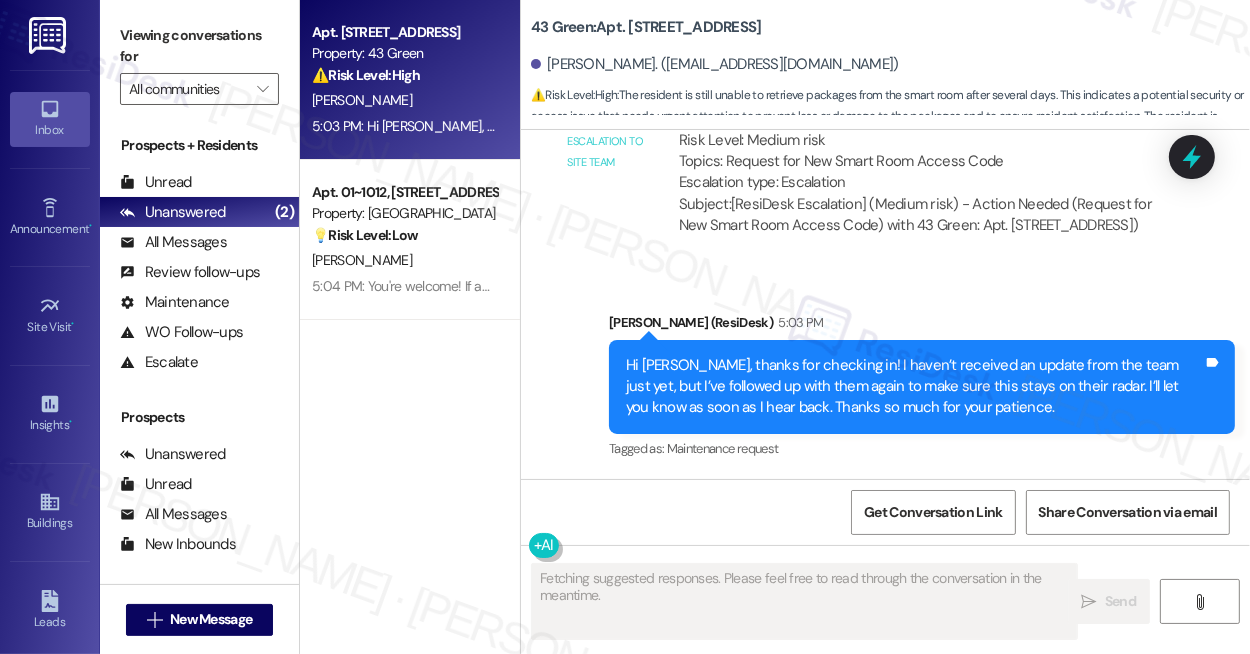 scroll, scrollTop: 3697, scrollLeft: 0, axis: vertical 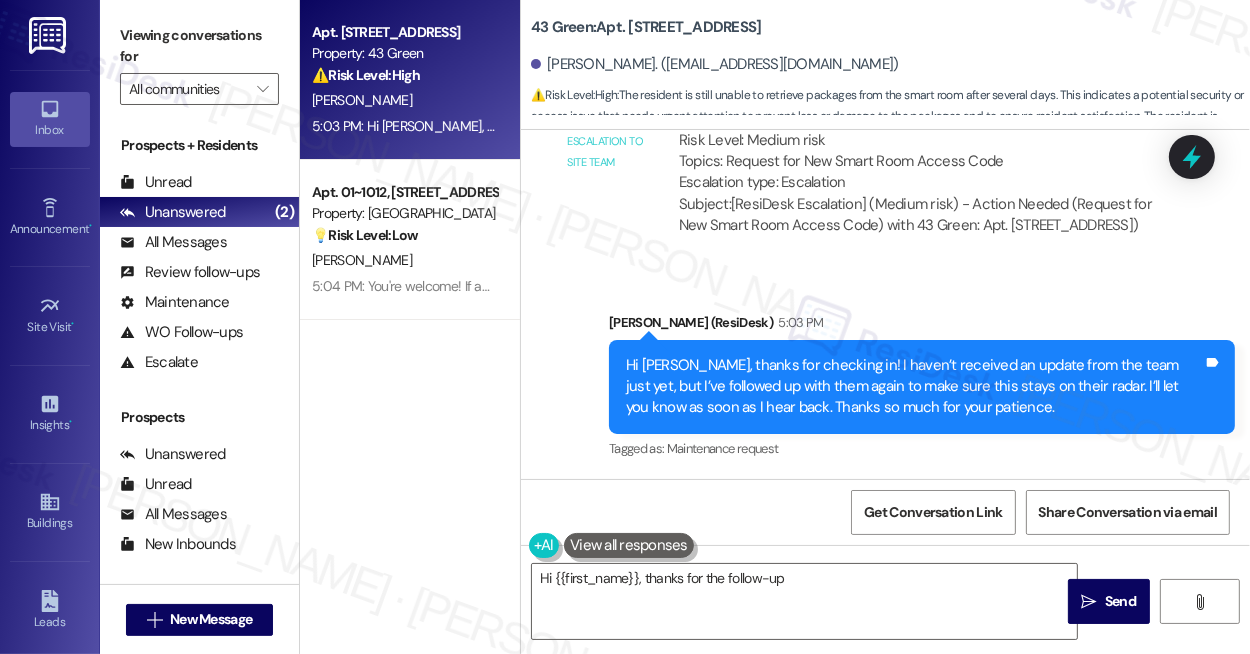 click on "Hi [PERSON_NAME], thanks for checking in! I haven’t received an update from the team just yet, but I’ve followed up with them again to make sure this stays on their radar. I’ll let you know as soon as I hear back. Thanks so much for your patience." at bounding box center [914, 387] 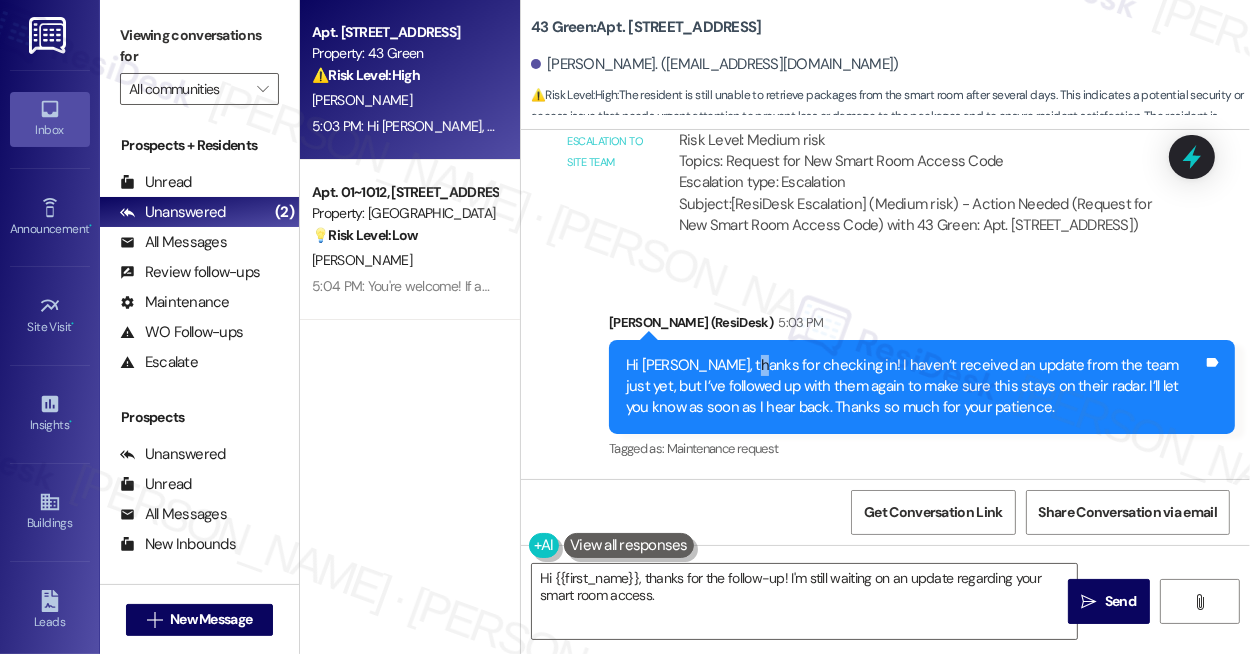 click on "Hi [PERSON_NAME], thanks for checking in! I haven’t received an update from the team just yet, but I’ve followed up with them again to make sure this stays on their radar. I’ll let you know as soon as I hear back. Thanks so much for your patience." at bounding box center [914, 387] 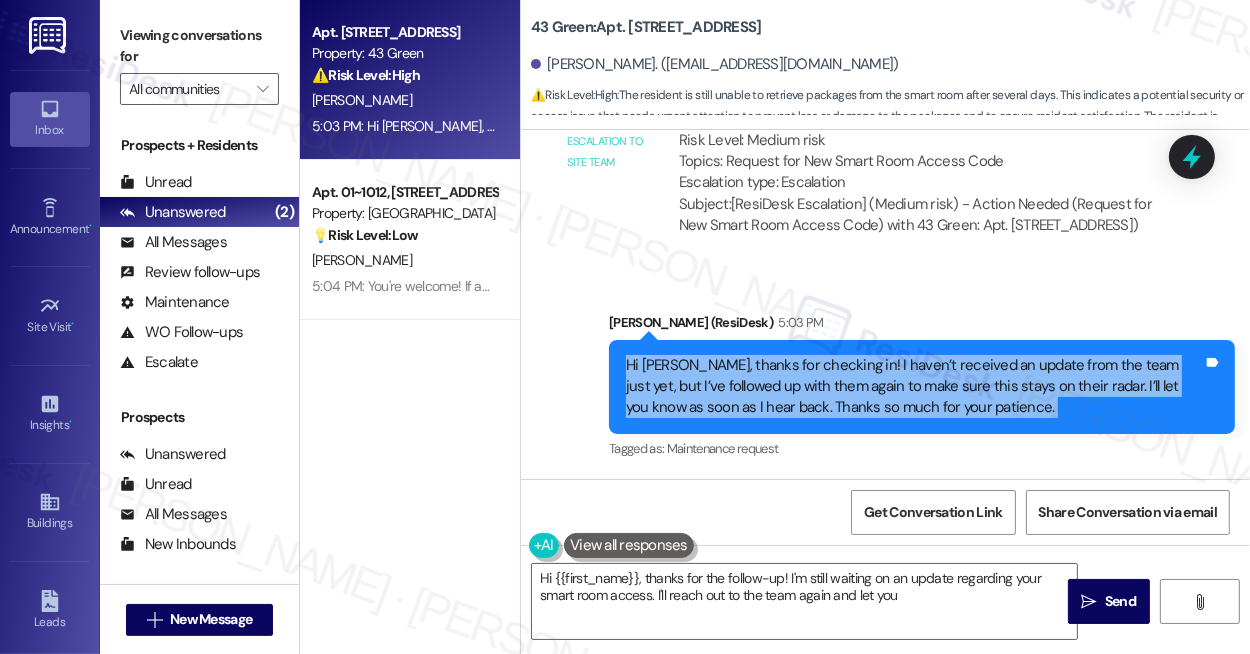 click on "Hi [PERSON_NAME], thanks for checking in! I haven’t received an update from the team just yet, but I’ve followed up with them again to make sure this stays on their radar. I’ll let you know as soon as I hear back. Thanks so much for your patience." at bounding box center (914, 387) 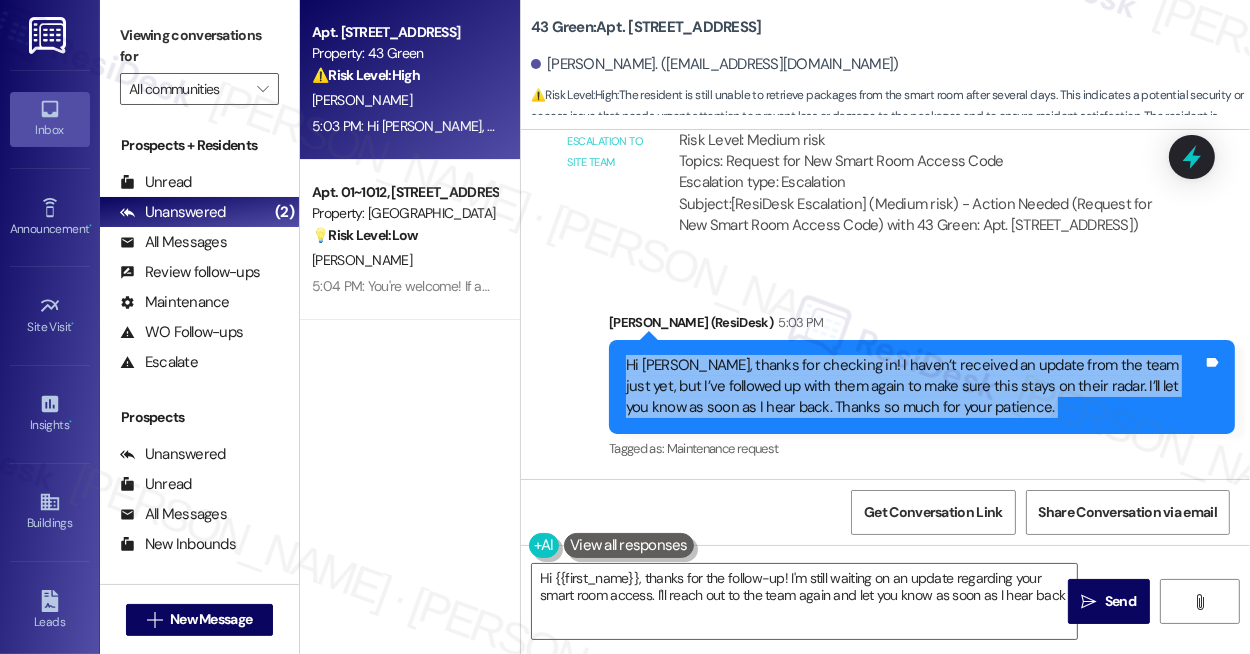 type on "Hi {{first_name}}, thanks for the follow-up! I'm still waiting on an update regarding your smart room access. I'll reach out to the team again and let you know as soon as I hear back!" 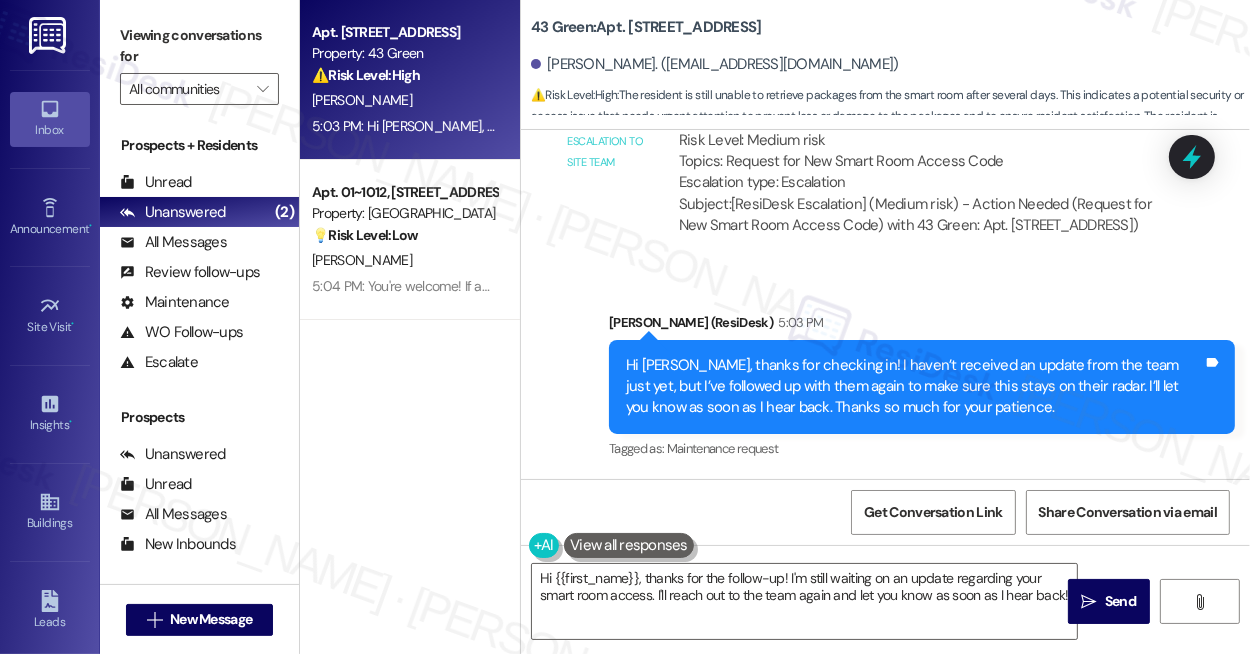 click on "Sent via SMS [PERSON_NAME]   (ResiDesk) 5:03 PM Hi [PERSON_NAME], thanks for checking in! I haven’t received an update from the team just yet, but I’ve followed up with them again to make sure this stays on their radar. I’ll let you know as soon as I hear back. Thanks so much for your patience. Tags and notes Tagged as:   Maintenance request Click to highlight conversations about Maintenance request" at bounding box center [885, 373] 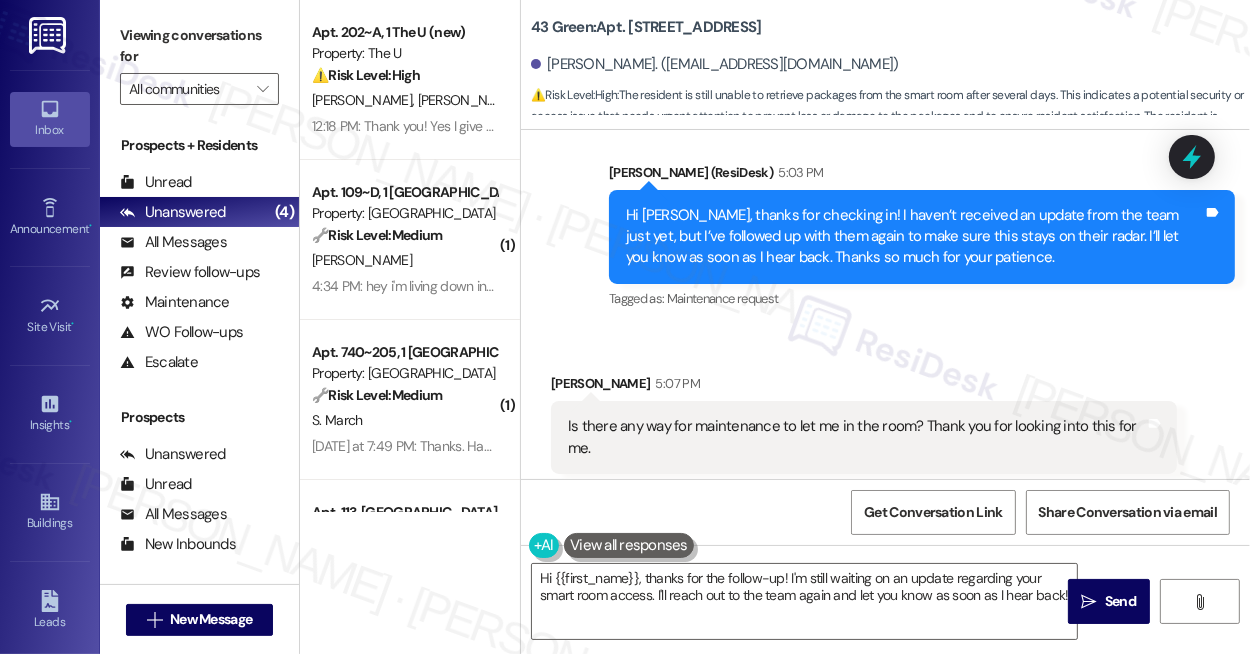 scroll, scrollTop: 3858, scrollLeft: 0, axis: vertical 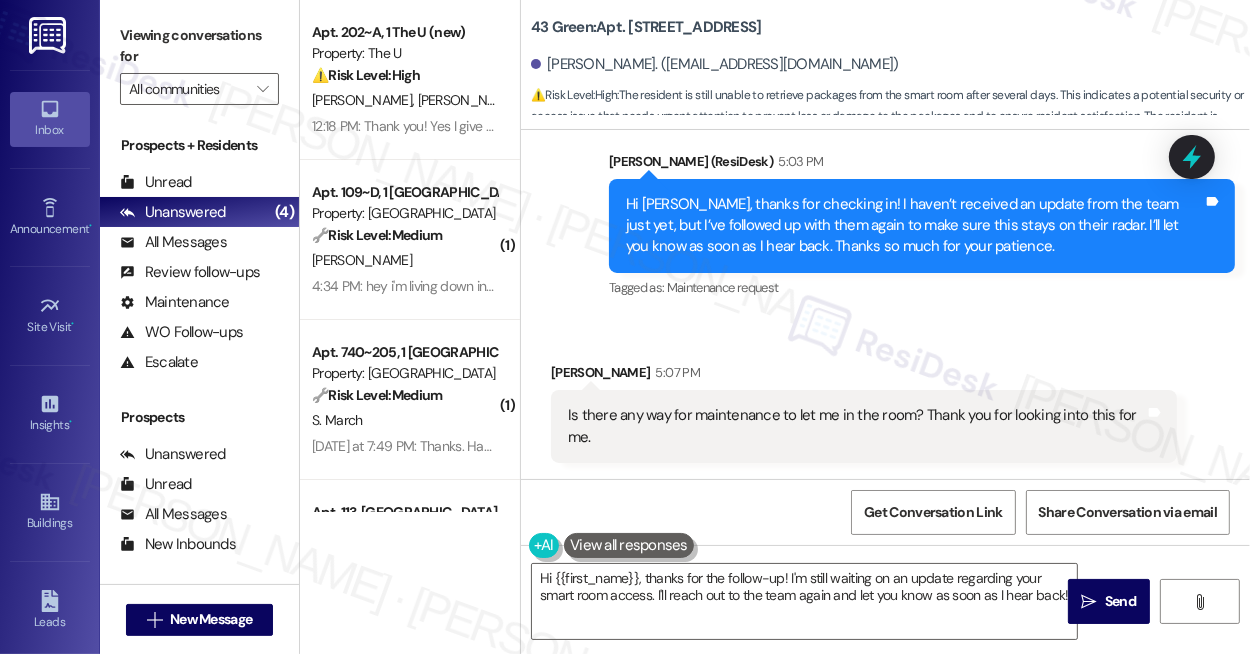 click on "Hi [PERSON_NAME], thanks for checking in! I haven’t received an update from the team just yet, but I’ve followed up with them again to make sure this stays on their radar. I’ll let you know as soon as I hear back. Thanks so much for your patience." at bounding box center [914, 226] 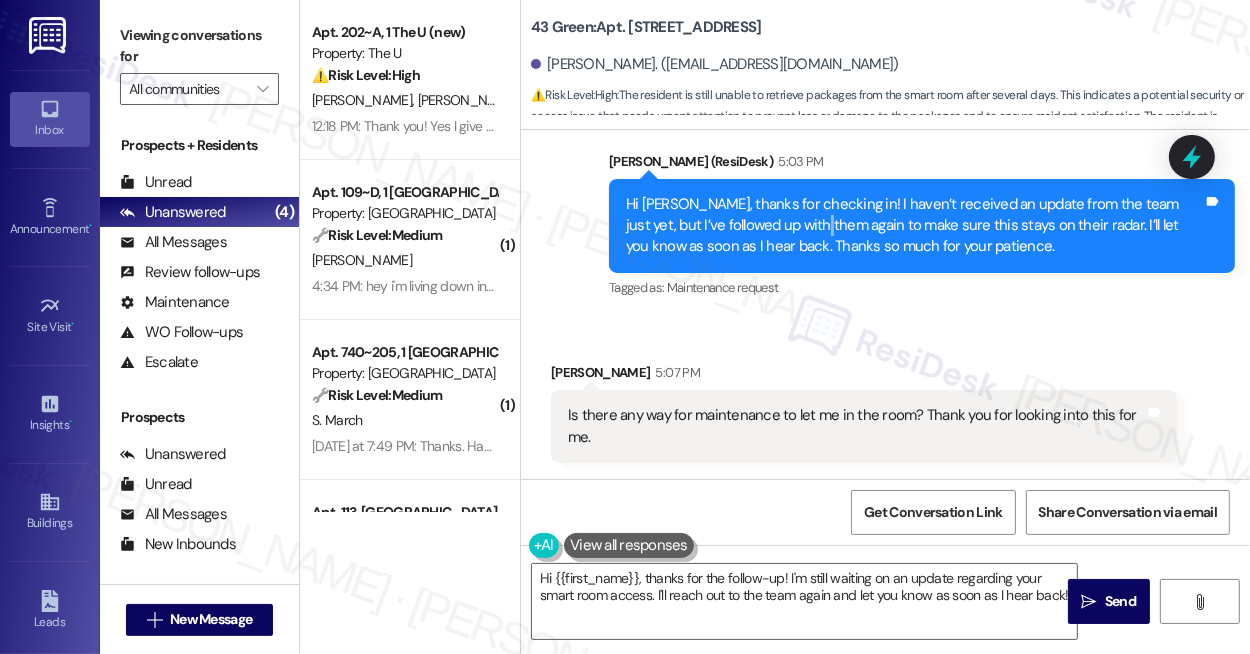 click on "Hi [PERSON_NAME], thanks for checking in! I haven’t received an update from the team just yet, but I’ve followed up with them again to make sure this stays on their radar. I’ll let you know as soon as I hear back. Thanks so much for your patience." at bounding box center [914, 226] 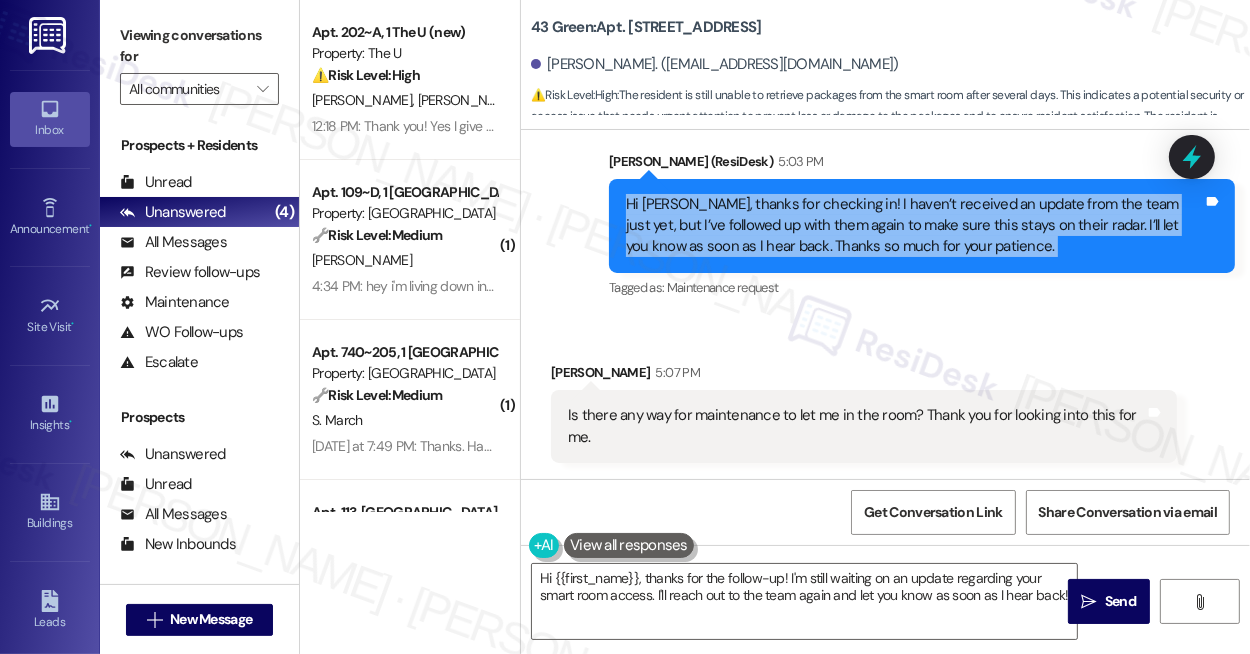 click on "Hi [PERSON_NAME], thanks for checking in! I haven’t received an update from the team just yet, but I’ve followed up with them again to make sure this stays on their radar. I’ll let you know as soon as I hear back. Thanks so much for your patience." at bounding box center (914, 226) 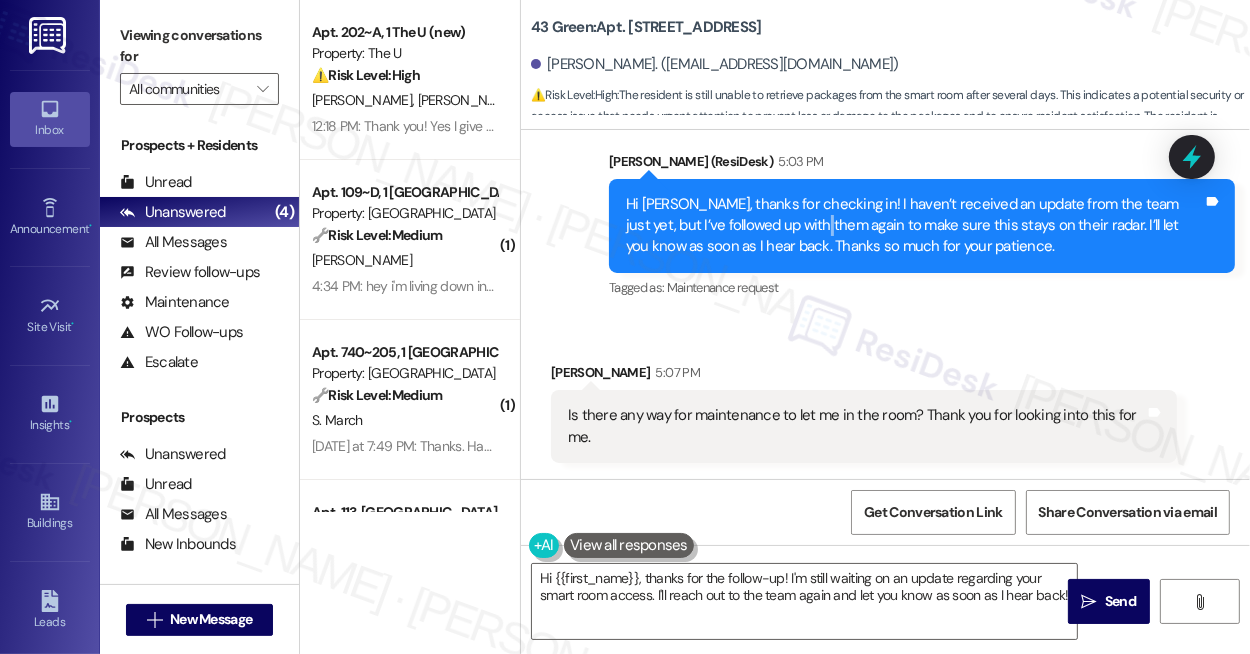 click on "Hi [PERSON_NAME], thanks for checking in! I haven’t received an update from the team just yet, but I’ve followed up with them again to make sure this stays on their radar. I’ll let you know as soon as I hear back. Thanks so much for your patience." at bounding box center (914, 226) 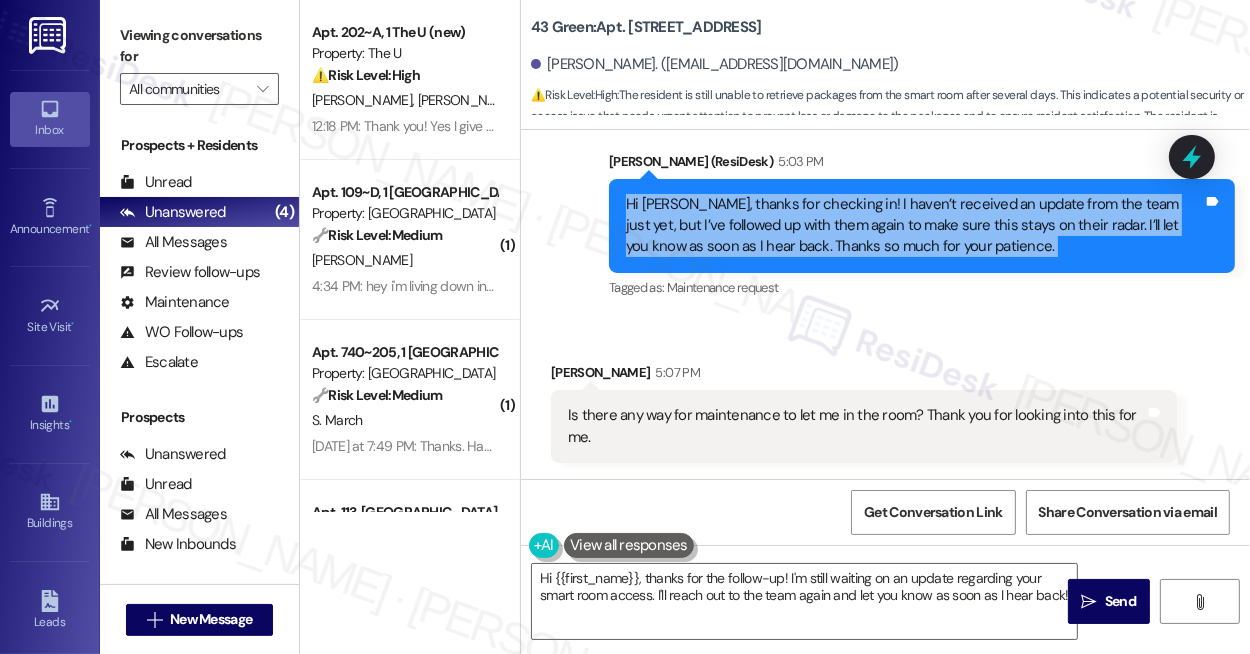 click on "Hi [PERSON_NAME], thanks for checking in! I haven’t received an update from the team just yet, but I’ve followed up with them again to make sure this stays on their radar. I’ll let you know as soon as I hear back. Thanks so much for your patience." at bounding box center (914, 226) 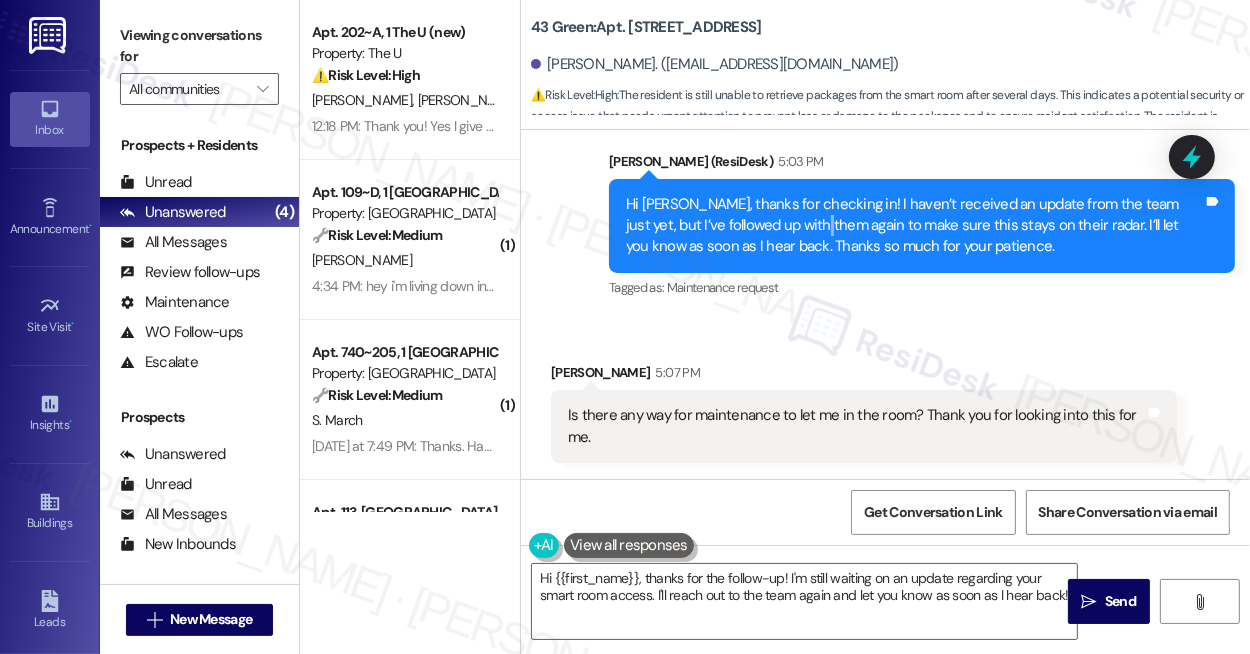 click on "Hi [PERSON_NAME], thanks for checking in! I haven’t received an update from the team just yet, but I’ve followed up with them again to make sure this stays on their radar. I’ll let you know as soon as I hear back. Thanks so much for your patience." at bounding box center [914, 226] 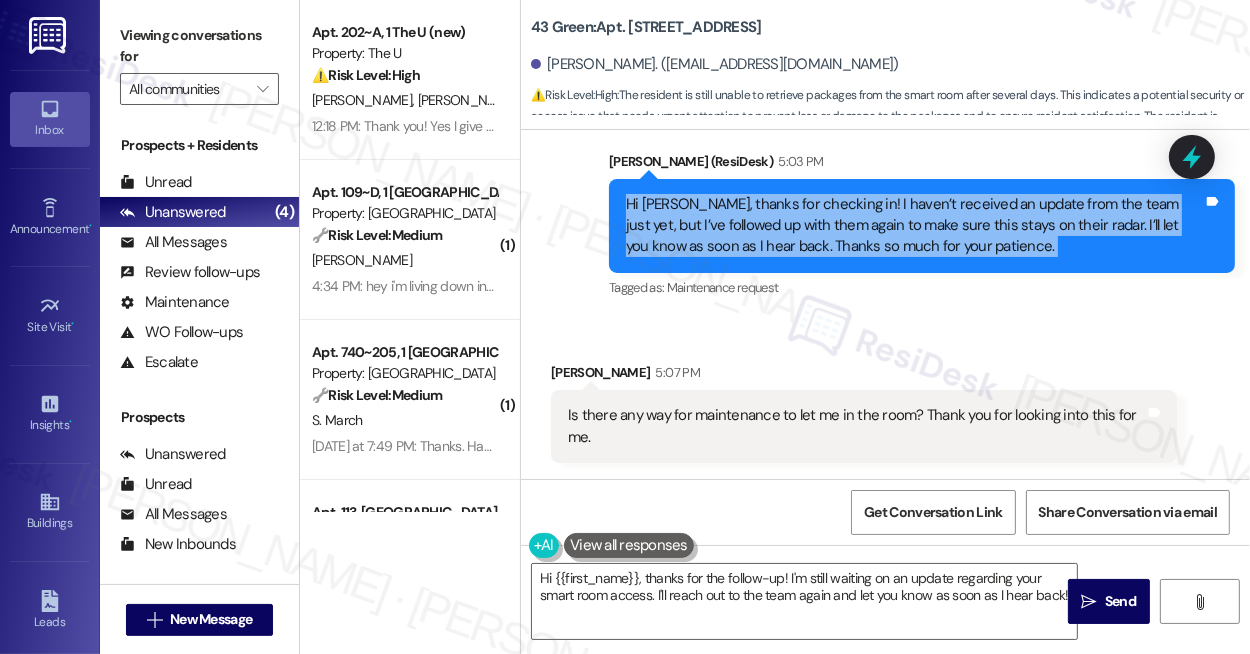 click on "Hi [PERSON_NAME], thanks for checking in! I haven’t received an update from the team just yet, but I’ve followed up with them again to make sure this stays on their radar. I’ll let you know as soon as I hear back. Thanks so much for your patience." at bounding box center [914, 226] 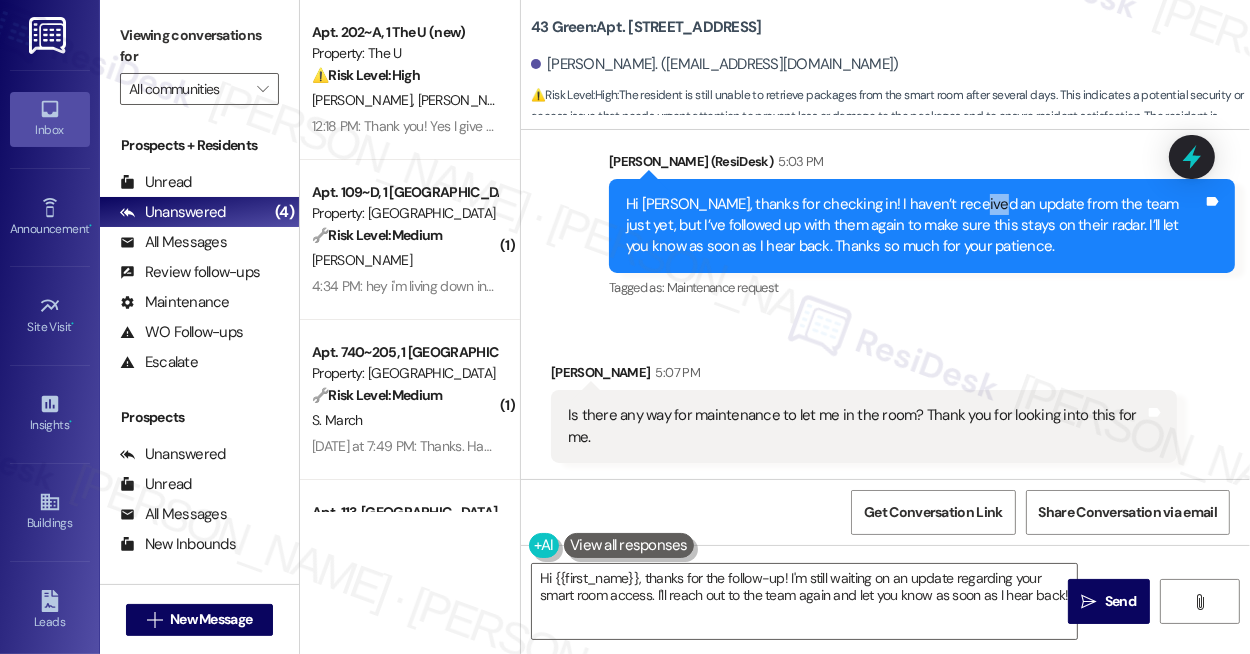 click on "Hi [PERSON_NAME], thanks for checking in! I haven’t received an update from the team just yet, but I’ve followed up with them again to make sure this stays on their radar. I’ll let you know as soon as I hear back. Thanks so much for your patience." at bounding box center (914, 226) 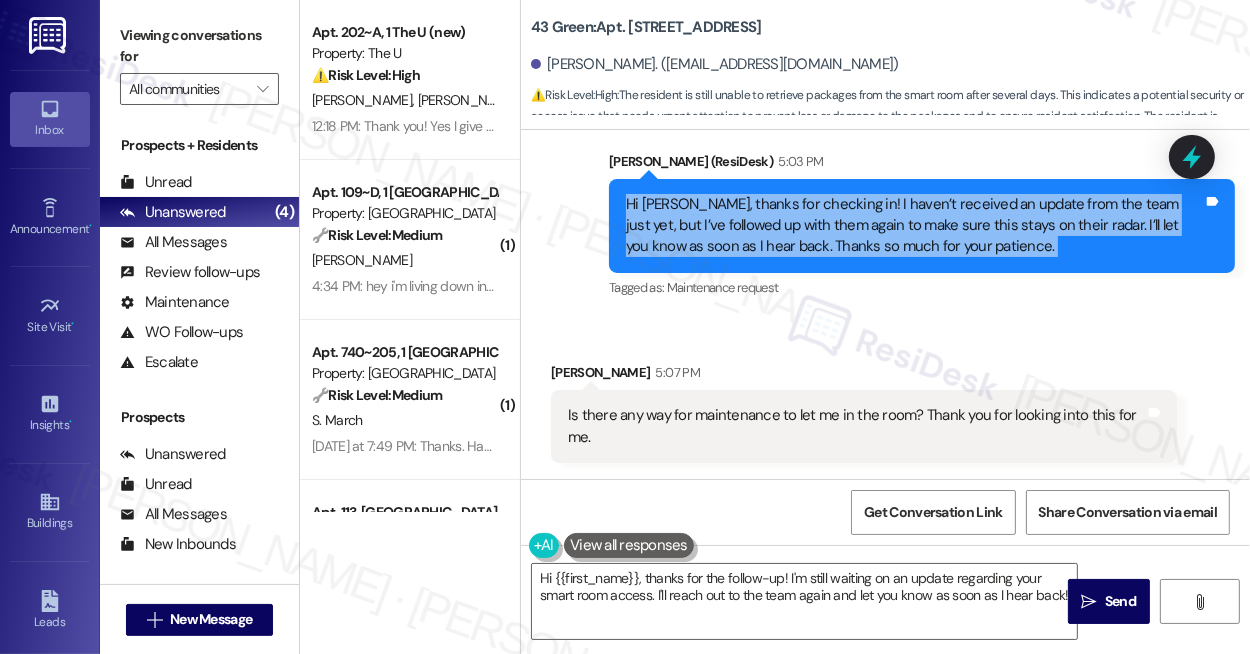 click on "Hi [PERSON_NAME], thanks for checking in! I haven’t received an update from the team just yet, but I’ve followed up with them again to make sure this stays on their radar. I’ll let you know as soon as I hear back. Thanks so much for your patience." at bounding box center [914, 226] 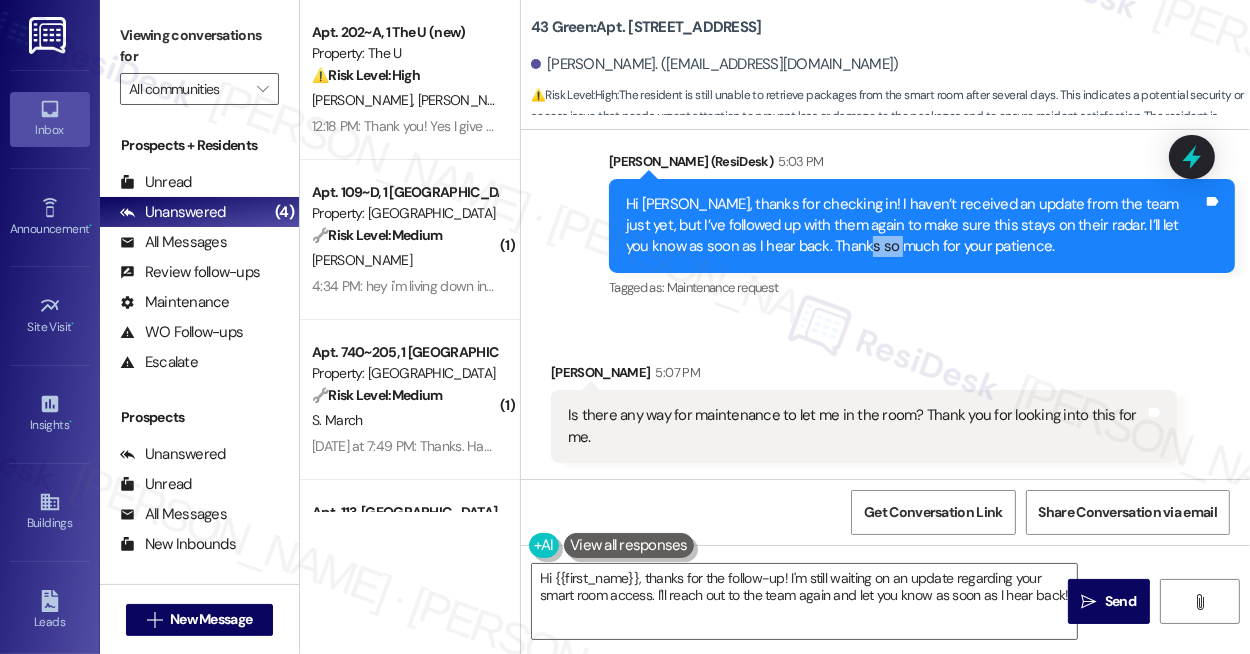 click on "Hi [PERSON_NAME], thanks for checking in! I haven’t received an update from the team just yet, but I’ve followed up with them again to make sure this stays on their radar. I’ll let you know as soon as I hear back. Thanks so much for your patience." at bounding box center (914, 226) 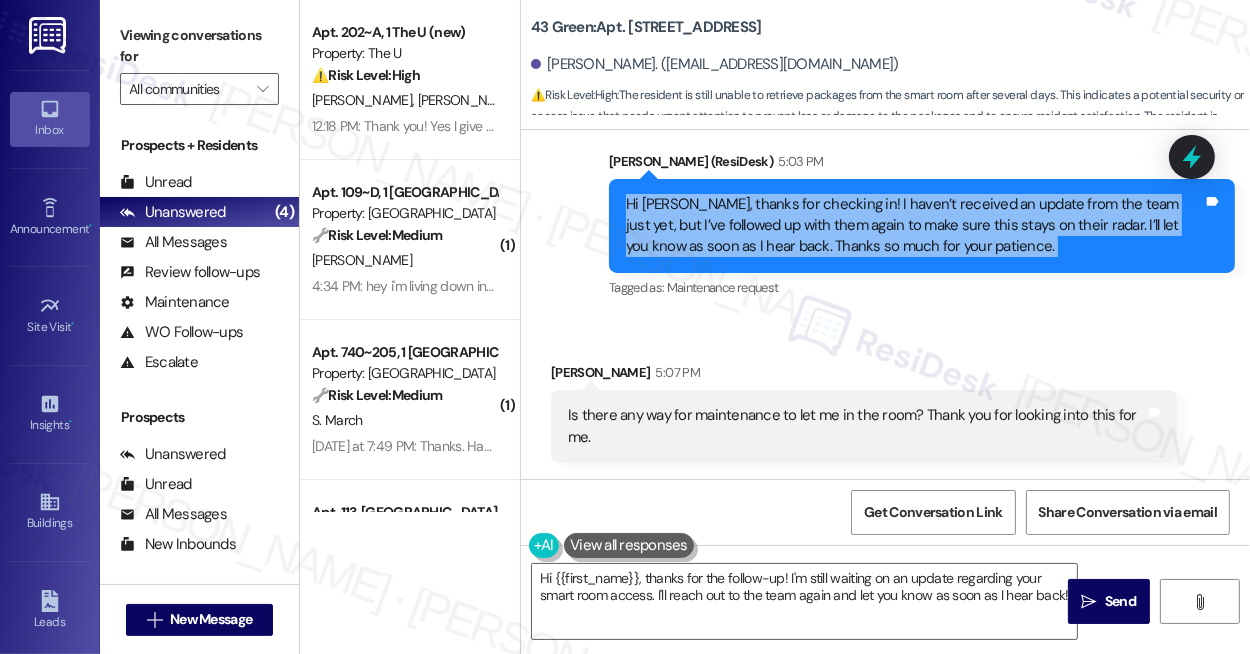click on "Hi [PERSON_NAME], thanks for checking in! I haven’t received an update from the team just yet, but I’ve followed up with them again to make sure this stays on their radar. I’ll let you know as soon as I hear back. Thanks so much for your patience." at bounding box center [914, 226] 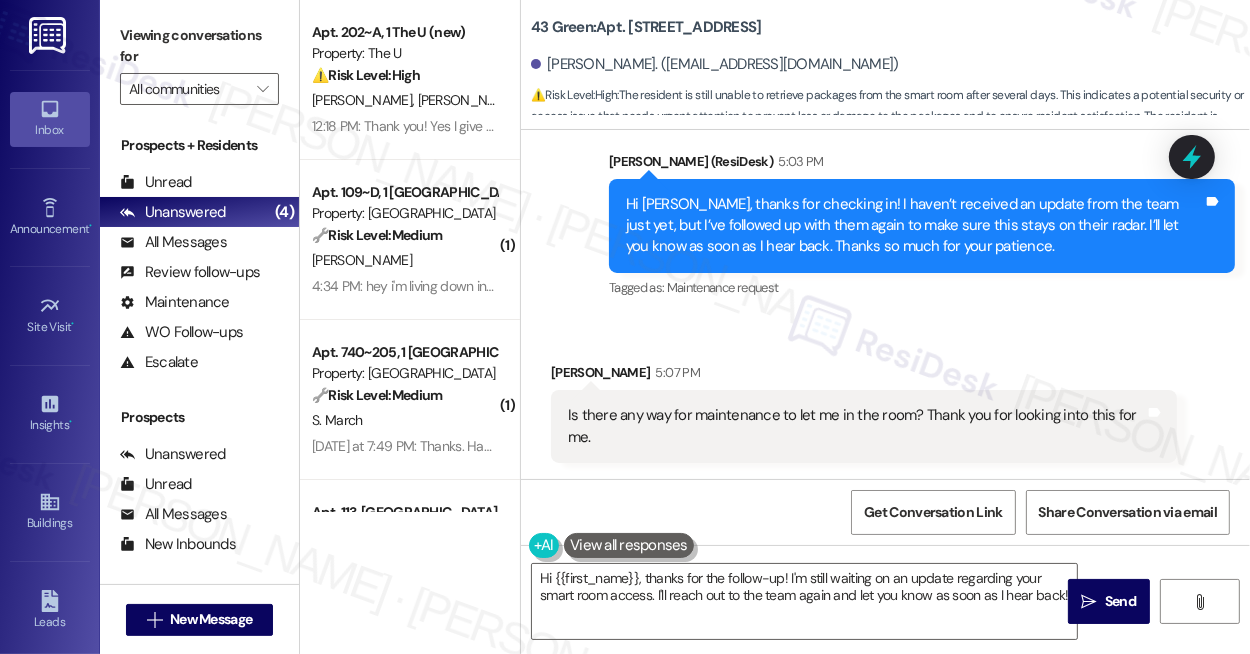 click on "Is there any way for maintenance to let me in the room? Thank you for looking into this for me." at bounding box center (856, 426) 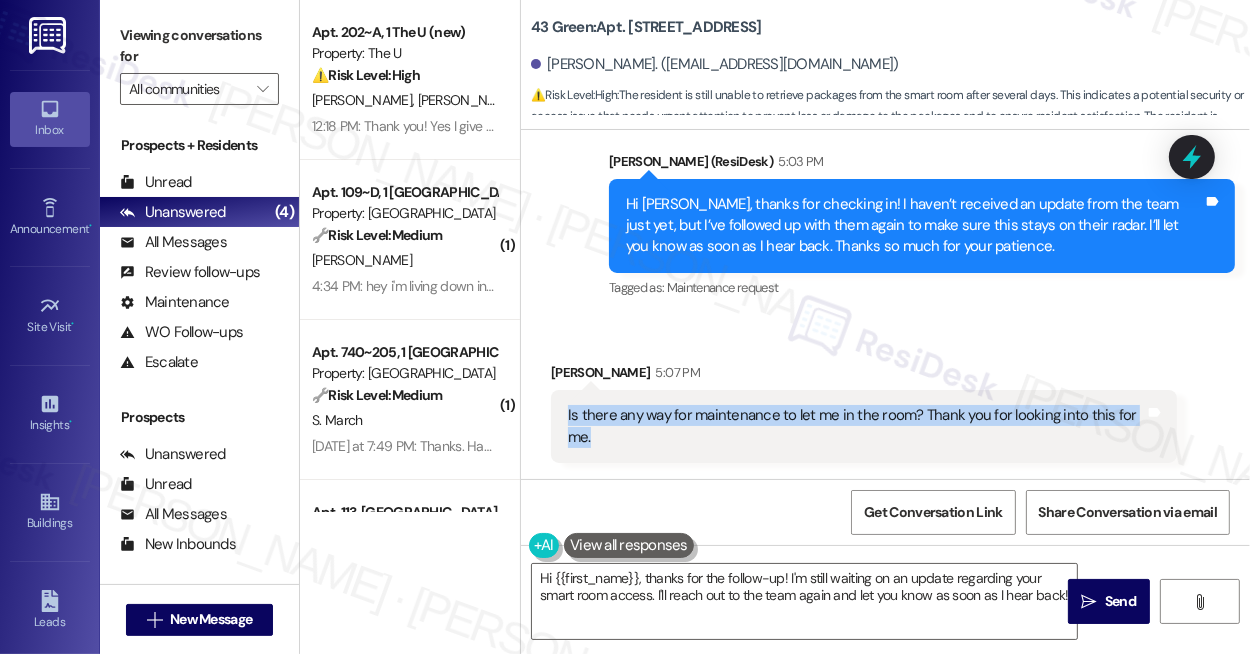 click on "Is there any way for maintenance to let me in the room? Thank you for looking into this for me." at bounding box center [856, 426] 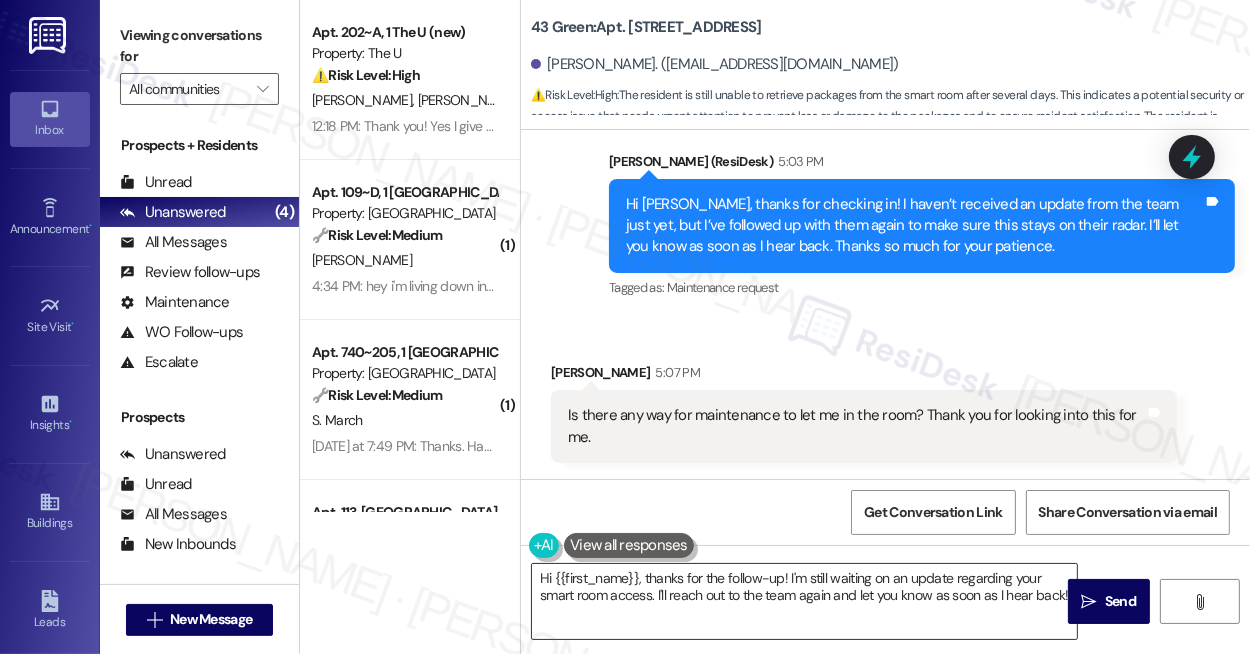 click on "Hi {{first_name}}, thanks for the follow-up! I'm still waiting on an update regarding your smart room access. I'll reach out to the team again and let you know as soon as I hear back!" at bounding box center [804, 601] 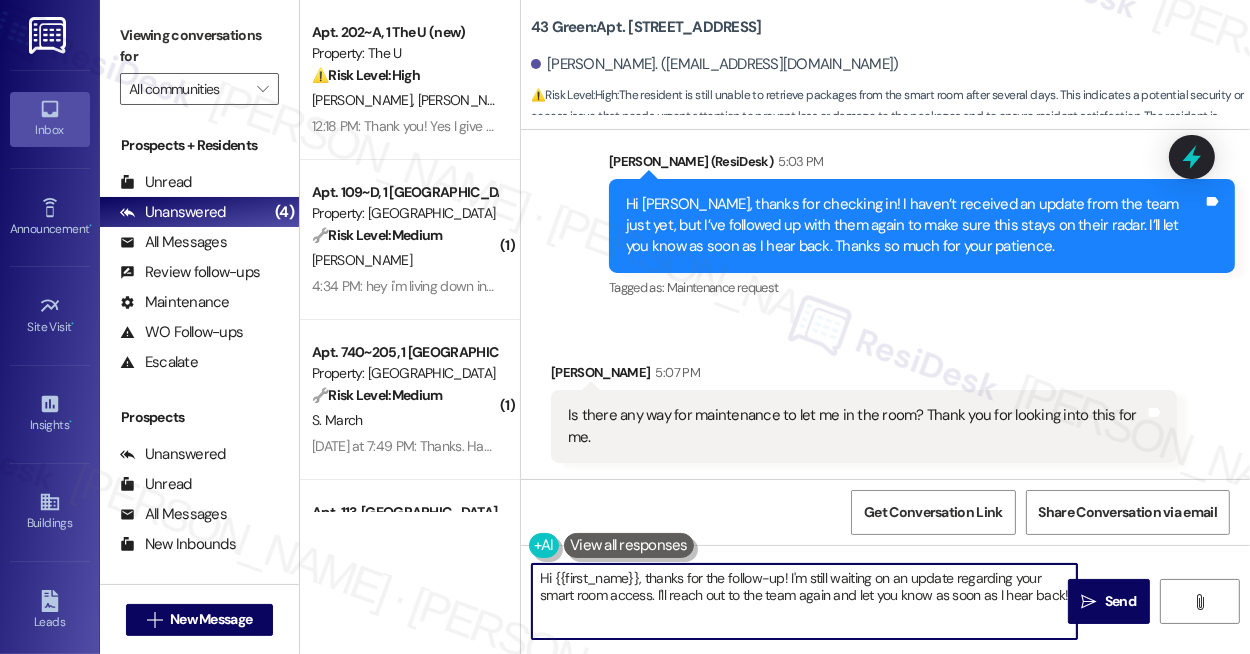 click on "Hi {{first_name}}, thanks for the follow-up! I'm still waiting on an update regarding your smart room access. I'll reach out to the team again and let you know as soon as I hear back!" at bounding box center [804, 601] 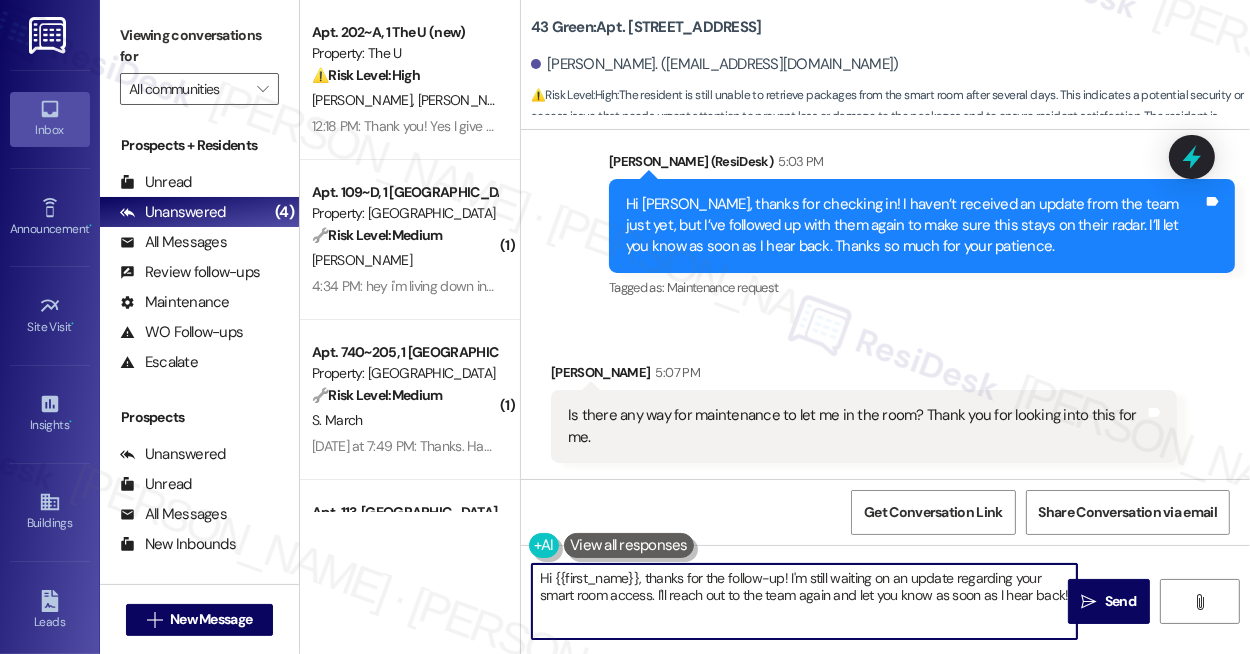 click on "Hi [PERSON_NAME], thanks for checking in! I haven’t received an update from the team just yet, but I’ve followed up with them again to make sure this stays on their radar. I’ll let you know as soon as I hear back. Thanks so much for your patience." at bounding box center [914, 226] 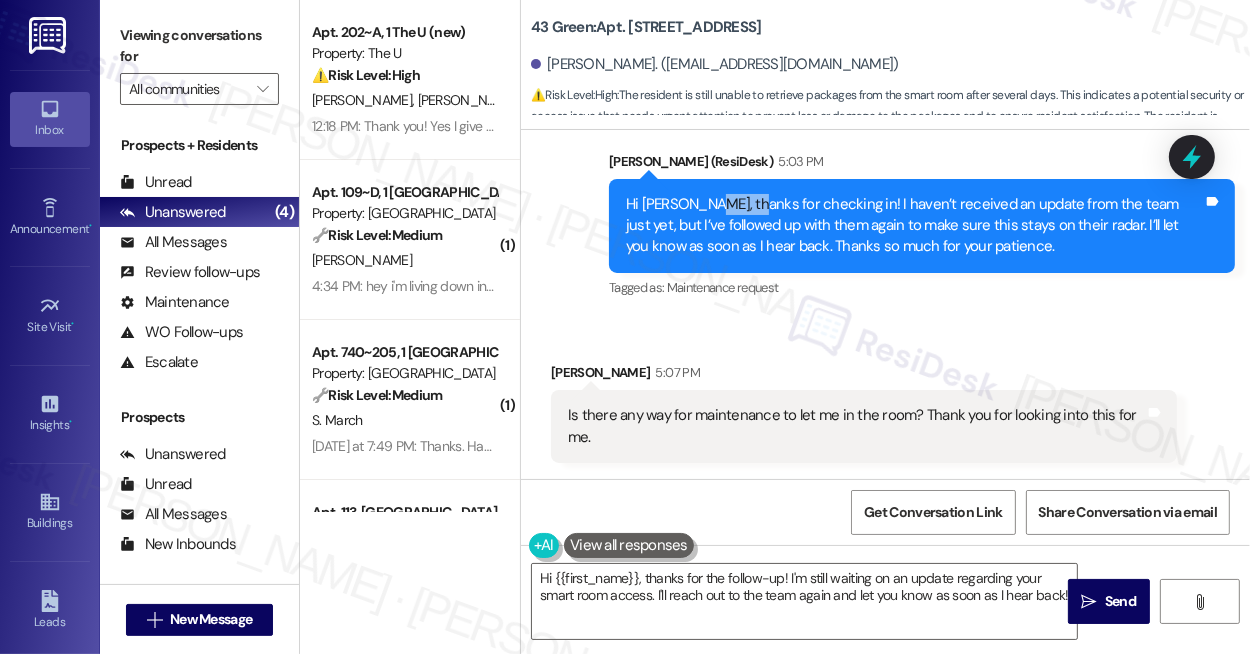 click on "Hi [PERSON_NAME], thanks for checking in! I haven’t received an update from the team just yet, but I’ve followed up with them again to make sure this stays on their radar. I’ll let you know as soon as I hear back. Thanks so much for your patience." at bounding box center (914, 226) 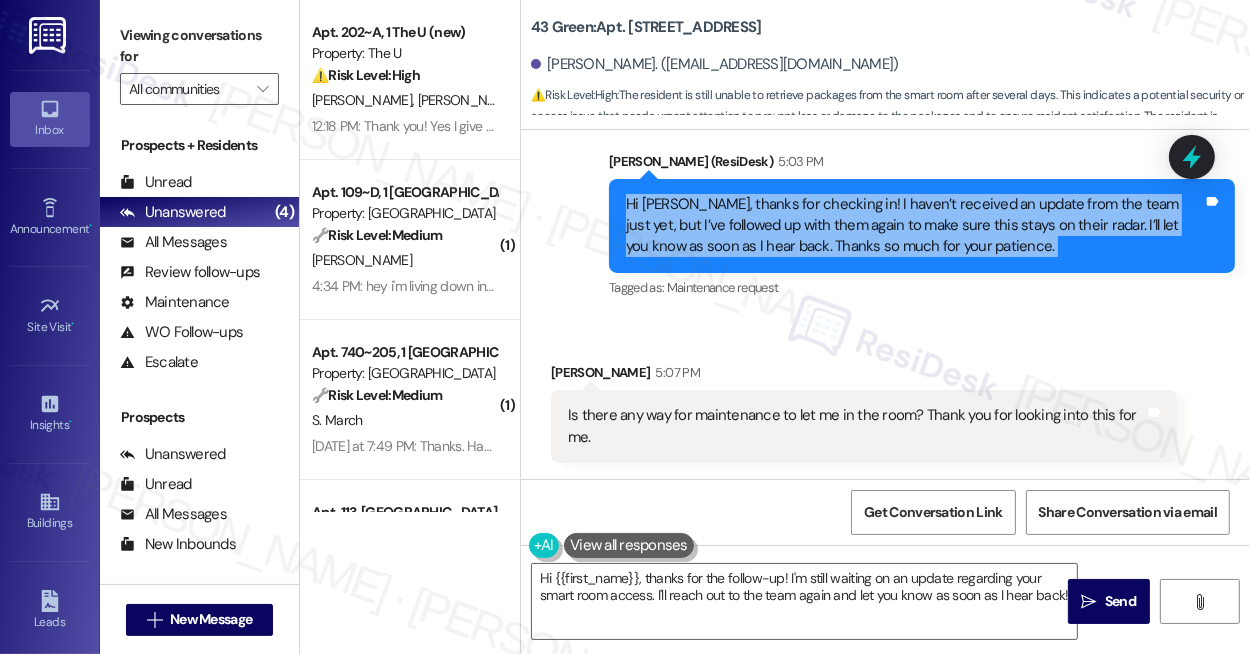 click on "Hi [PERSON_NAME], thanks for checking in! I haven’t received an update from the team just yet, but I’ve followed up with them again to make sure this stays on their radar. I’ll let you know as soon as I hear back. Thanks so much for your patience." at bounding box center [914, 226] 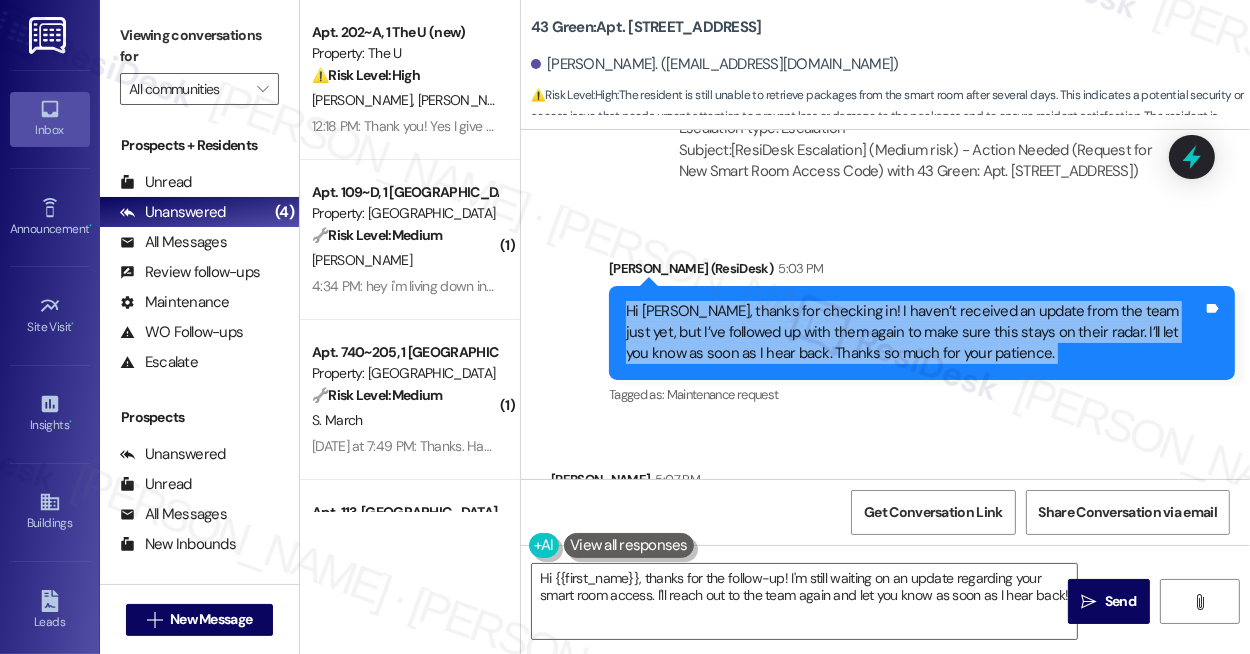 scroll, scrollTop: 3676, scrollLeft: 0, axis: vertical 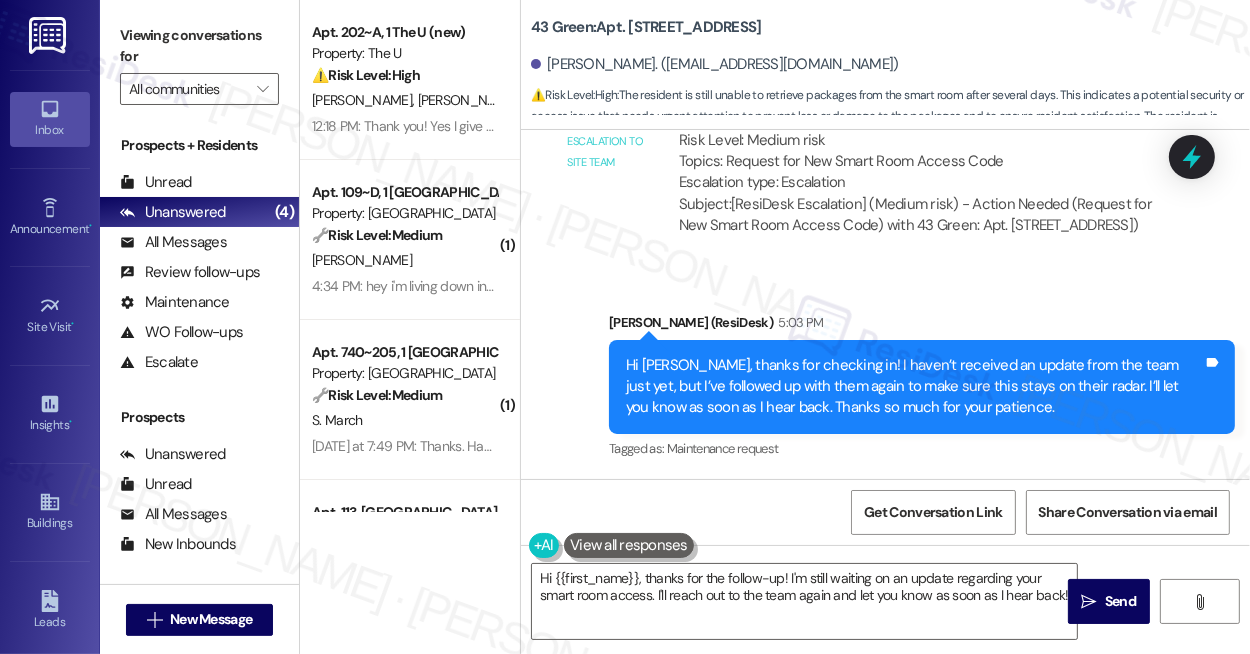click on "ResiDesk escalation to site team ->
Risk Level: Medium risk
Topics: Request for New Smart Room Access Code
Escalation type: Escalation" at bounding box center (919, 151) 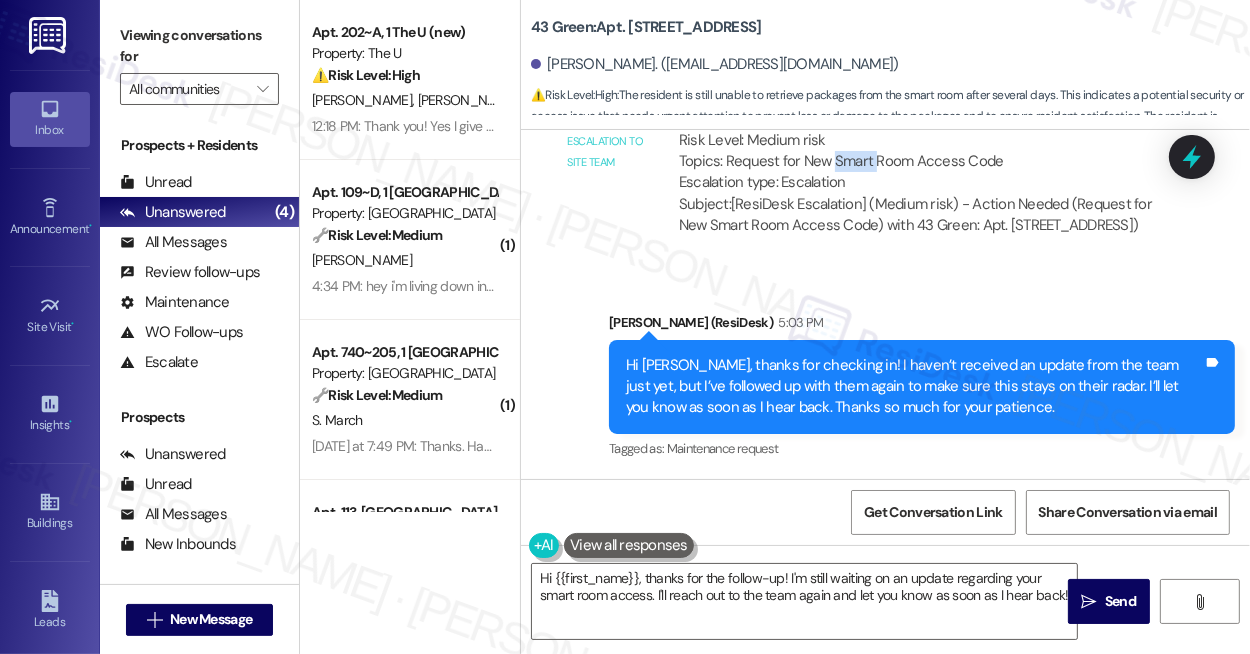 click on "ResiDesk escalation to site team ->
Risk Level: Medium risk
Topics: Request for New Smart Room Access Code
Escalation type: Escalation" at bounding box center [919, 151] 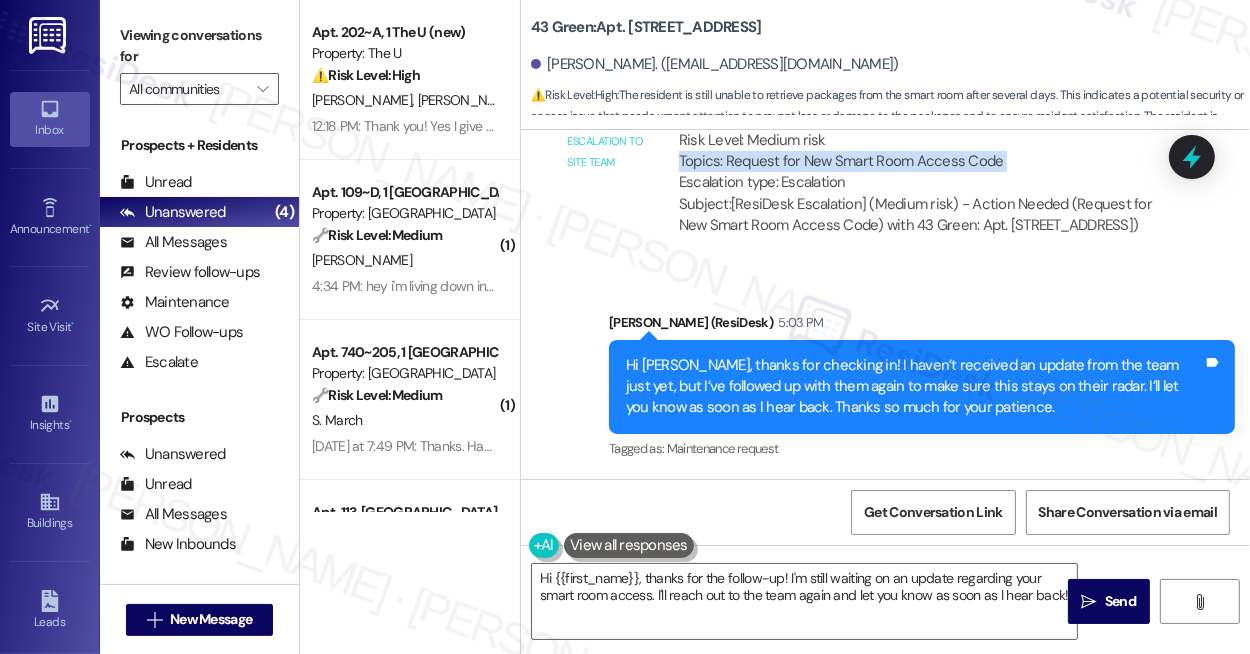 click on "ResiDesk escalation to site team ->
Risk Level: Medium risk
Topics: Request for New Smart Room Access Code
Escalation type: Escalation" at bounding box center [919, 151] 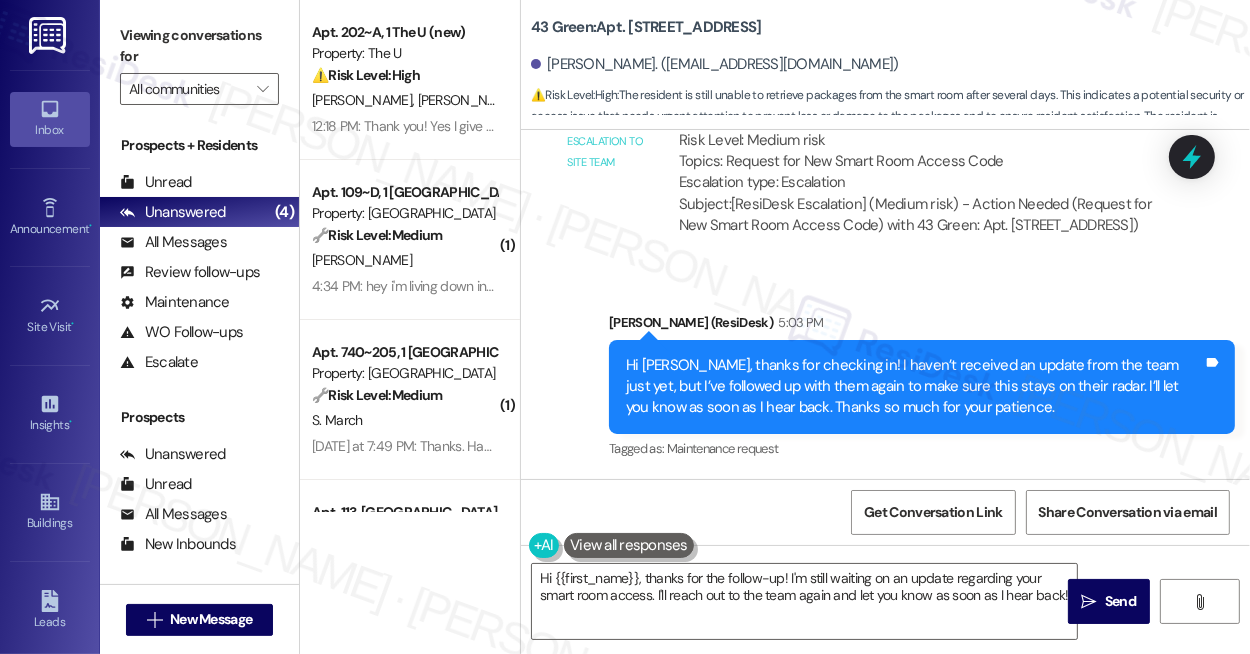 click on "Hi [PERSON_NAME], thanks for checking in! I haven’t received an update from the team just yet, but I’ve followed up with them again to make sure this stays on their radar. I’ll let you know as soon as I hear back. Thanks so much for your patience." at bounding box center (914, 387) 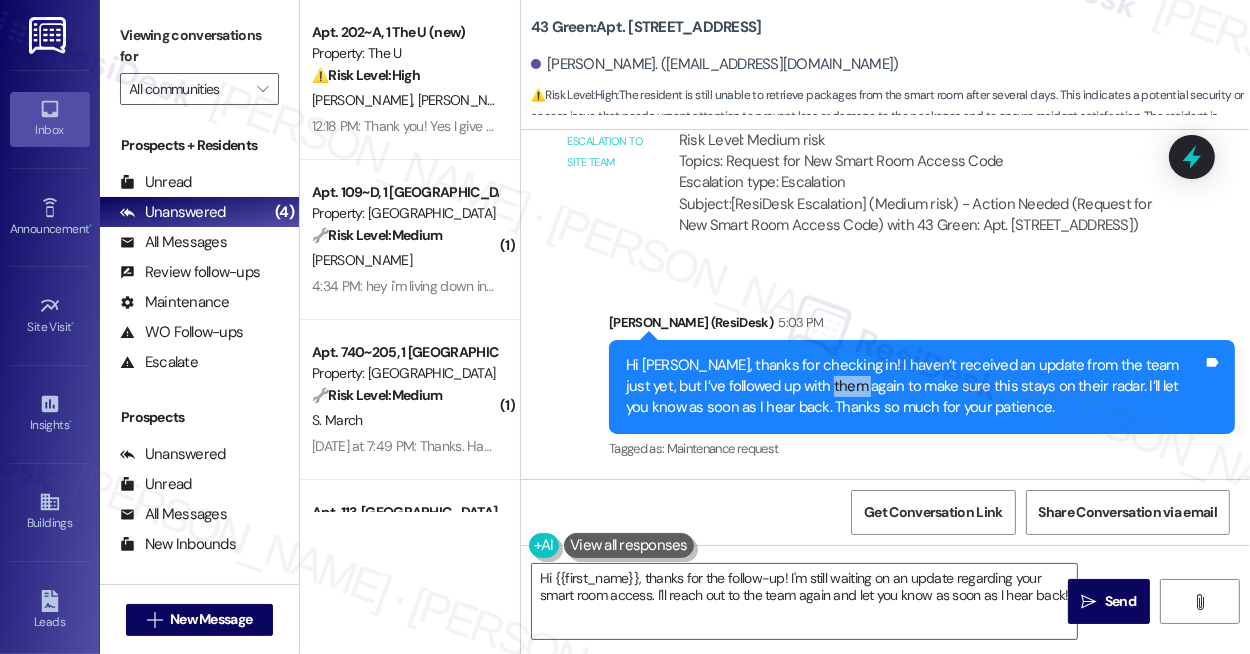 click on "Hi [PERSON_NAME], thanks for checking in! I haven’t received an update from the team just yet, but I’ve followed up with them again to make sure this stays on their radar. I’ll let you know as soon as I hear back. Thanks so much for your patience." at bounding box center (914, 387) 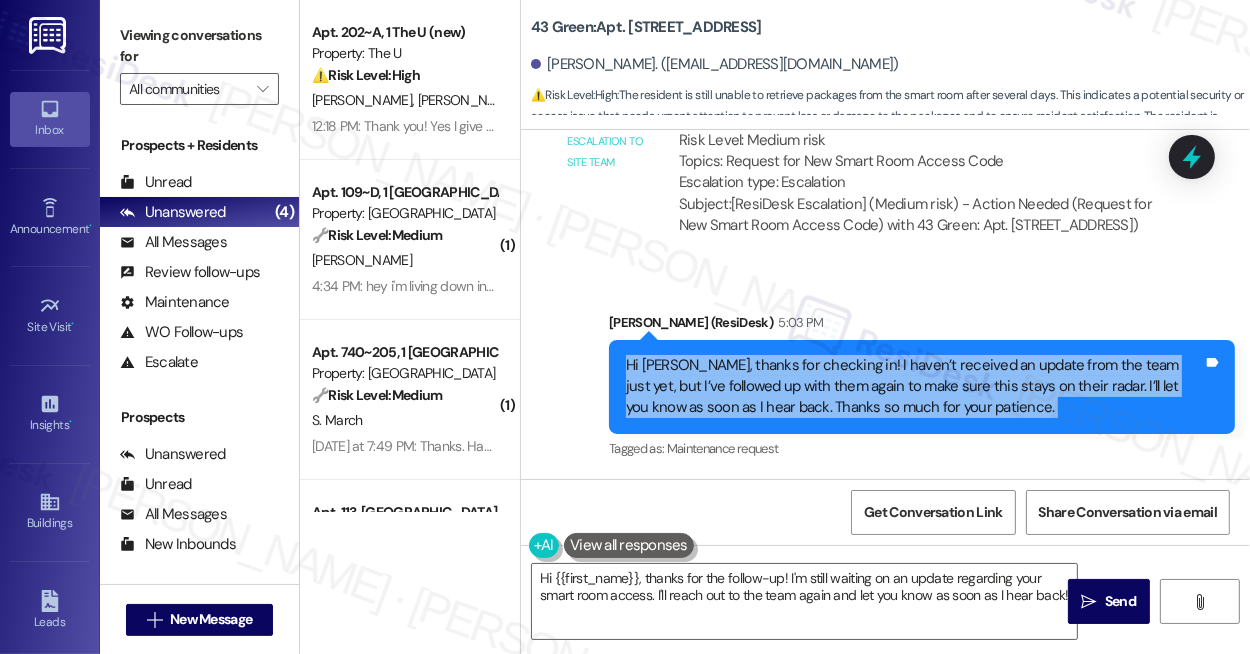 click on "Hi [PERSON_NAME], thanks for checking in! I haven’t received an update from the team just yet, but I’ve followed up with them again to make sure this stays on their radar. I’ll let you know as soon as I hear back. Thanks so much for your patience." at bounding box center (914, 387) 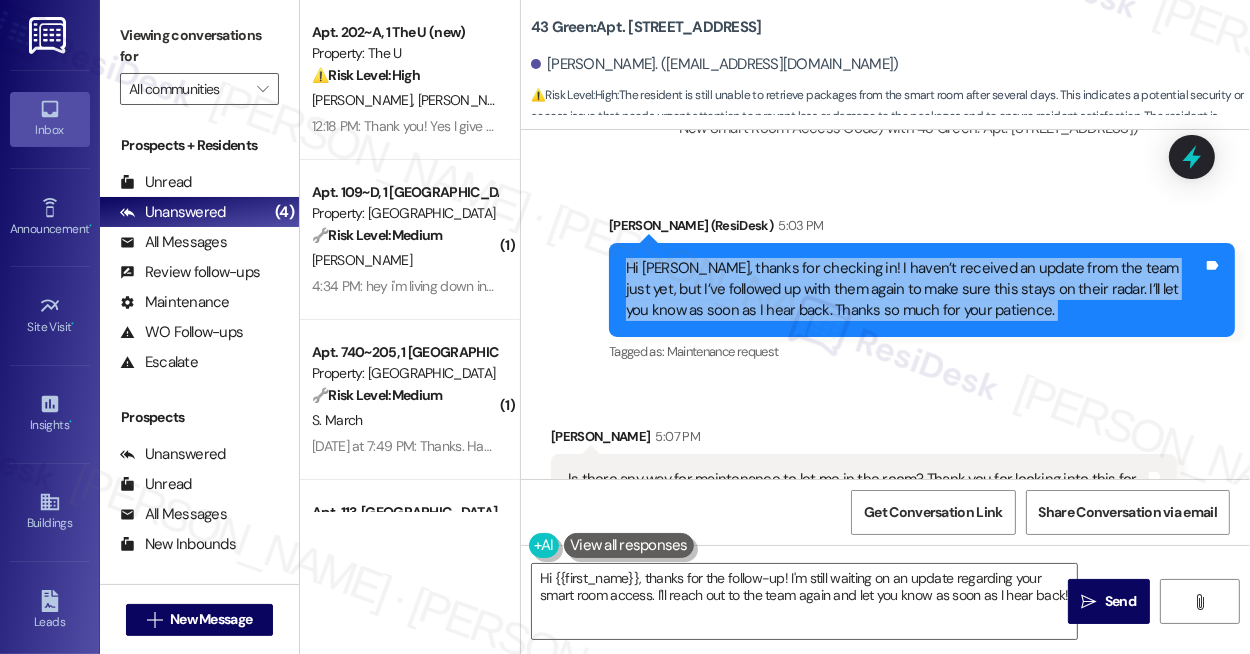 scroll, scrollTop: 3858, scrollLeft: 0, axis: vertical 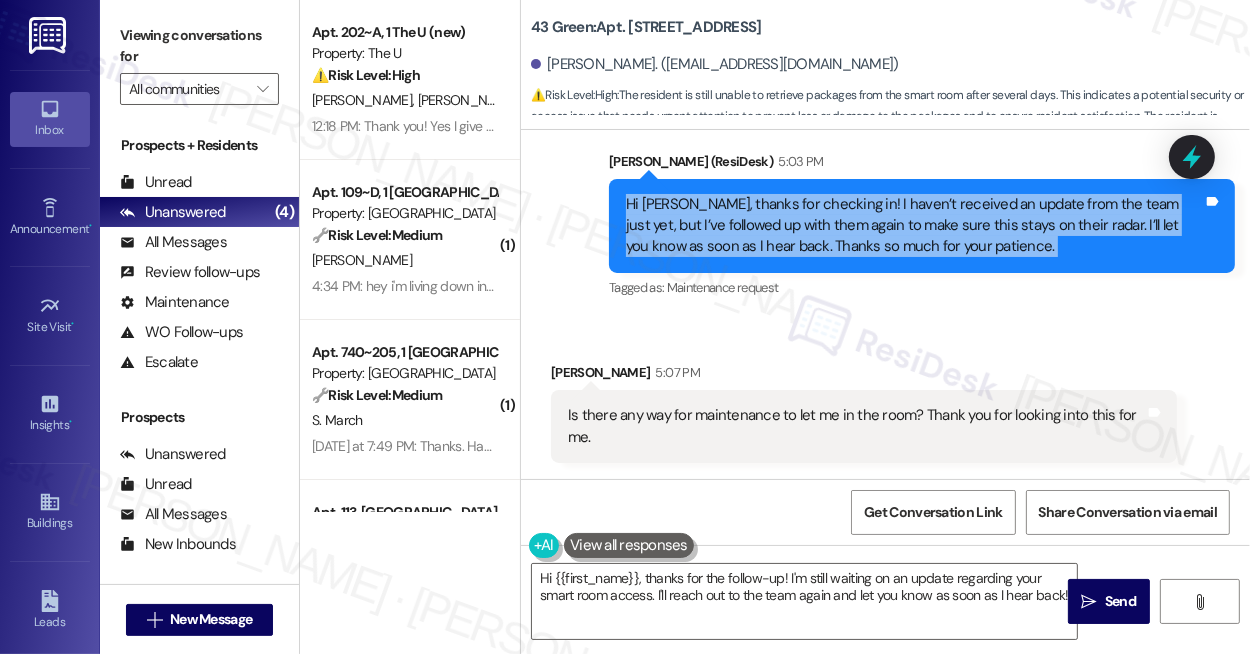 click on "Hi [PERSON_NAME], thanks for checking in! I haven’t received an update from the team just yet, but I’ve followed up with them again to make sure this stays on their radar. I’ll let you know as soon as I hear back. Thanks so much for your patience." at bounding box center [914, 226] 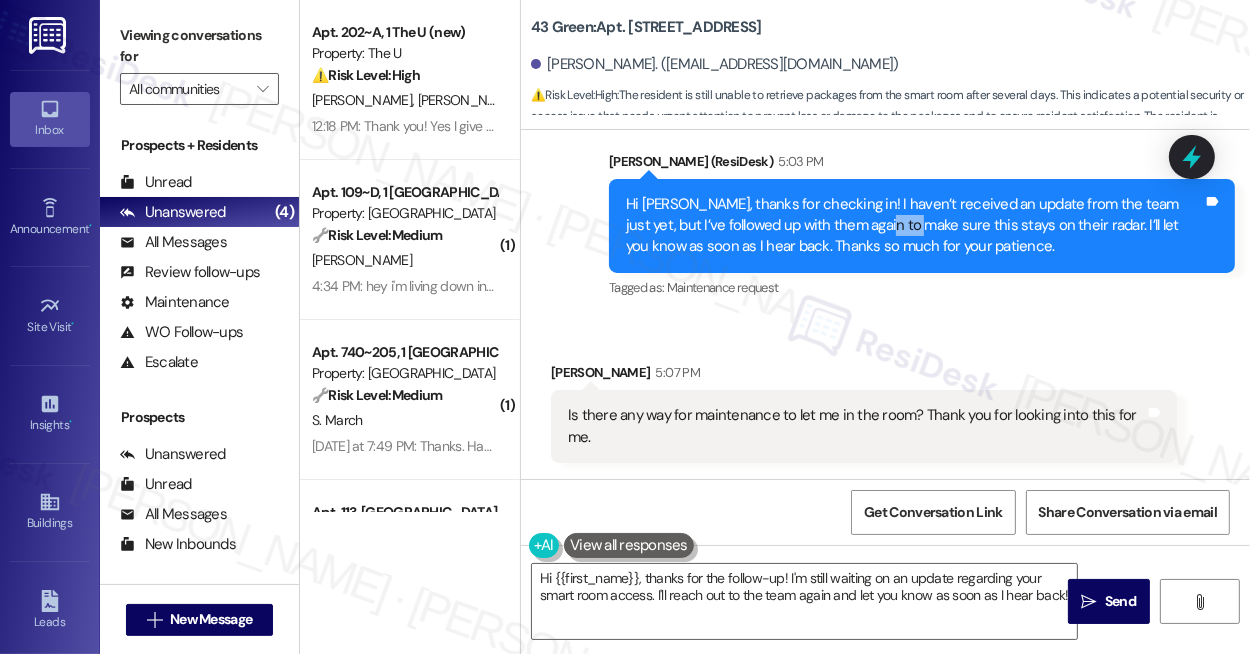 click on "Hi [PERSON_NAME], thanks for checking in! I haven’t received an update from the team just yet, but I’ve followed up with them again to make sure this stays on their radar. I’ll let you know as soon as I hear back. Thanks so much for your patience." at bounding box center [914, 226] 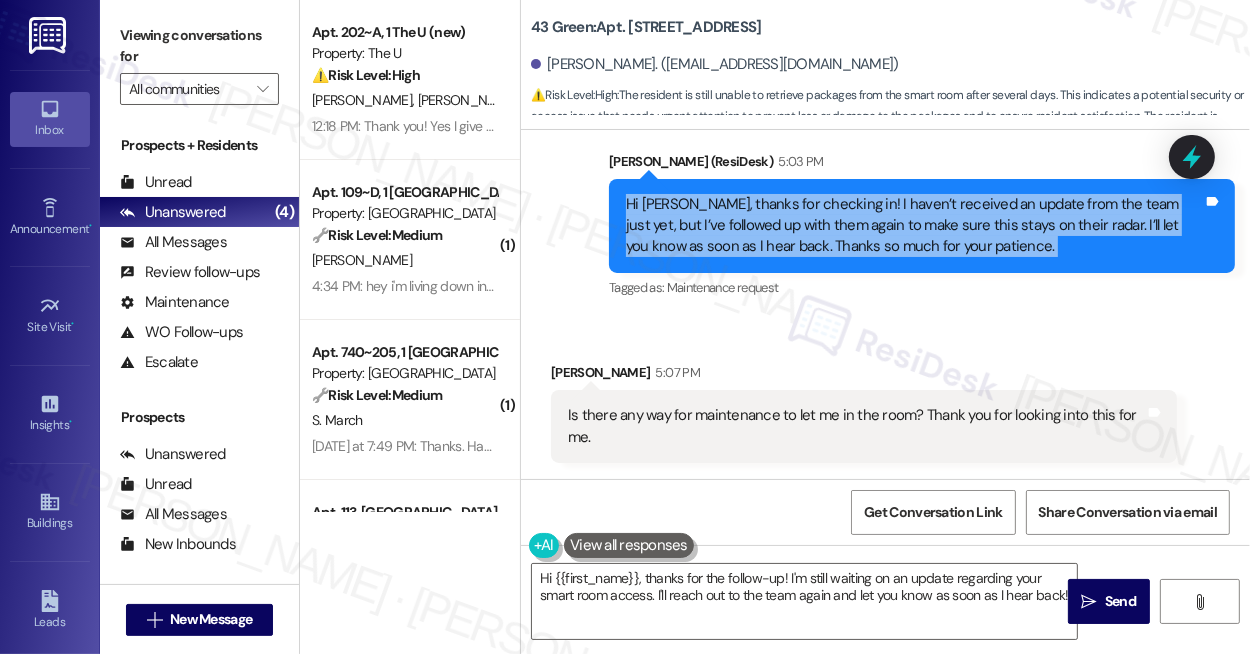 click on "Hi [PERSON_NAME], thanks for checking in! I haven’t received an update from the team just yet, but I’ve followed up with them again to make sure this stays on their radar. I’ll let you know as soon as I hear back. Thanks so much for your patience." at bounding box center (914, 226) 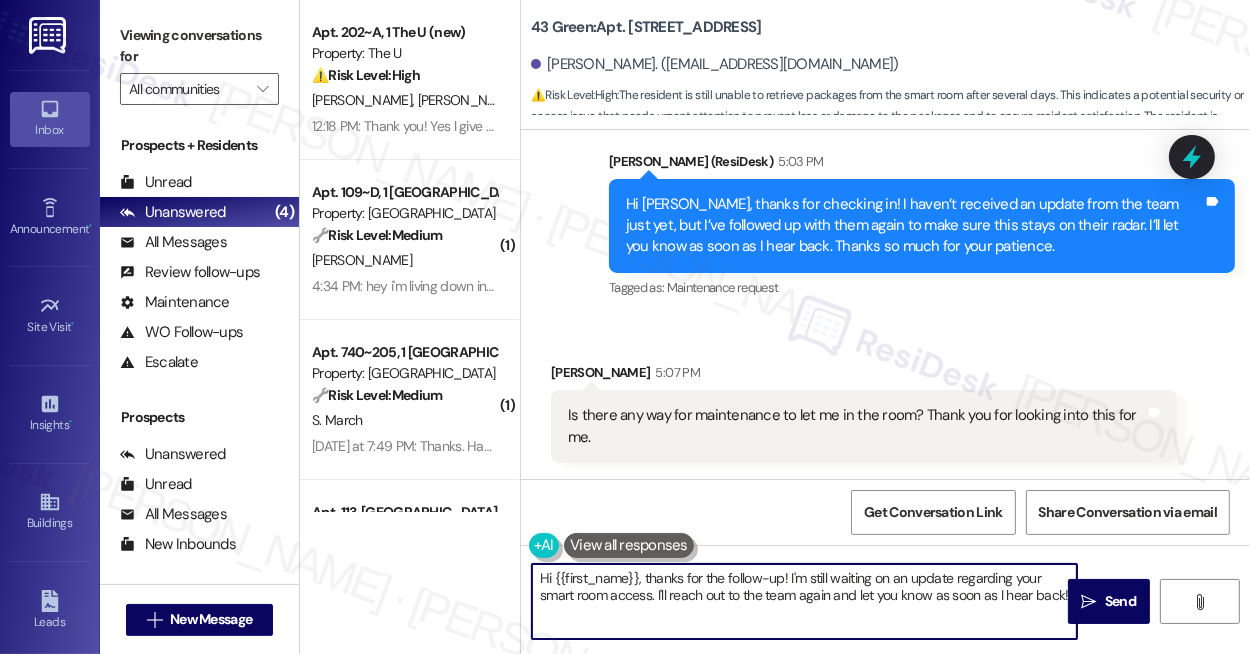 click on "Hi {{first_name}}, thanks for the follow-up! I'm still waiting on an update regarding your smart room access. I'll reach out to the team again and let you know as soon as I hear back!" at bounding box center (804, 601) 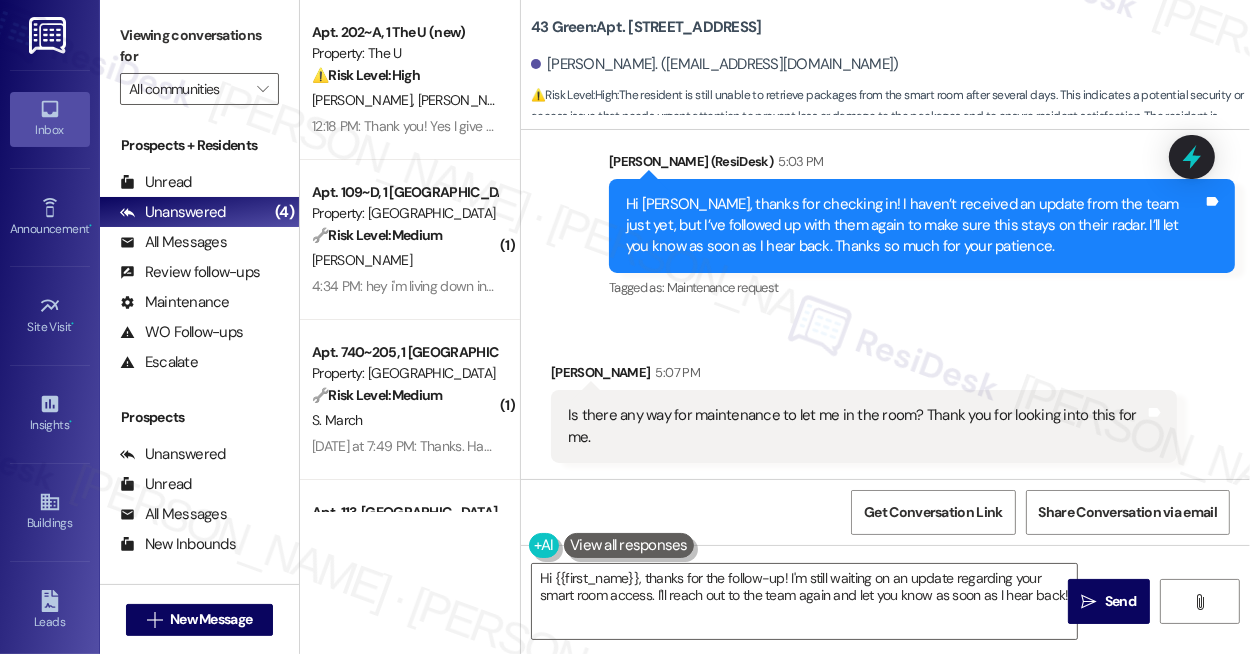 click on "Is there any way for maintenance to let me in the room? Thank you for looking into this for me." at bounding box center [856, 426] 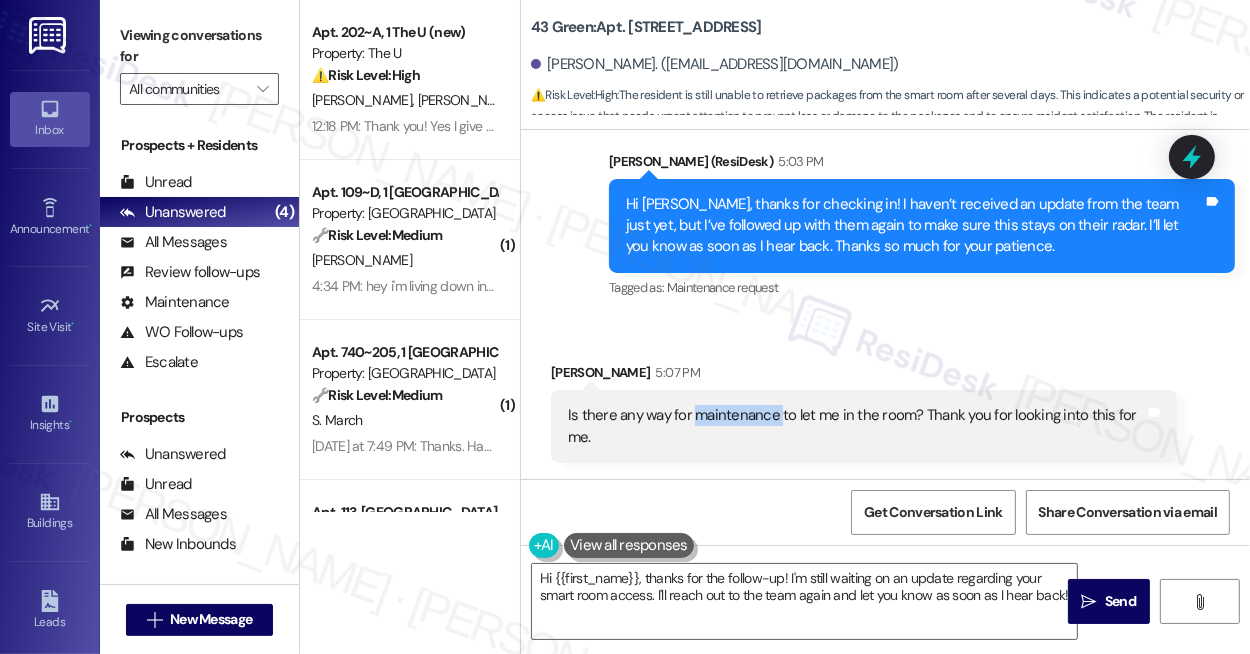 click on "Is there any way for maintenance to let me in the room? Thank you for looking into this for me." at bounding box center (856, 426) 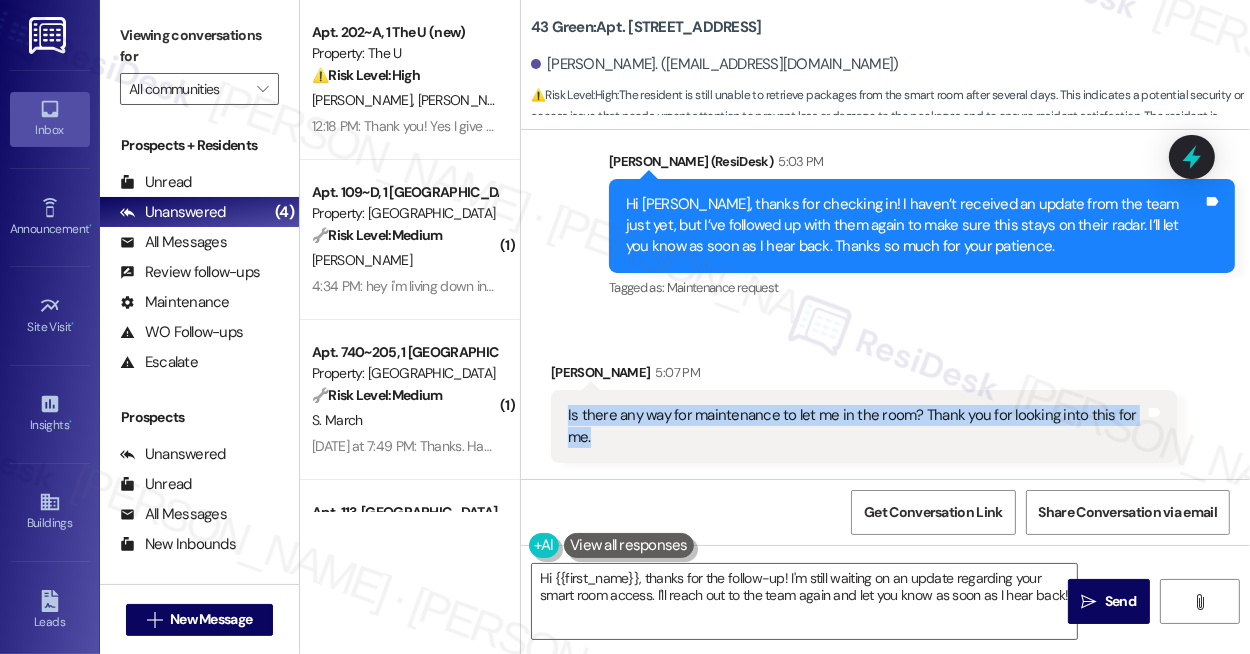 click on "Is there any way for maintenance to let me in the room? Thank you for looking into this for me." at bounding box center [856, 426] 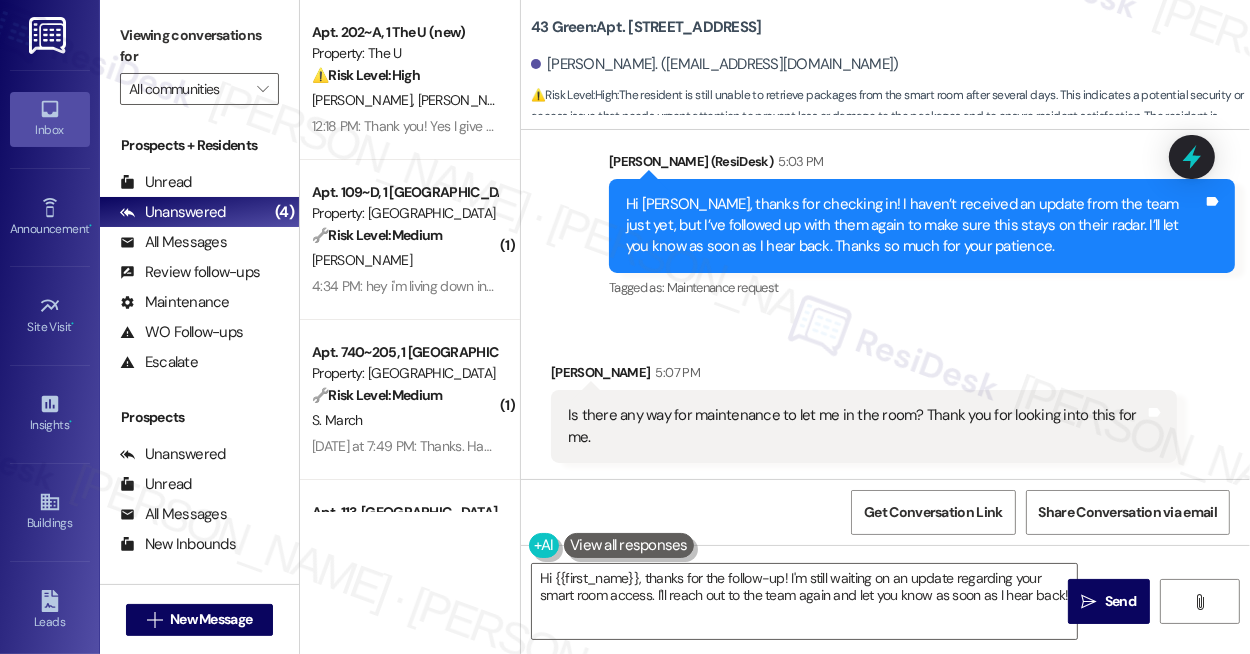 click on "[PERSON_NAME]   (ResiDesk) 5:03 PM" at bounding box center (922, 165) 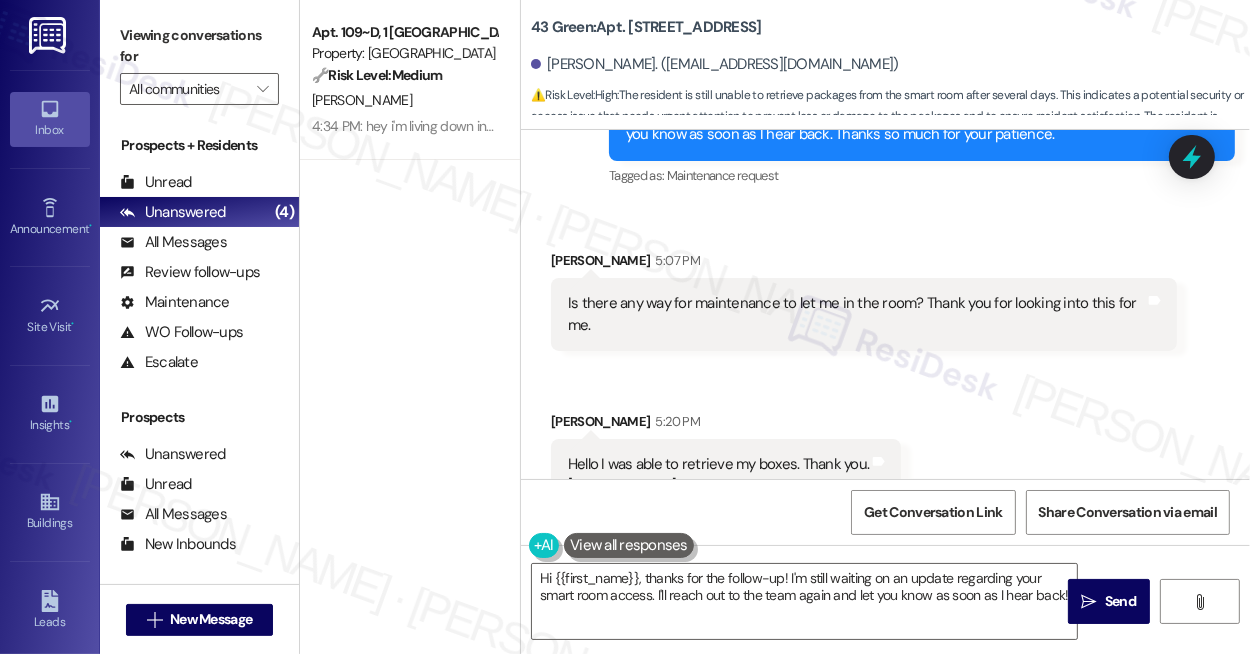 scroll, scrollTop: 4018, scrollLeft: 0, axis: vertical 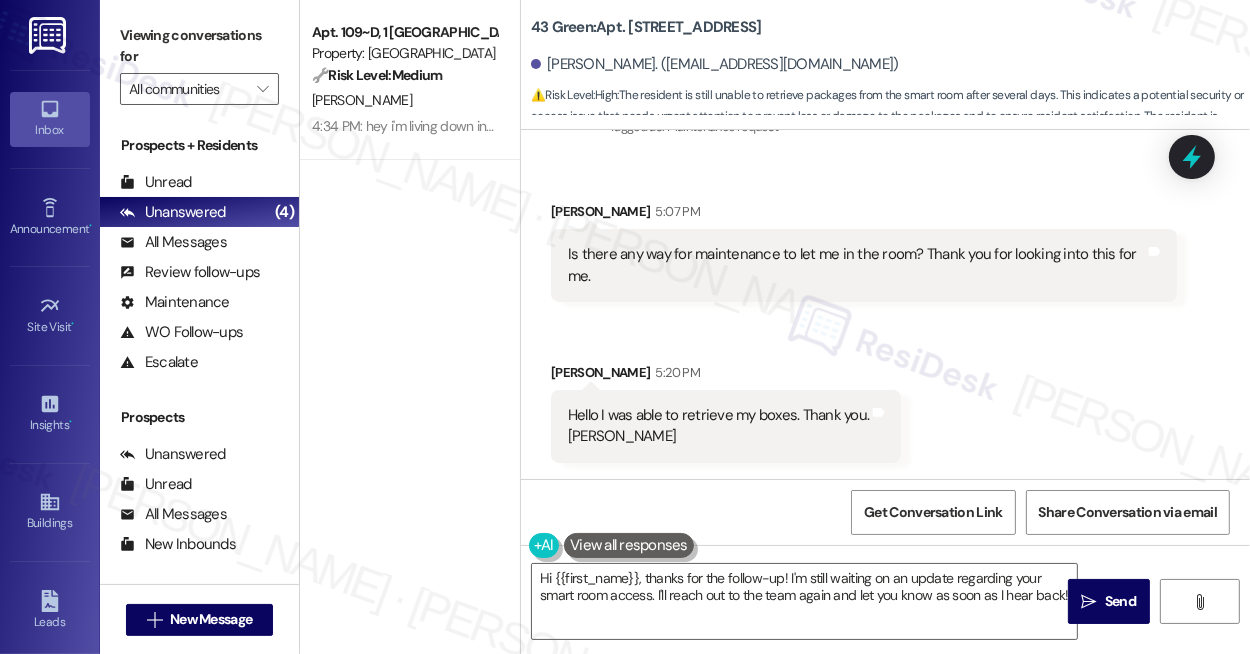 click on "Hello I was able to retrieve my boxes. Thank you.
[PERSON_NAME]" at bounding box center (718, 426) 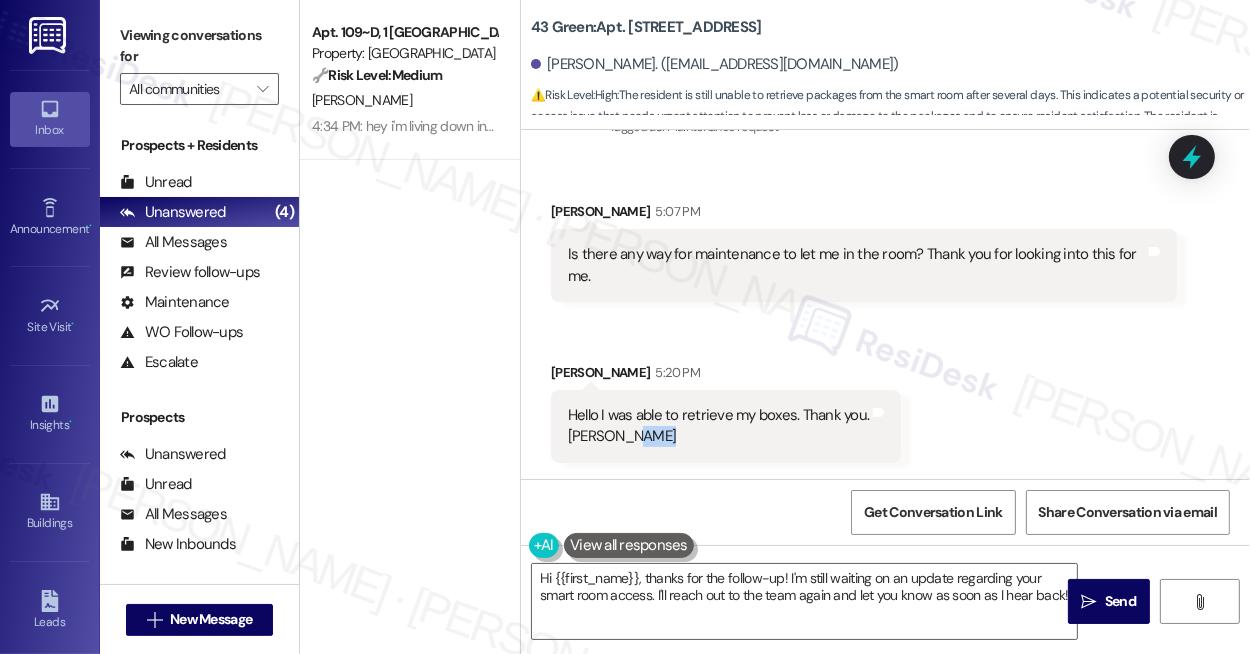 click on "Hello I was able to retrieve my boxes. Thank you.
[PERSON_NAME]" at bounding box center (718, 426) 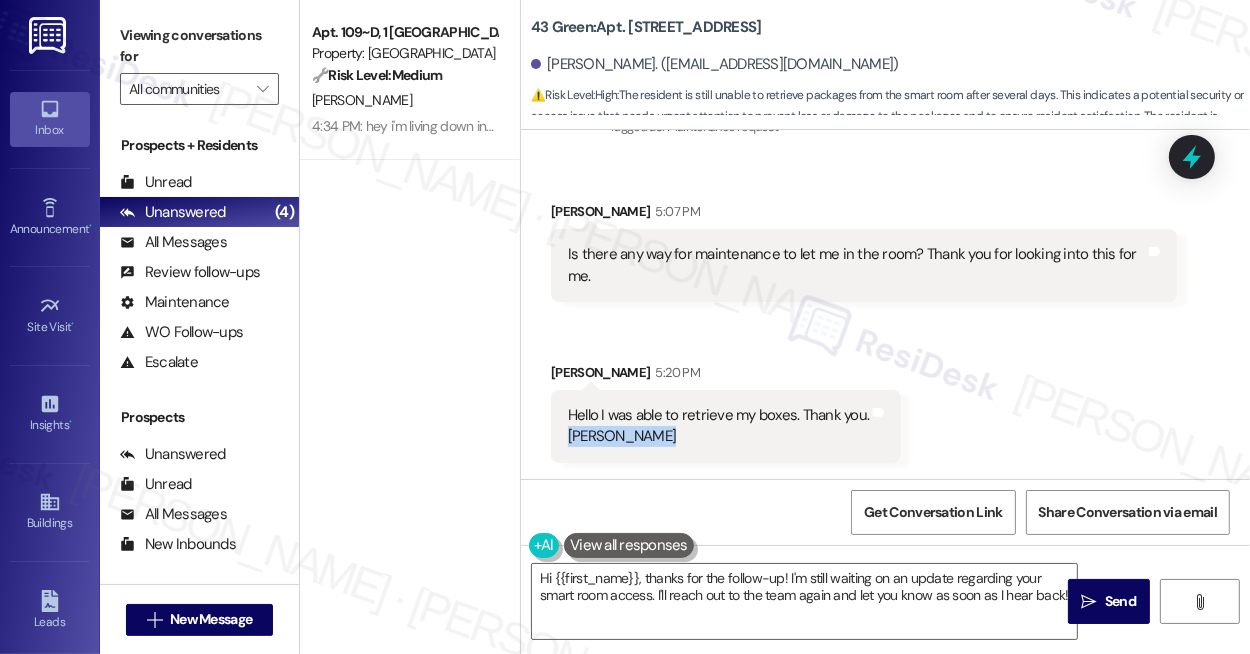 click on "Hello I was able to retrieve my boxes. Thank you.
[PERSON_NAME]" at bounding box center (718, 426) 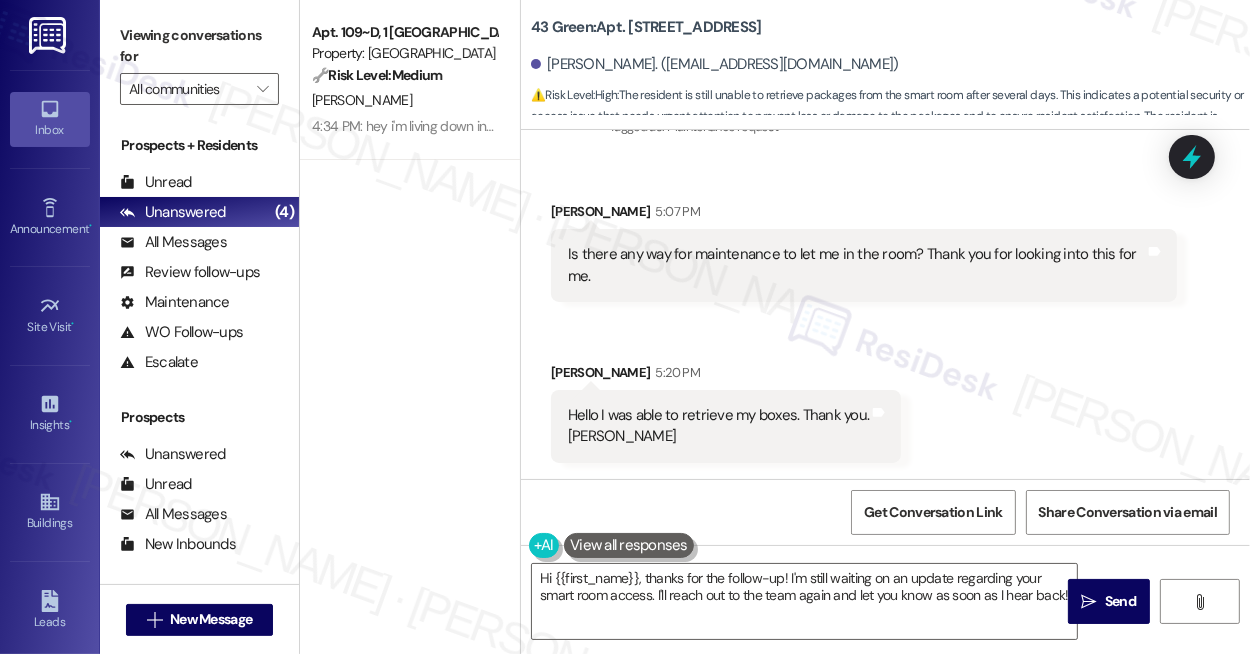 click on "Is there any way for maintenance to let me in the room? Thank you for looking into this for me.  Tags and notes" at bounding box center [864, 265] 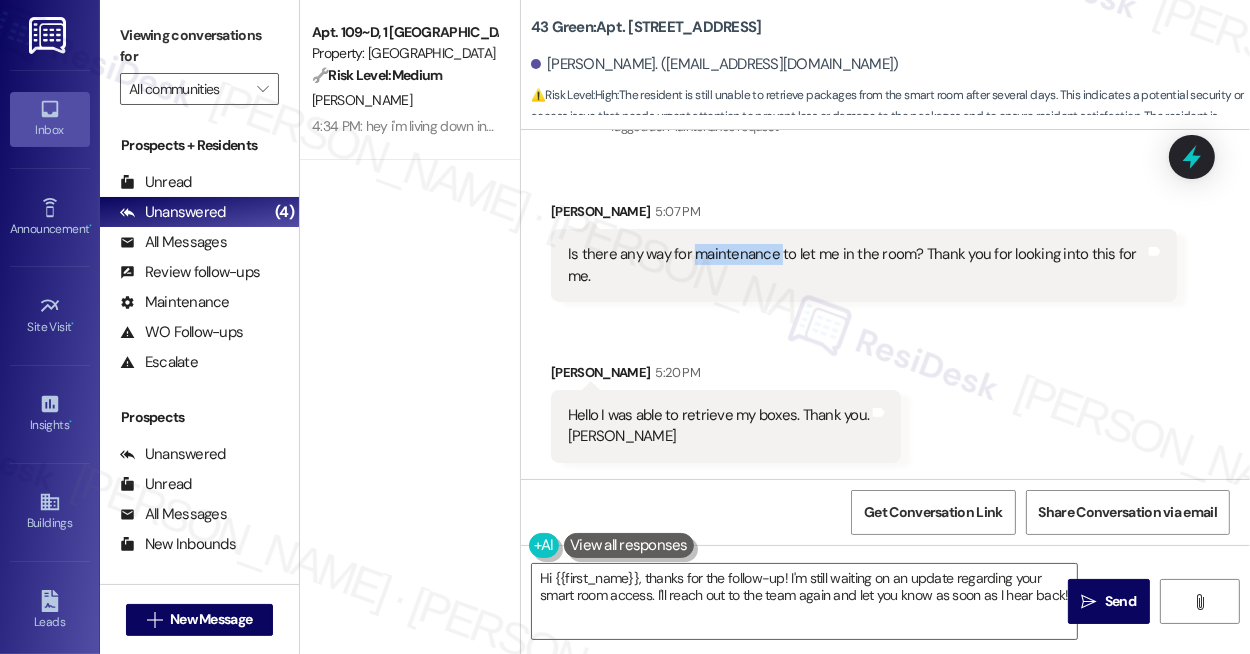 click on "Is there any way for maintenance to let me in the room? Thank you for looking into this for me.  Tags and notes" at bounding box center [864, 265] 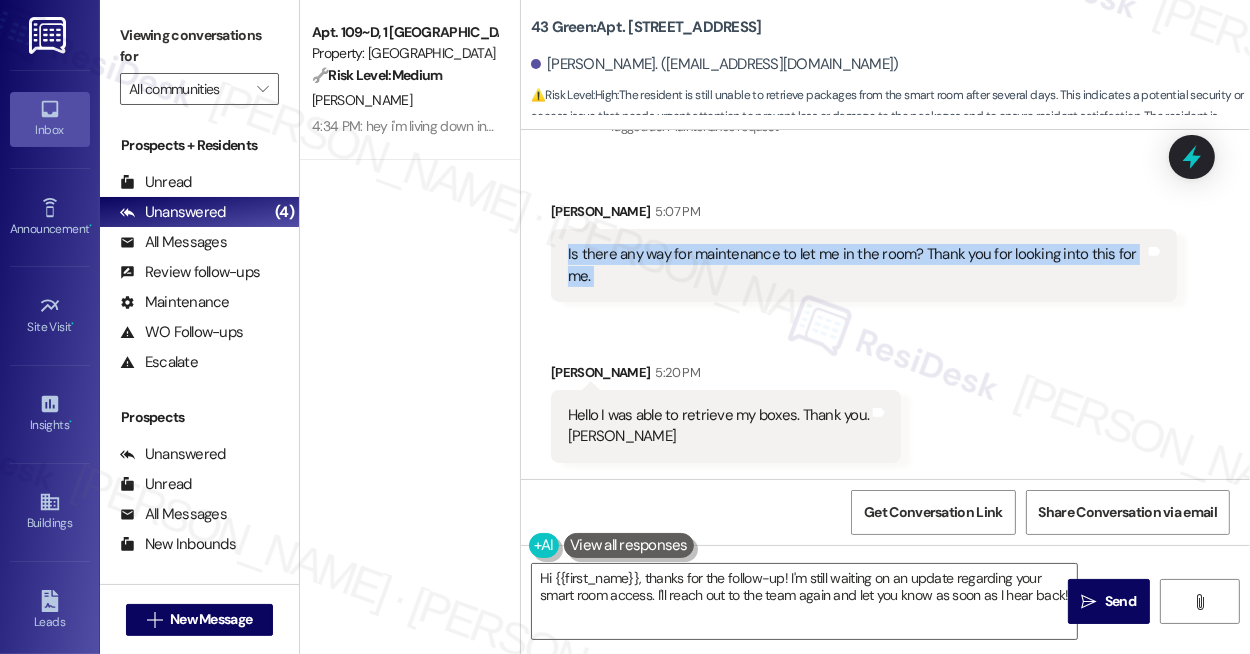 click on "Is there any way for maintenance to let me in the room? Thank you for looking into this for me.  Tags and notes" at bounding box center (864, 265) 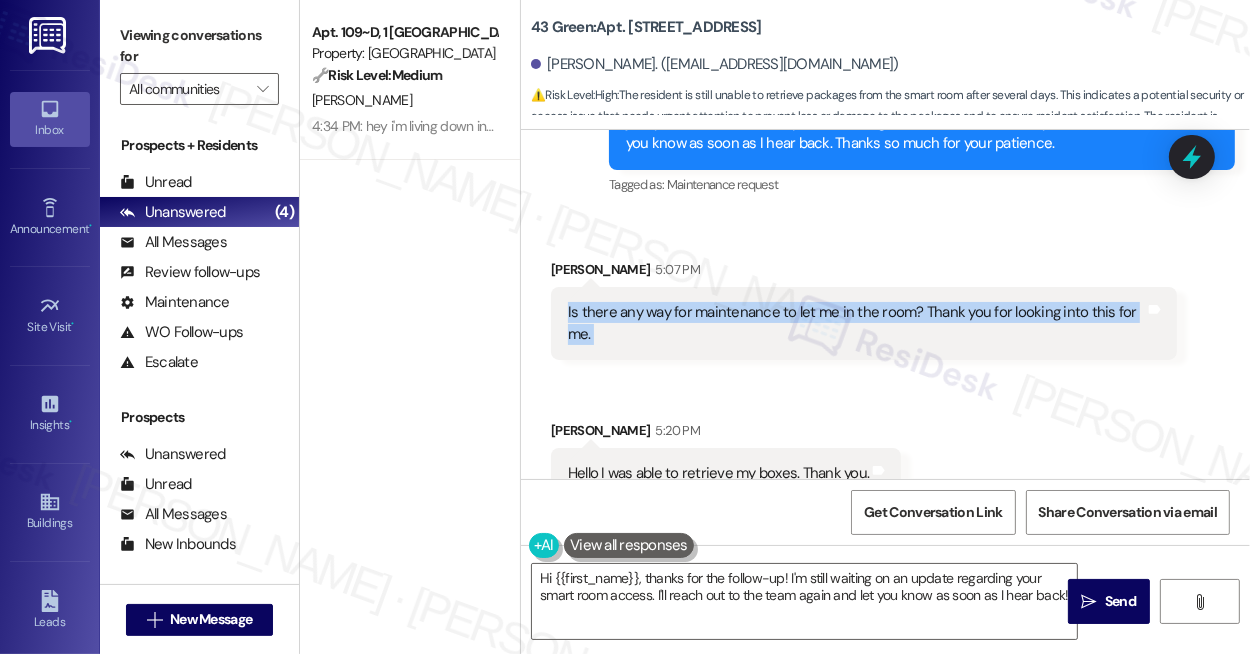 scroll, scrollTop: 4018, scrollLeft: 0, axis: vertical 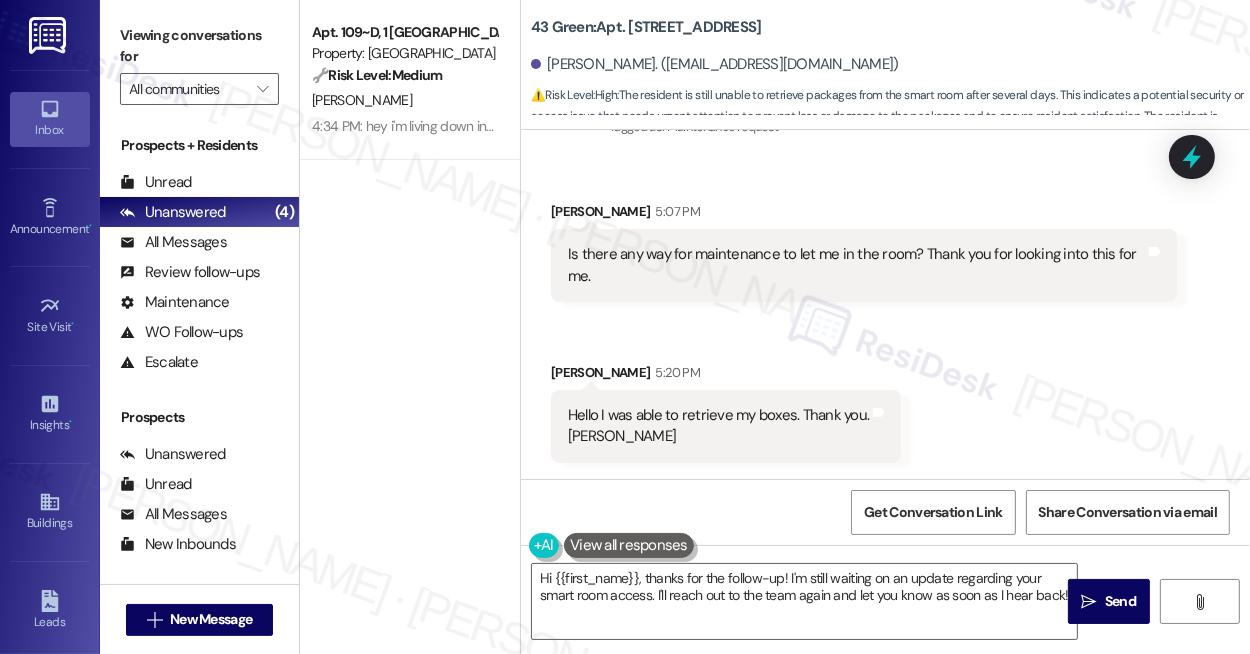 click on "Hello I was able to retrieve my boxes. Thank you.
[PERSON_NAME]" at bounding box center (718, 426) 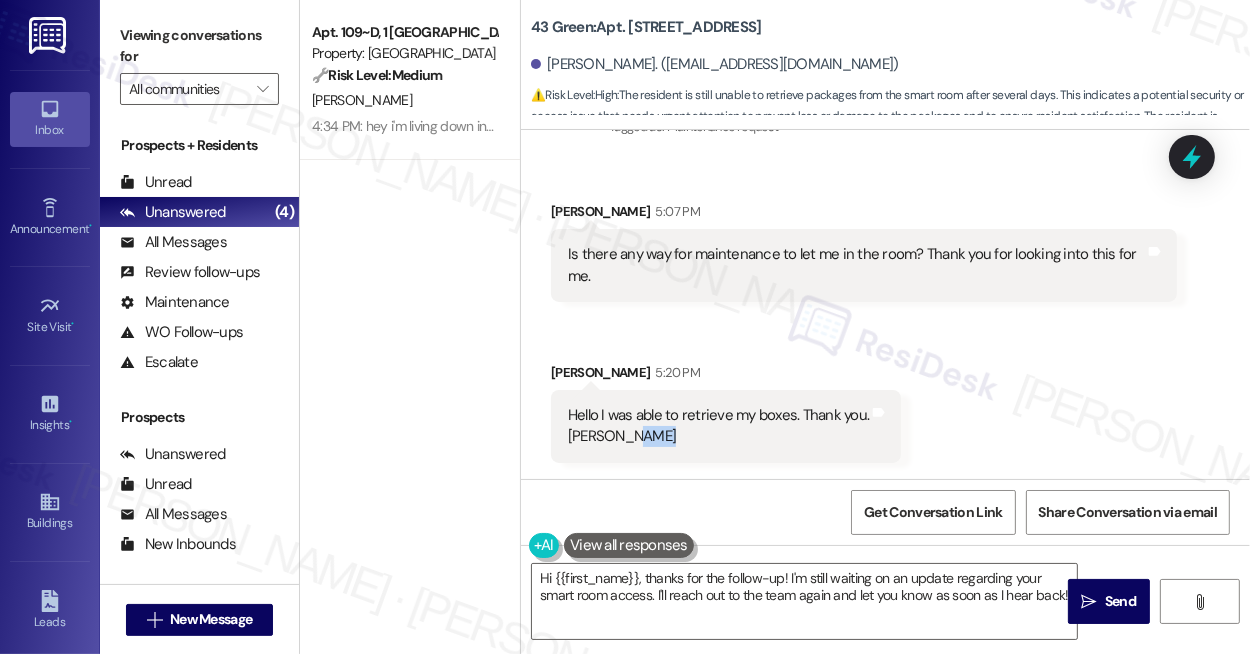 click on "Hello I was able to retrieve my boxes. Thank you.
[PERSON_NAME]" at bounding box center (718, 426) 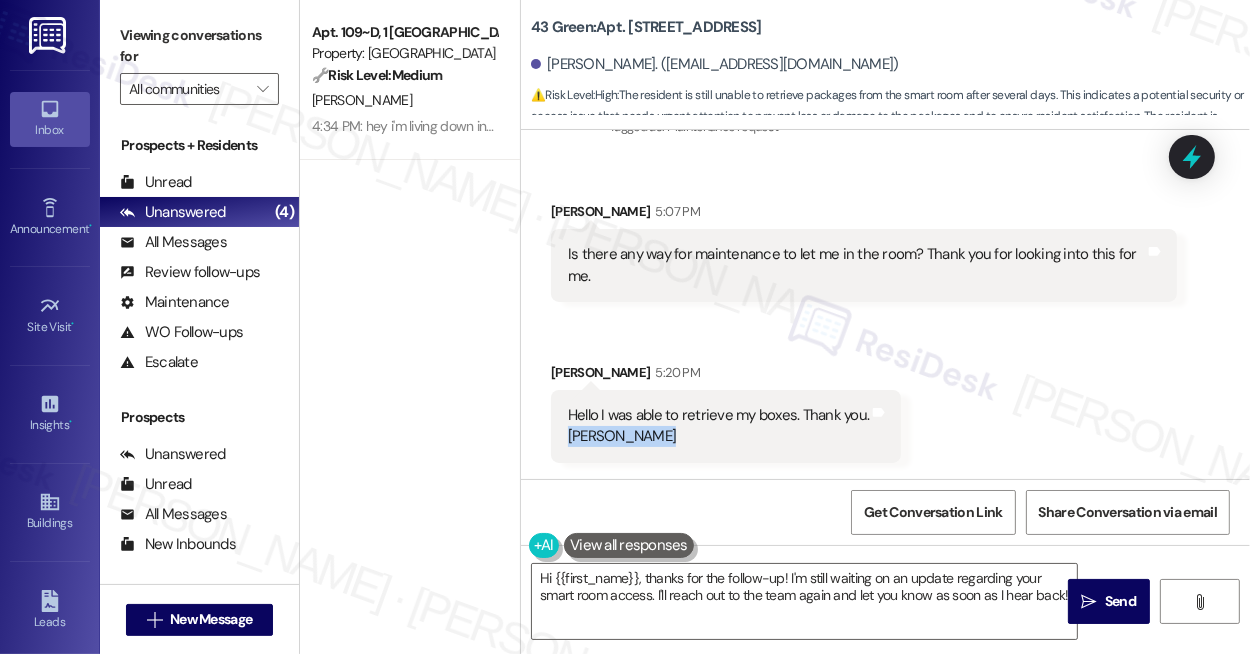 click on "Hello I was able to retrieve my boxes. Thank you.
[PERSON_NAME]" at bounding box center [718, 426] 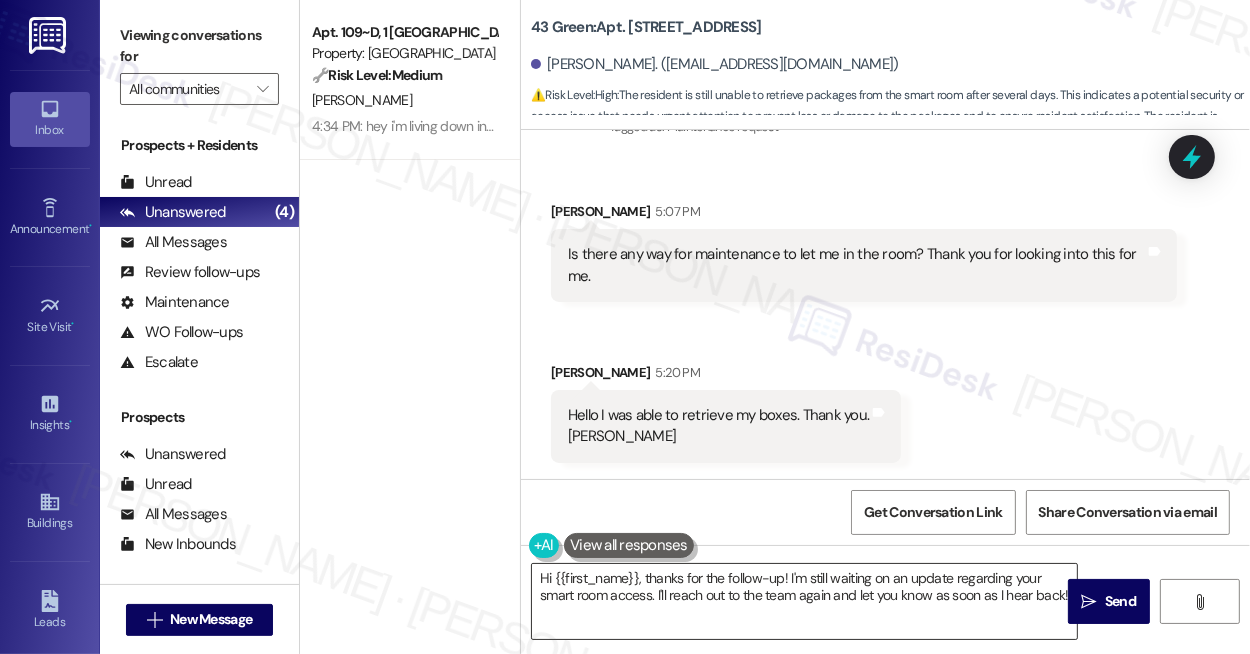 click on "Hi {{first_name}}, thanks for the follow-up! I'm still waiting on an update regarding your smart room access. I'll reach out to the team again and let you know as soon as I hear back!" at bounding box center [804, 601] 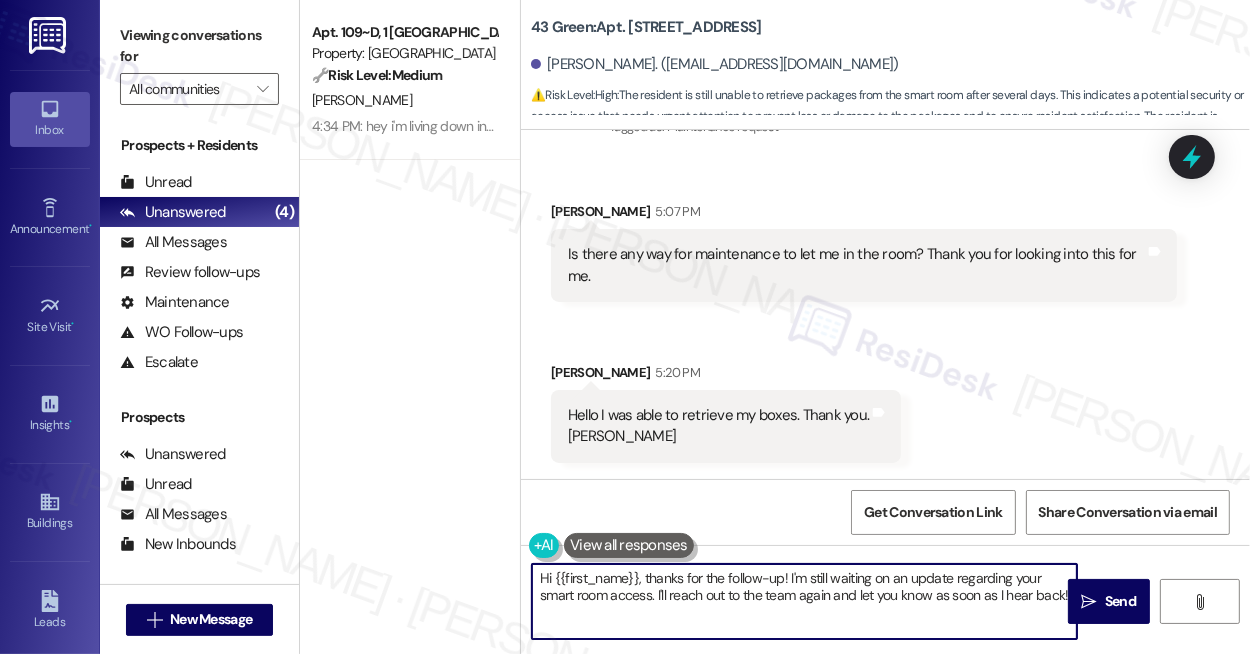 click on "Hi {{first_name}}, thanks for the follow-up! I'm still waiting on an update regarding your smart room access. I'll reach out to the team again and let you know as soon as I hear back!" at bounding box center (804, 601) 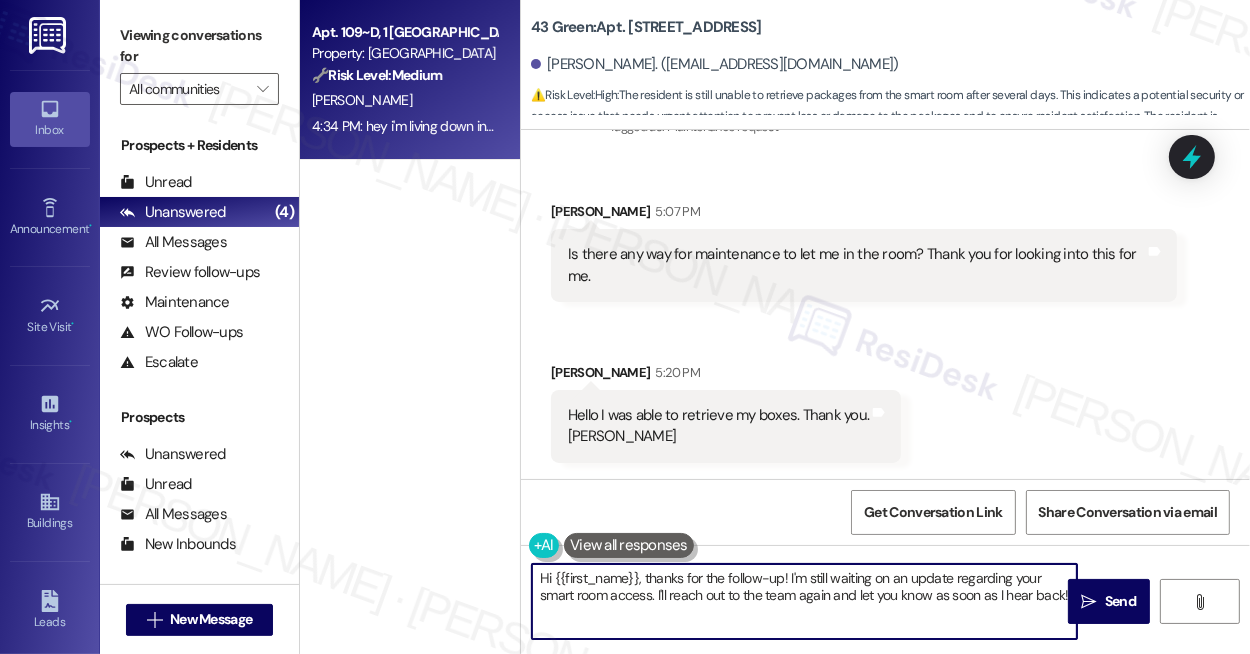 click on "[PERSON_NAME]" at bounding box center (404, 100) 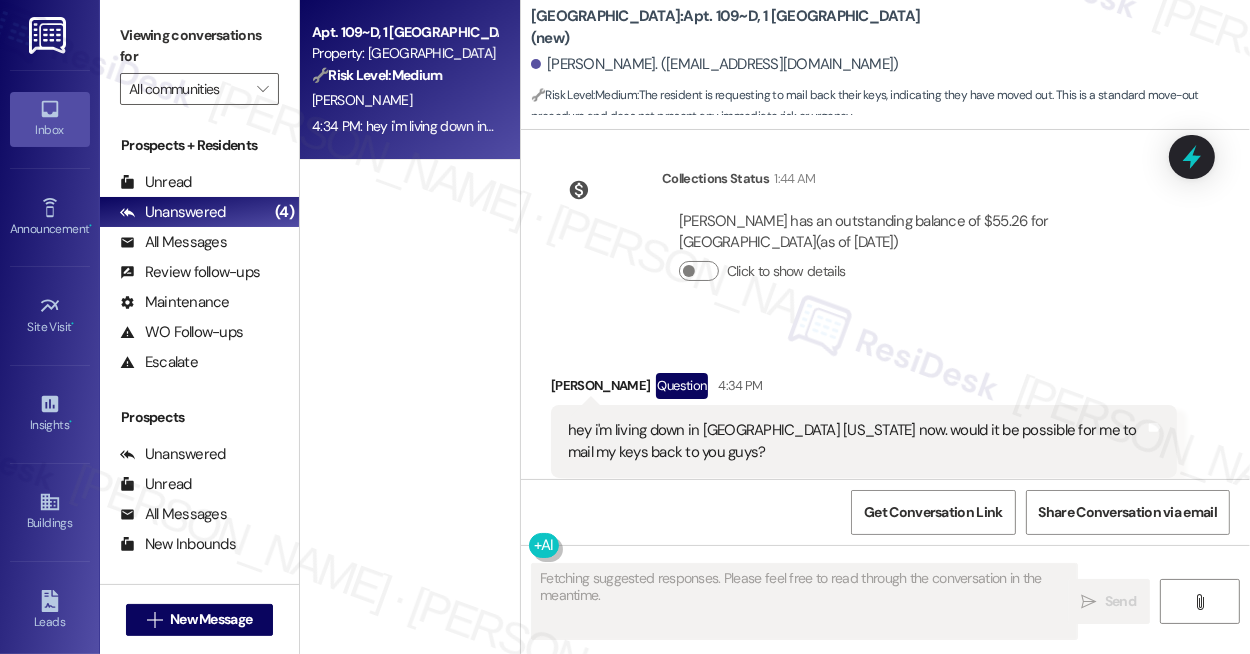 scroll, scrollTop: 8577, scrollLeft: 0, axis: vertical 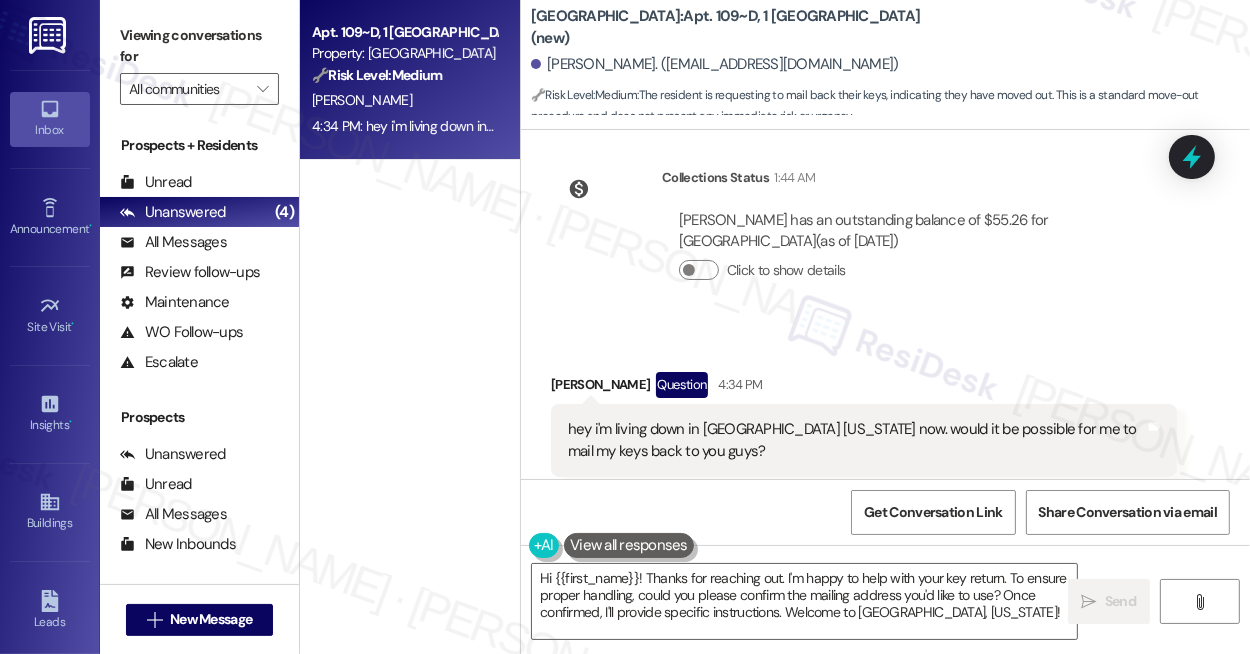 click on "hey i'm living down in [GEOGRAPHIC_DATA] [US_STATE] now. would it be possible for me to mail my keys back to you guys?" at bounding box center (856, 440) 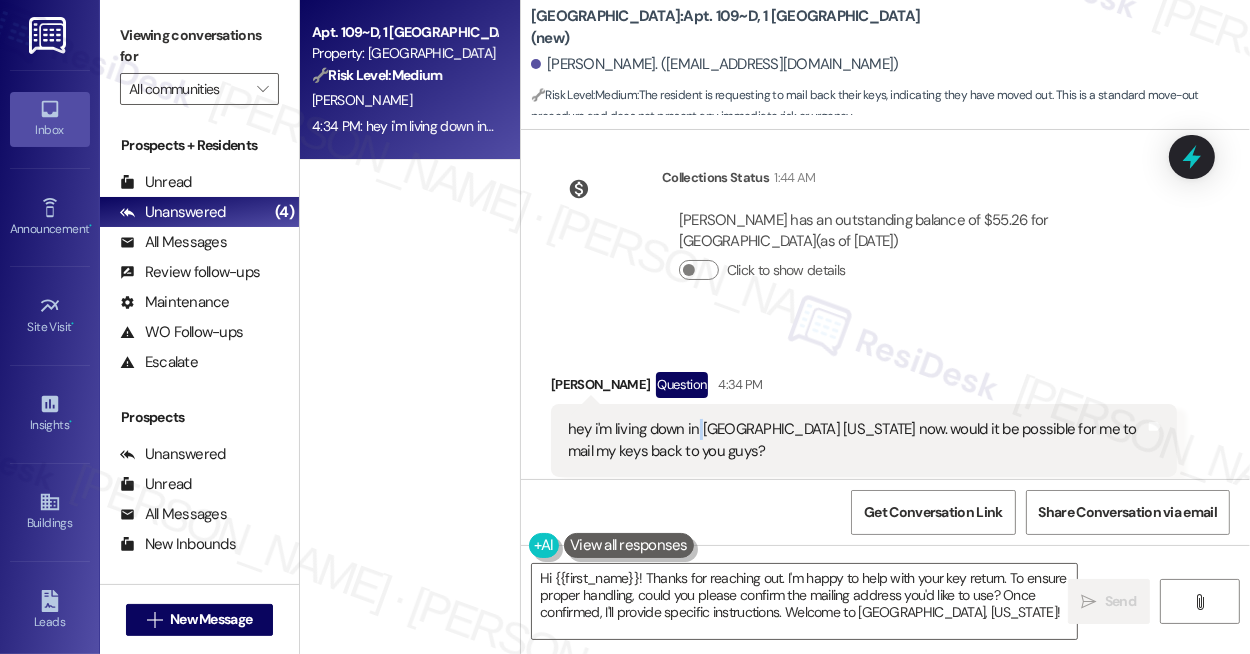 click on "hey i'm living down in [GEOGRAPHIC_DATA] [US_STATE] now. would it be possible for me to mail my keys back to you guys?" at bounding box center [856, 440] 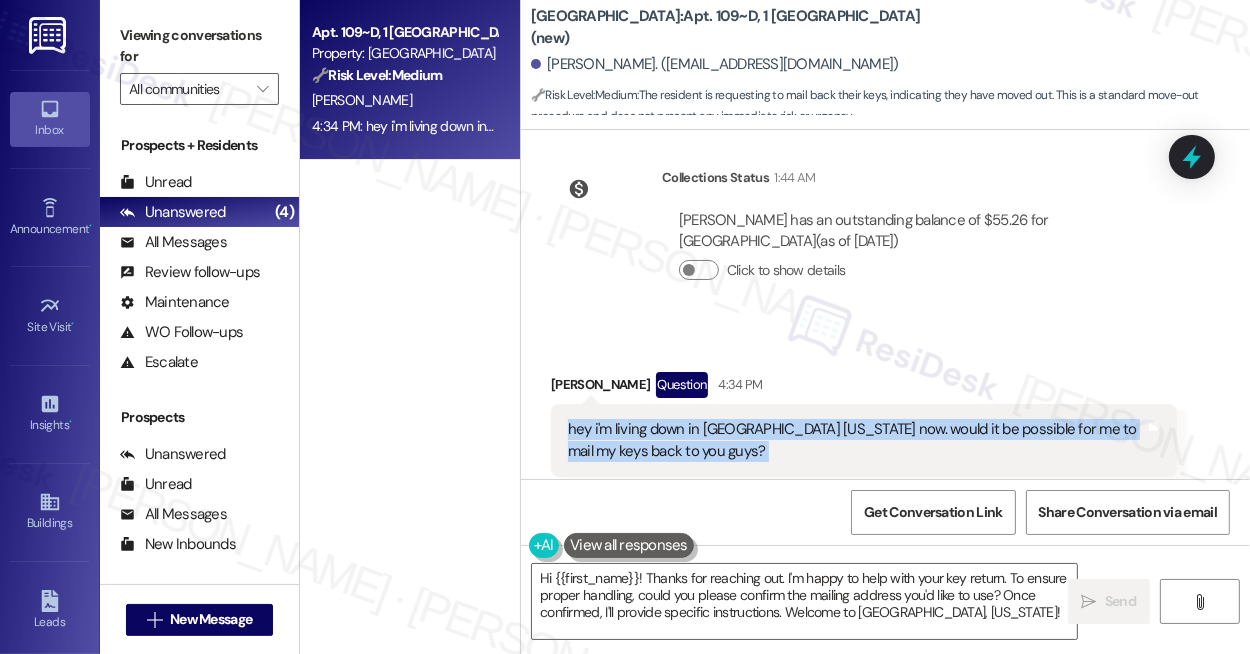 click on "hey i'm living down in [GEOGRAPHIC_DATA] [US_STATE] now. would it be possible for me to mail my keys back to you guys?" at bounding box center (856, 440) 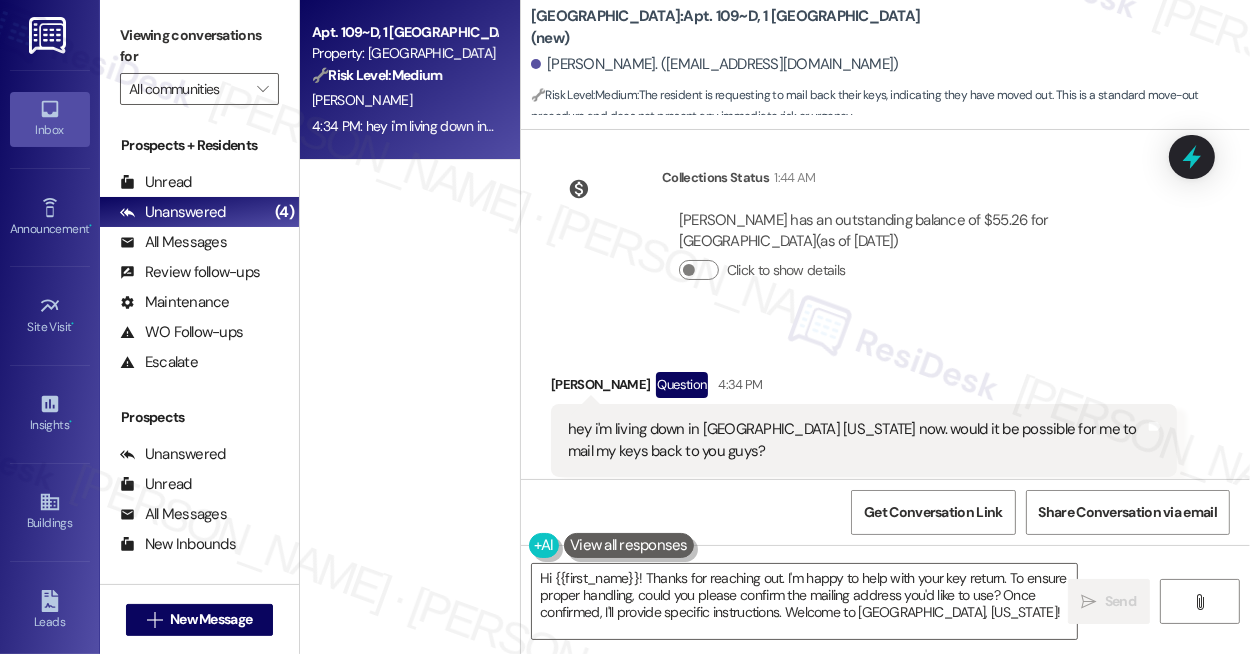 click on "Viking Gardens:  Apt. 109~D, [GEOGRAPHIC_DATA] (new)       [PERSON_NAME]. ([EMAIL_ADDRESS][DOMAIN_NAME])   🔧  Risk Level:  Medium :  The resident is requesting to mail back their keys, indicating they have moved out. This is a standard move-out procedure and does not present any immediate risk or urgency." at bounding box center (890, 60) 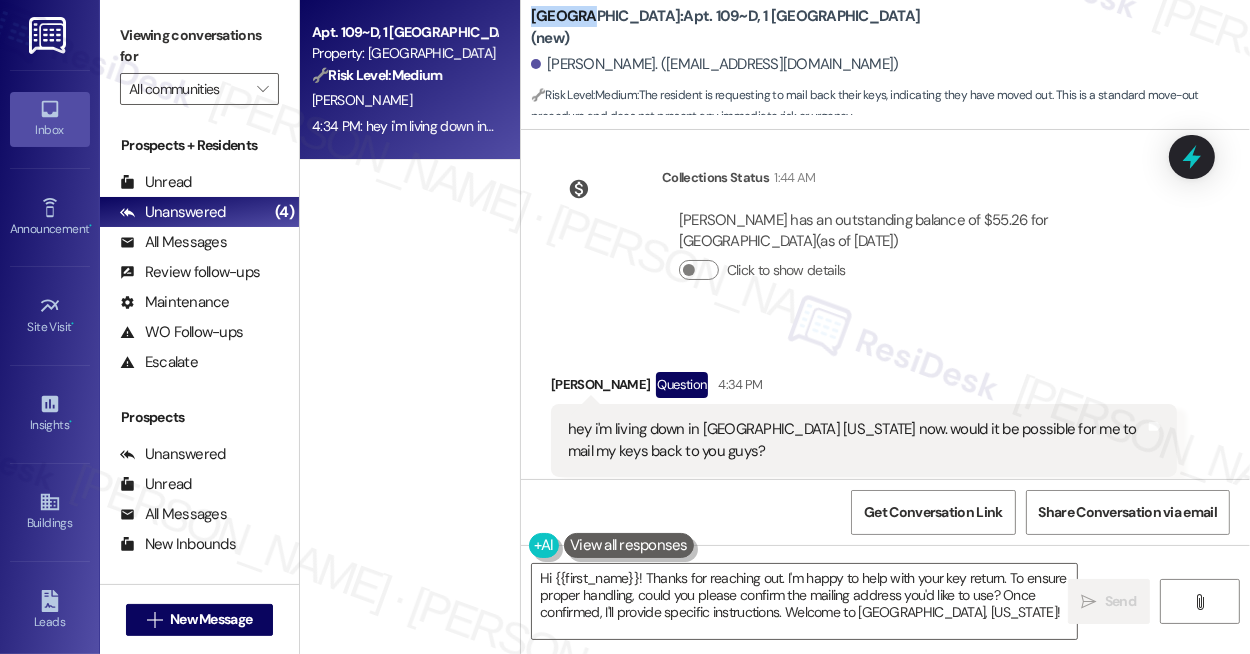 click on "Viking Gardens:  Apt. 109~D, [GEOGRAPHIC_DATA] (new)       [PERSON_NAME]. ([EMAIL_ADDRESS][DOMAIN_NAME])   🔧  Risk Level:  Medium :  The resident is requesting to mail back their keys, indicating they have moved out. This is a standard move-out procedure and does not present any immediate risk or urgency." at bounding box center (885, 60) 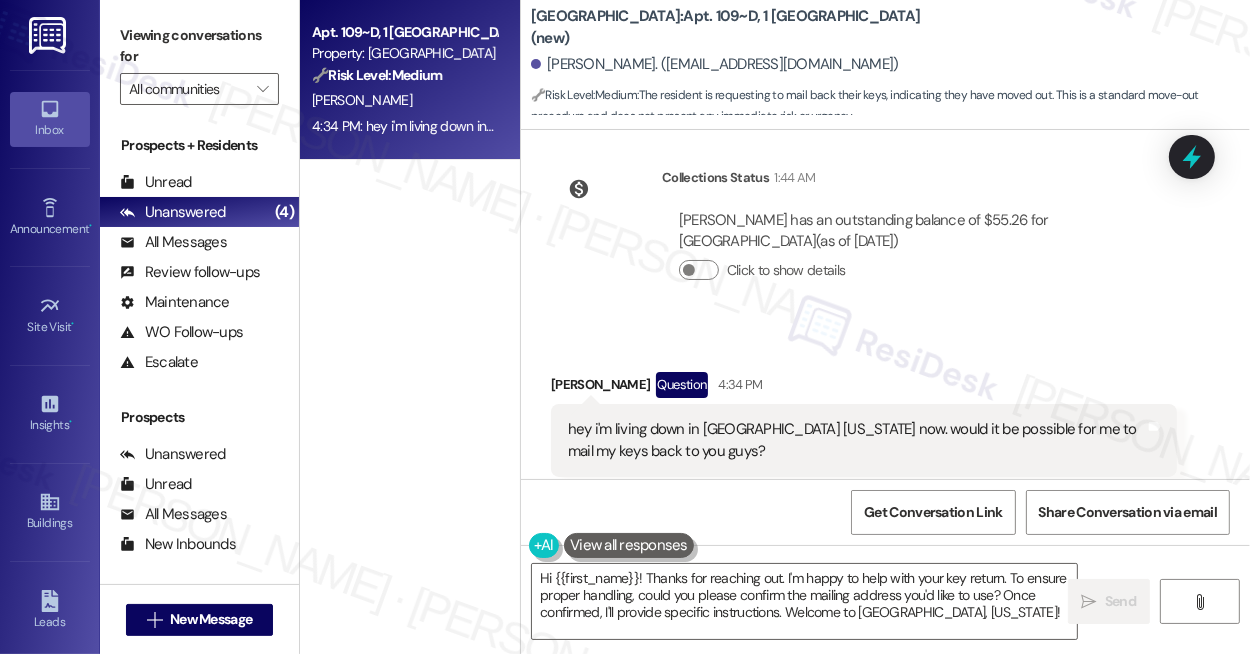 click on "[PERSON_NAME] has an outstanding balance of $55.26 for Viking Gardens  (as of [DATE])" at bounding box center (919, 231) 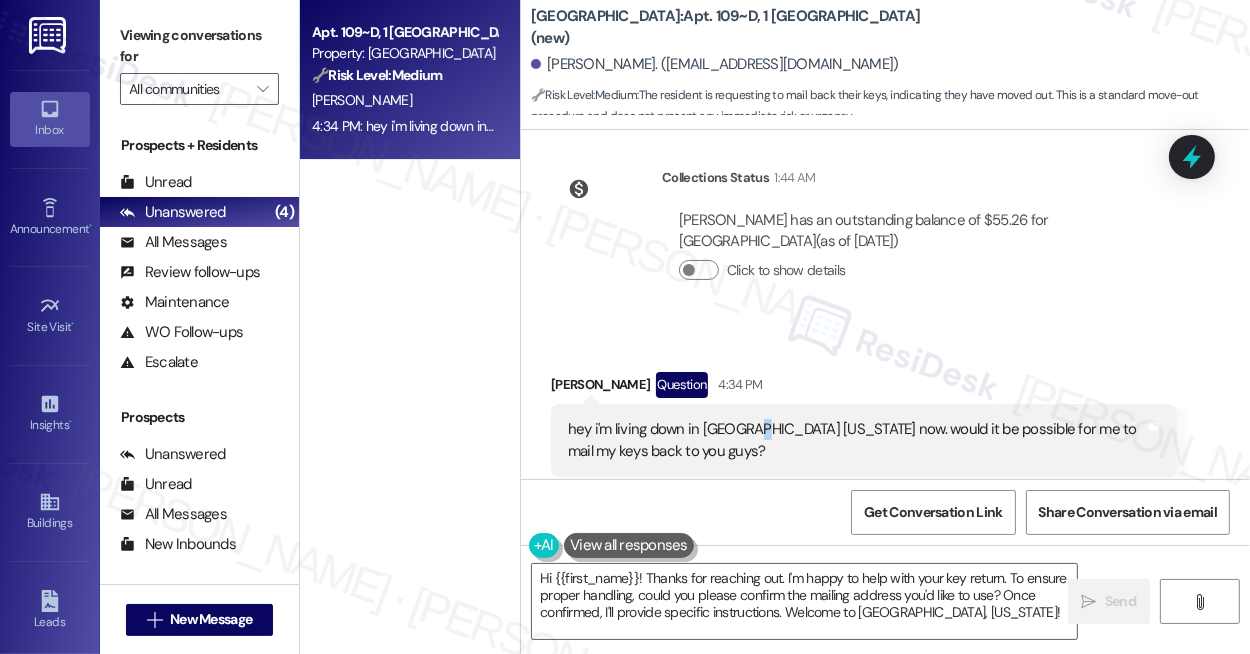 click on "hey i'm living down in [GEOGRAPHIC_DATA] [US_STATE] now. would it be possible for me to mail my keys back to you guys?" at bounding box center (856, 440) 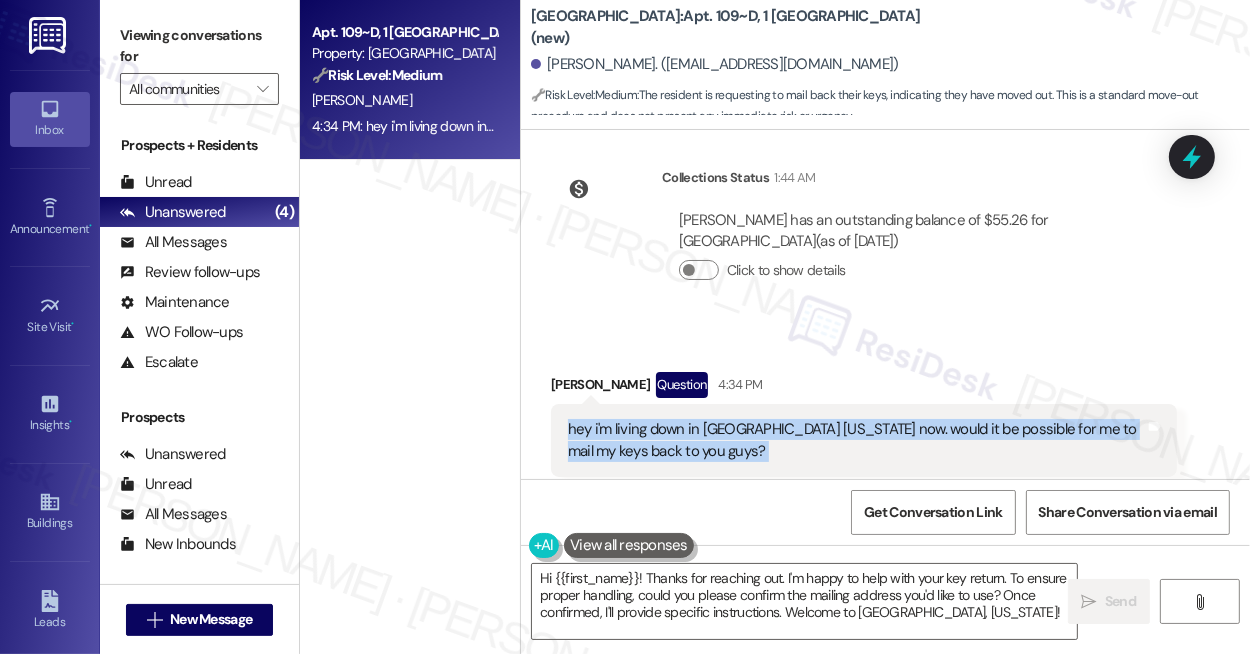 click on "hey i'm living down in [GEOGRAPHIC_DATA] [US_STATE] now. would it be possible for me to mail my keys back to you guys?" at bounding box center [856, 440] 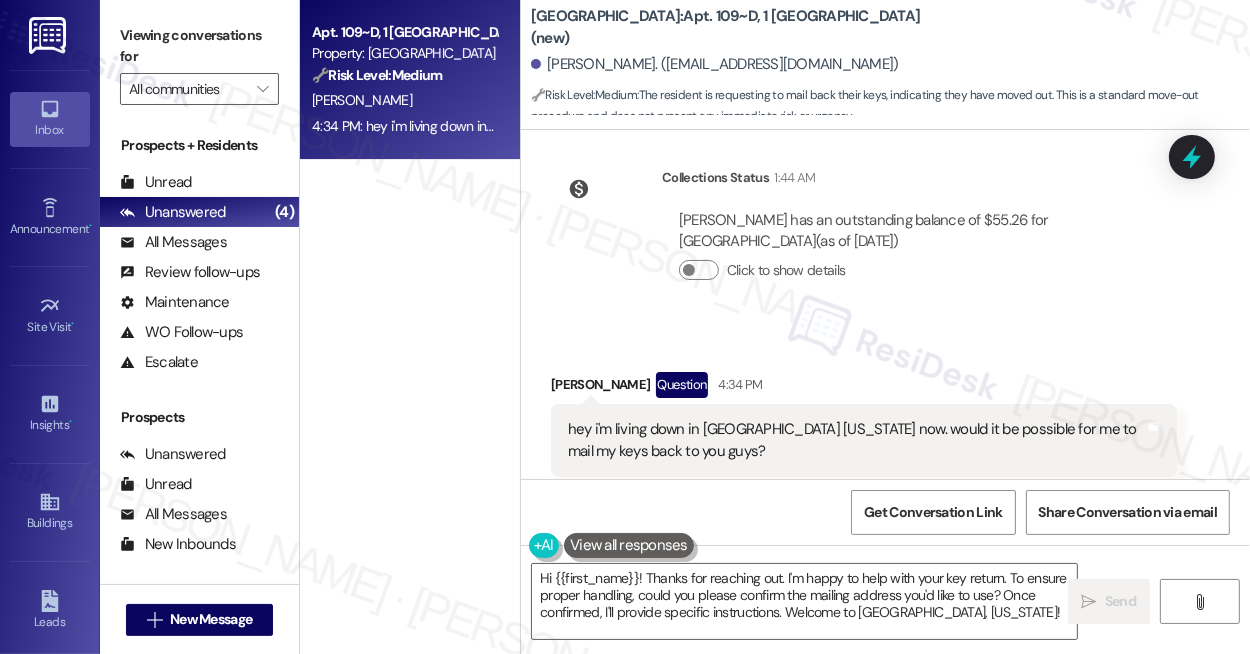 click on "Received via SMS [PERSON_NAME] Question 4:34 PM hey i'm living down in [GEOGRAPHIC_DATA] [US_STATE] now. would it be possible for me to mail my keys back to you guys? Tags and notes Tagged as:   Deposit Click to highlight conversations about Deposit" at bounding box center [885, 424] 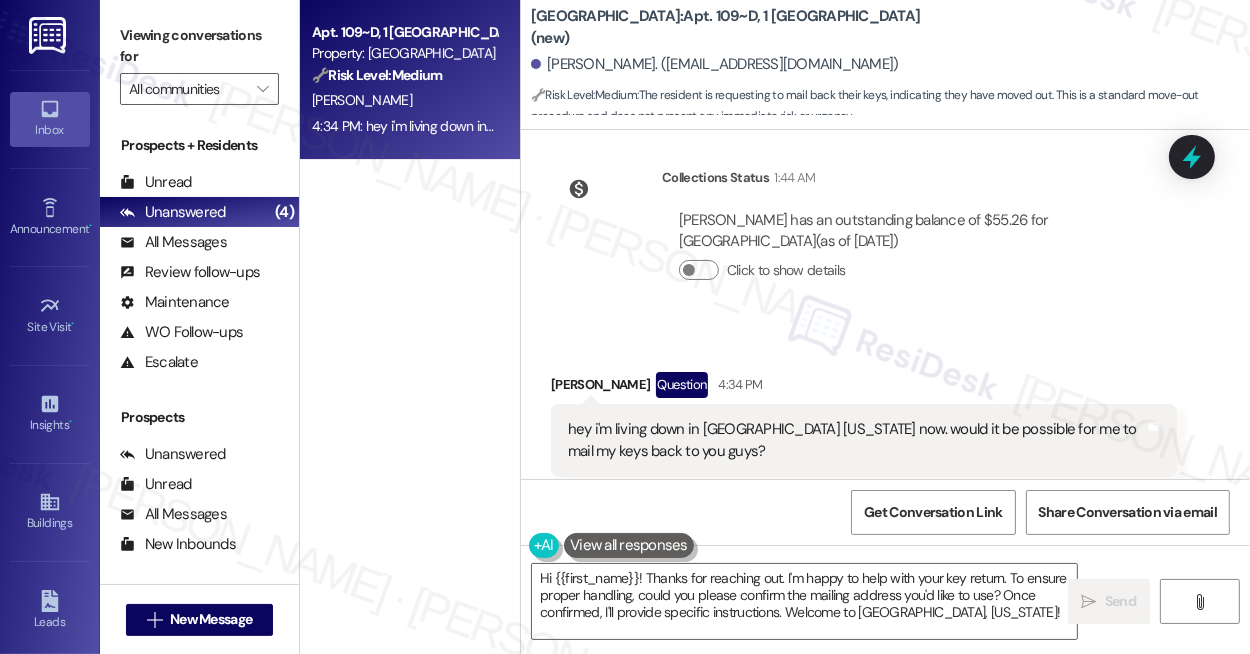 click on "hey i'm living down in [GEOGRAPHIC_DATA] [US_STATE] now. would it be possible for me to mail my keys back to you guys? Tags and notes" at bounding box center [864, 440] 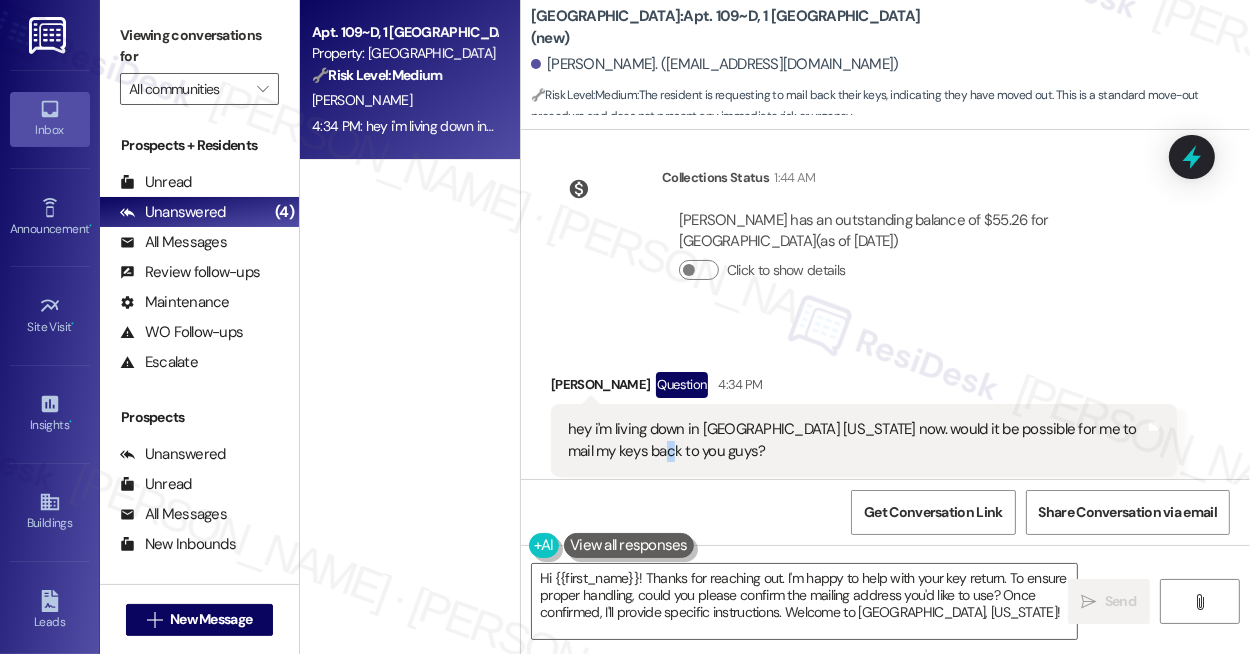 click on "hey i'm living down in [GEOGRAPHIC_DATA] [US_STATE] now. would it be possible for me to mail my keys back to you guys? Tags and notes" at bounding box center (864, 440) 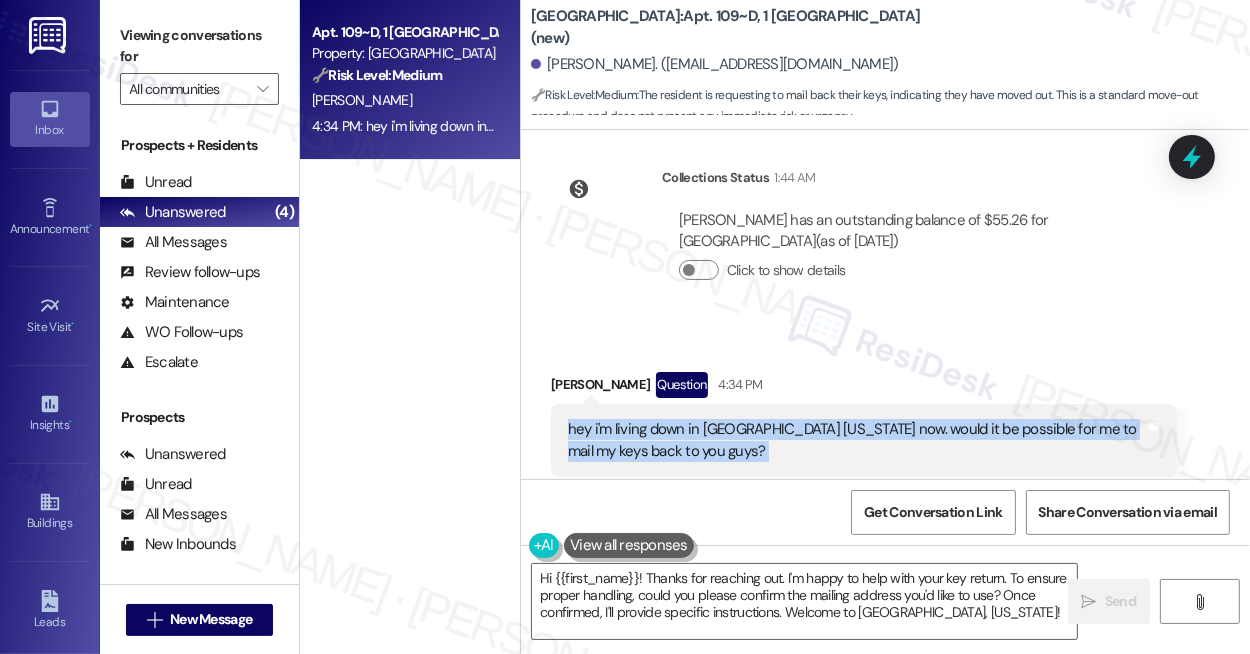 click on "hey i'm living down in [GEOGRAPHIC_DATA] [US_STATE] now. would it be possible for me to mail my keys back to you guys? Tags and notes" at bounding box center [864, 440] 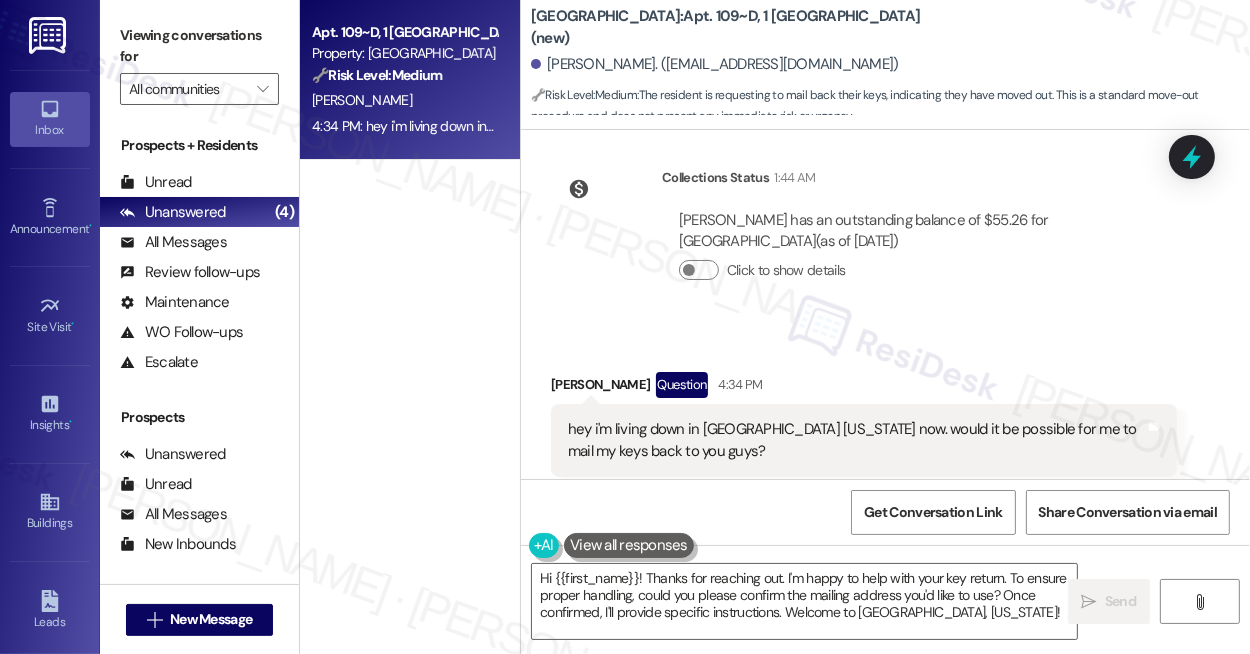 drag, startPoint x: 1119, startPoint y: 288, endPoint x: 1089, endPoint y: 290, distance: 30.066593 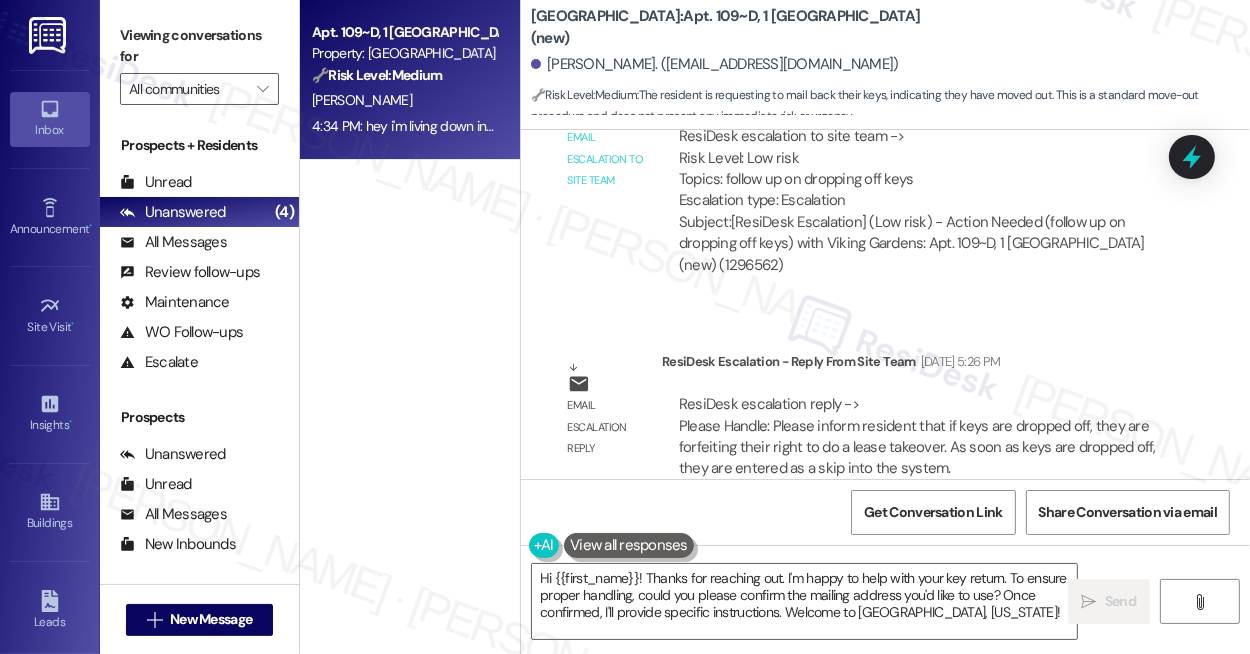 scroll, scrollTop: 6850, scrollLeft: 0, axis: vertical 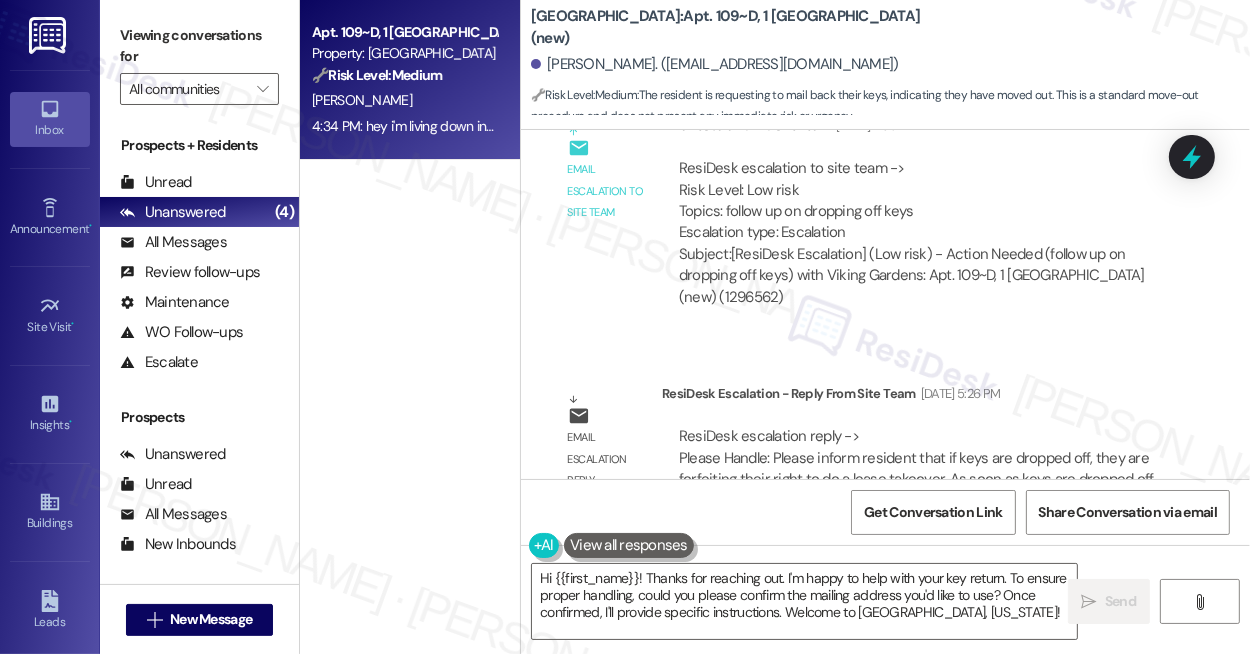 click on "ResiDesk escalation to site team ->
Risk Level: Low risk
Topics: follow up on dropping off keys
Escalation type: Escalation" at bounding box center [919, 201] 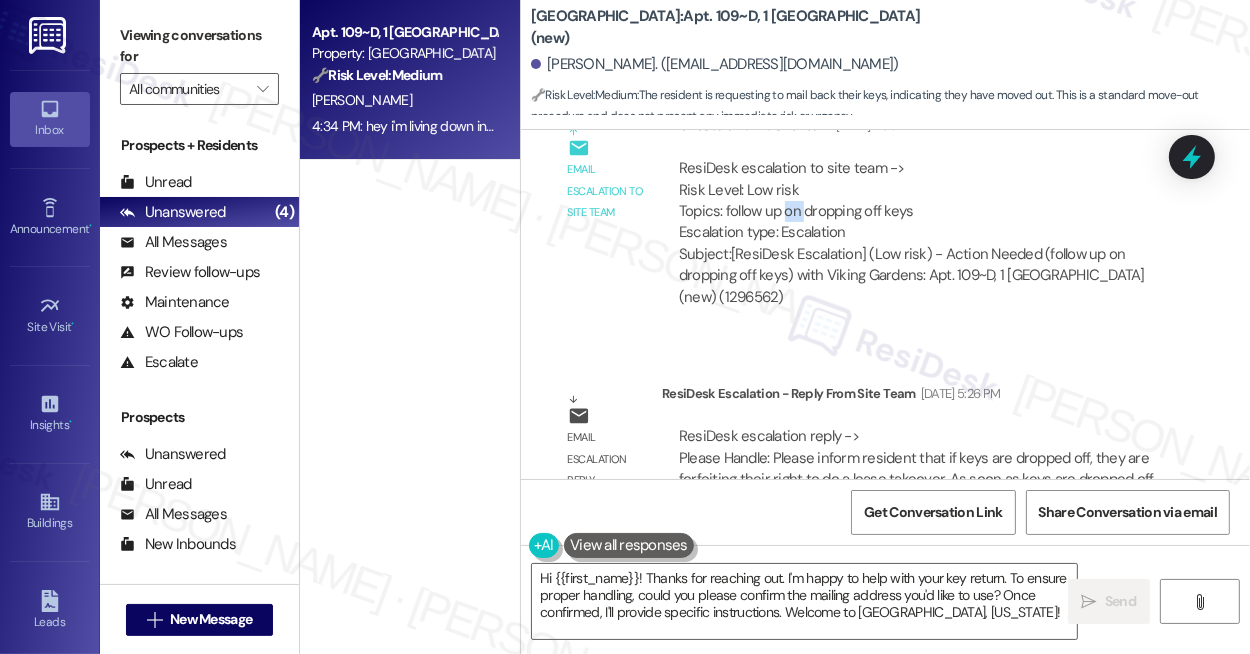 click on "ResiDesk escalation to site team ->
Risk Level: Low risk
Topics: follow up on dropping off keys
Escalation type: Escalation" at bounding box center (919, 201) 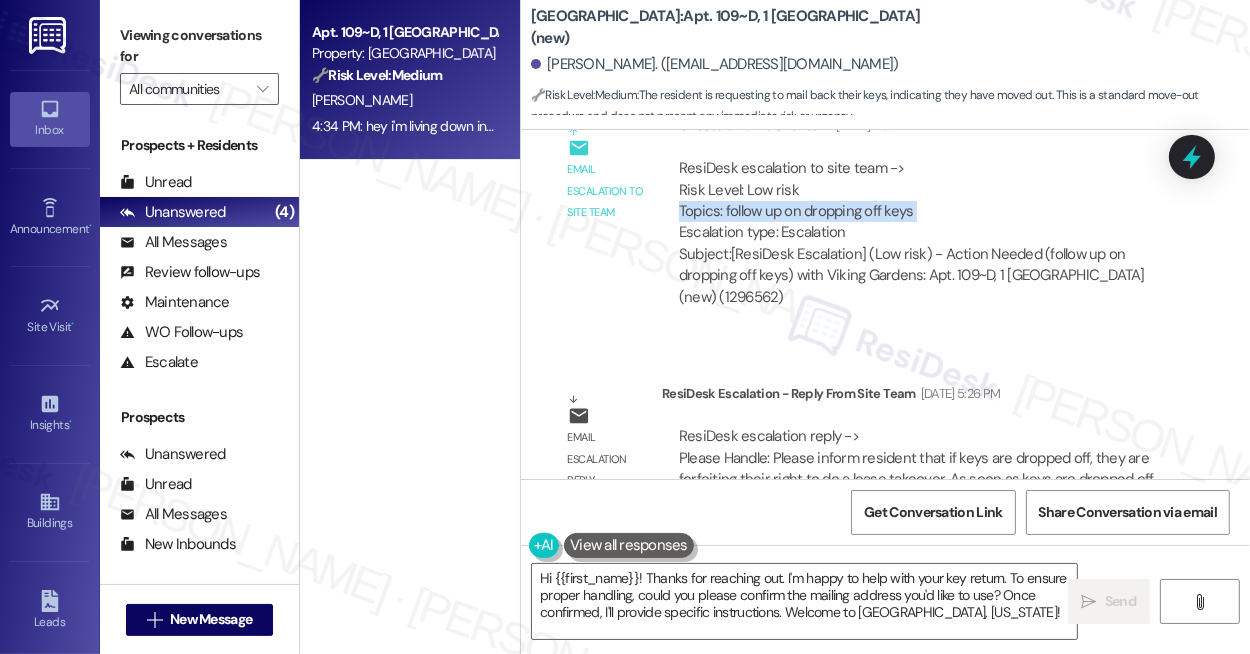 click on "ResiDesk escalation to site team ->
Risk Level: Low risk
Topics: follow up on dropping off keys
Escalation type: Escalation" at bounding box center [919, 201] 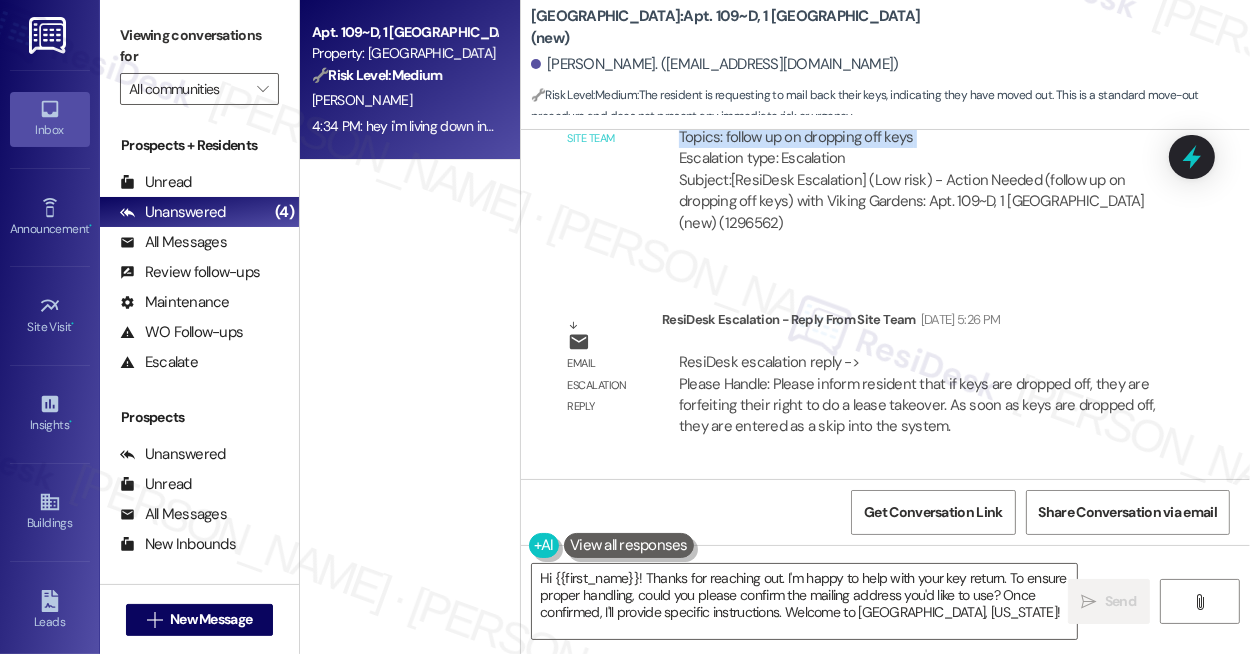 scroll, scrollTop: 7032, scrollLeft: 0, axis: vertical 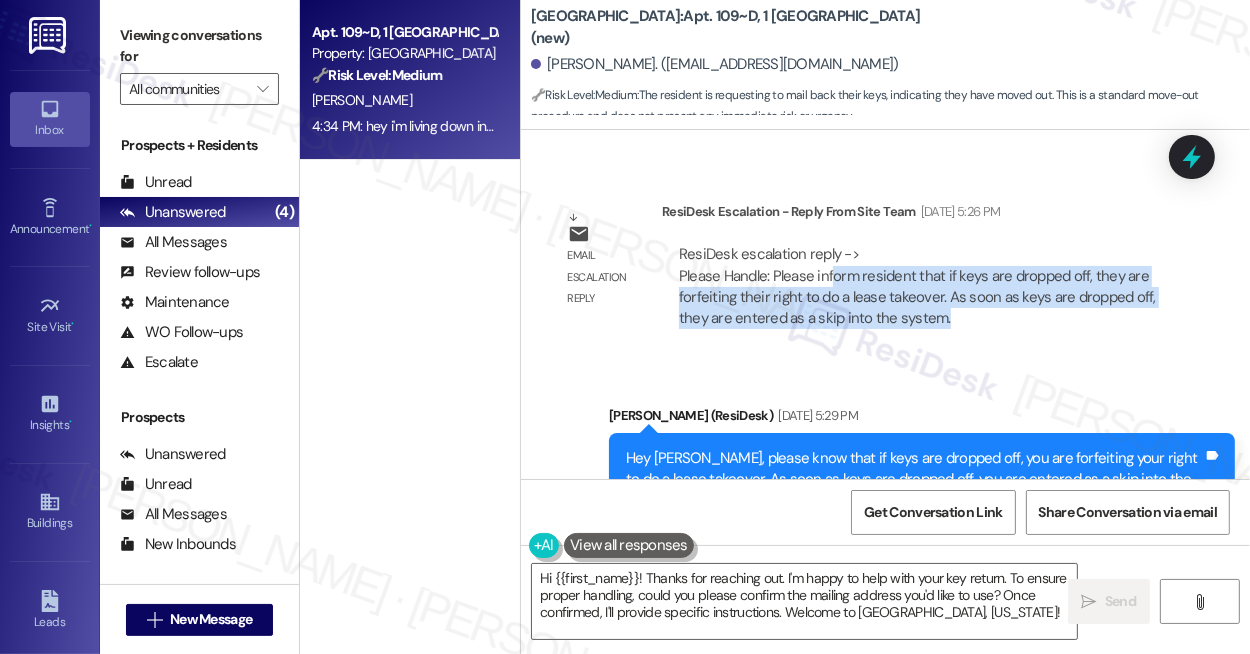 drag, startPoint x: 828, startPoint y: 242, endPoint x: 1065, endPoint y: 271, distance: 238.76767 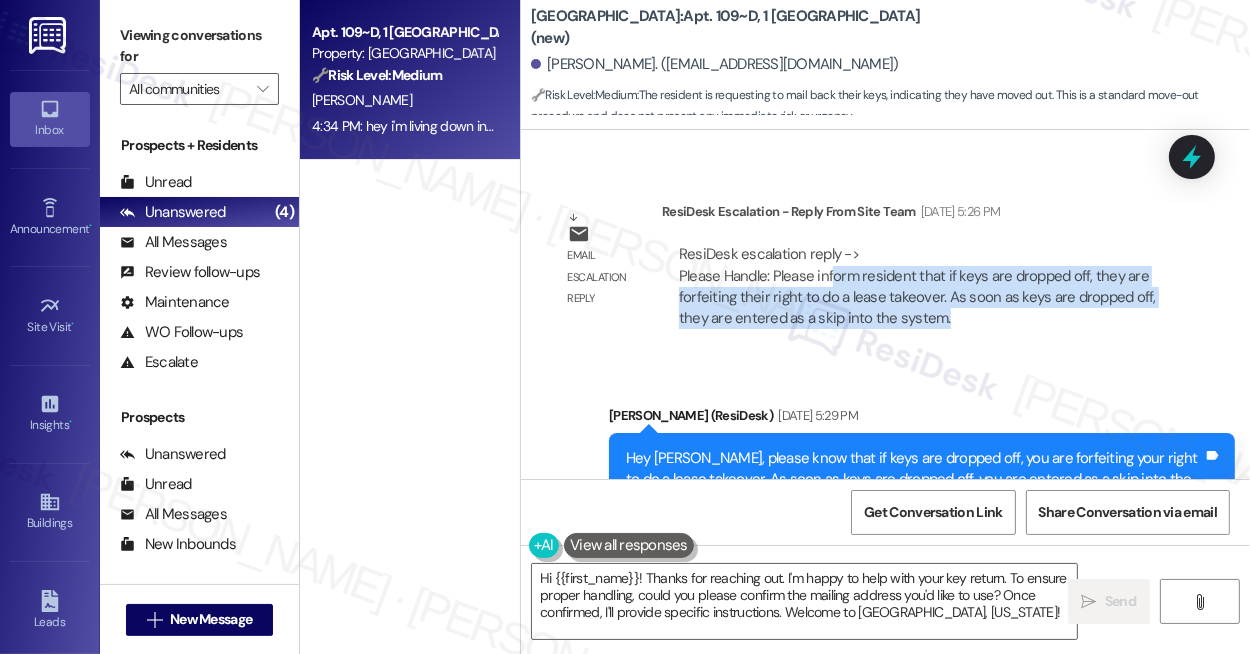 click on "ResiDesk escalation reply ->
Please Handle: Please inform resident that if keys are dropped off, they are forfeiting their right to do a lease takeover. As soon as keys are dropped off, they are entered as a skip into the system. ResiDesk escalation reply ->
Please Handle: Please inform resident that if keys are dropped off, they are forfeiting their right to do a lease takeover. As soon as keys are dropped off, they are entered as a skip into the system." at bounding box center (917, 286) 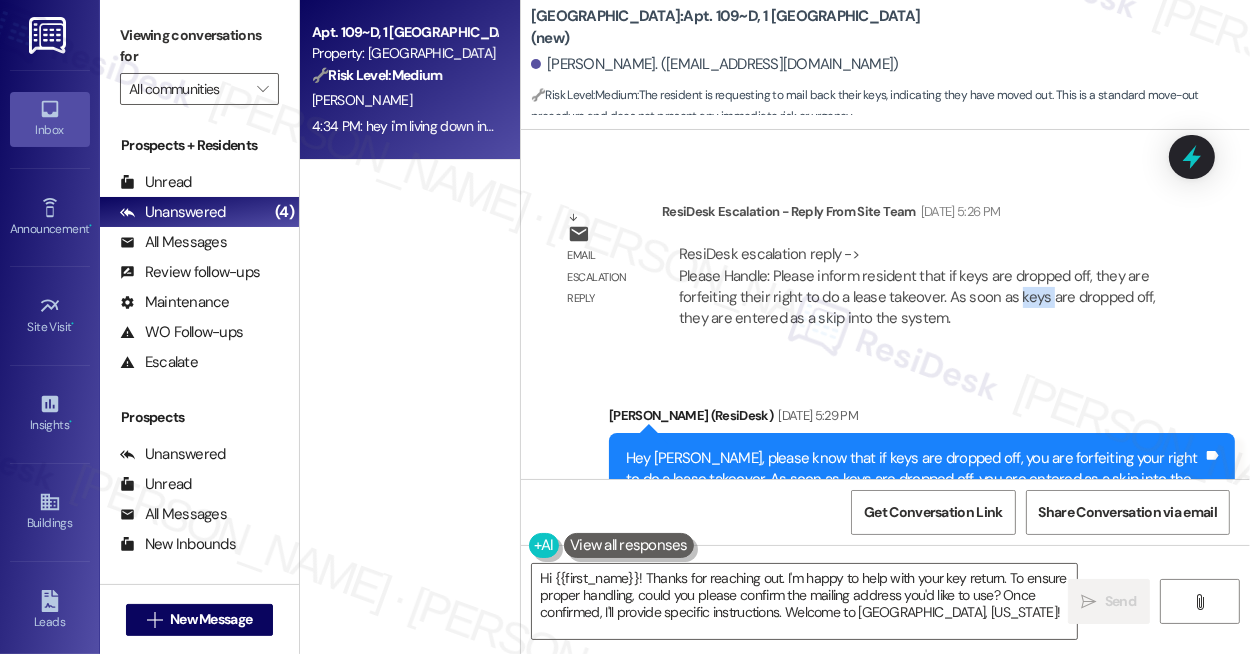 click on "ResiDesk escalation reply ->
Please Handle: Please inform resident that if keys are dropped off, they are forfeiting their right to do a lease takeover. As soon as keys are dropped off, they are entered as a skip into the system. ResiDesk escalation reply ->
Please Handle: Please inform resident that if keys are dropped off, they are forfeiting their right to do a lease takeover. As soon as keys are dropped off, they are entered as a skip into the system." at bounding box center [917, 286] 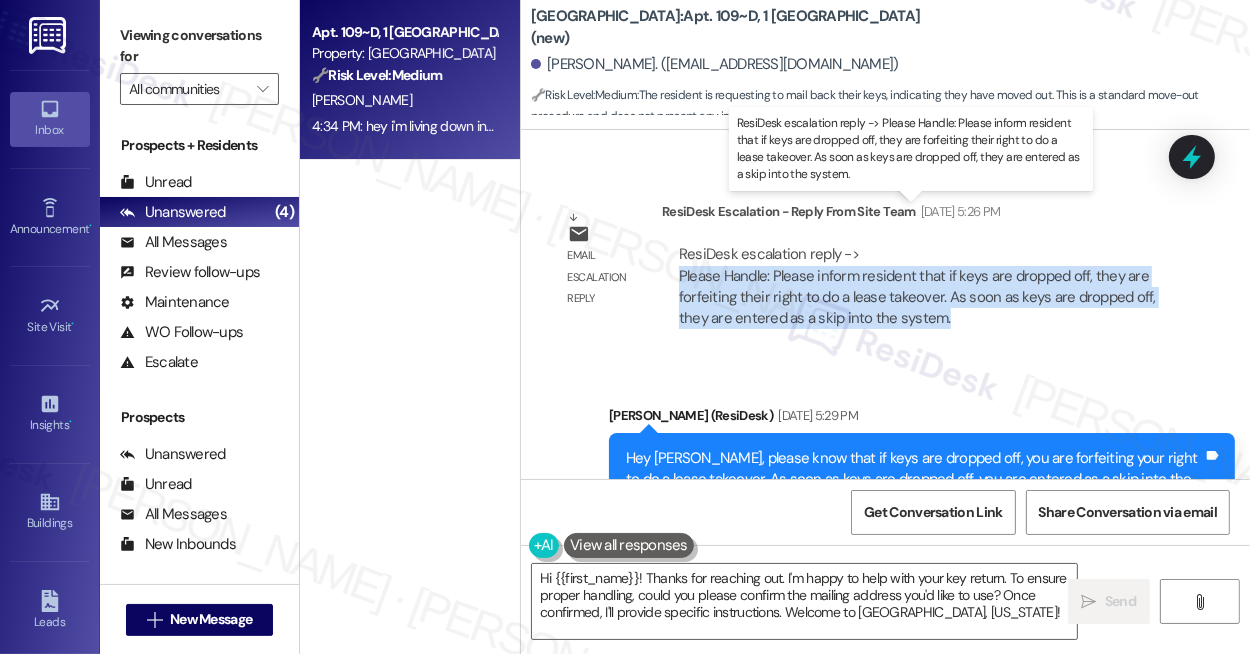 click on "ResiDesk escalation reply ->
Please Handle: Please inform resident that if keys are dropped off, they are forfeiting their right to do a lease takeover. As soon as keys are dropped off, they are entered as a skip into the system. ResiDesk escalation reply ->
Please Handle: Please inform resident that if keys are dropped off, they are forfeiting their right to do a lease takeover. As soon as keys are dropped off, they are entered as a skip into the system." at bounding box center (917, 286) 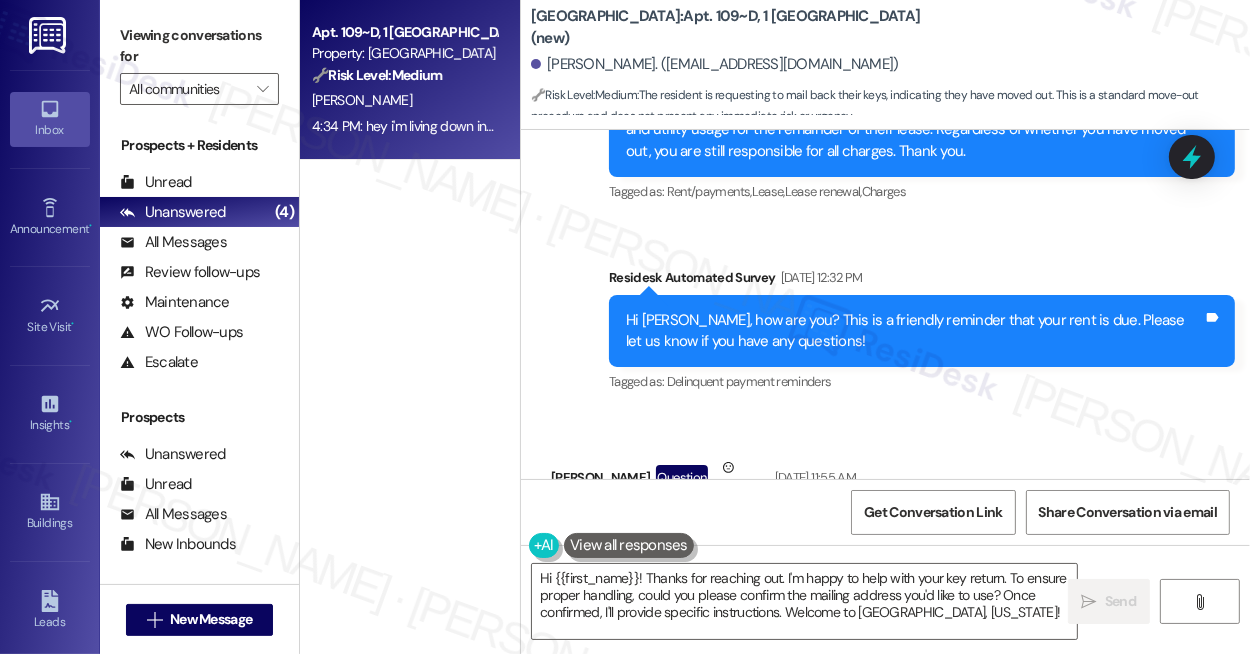 scroll, scrollTop: 7577, scrollLeft: 0, axis: vertical 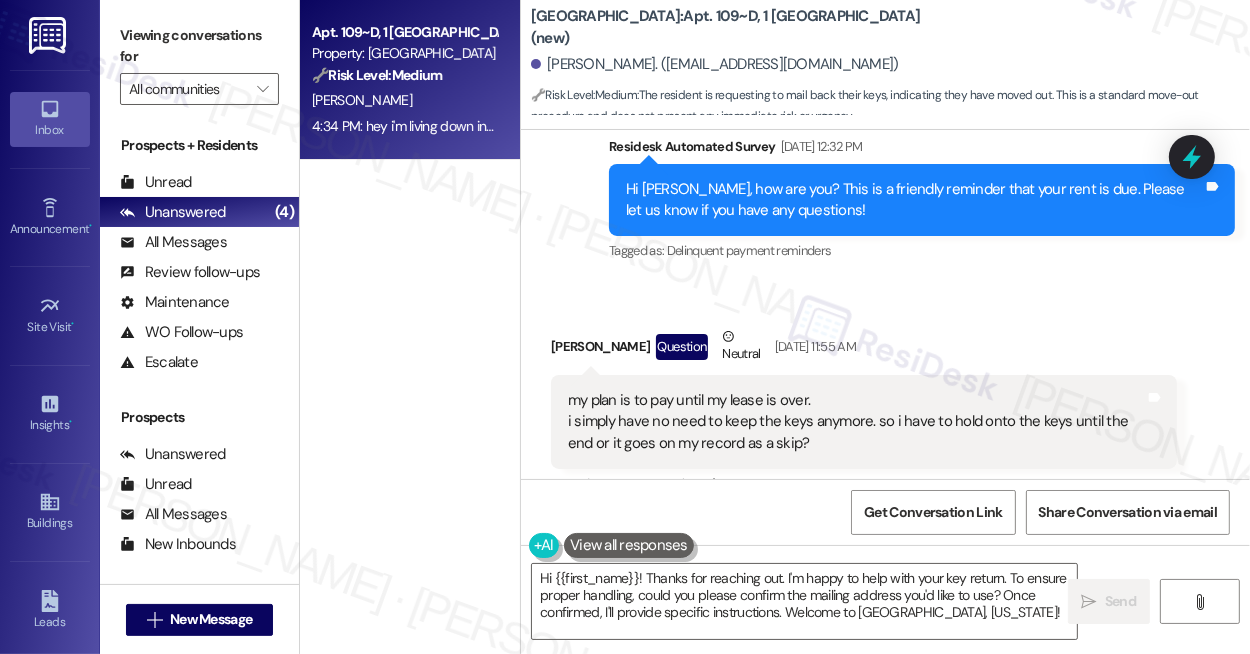 click on "my plan is to pay until my lease is over.
i simply have no need to keep the keys anymore. so i have to hold onto the keys until the end or it goes on my record as a skip?" at bounding box center [856, 422] 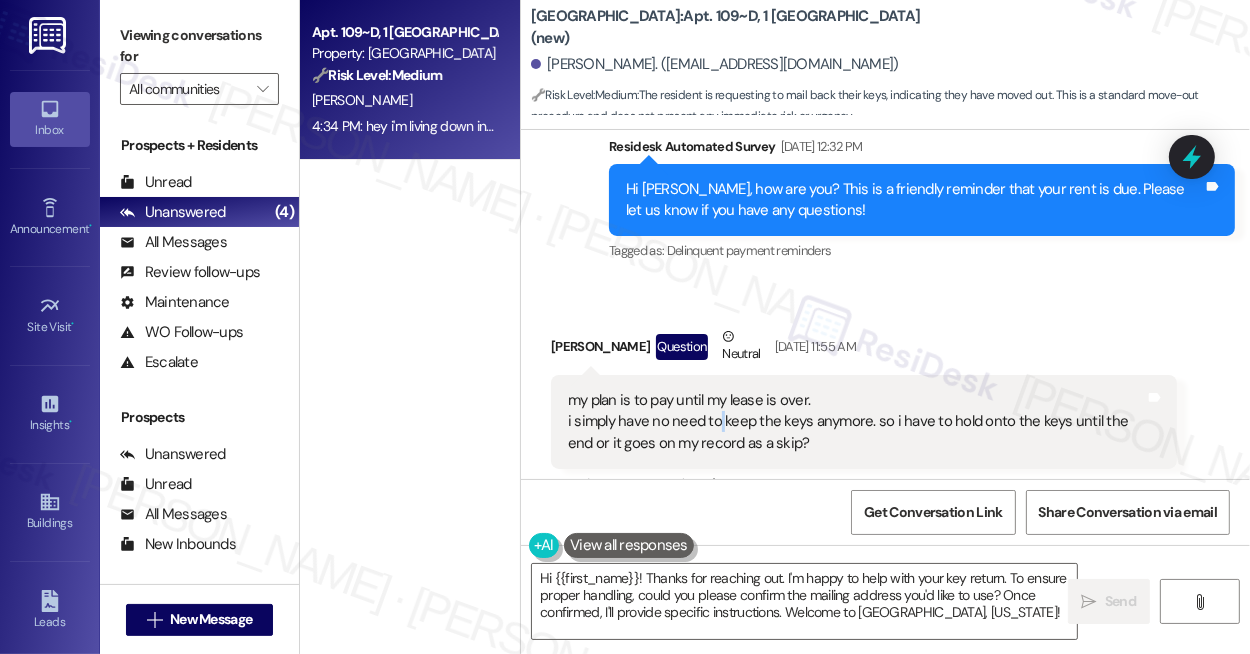 click on "my plan is to pay until my lease is over.
i simply have no need to keep the keys anymore. so i have to hold onto the keys until the end or it goes on my record as a skip?" at bounding box center (856, 422) 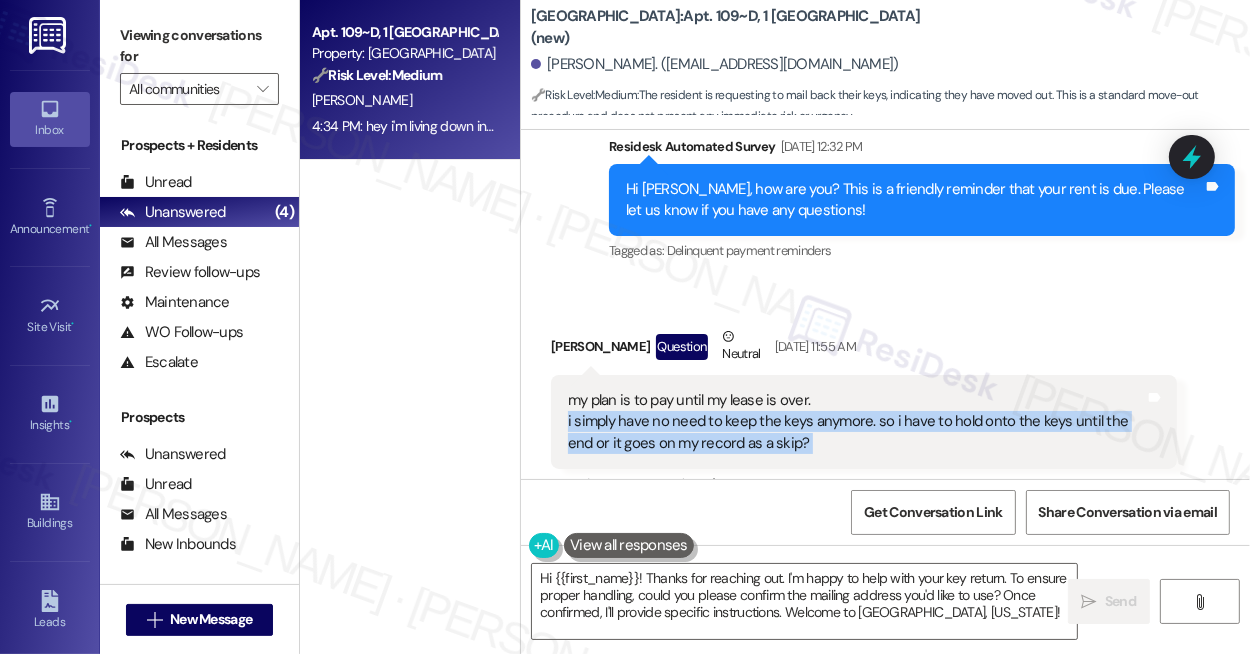 click on "my plan is to pay until my lease is over.
i simply have no need to keep the keys anymore. so i have to hold onto the keys until the end or it goes on my record as a skip?" at bounding box center (856, 422) 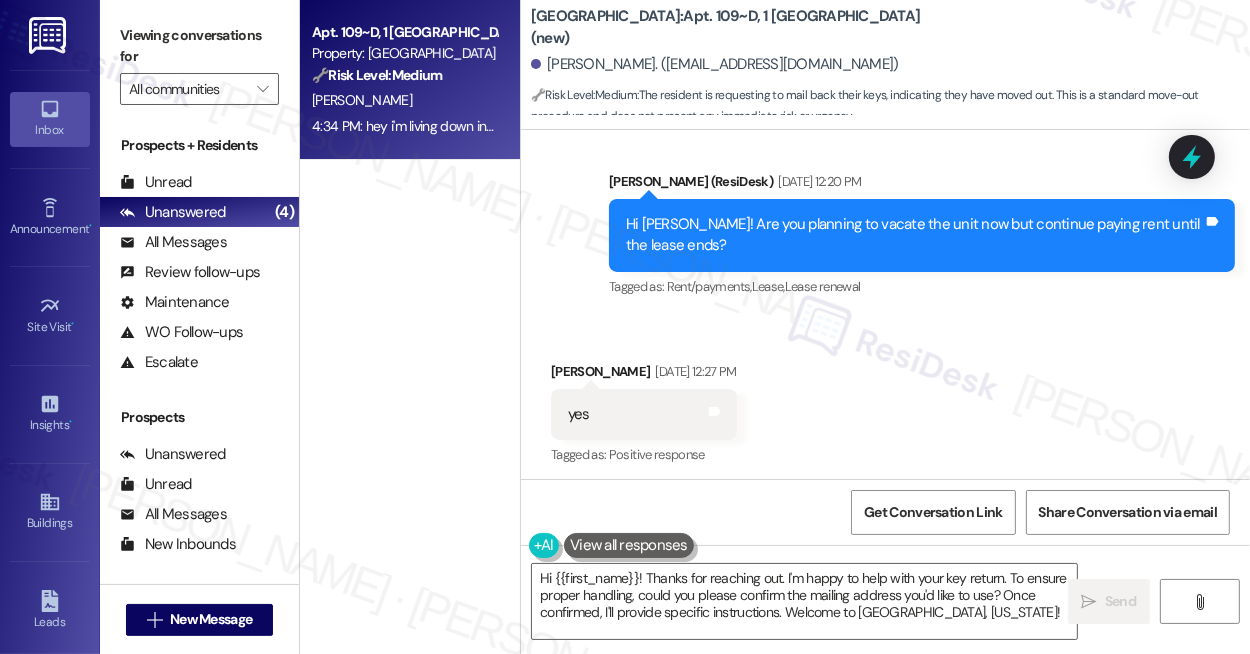 scroll, scrollTop: 8032, scrollLeft: 0, axis: vertical 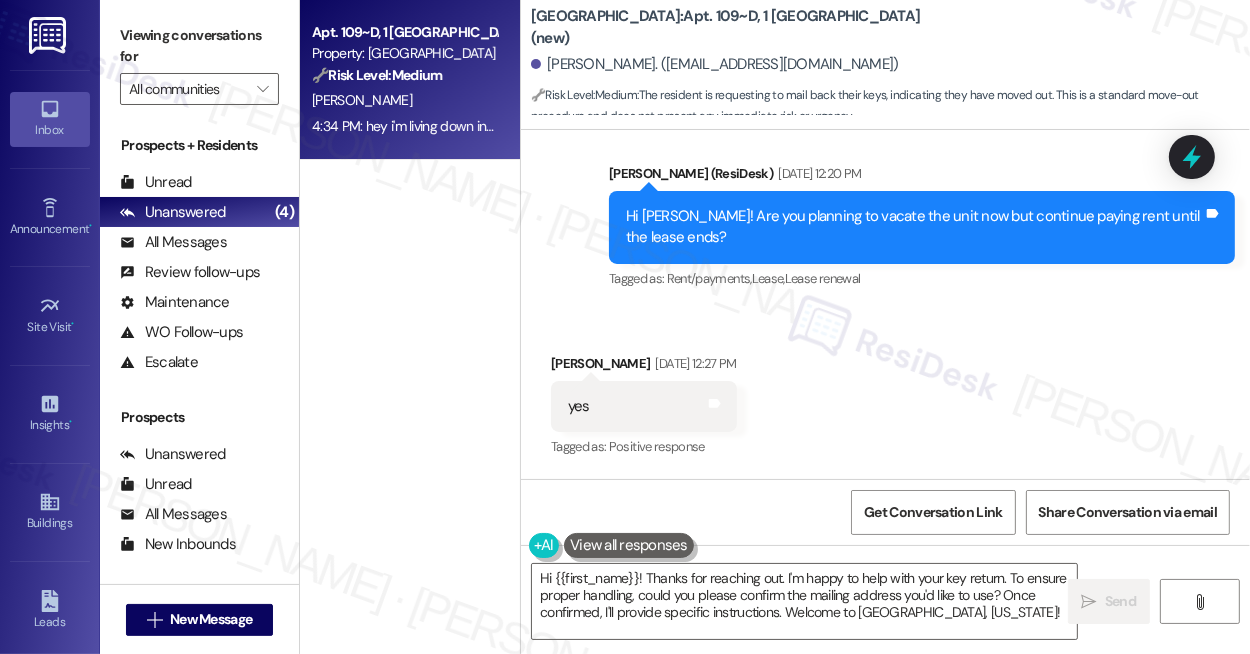 click on "Hi [PERSON_NAME]! Are you planning to vacate the unit now but continue paying rent until the lease ends?" at bounding box center [914, 227] 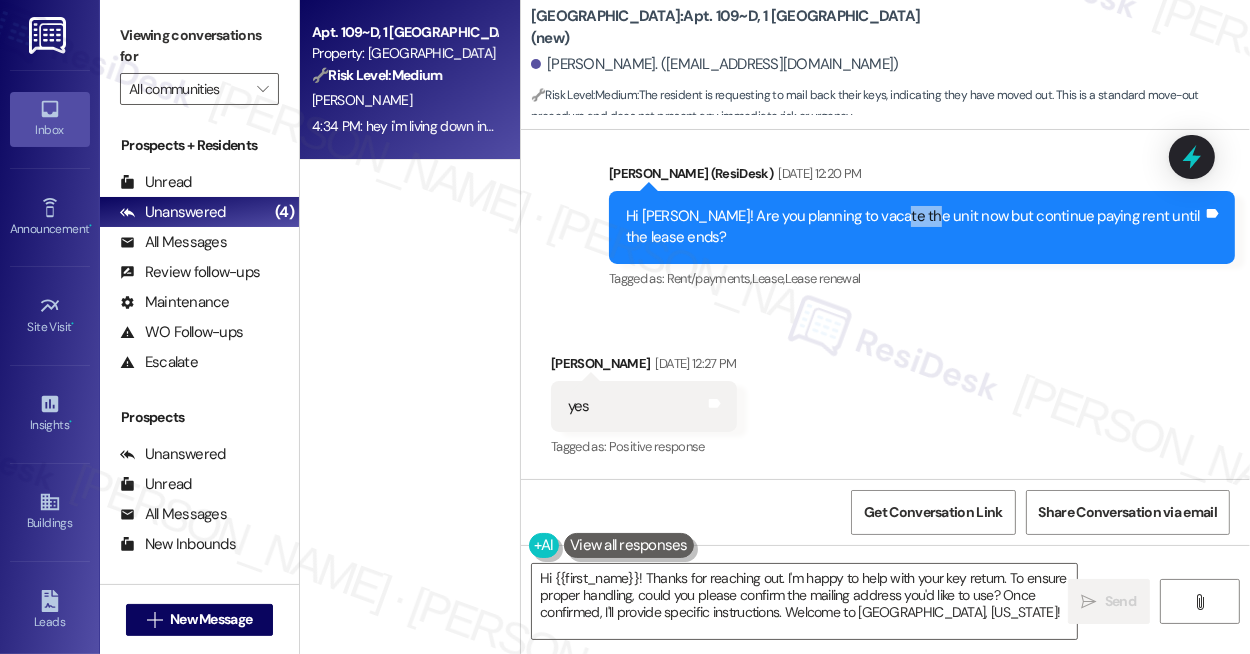 click on "Hi [PERSON_NAME]! Are you planning to vacate the unit now but continue paying rent until the lease ends?" at bounding box center (914, 227) 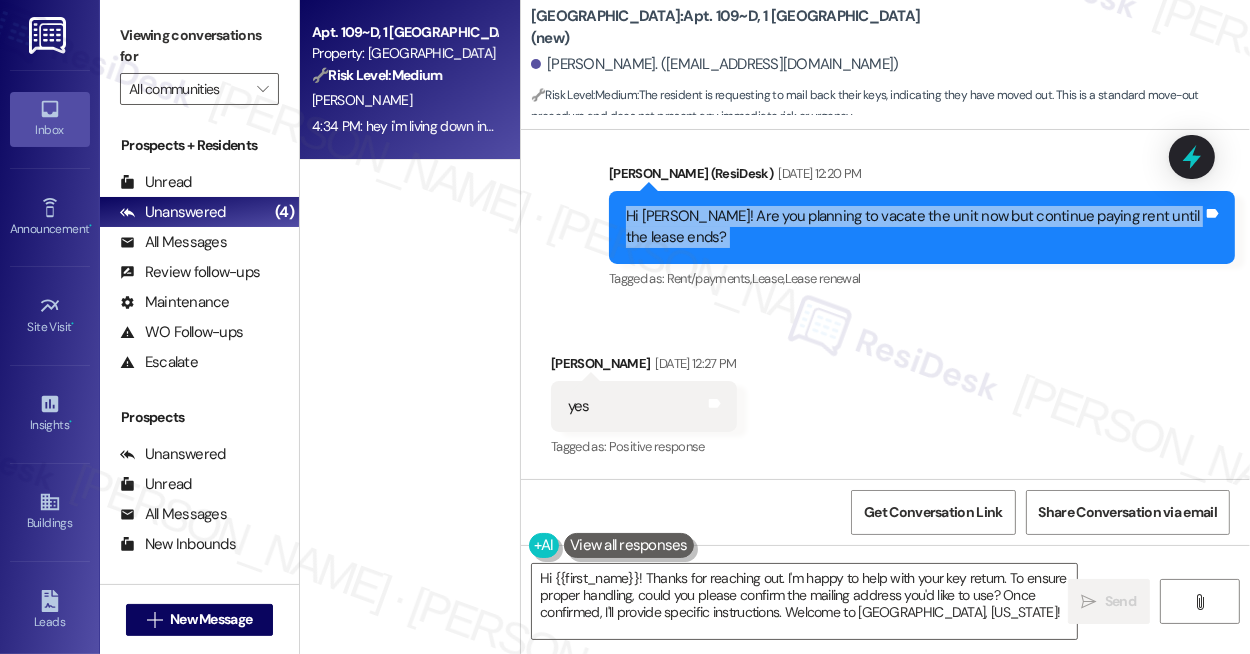 click on "Hi [PERSON_NAME]! Are you planning to vacate the unit now but continue paying rent until the lease ends?" at bounding box center (914, 227) 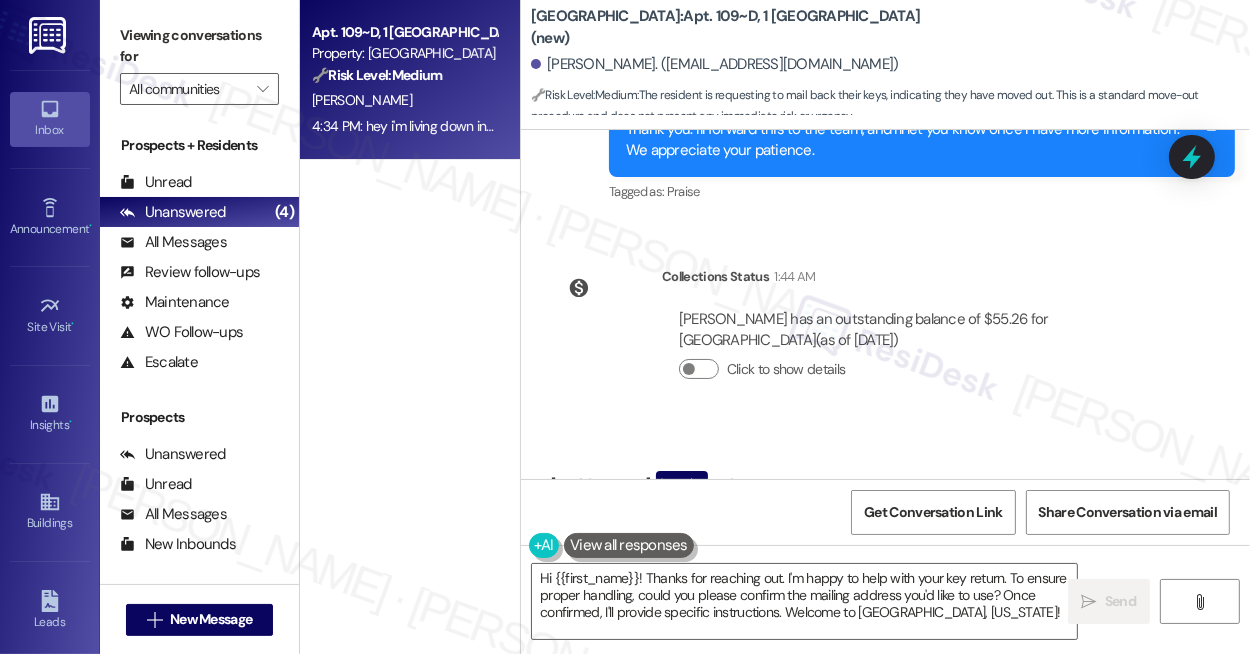 scroll, scrollTop: 8577, scrollLeft: 0, axis: vertical 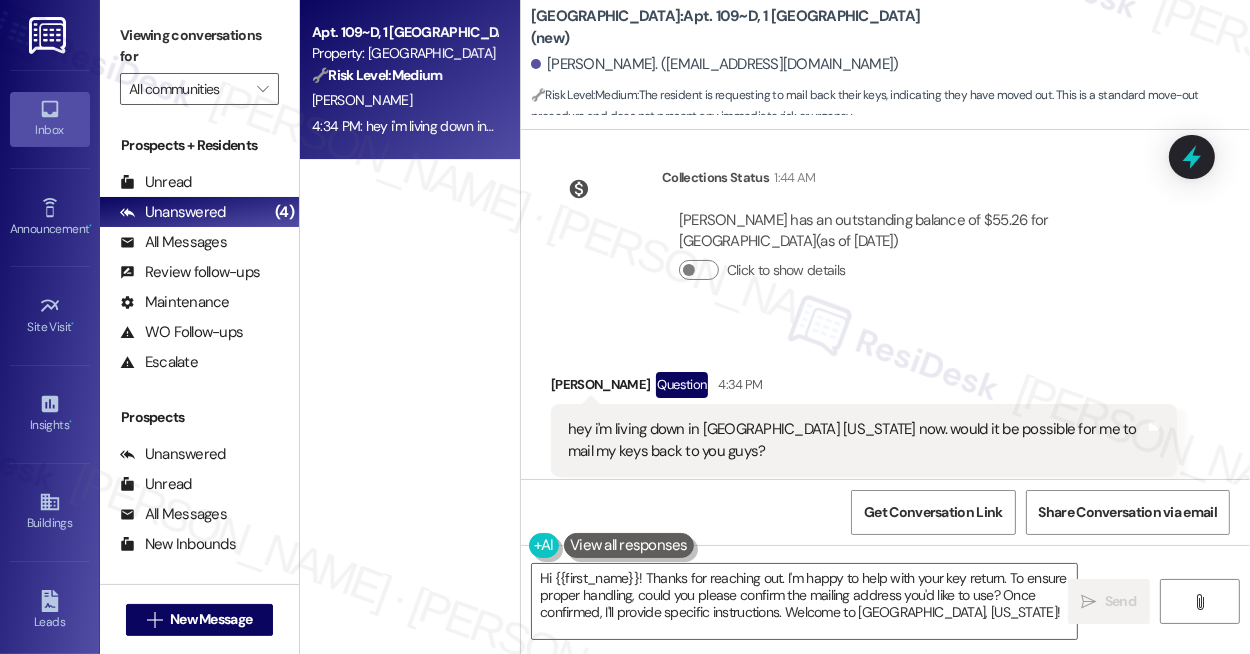click on "hey i'm living down in [GEOGRAPHIC_DATA] [US_STATE] now. would it be possible for me to mail my keys back to you guys?" at bounding box center (856, 440) 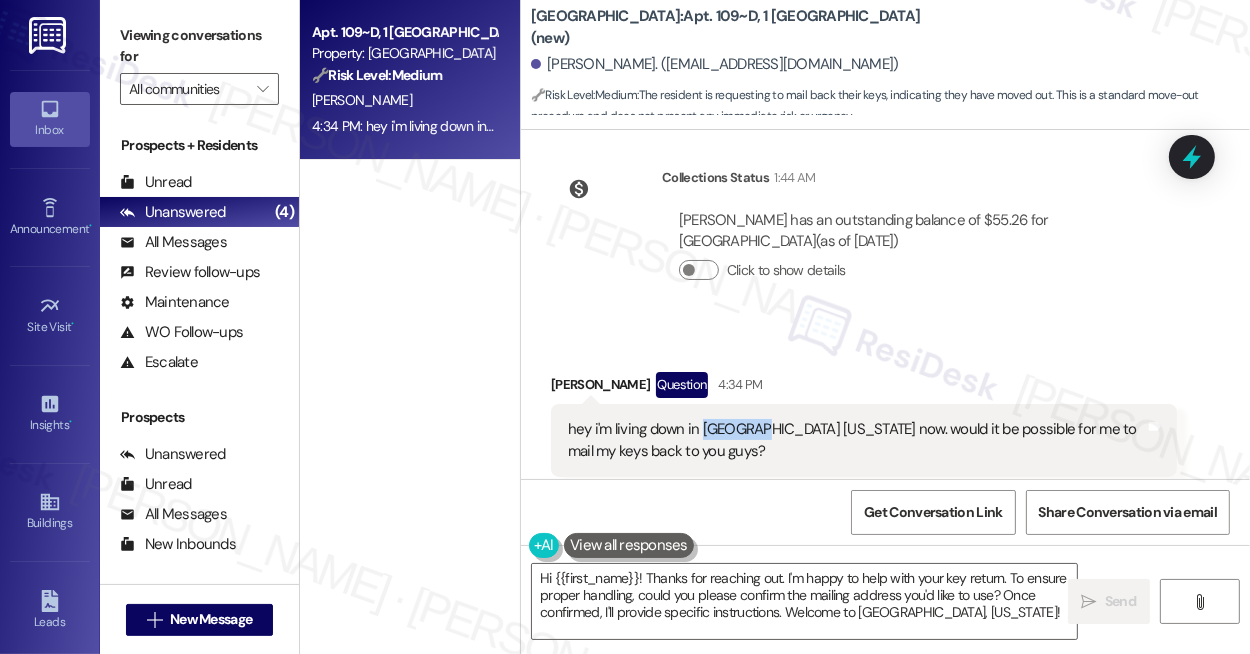 click on "hey i'm living down in [GEOGRAPHIC_DATA] [US_STATE] now. would it be possible for me to mail my keys back to you guys?" at bounding box center [856, 440] 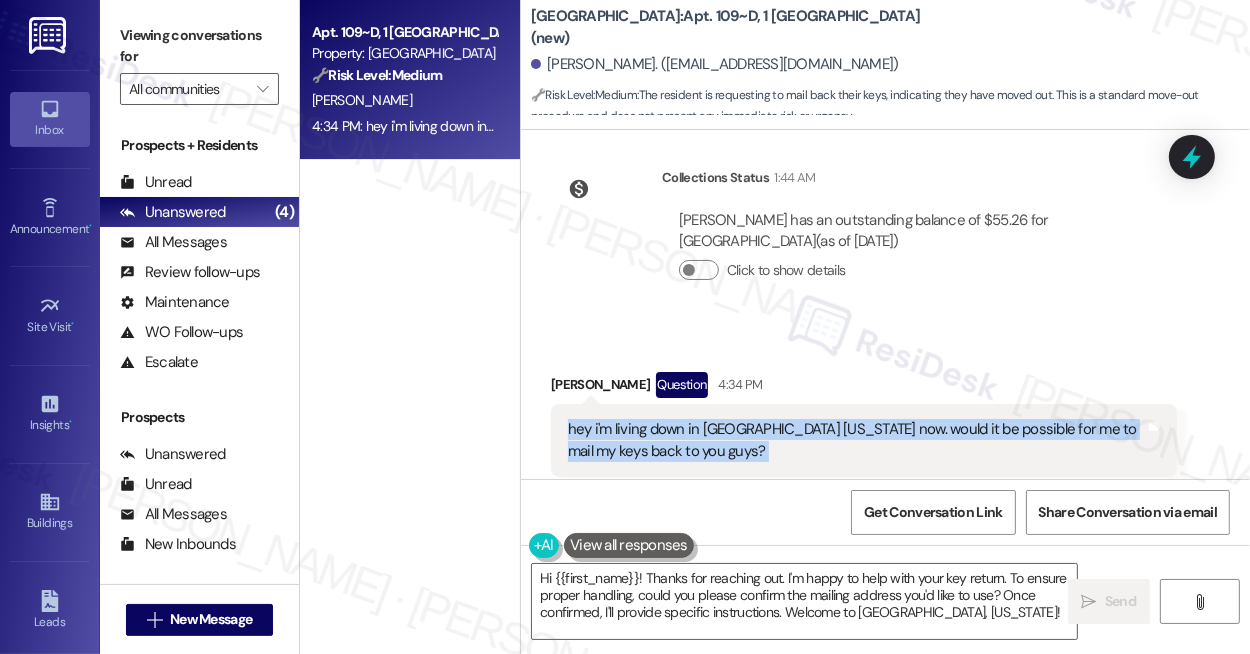 click on "hey i'm living down in [GEOGRAPHIC_DATA] [US_STATE] now. would it be possible for me to mail my keys back to you guys?" at bounding box center (856, 440) 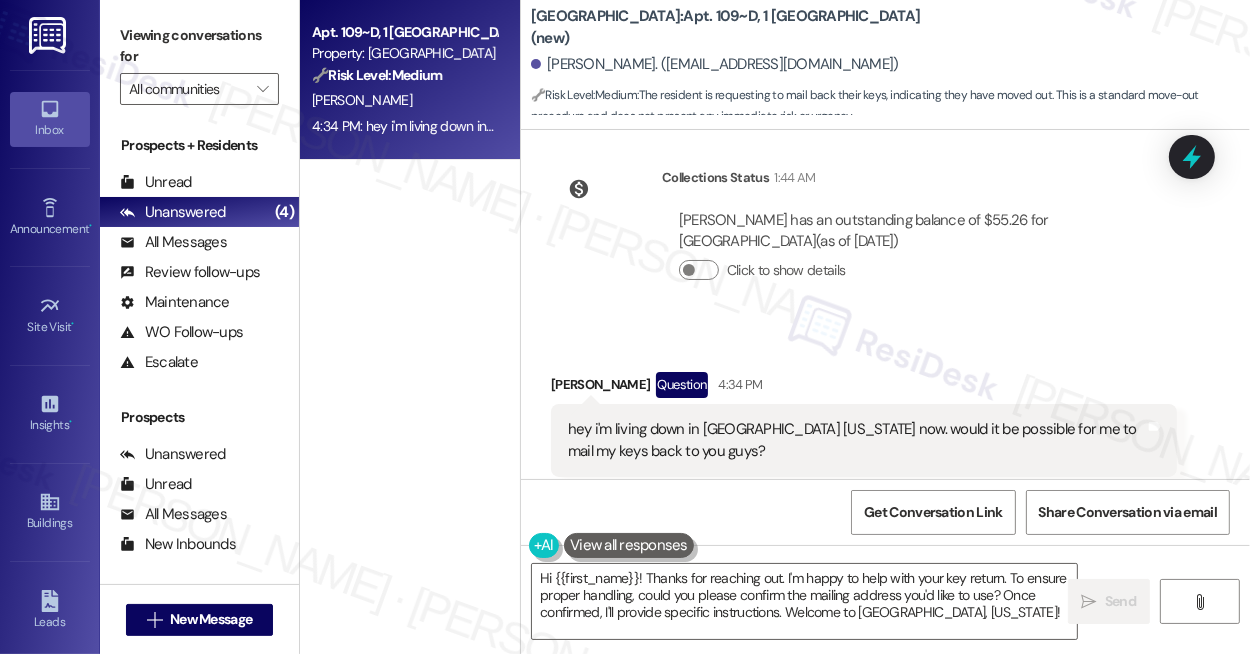 click on "Received via SMS [PERSON_NAME] Question 4:34 PM hey i'm living down in [GEOGRAPHIC_DATA] [US_STATE] now. would it be possible for me to mail my keys back to you guys? Tags and notes Tagged as:   Deposit Click to highlight conversations about Deposit" at bounding box center [864, 439] 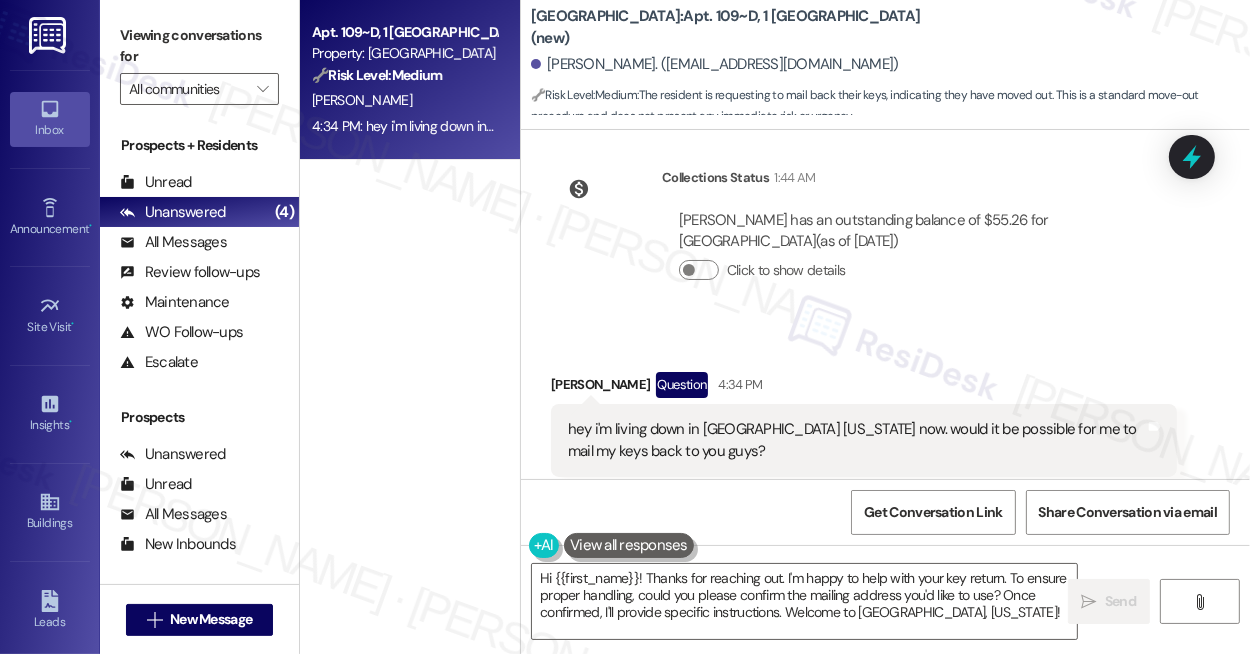 drag, startPoint x: 987, startPoint y: 314, endPoint x: 975, endPoint y: 320, distance: 13.416408 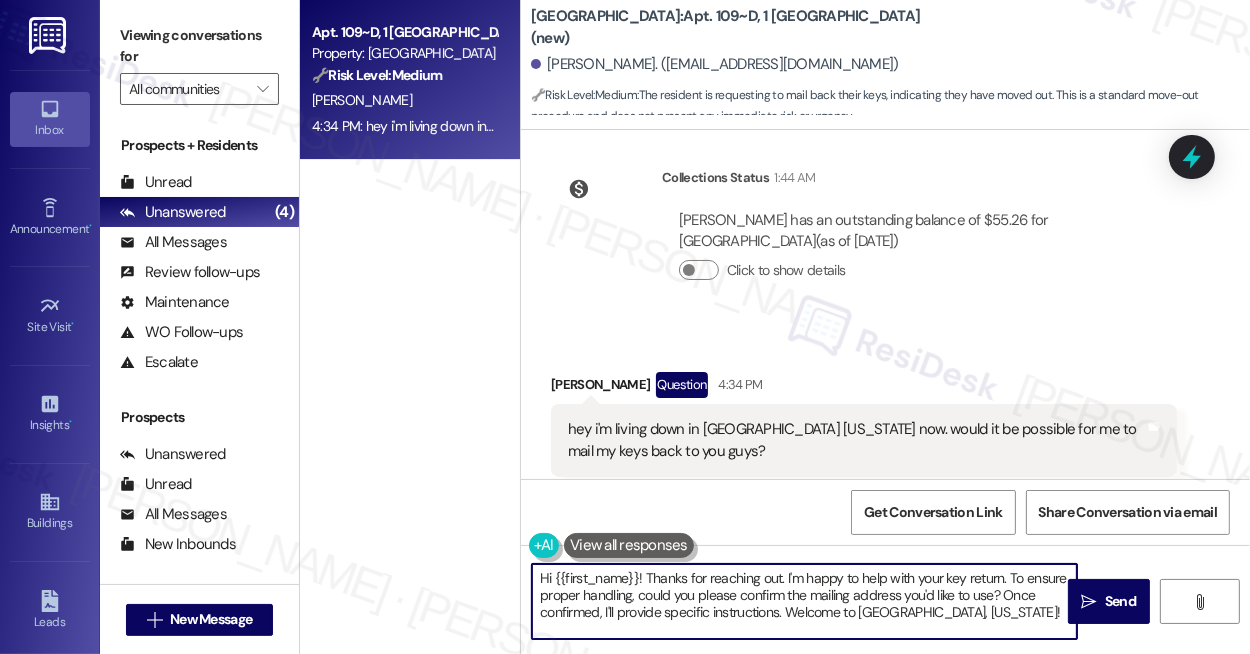 click on "Hi {{first_name}}! Thanks for reaching out. I'm happy to help with your key return. To ensure proper handling, could you please confirm the mailing address you'd like to use? Once confirmed, I'll provide specific instructions. Welcome to [GEOGRAPHIC_DATA], [US_STATE]!" at bounding box center (804, 601) 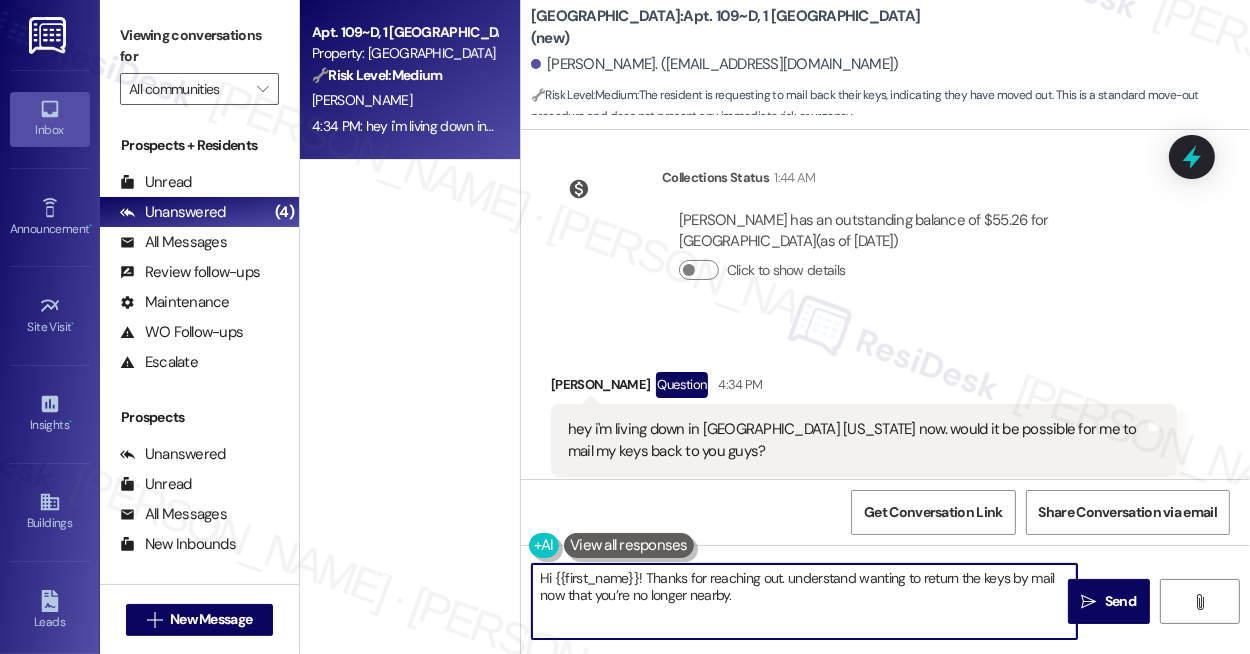 click on "Hi {{first_name}}! Thanks for reaching out. understand wanting to return the keys by mail now that you’re no longer nearby." at bounding box center [804, 601] 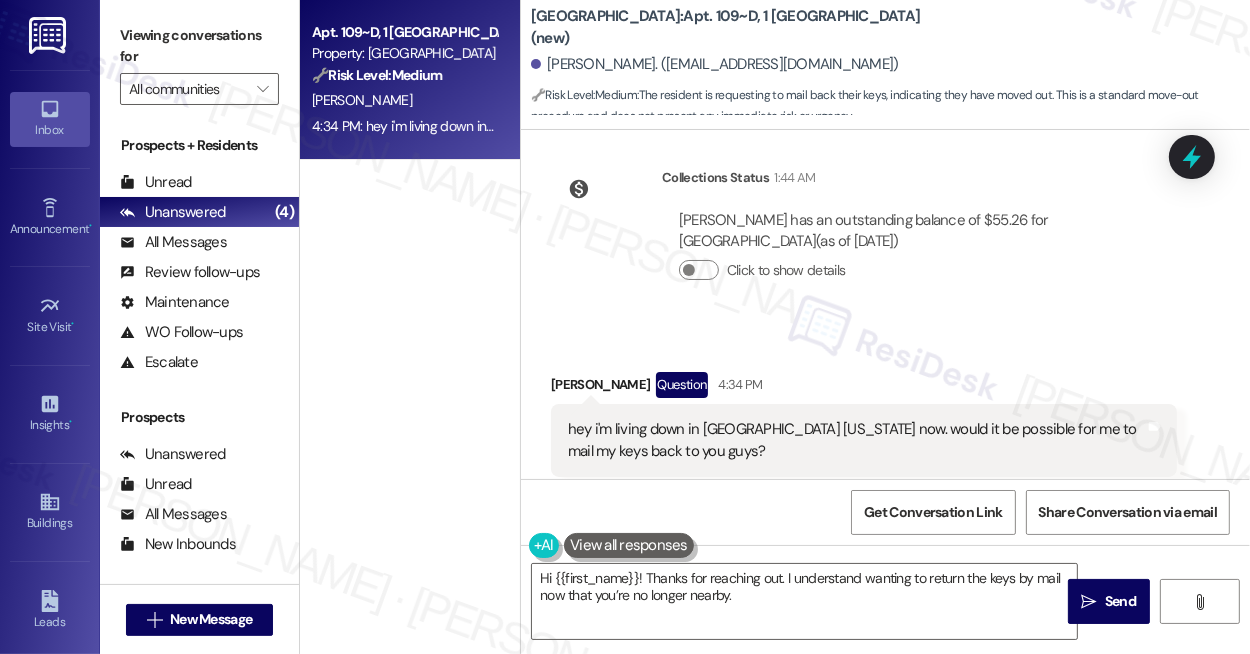 click on "Received via SMS [PERSON_NAME] Question 4:34 PM hey i'm living down in [GEOGRAPHIC_DATA] [US_STATE] now. would it be possible for me to mail my keys back to you guys? Tags and notes Tagged as:   Deposit Click to highlight conversations about Deposit" at bounding box center (864, 439) 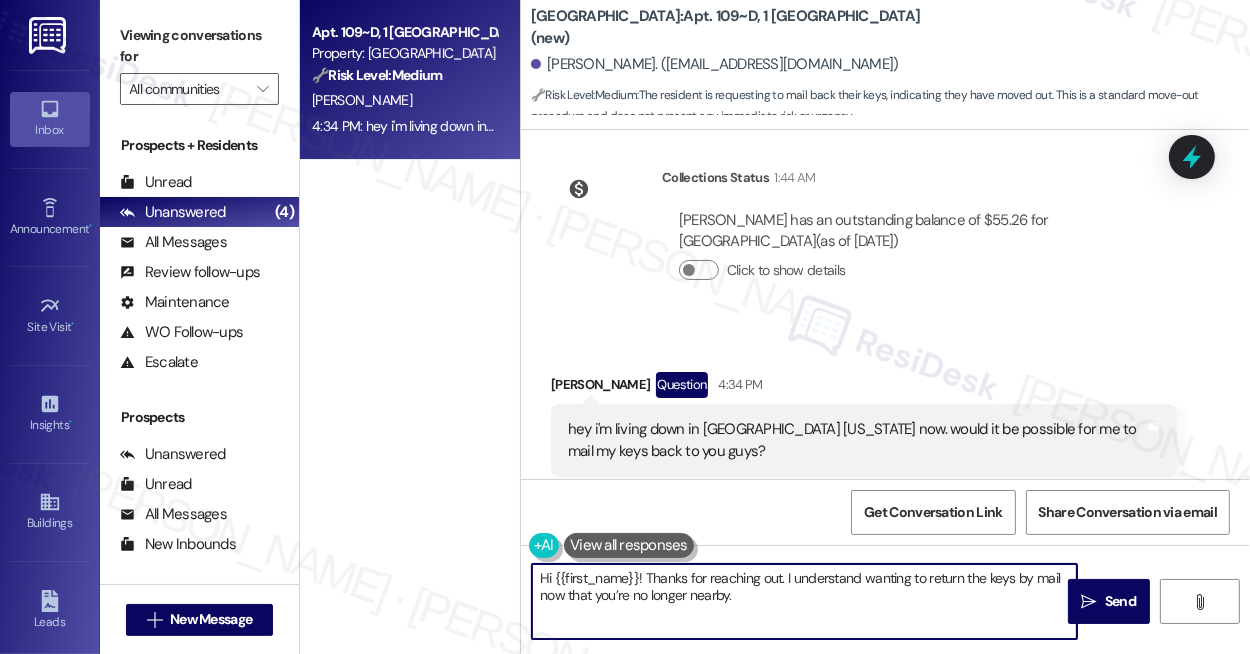 click on "Hi {{first_name}}! Thanks for reaching out. I understand wanting to return the keys by mail now that you’re no longer nearby." at bounding box center (804, 601) 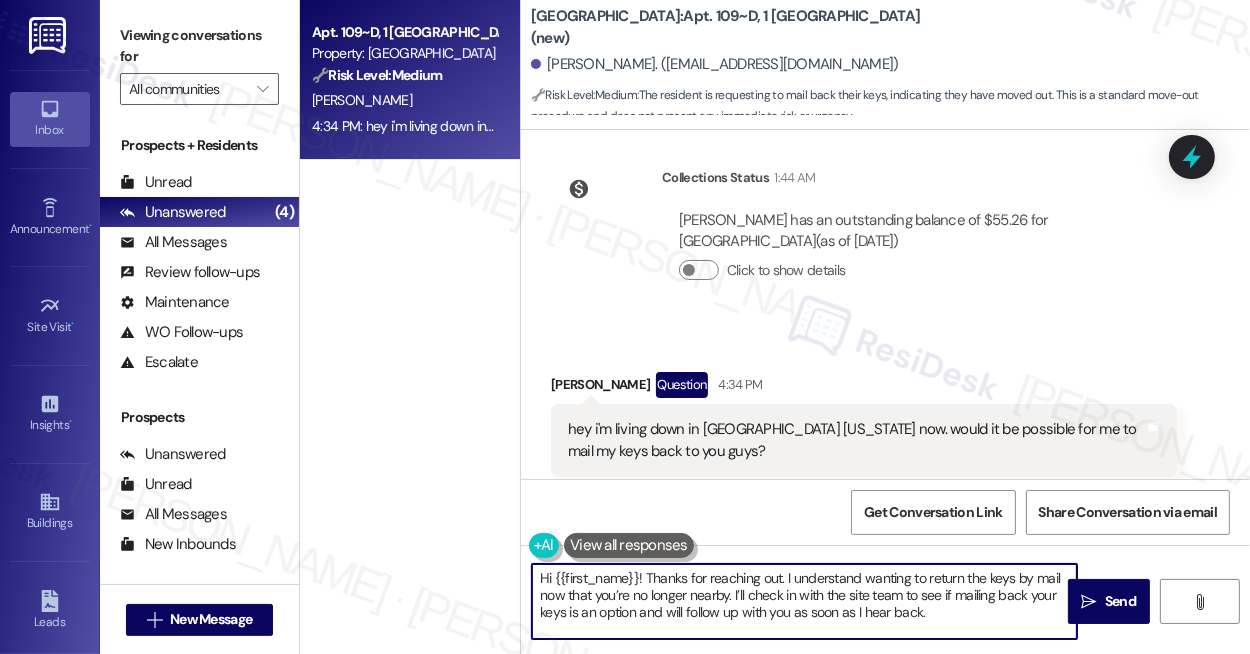 type on "Hi {{first_name}}! Thanks for reaching out. I understand wanting to return the keys by mail now that you’re no longer nearby. I’ll check in with the site team to see if mailing back your keys is an option and will follow up with you as soon as I hear back." 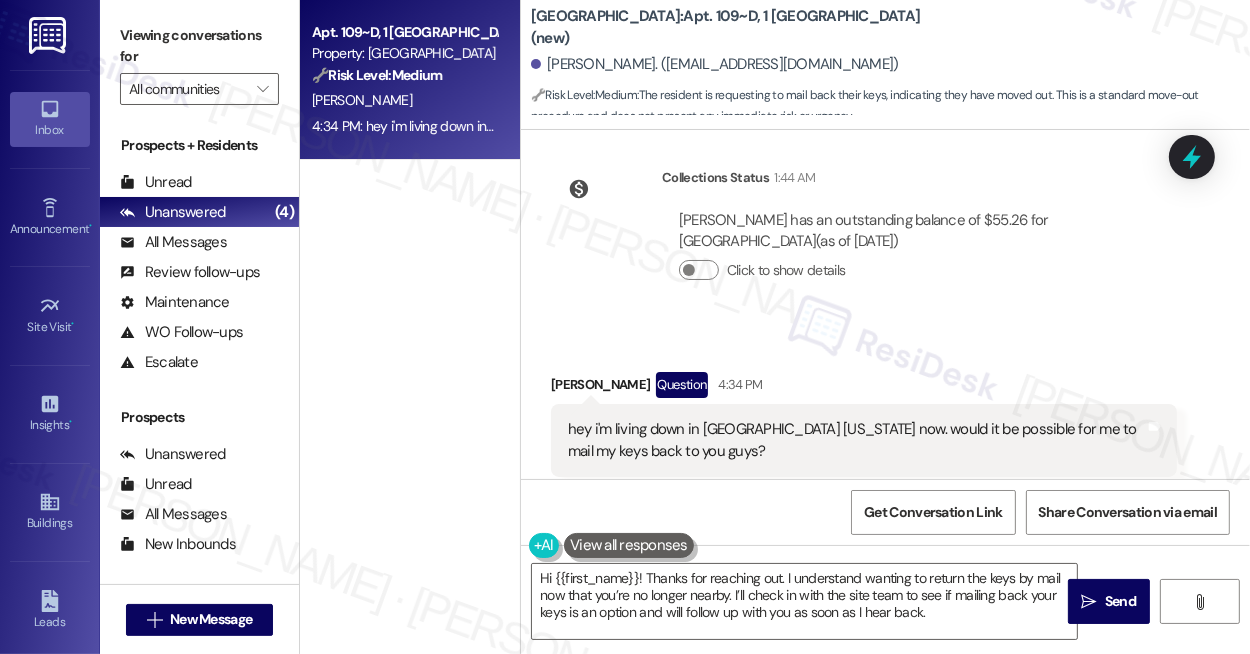 click on "[PERSON_NAME] has an outstanding balance of $55.26 for Viking Gardens  (as of [DATE])" at bounding box center (919, 231) 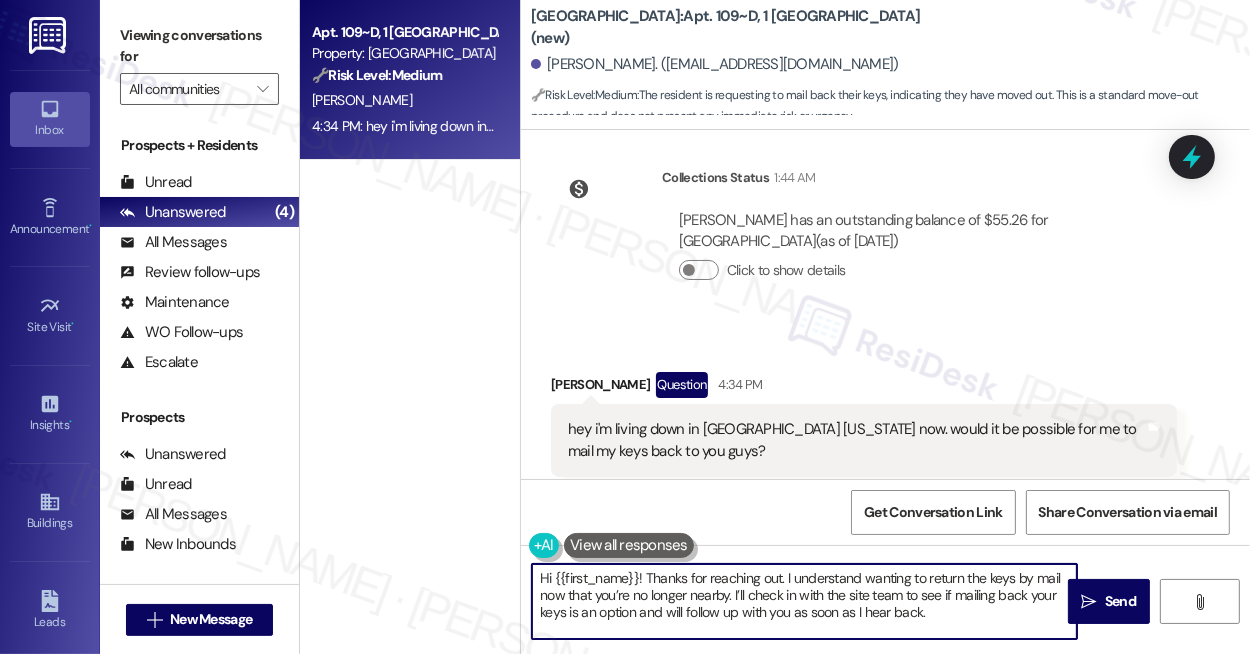 click on "Hi {{first_name}}! Thanks for reaching out. I understand wanting to return the keys by mail now that you’re no longer nearby. I’ll check in with the site team to see if mailing back your keys is an option and will follow up with you as soon as I hear back." at bounding box center (804, 601) 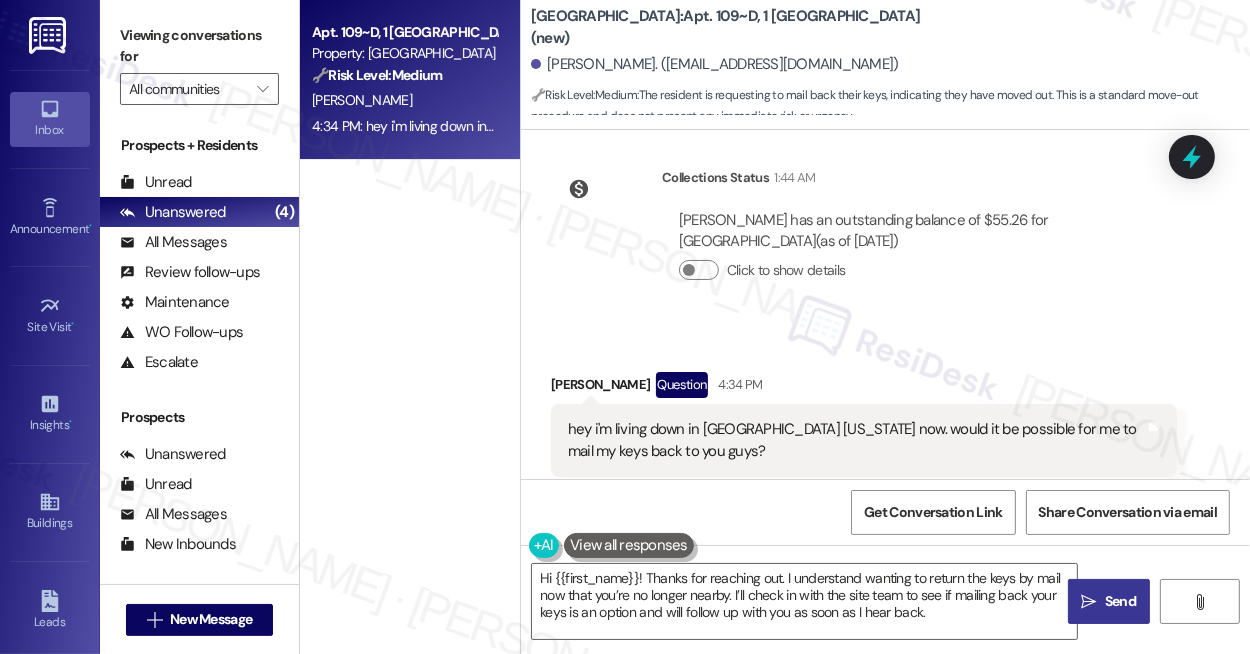 click on " Send" at bounding box center [1109, 601] 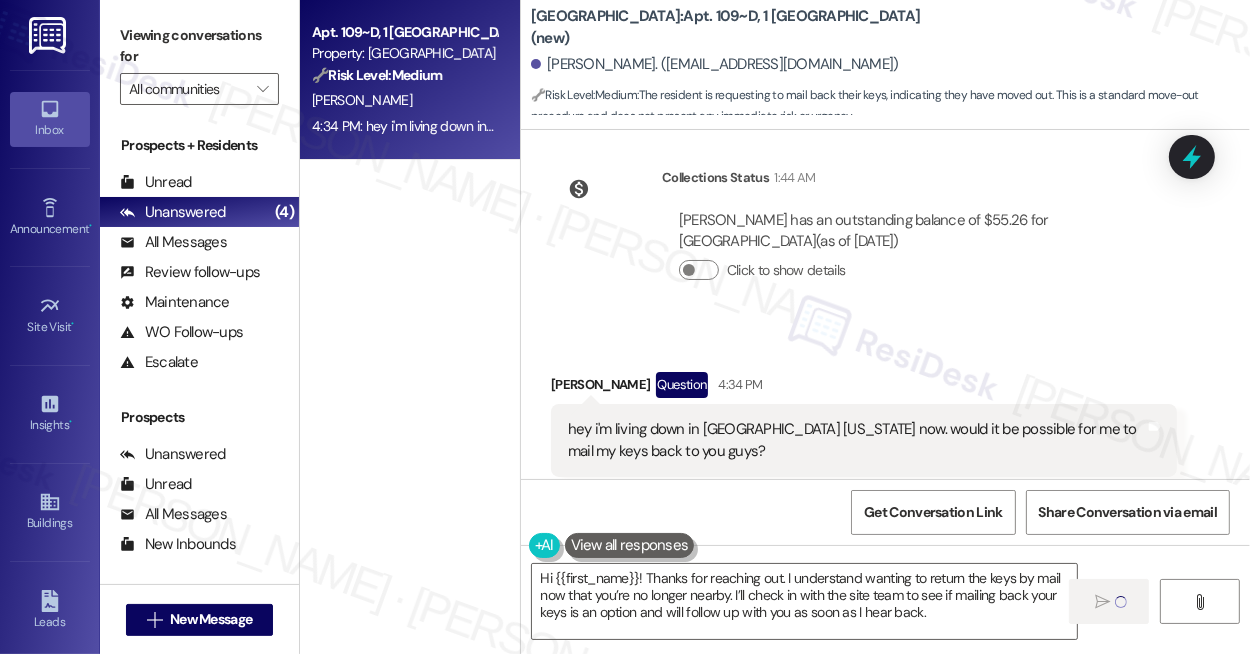 type 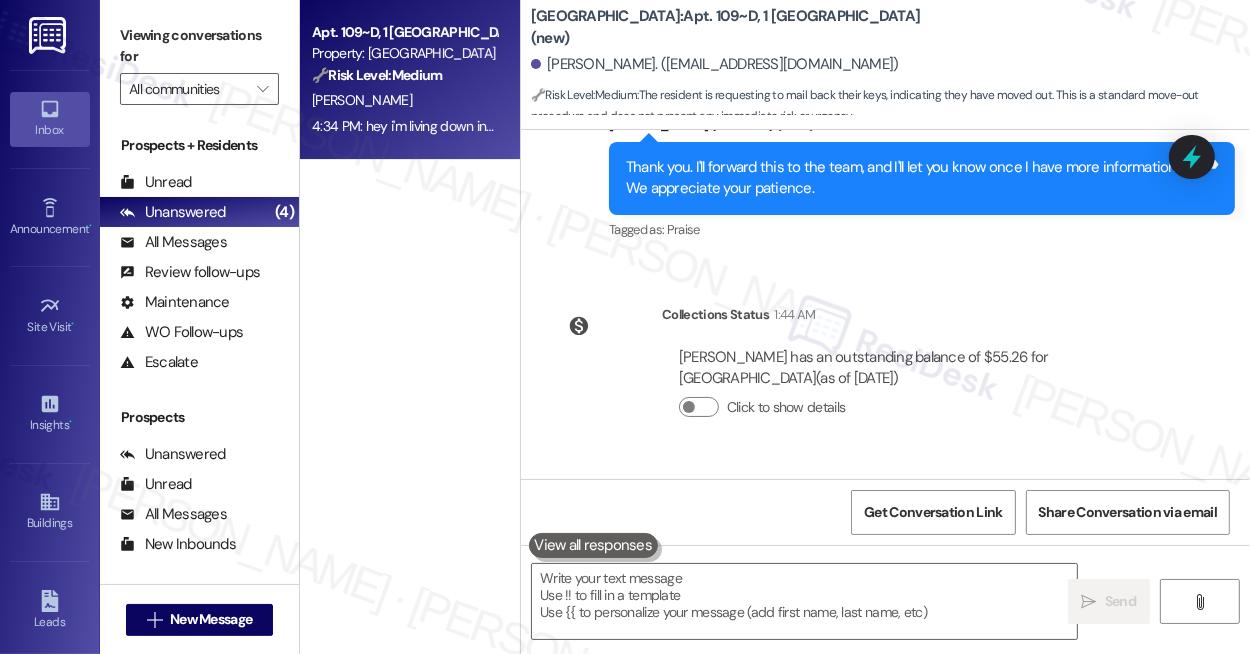 scroll, scrollTop: 8577, scrollLeft: 0, axis: vertical 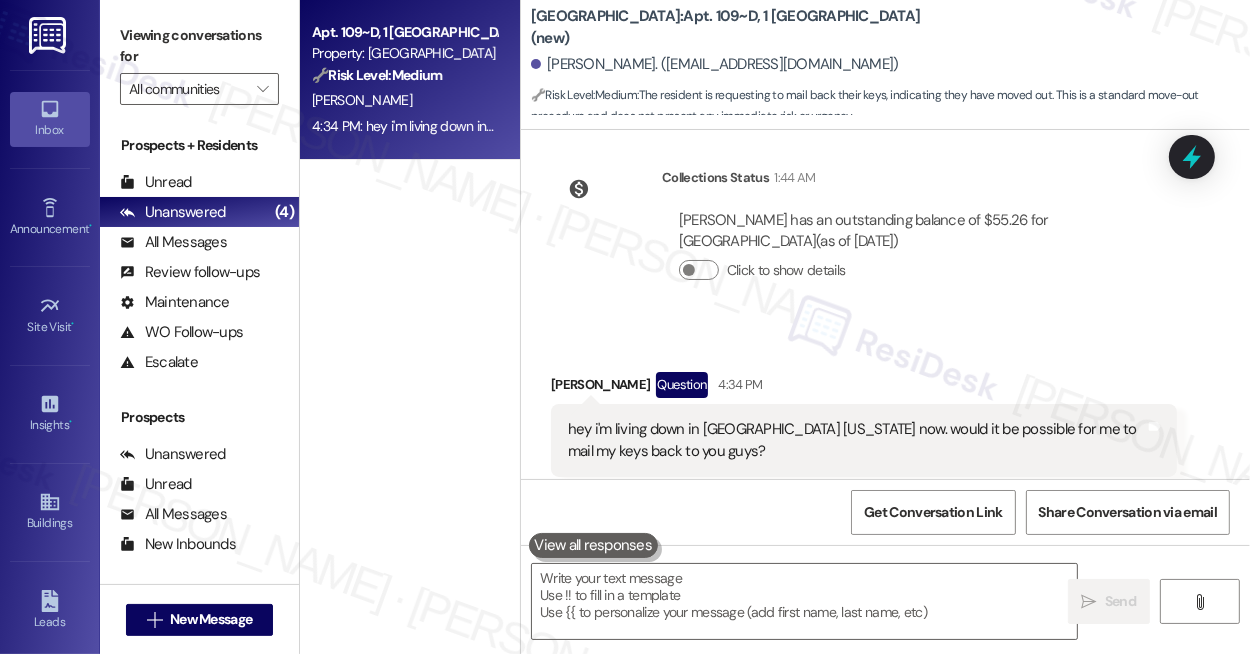 click on "hey i'm living down in [GEOGRAPHIC_DATA] [US_STATE] now. would it be possible for me to mail my keys back to you guys?" at bounding box center [856, 440] 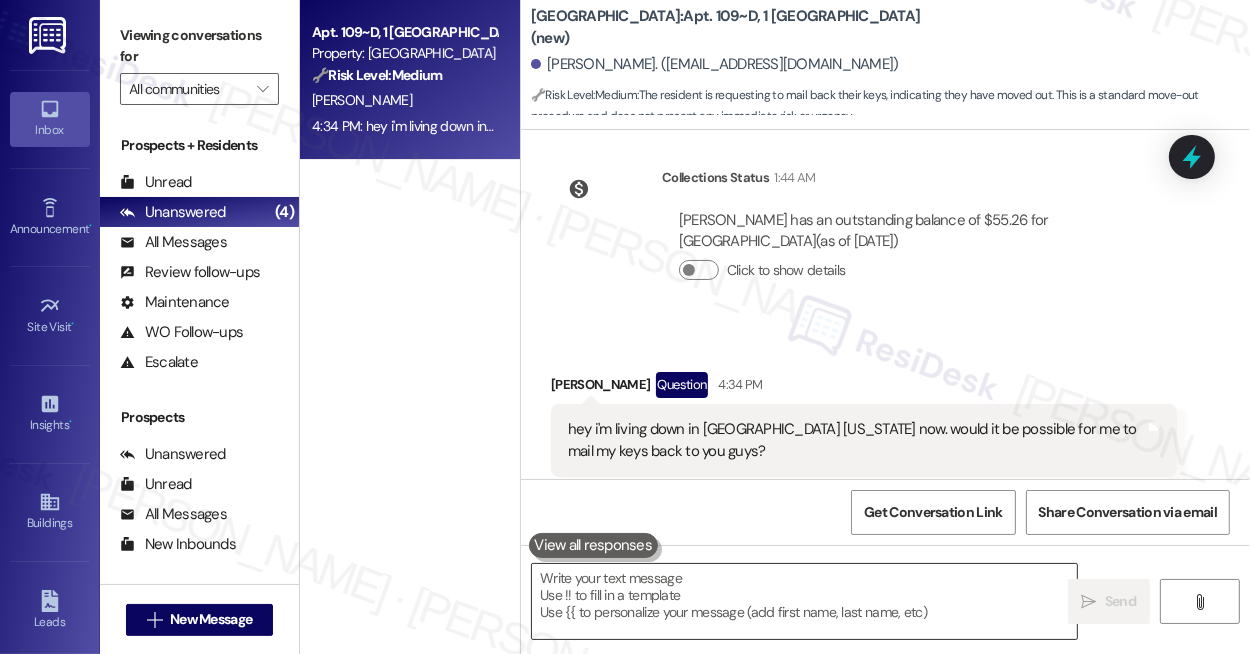 click at bounding box center [804, 601] 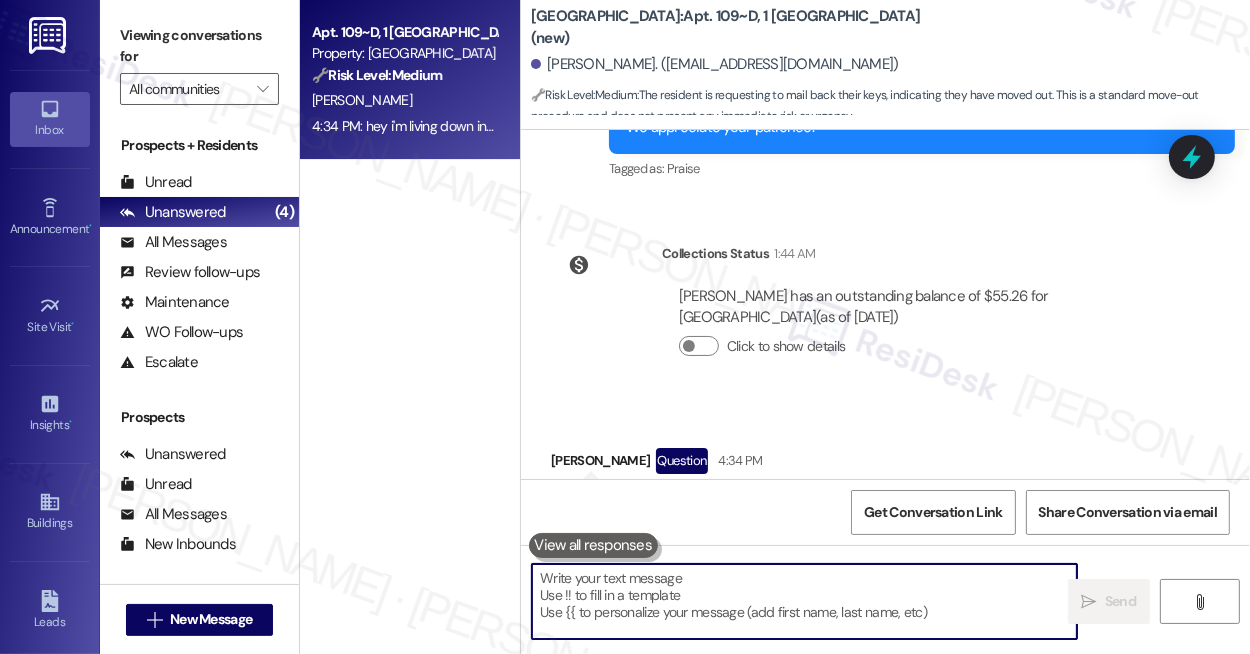 scroll, scrollTop: 8577, scrollLeft: 0, axis: vertical 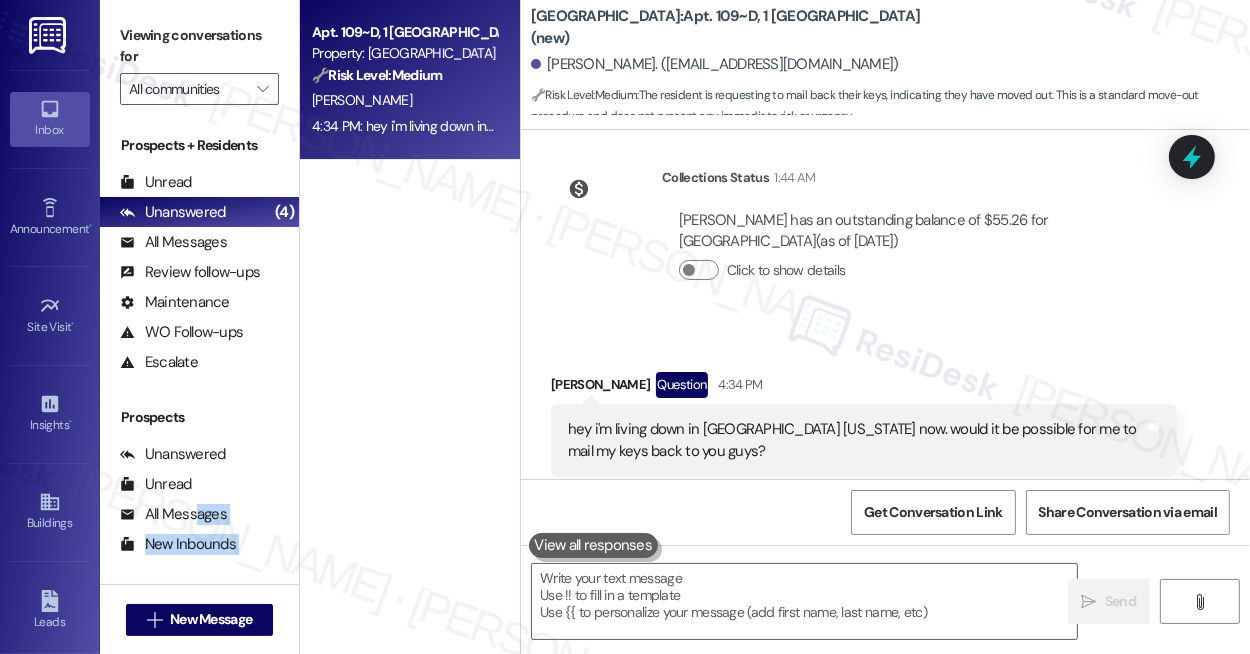 drag, startPoint x: 192, startPoint y: 520, endPoint x: 370, endPoint y: 443, distance: 193.94072 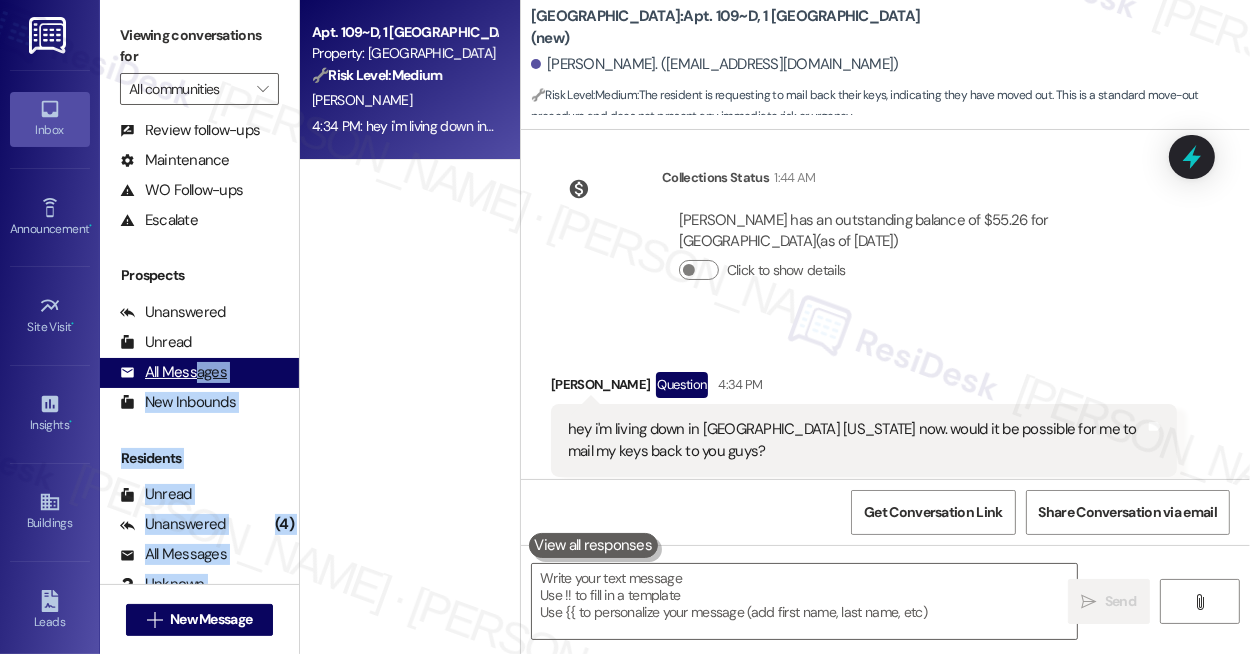 scroll, scrollTop: 246, scrollLeft: 0, axis: vertical 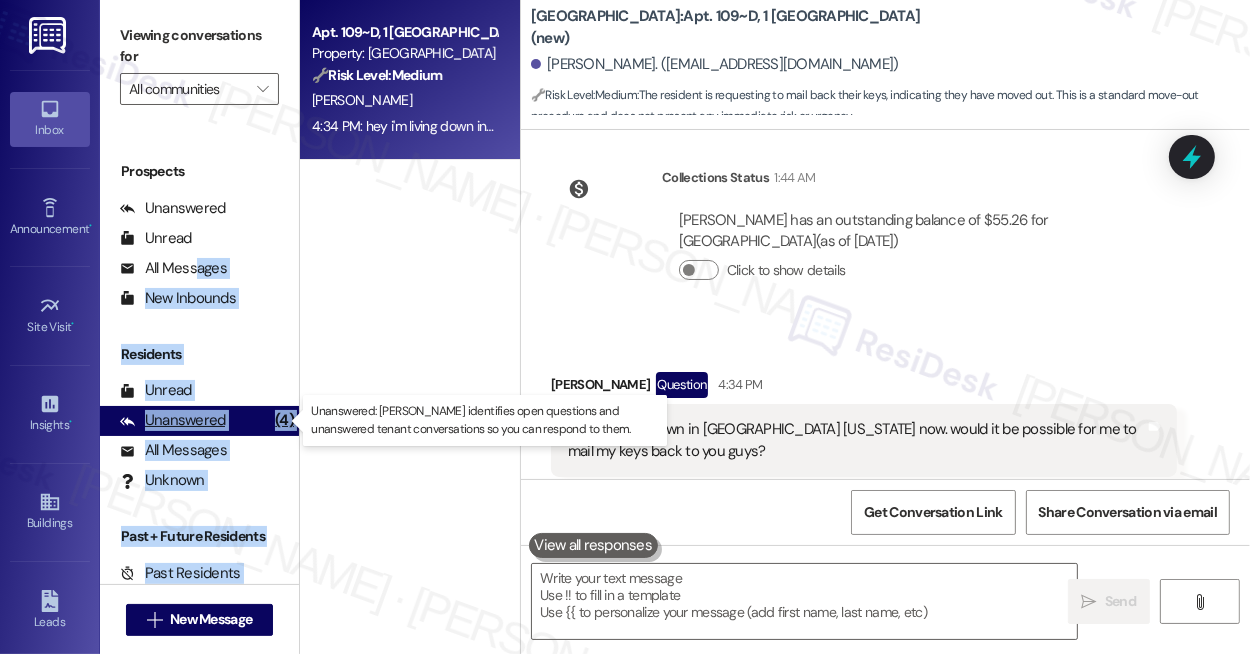 click on "Unanswered" at bounding box center [173, 420] 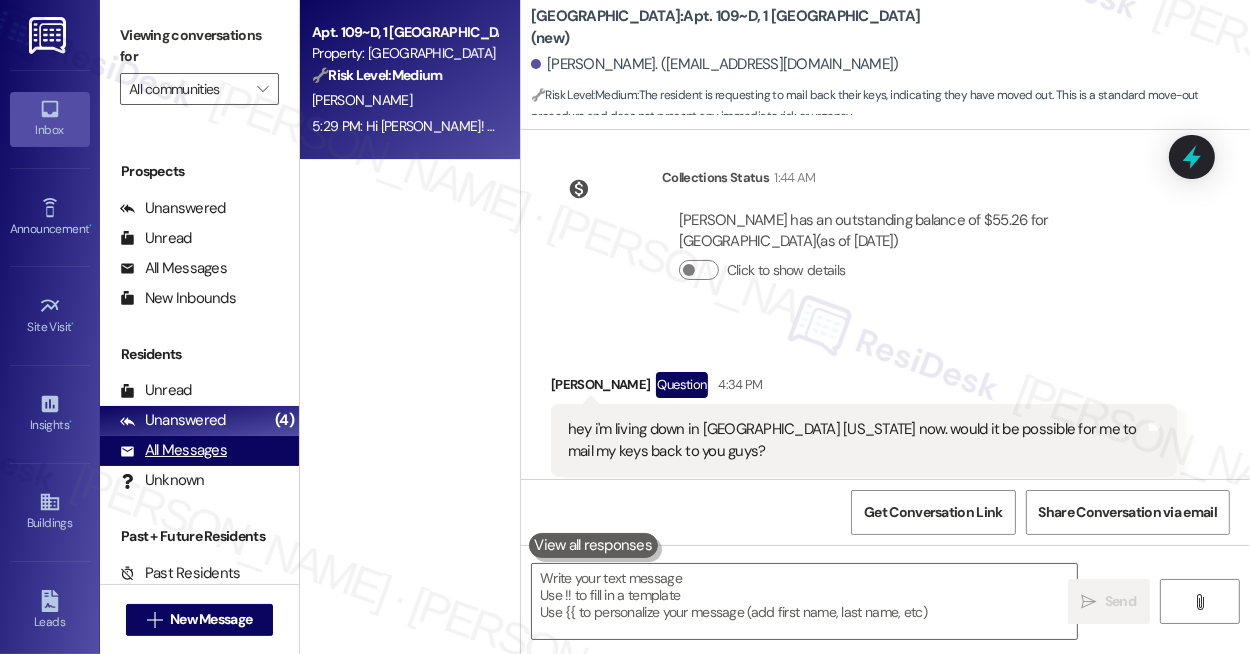 click on "All Messages" at bounding box center (173, 450) 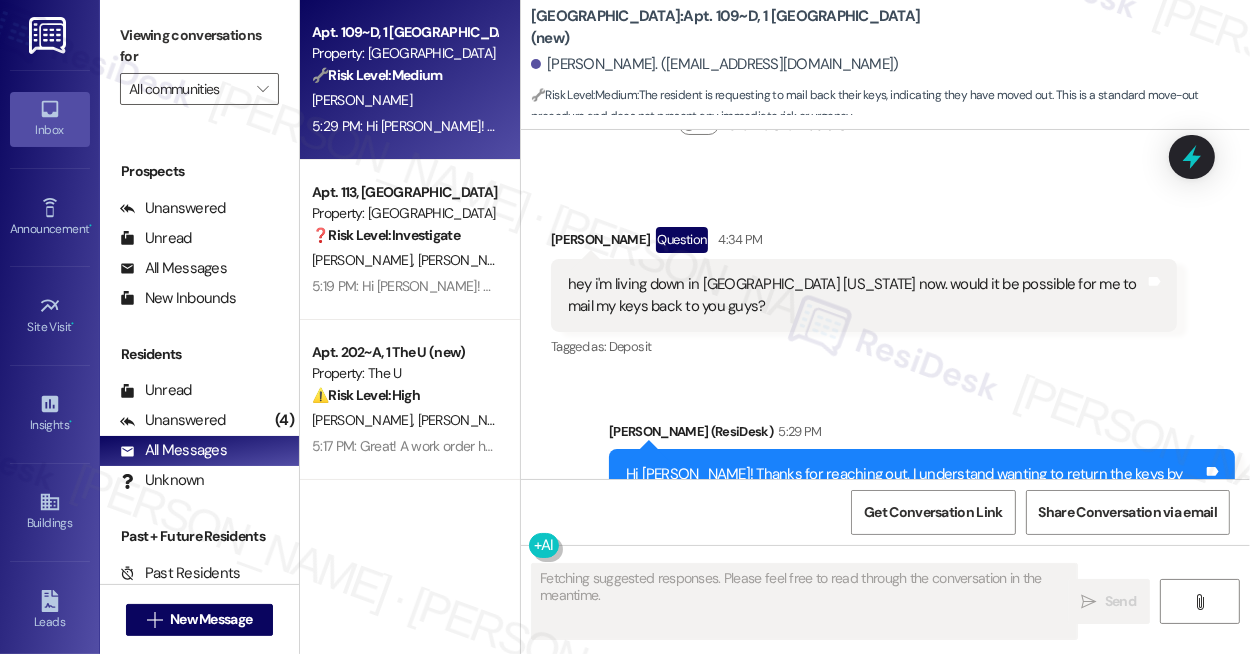 scroll, scrollTop: 8789, scrollLeft: 0, axis: vertical 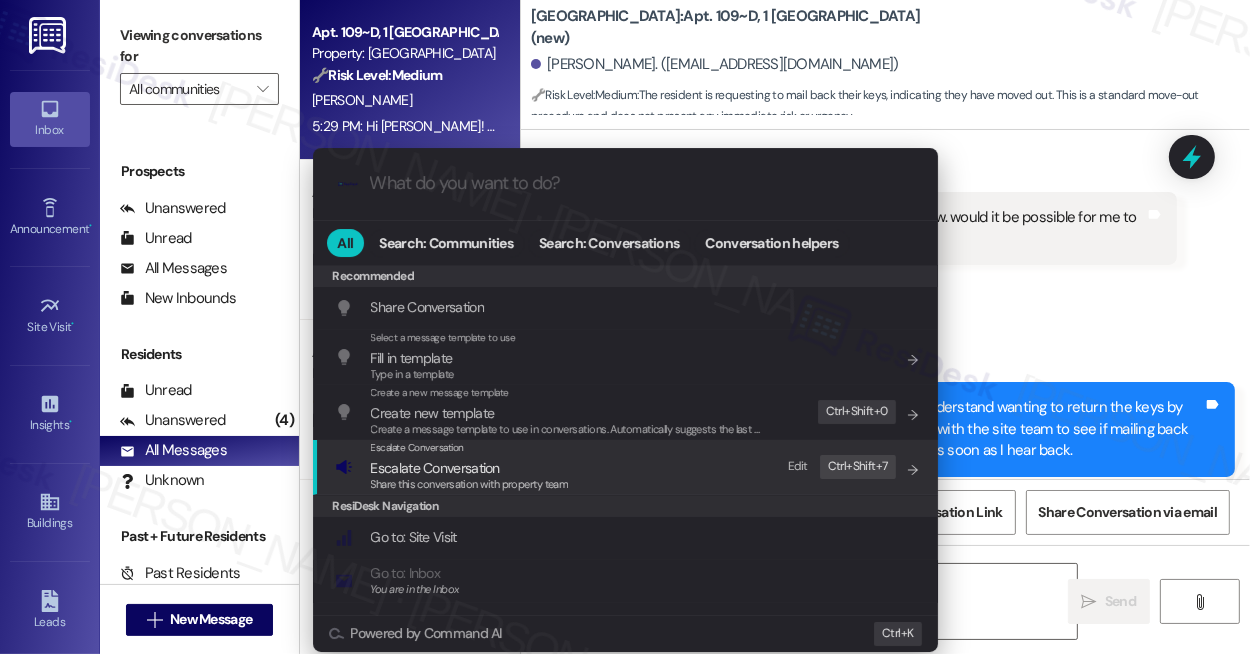 click on "Escalate Conversation Escalate Conversation Share this conversation with property team Edit Ctrl+ Shift+ 7" at bounding box center [627, 467] 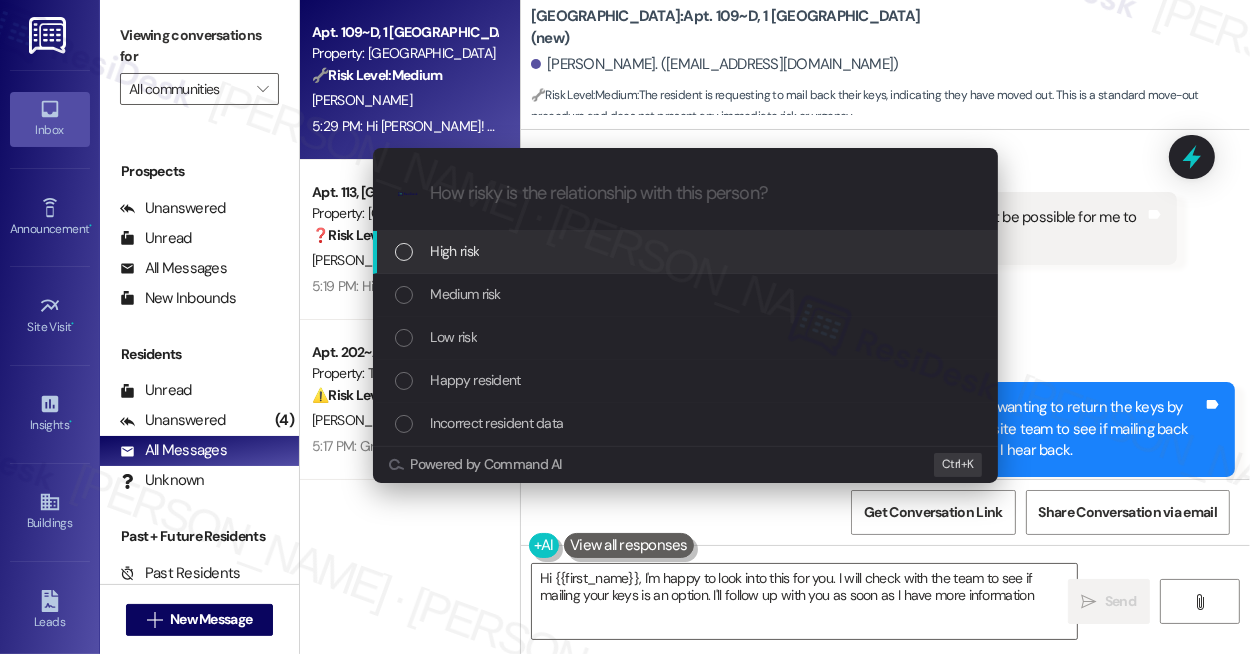 type on "Hi {{first_name}}, I'm happy to look into this for you. I will check with the team to see if mailing your keys is an option. I'll follow up with you as soon as I have more information!" 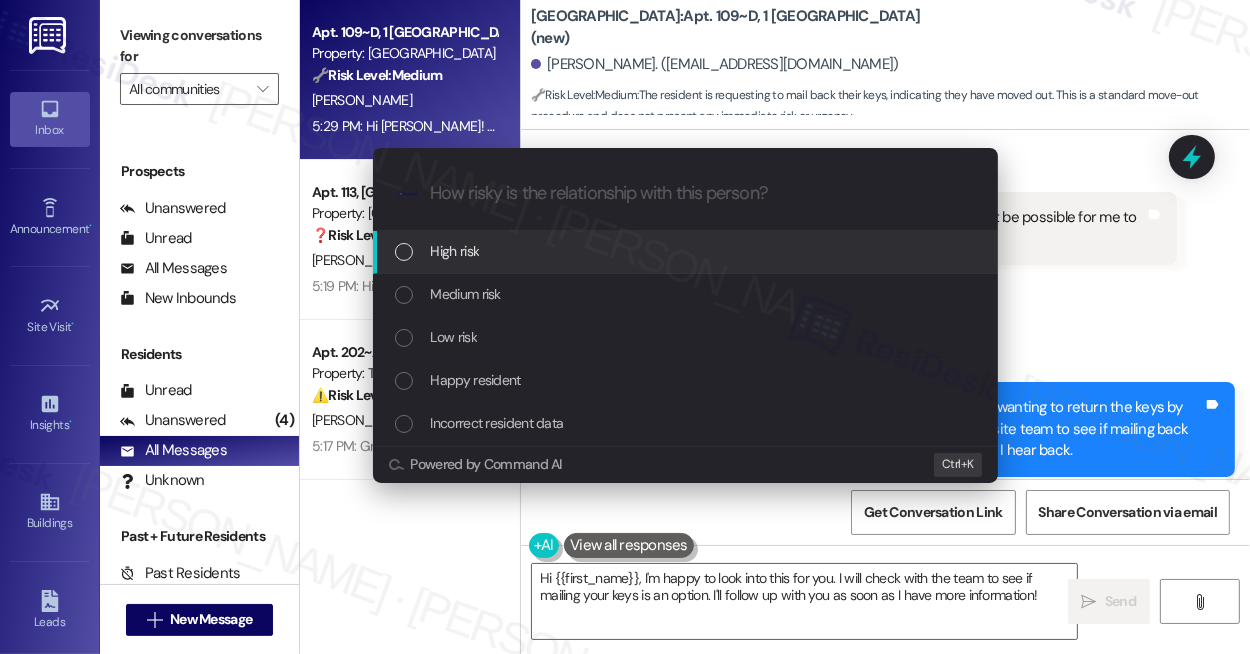 click on ".cls-1{fill:#0a055f;}.cls-2{fill:#0cc4c4;} resideskLogoBlueOrange" at bounding box center (685, 193) 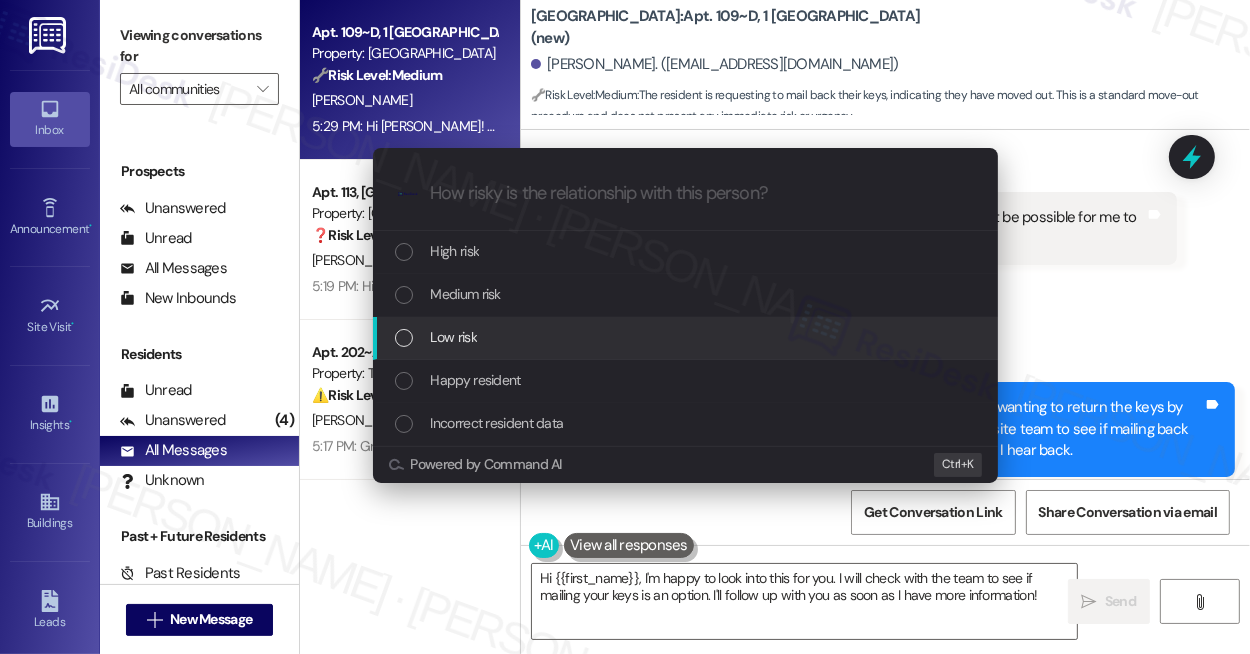 click on "Low risk" at bounding box center [454, 337] 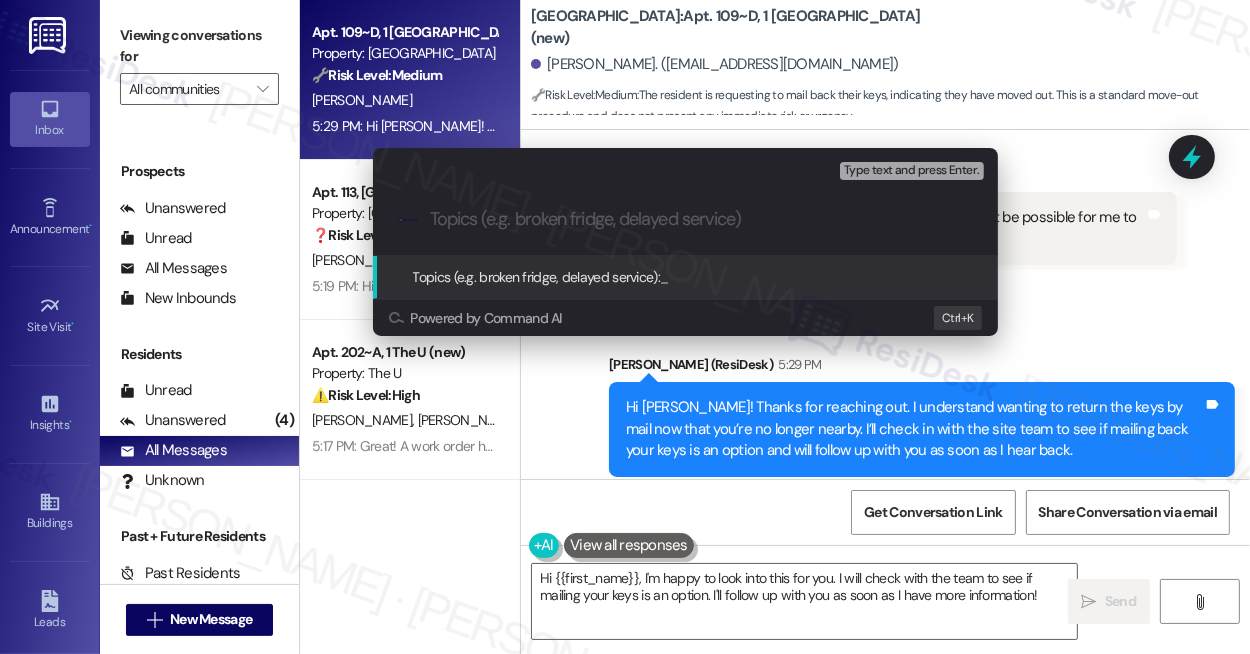 paste on "Inquiry: Mailing Back Keys from Out of Town" 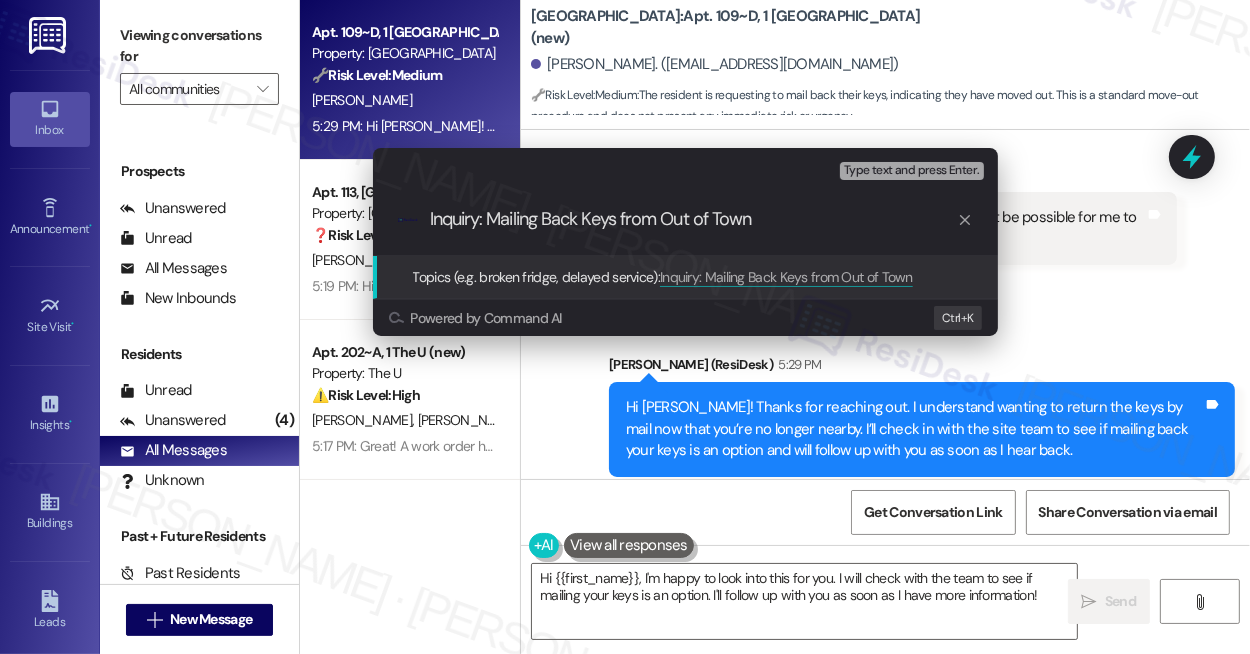 click on "Inquiry: Mailing Back Keys from Out of Town" at bounding box center (693, 219) 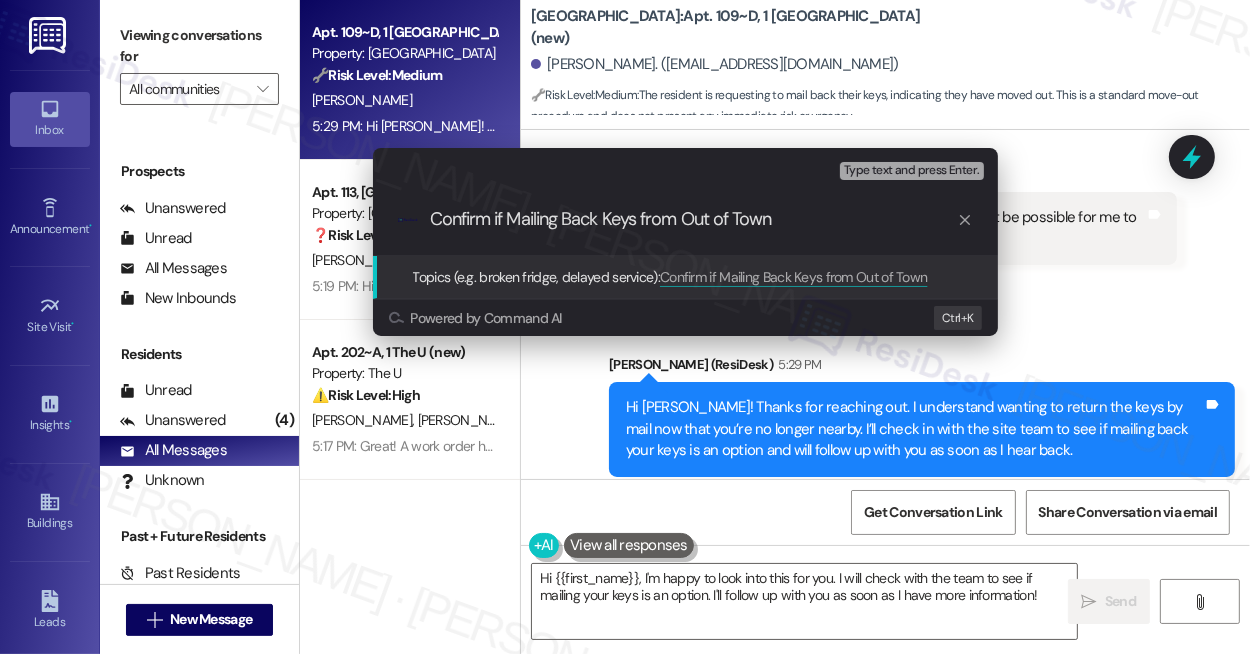 click on "Confirm if Mailing Back Keys from Out of Town" at bounding box center [693, 219] 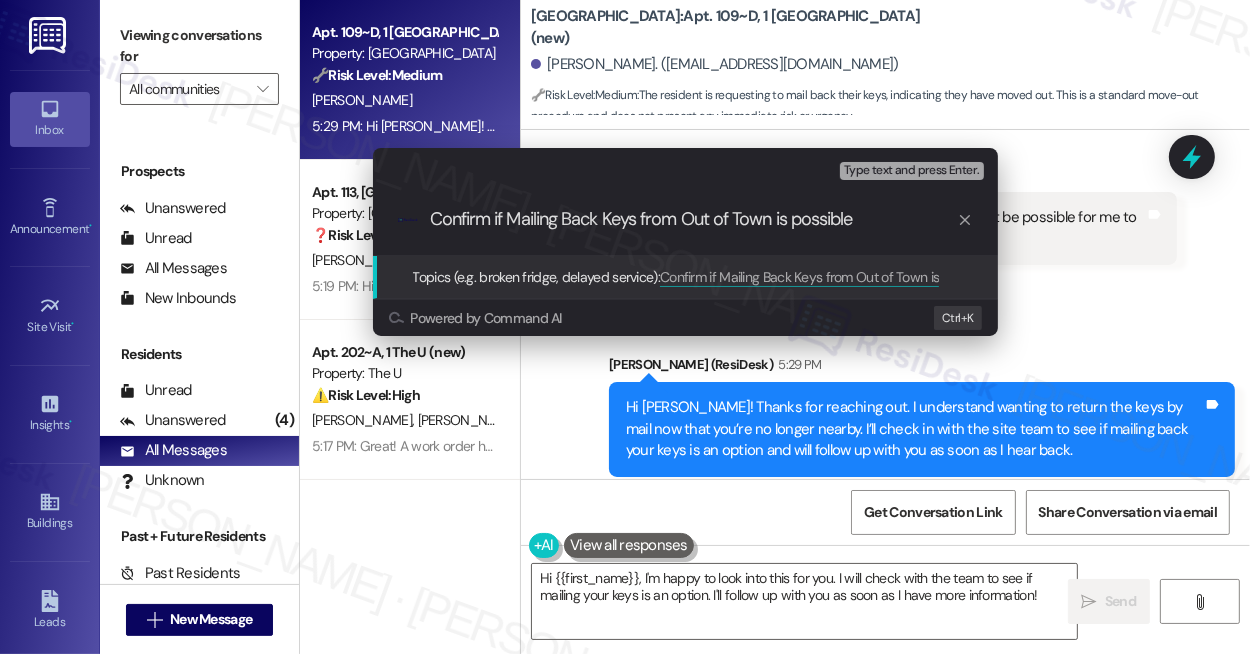 click on "Confirm if Mailing Back Keys from Out of Town is possible" at bounding box center [693, 219] 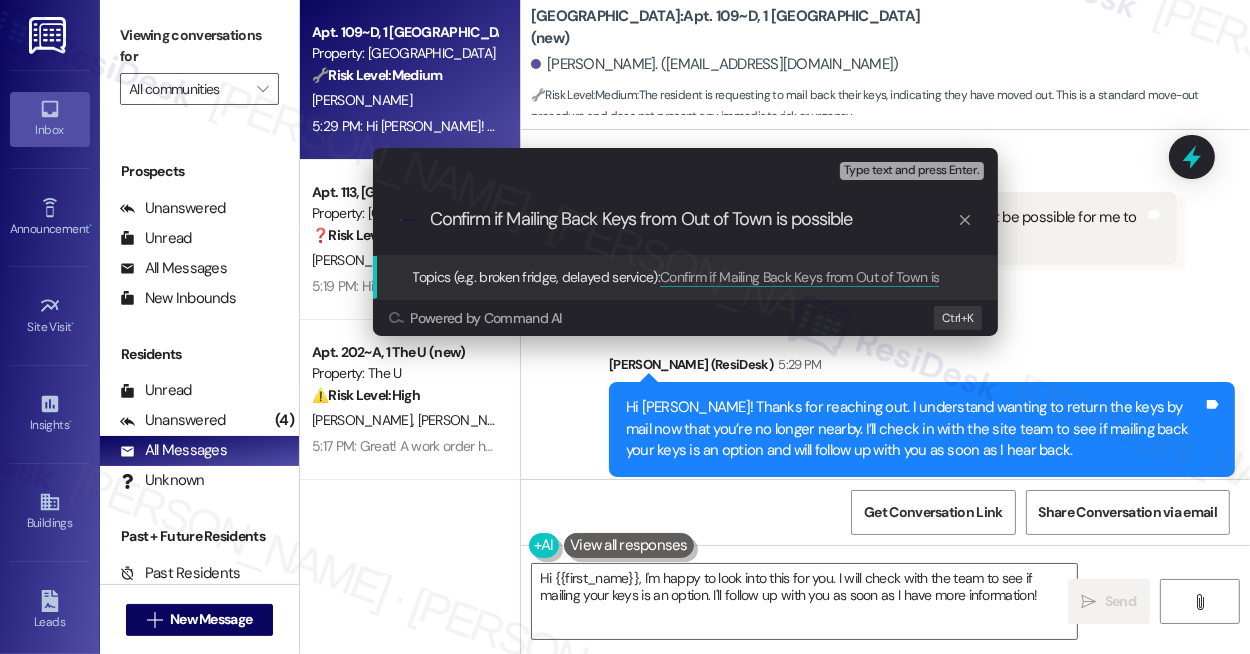 click on "Confirm if Mailing Back Keys from Out of Town is possible" at bounding box center (693, 219) 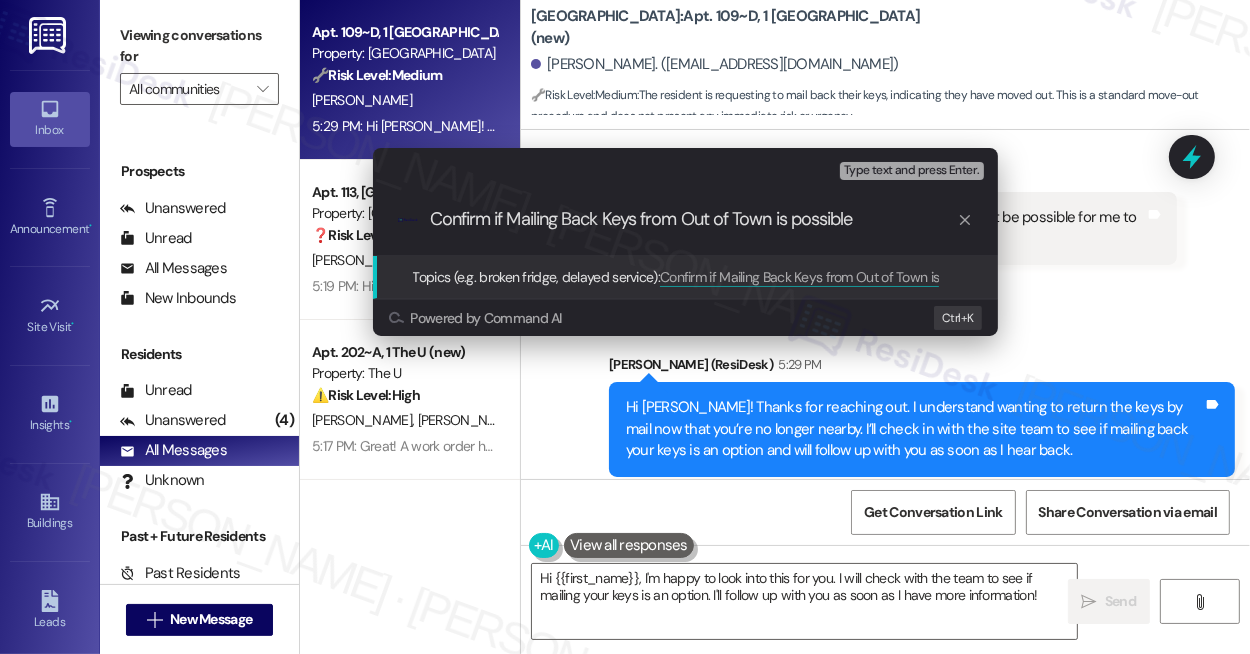 click on ".cls-1{fill:#0a055f;}.cls-2{fill:#0cc4c4;} resideskLogoBlueOrange Confirm if Mailing Back Keys from Out of Town is possible" at bounding box center (685, 219) 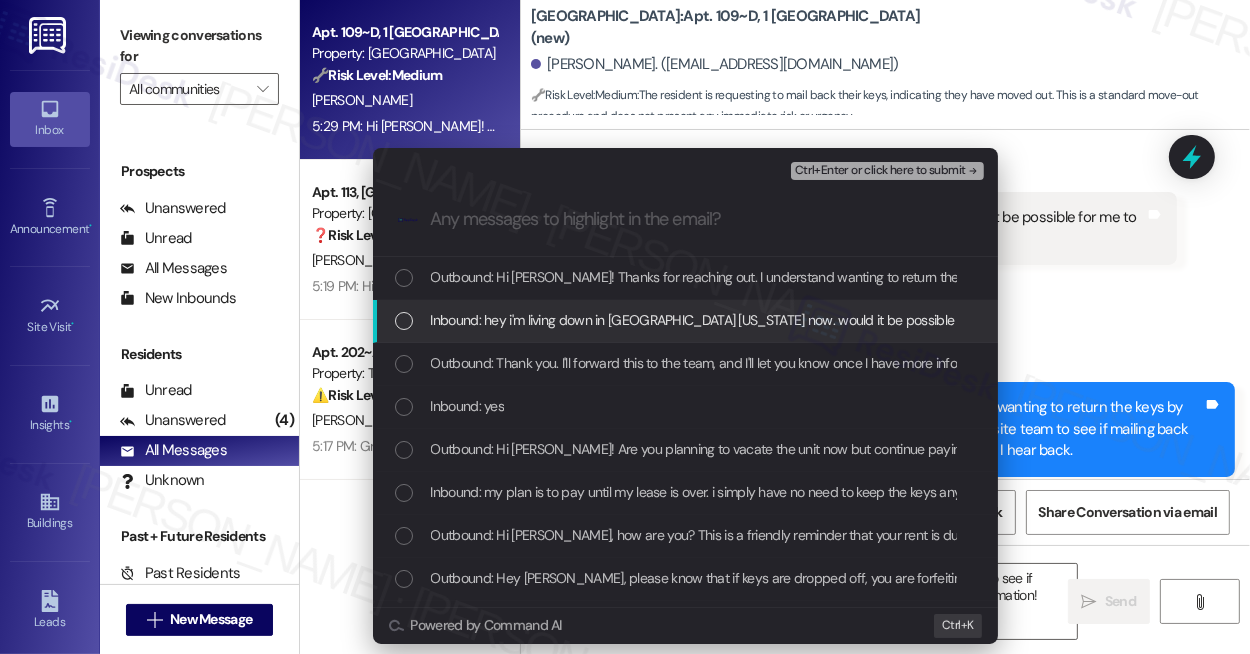 click on "Inbound: hey i'm living down in [GEOGRAPHIC_DATA] [US_STATE] now. would it be possible for me to mail my keys back to you guys?" at bounding box center (814, 320) 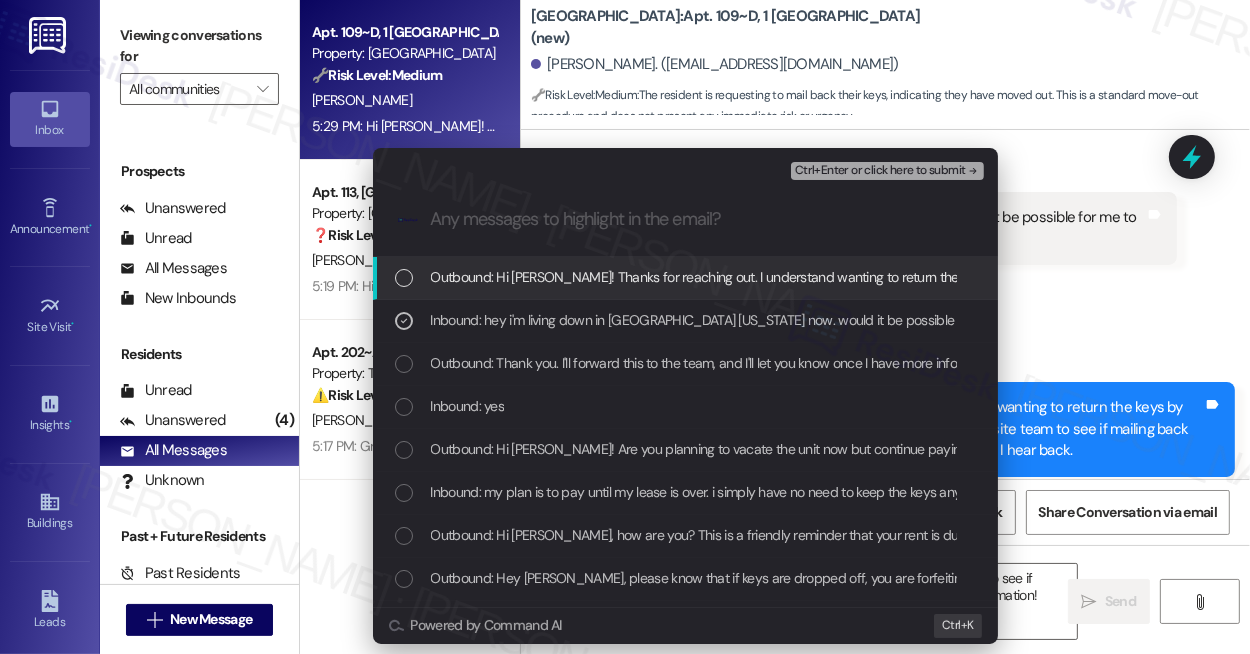 click on "Ctrl+Enter or click here to submit" at bounding box center [880, 171] 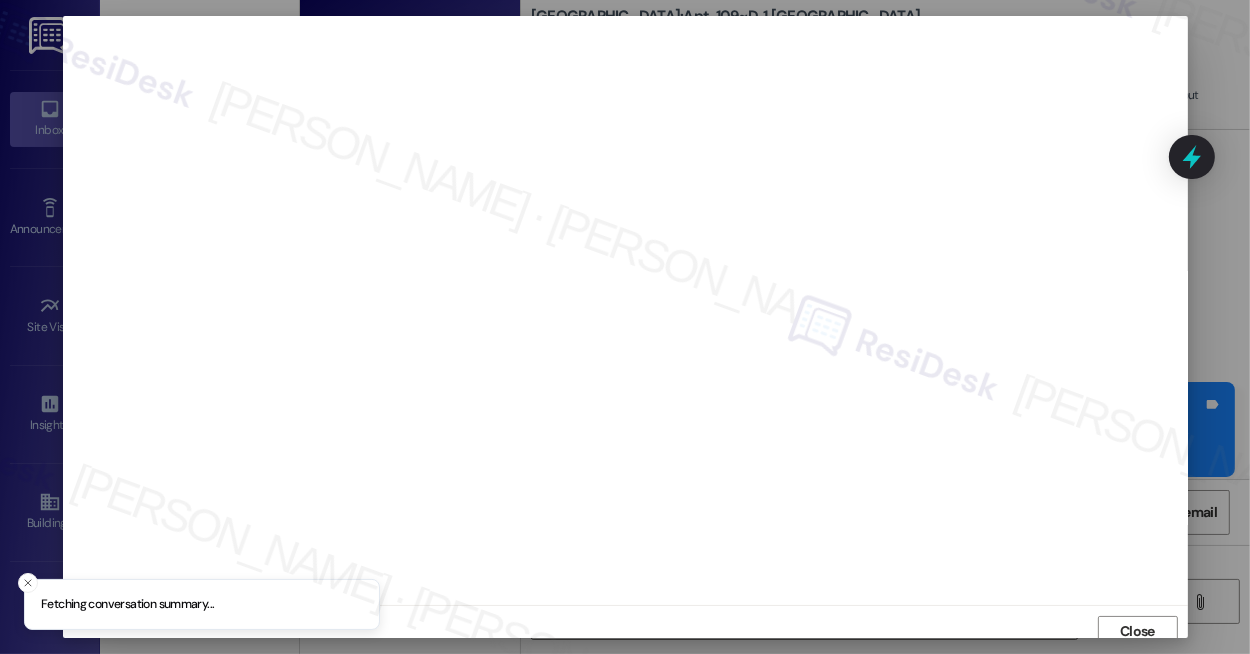 scroll, scrollTop: 9, scrollLeft: 0, axis: vertical 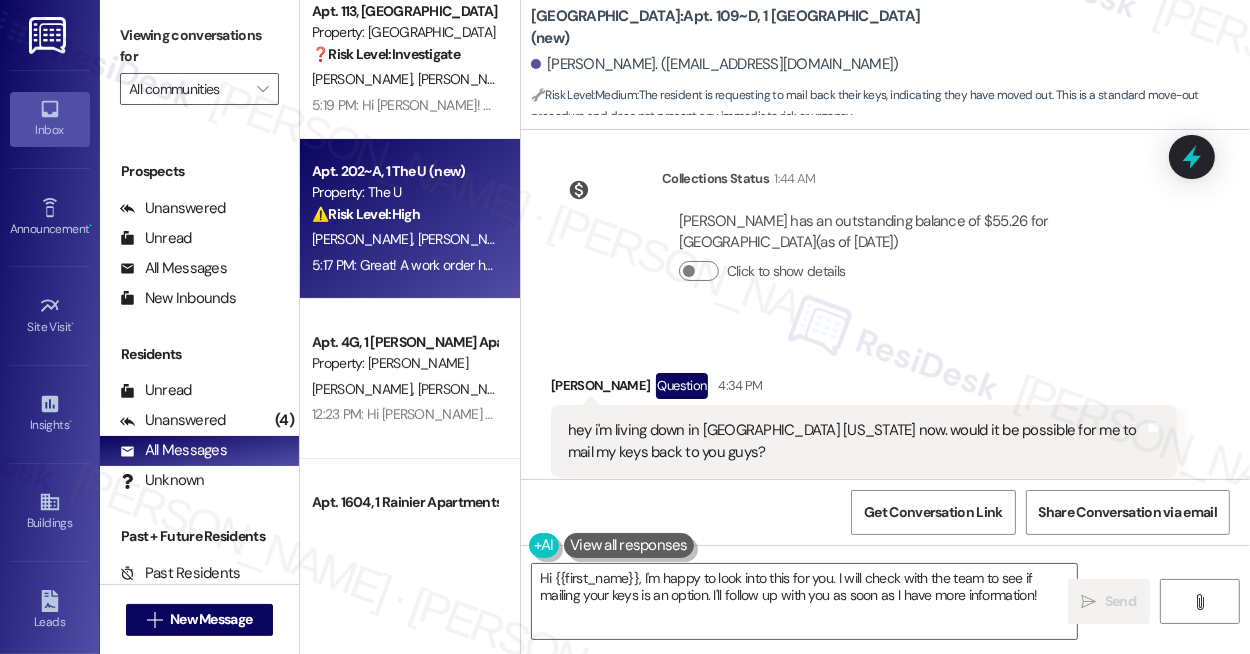 click on "[PERSON_NAME] [PERSON_NAME]" at bounding box center [404, 239] 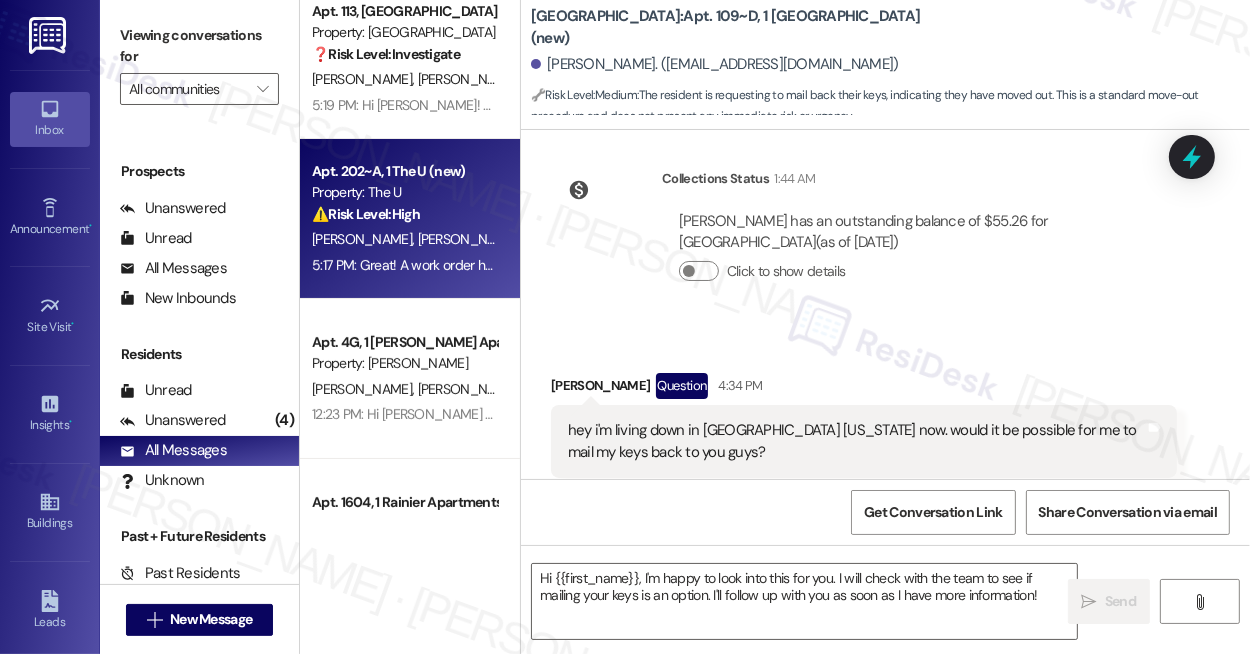 type on "Fetching suggested responses. Please feel free to read through the conversation in the meantime." 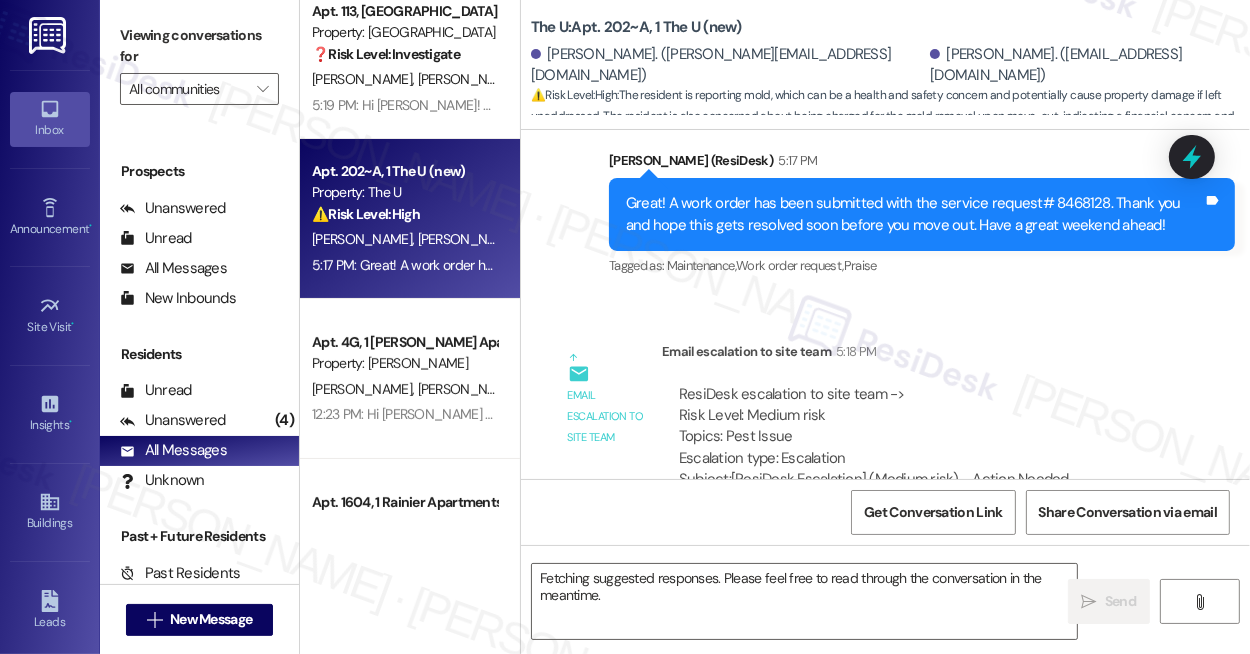 scroll, scrollTop: 14792, scrollLeft: 0, axis: vertical 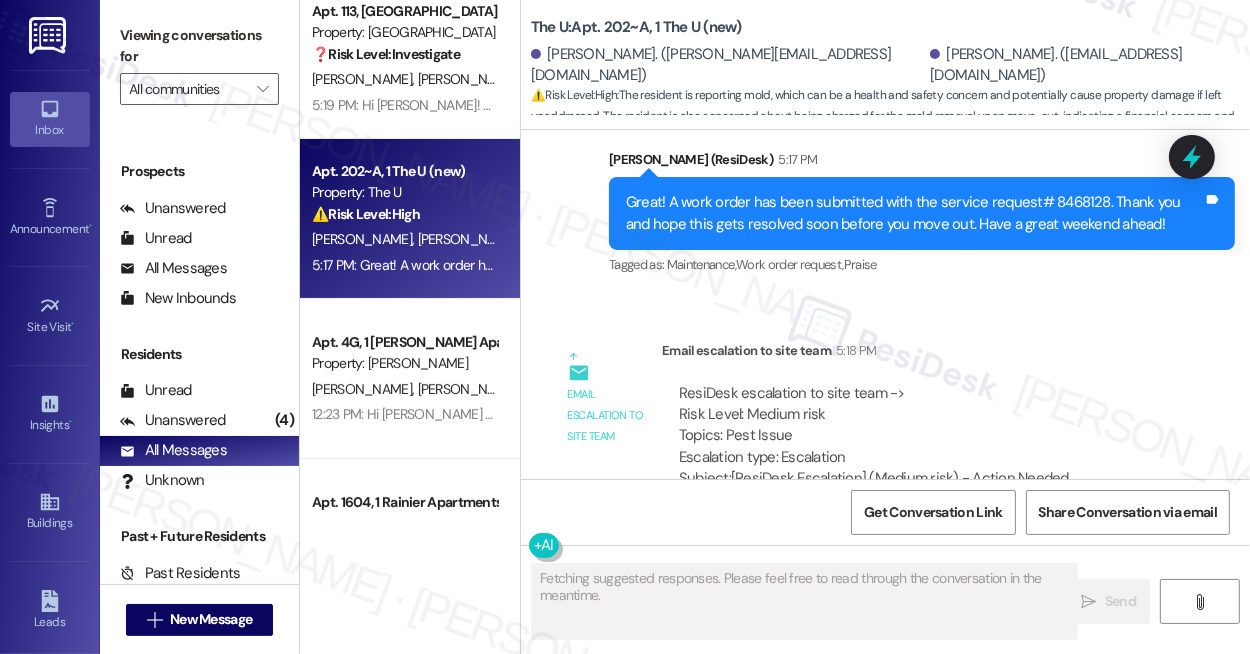 click on "ResiDesk escalation to site team ->
Risk Level: Medium risk
Topics: Pest Issue
Escalation type: Escalation" at bounding box center (919, 426) 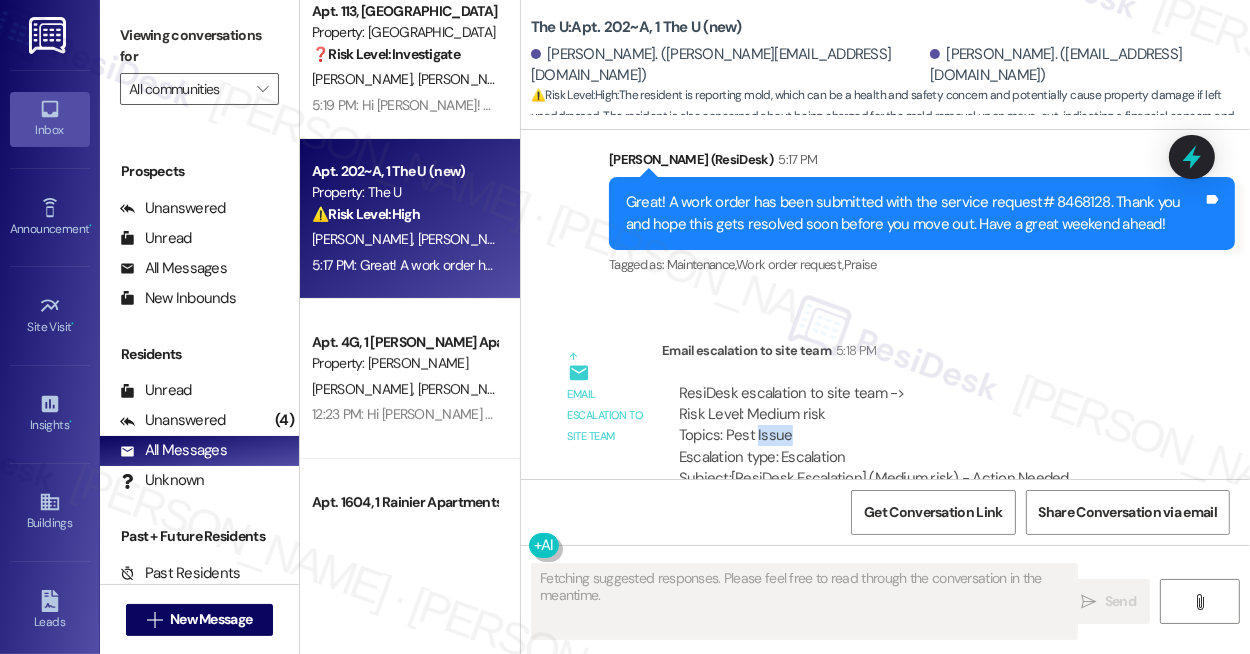 click on "ResiDesk escalation to site team ->
Risk Level: Medium risk
Topics: Pest Issue
Escalation type: Escalation" at bounding box center (919, 426) 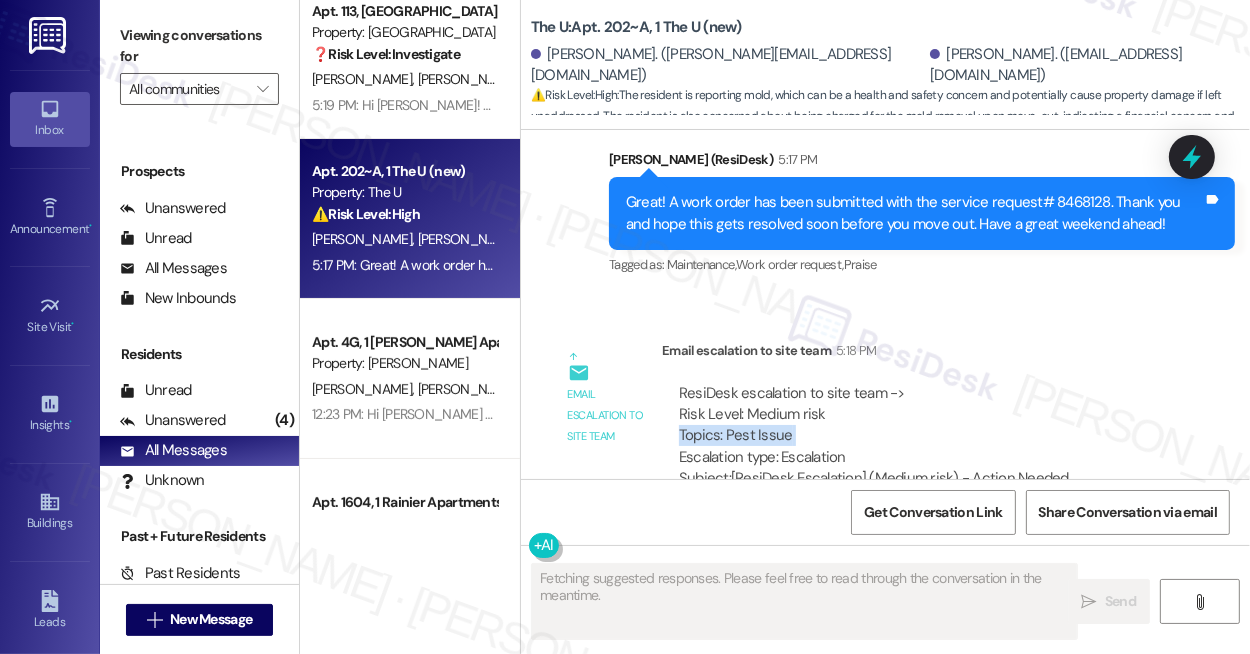 click on "ResiDesk escalation to site team ->
Risk Level: Medium risk
Topics: Pest Issue
Escalation type: Escalation" at bounding box center [919, 426] 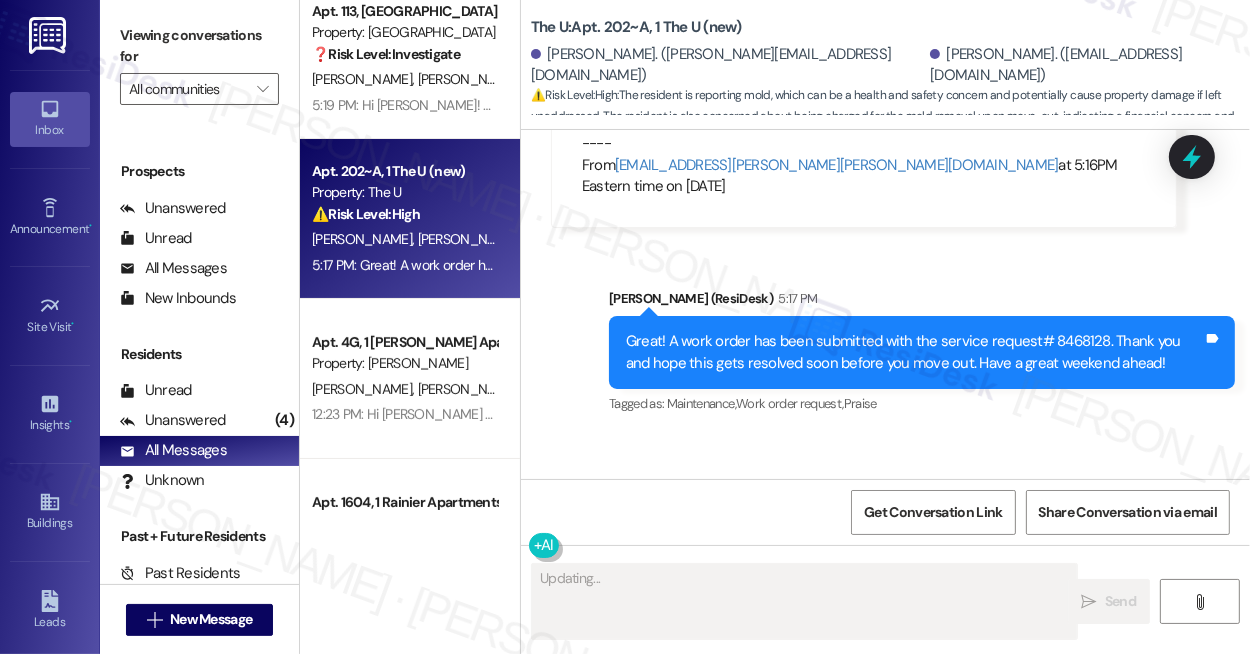 scroll, scrollTop: 14519, scrollLeft: 0, axis: vertical 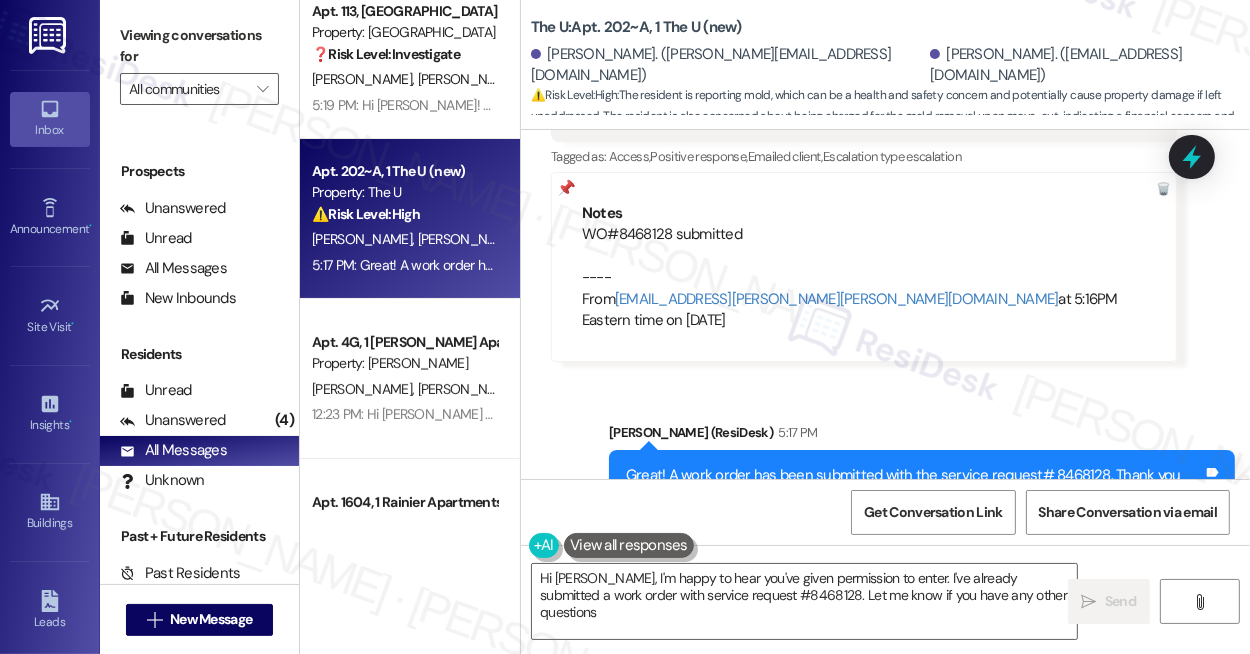 type on "Hi [PERSON_NAME], I'm happy to hear you've given permission to enter. I've already submitted a work order with service request #8468128. Let me know if you have any other questions!" 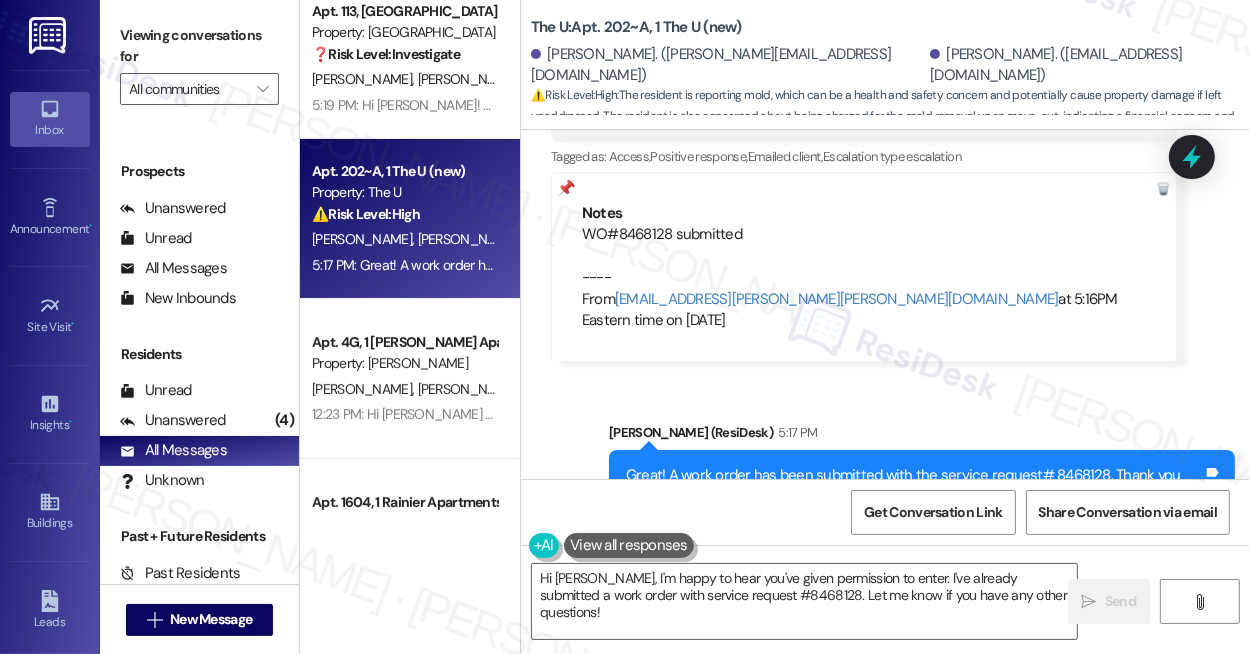 click on "Great! A work order has been submitted with the service request# 8468128. Thank you and hope this gets resolved soon before you move out. Have a great weekend ahead!" at bounding box center [914, 486] 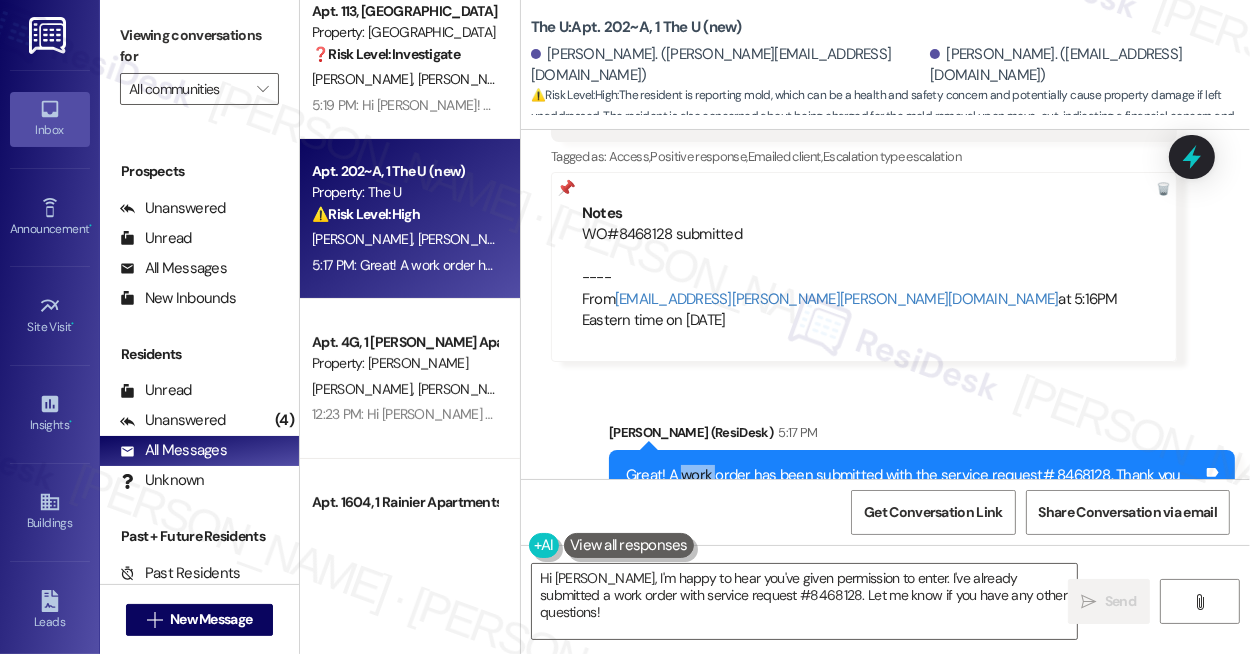 click on "Great! A work order has been submitted with the service request# 8468128. Thank you and hope this gets resolved soon before you move out. Have a great weekend ahead!" at bounding box center (914, 486) 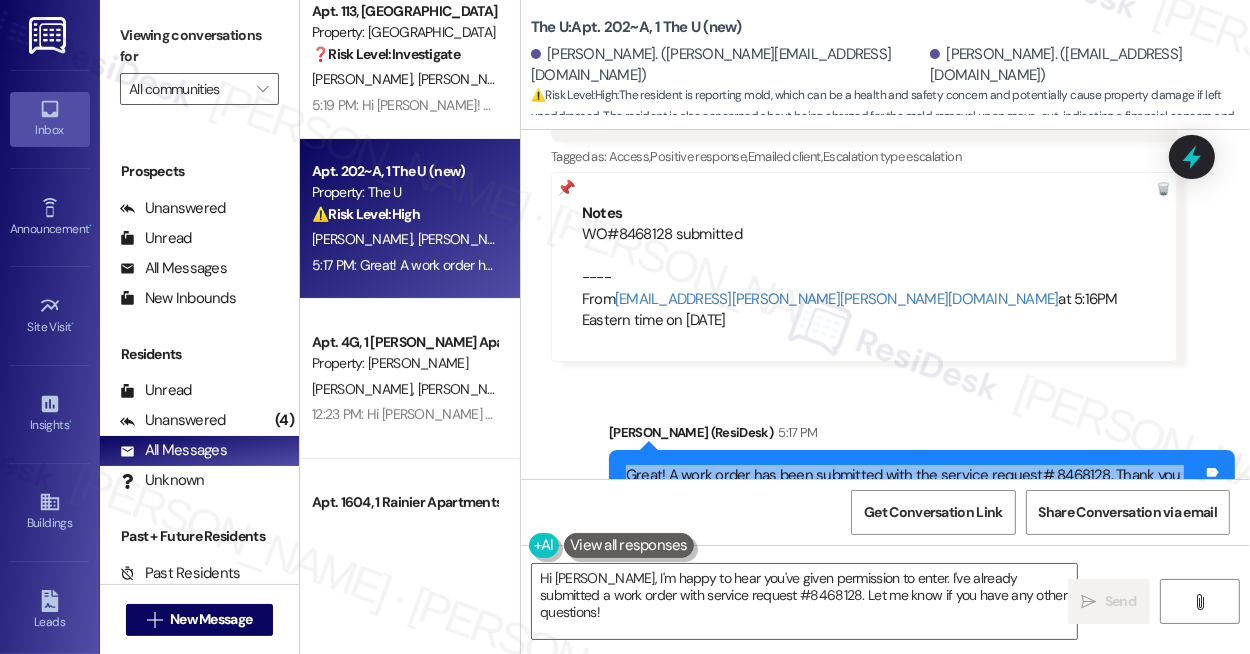 click on "Great! A work order has been submitted with the service request# 8468128. Thank you and hope this gets resolved soon before you move out. Have a great weekend ahead!" at bounding box center [914, 486] 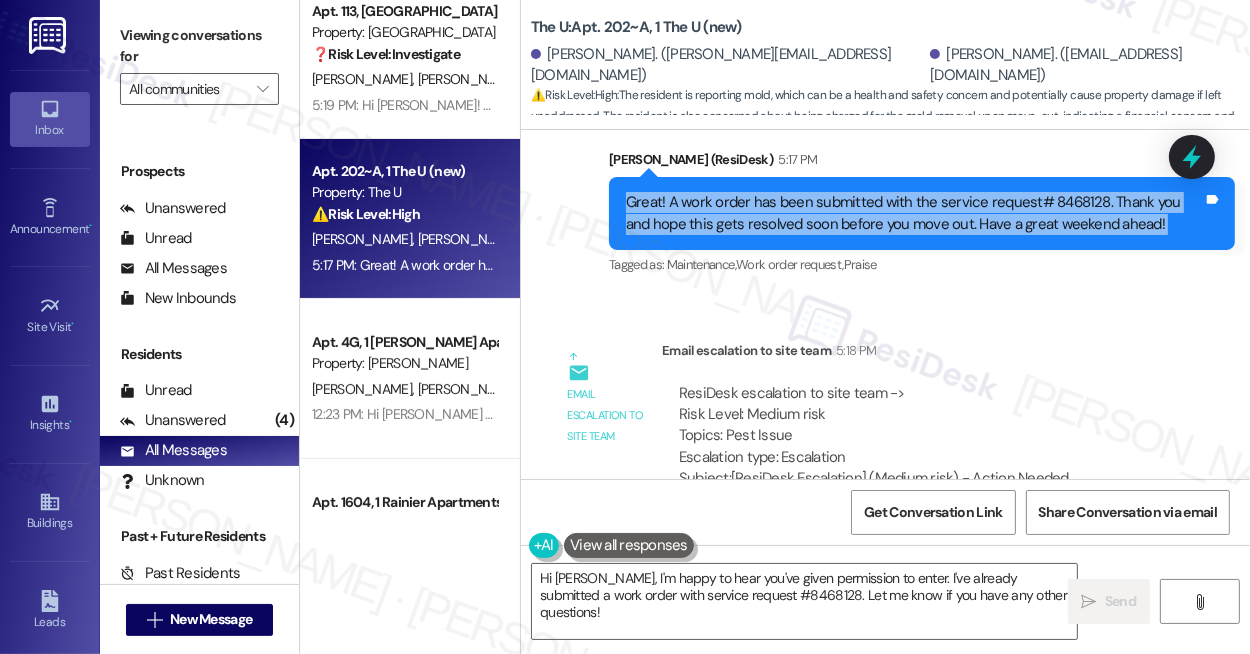 scroll, scrollTop: 14610, scrollLeft: 0, axis: vertical 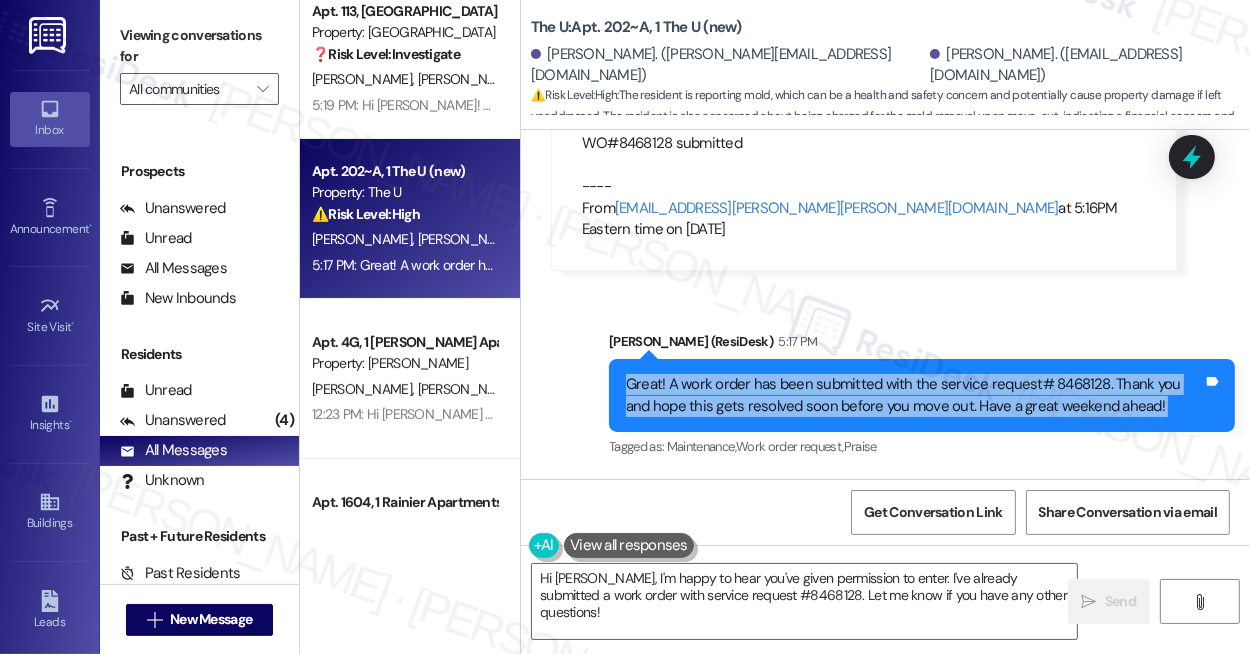 click on "Great! A work order has been submitted with the service request# 8468128. Thank you and hope this gets resolved soon before you move out. Have a great weekend ahead!" at bounding box center (914, 395) 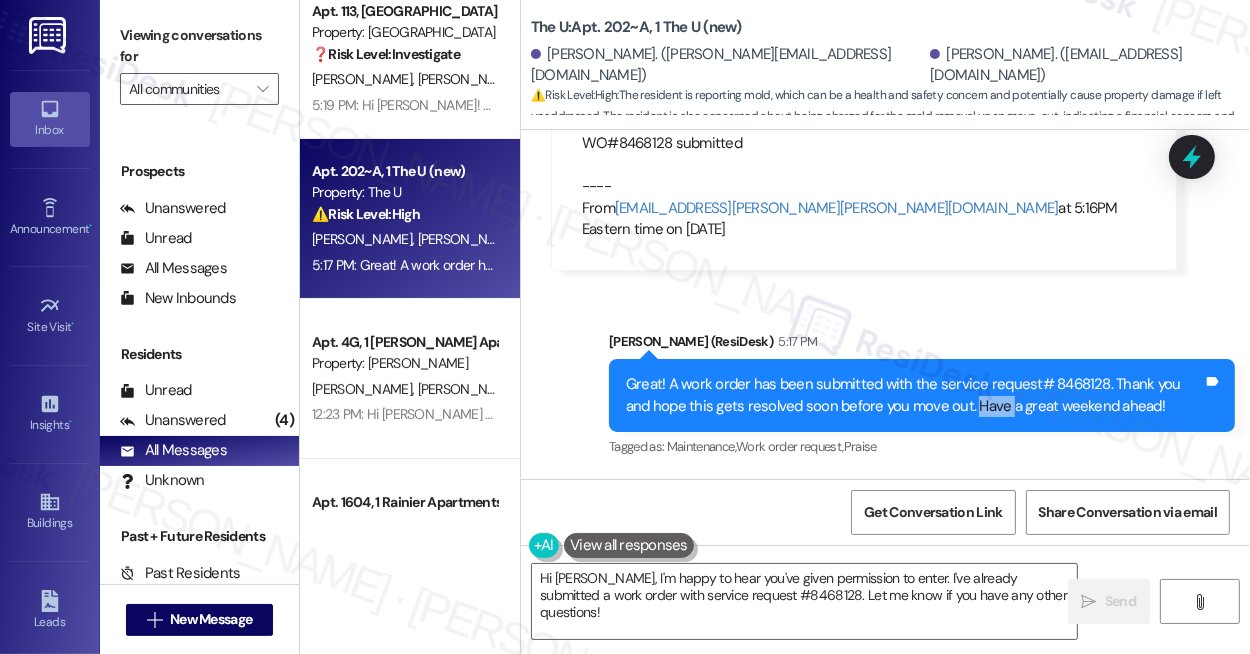 click on "Great! A work order has been submitted with the service request# 8468128. Thank you and hope this gets resolved soon before you move out. Have a great weekend ahead!" at bounding box center (914, 395) 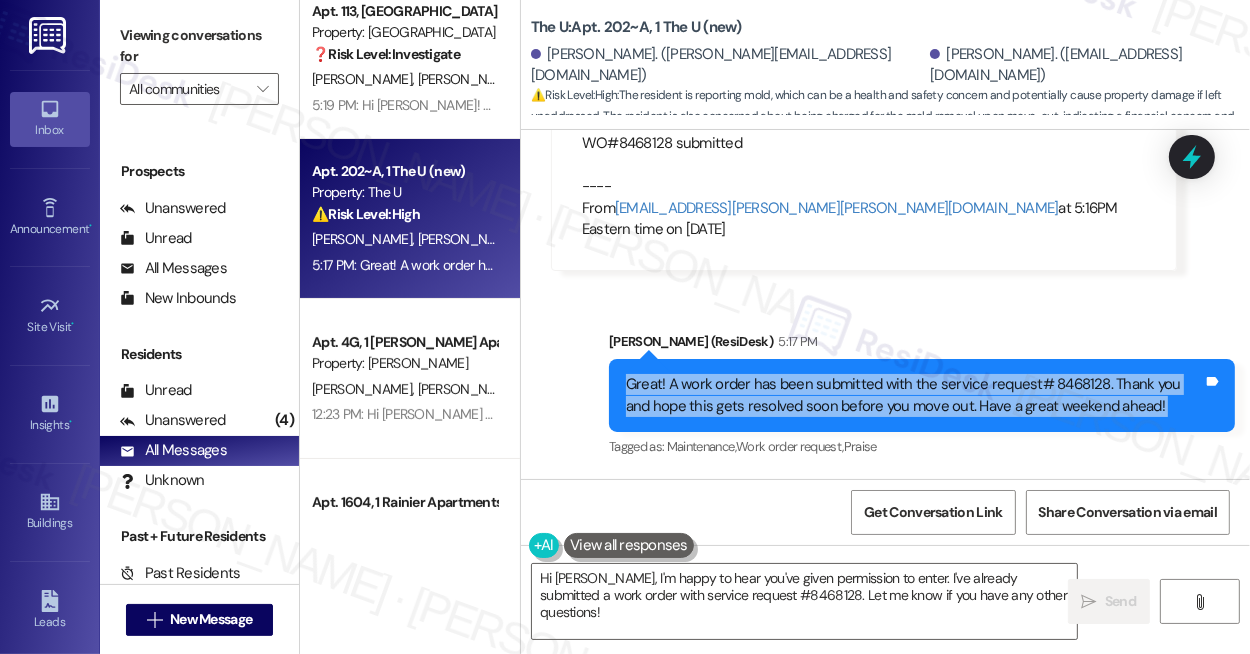 click on "Great! A work order has been submitted with the service request# 8468128. Thank you and hope this gets resolved soon before you move out. Have a great weekend ahead!" at bounding box center [914, 395] 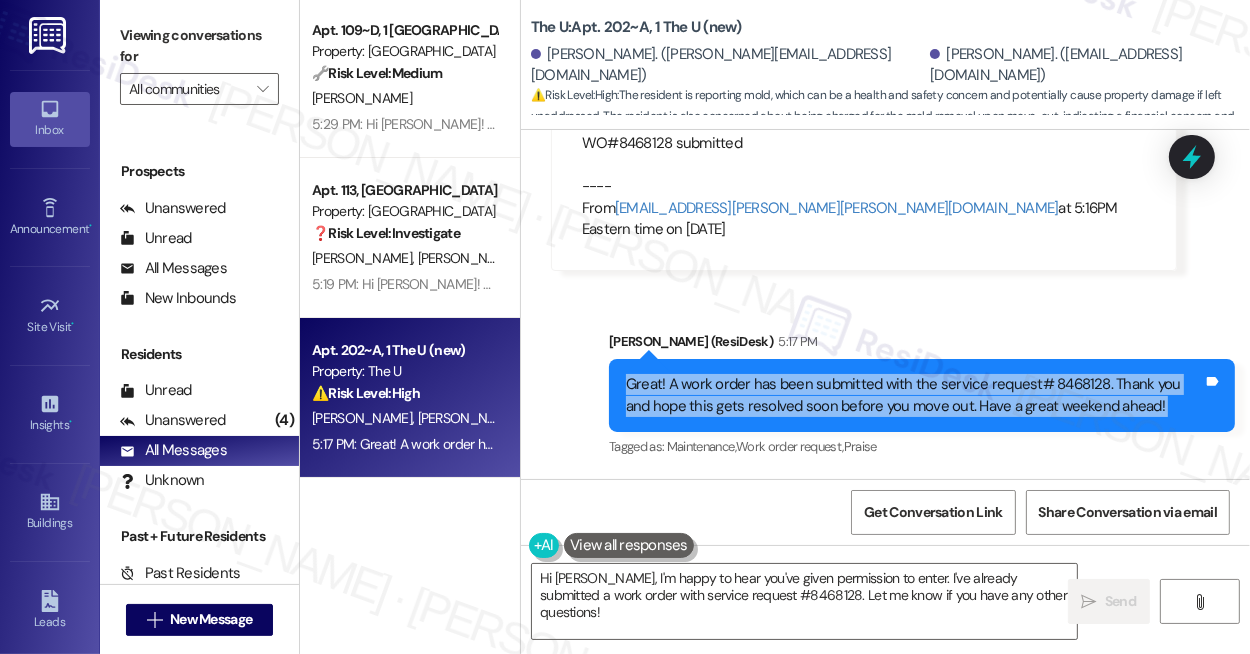 scroll, scrollTop: 0, scrollLeft: 0, axis: both 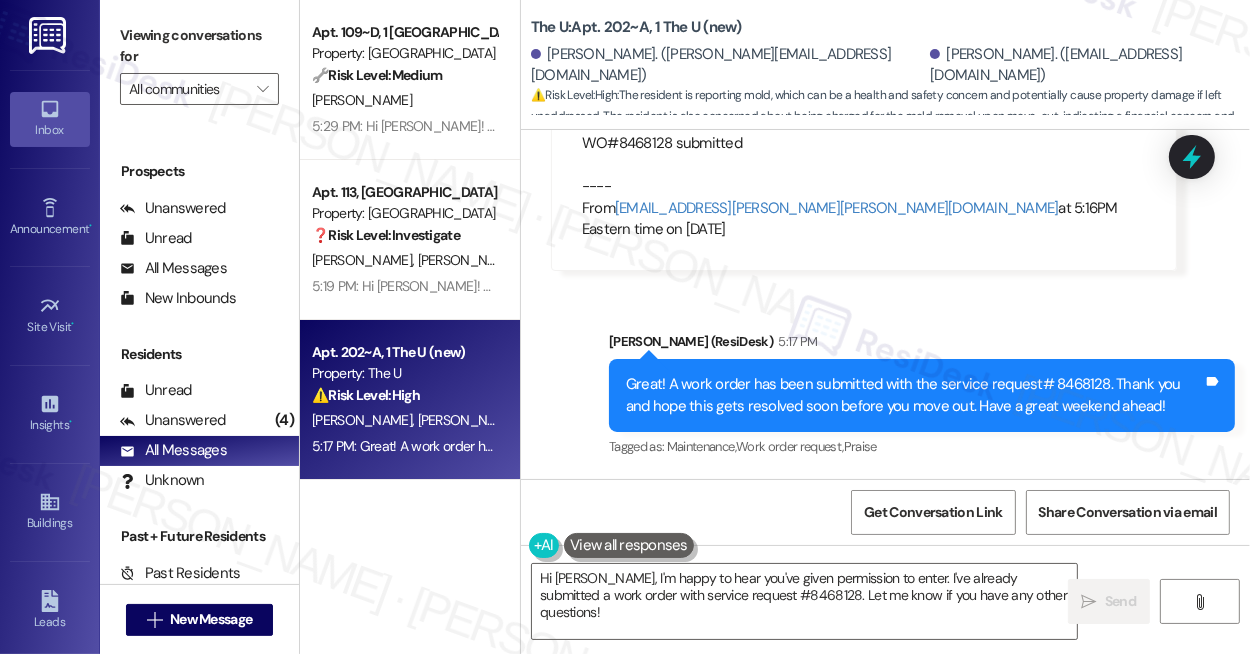 click on "Sent via SMS [PERSON_NAME]  (ResiDesk) 5:17 PM Great! A work order has been submitted with the service request# 8468128. Thank you and hope this gets resolved soon before you move out. Have a great weekend ahead! Tags and notes Tagged as:   Maintenance ,  Click to highlight conversations about Maintenance Work order request ,  Click to highlight conversations about Work order request Praise Click to highlight conversations about Praise" at bounding box center (922, 396) 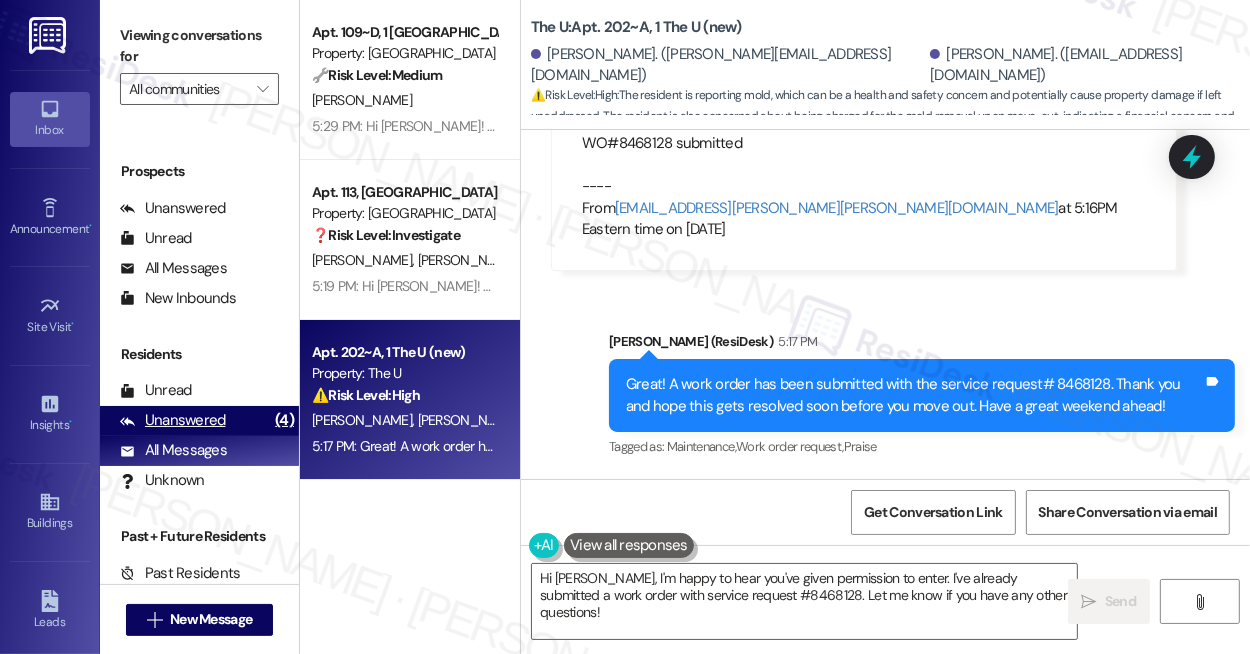 click on "Unanswered (4)" at bounding box center (199, 421) 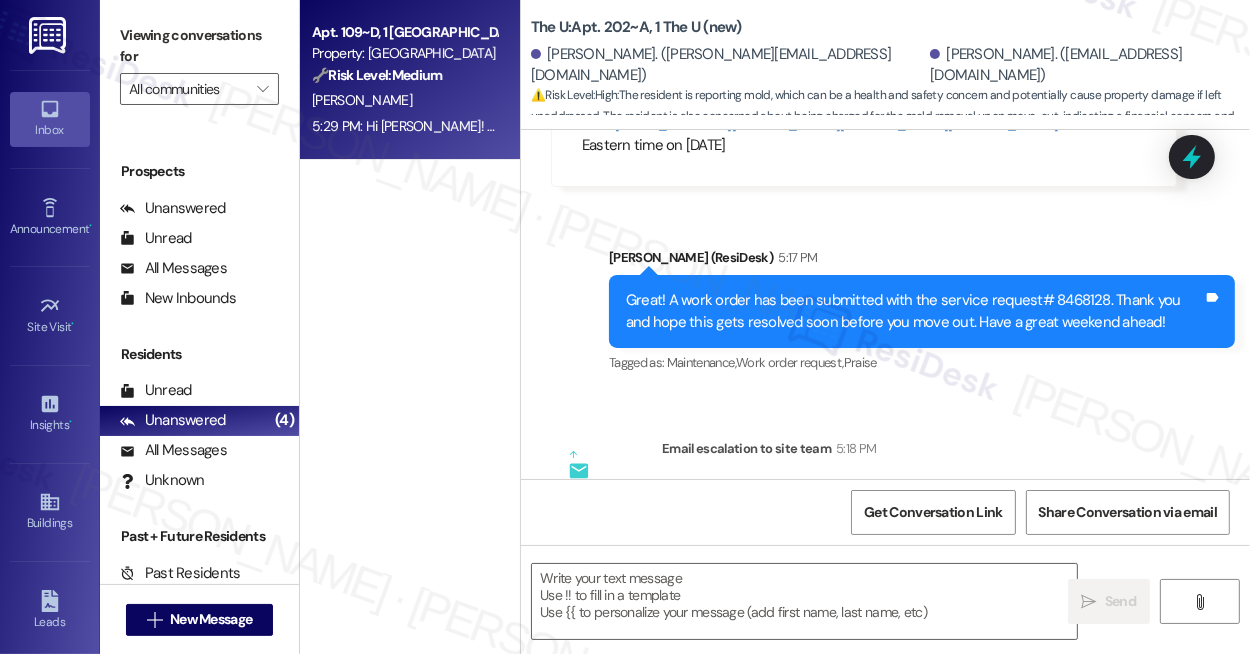 type on "Fetching suggested responses. Please feel free to read through the conversation in the meantime." 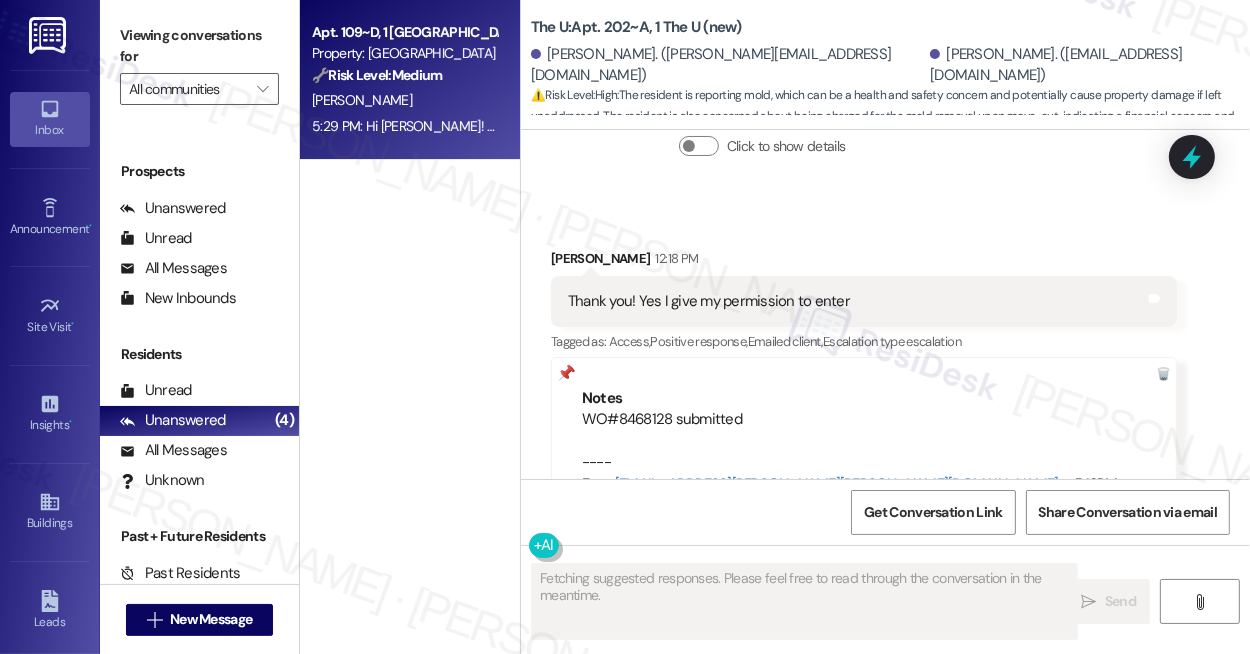 scroll, scrollTop: 14333, scrollLeft: 0, axis: vertical 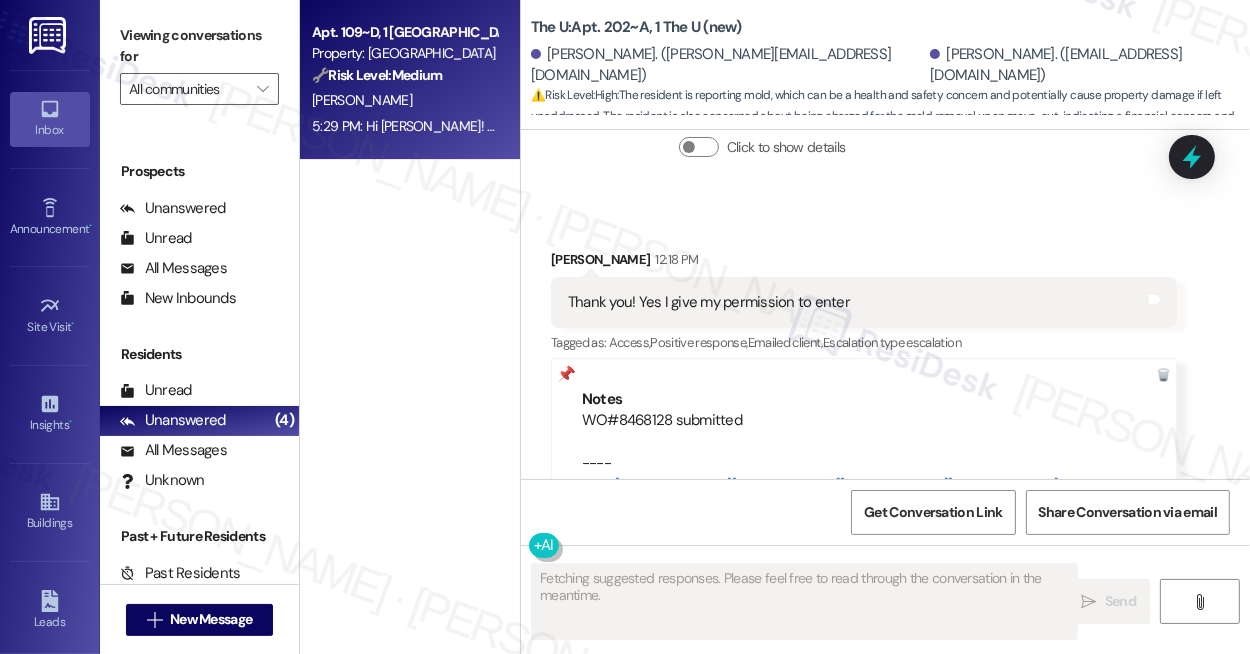click on "[PERSON_NAME]" at bounding box center [404, 100] 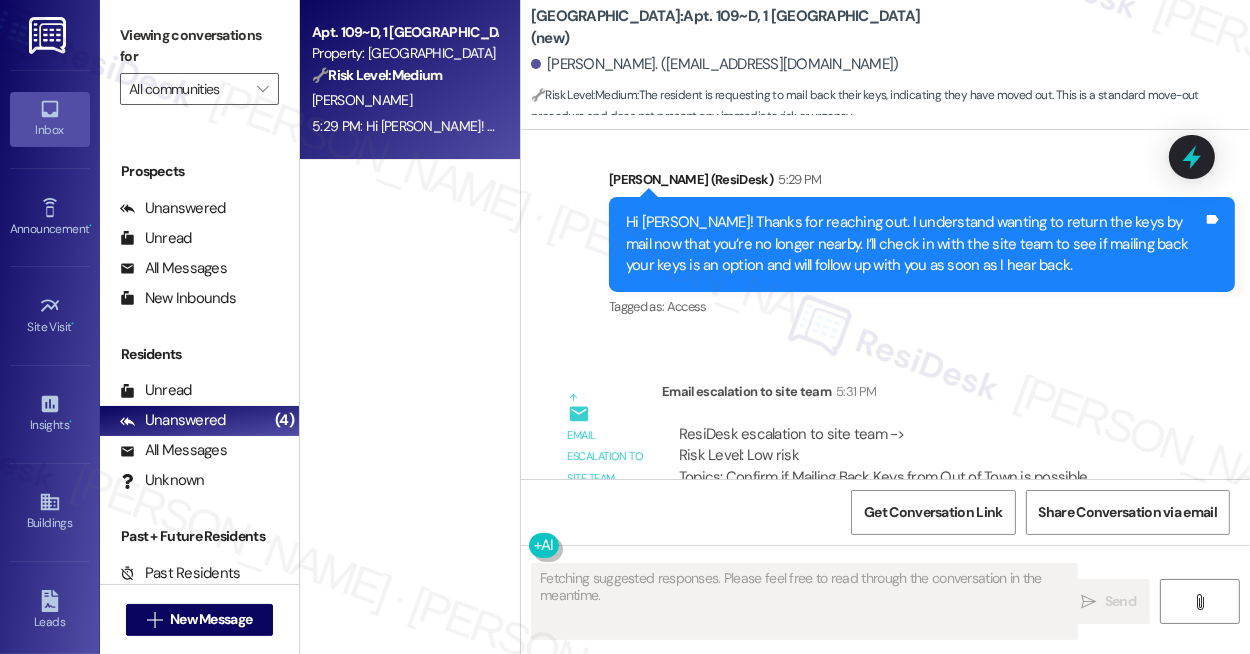 scroll, scrollTop: 9057, scrollLeft: 0, axis: vertical 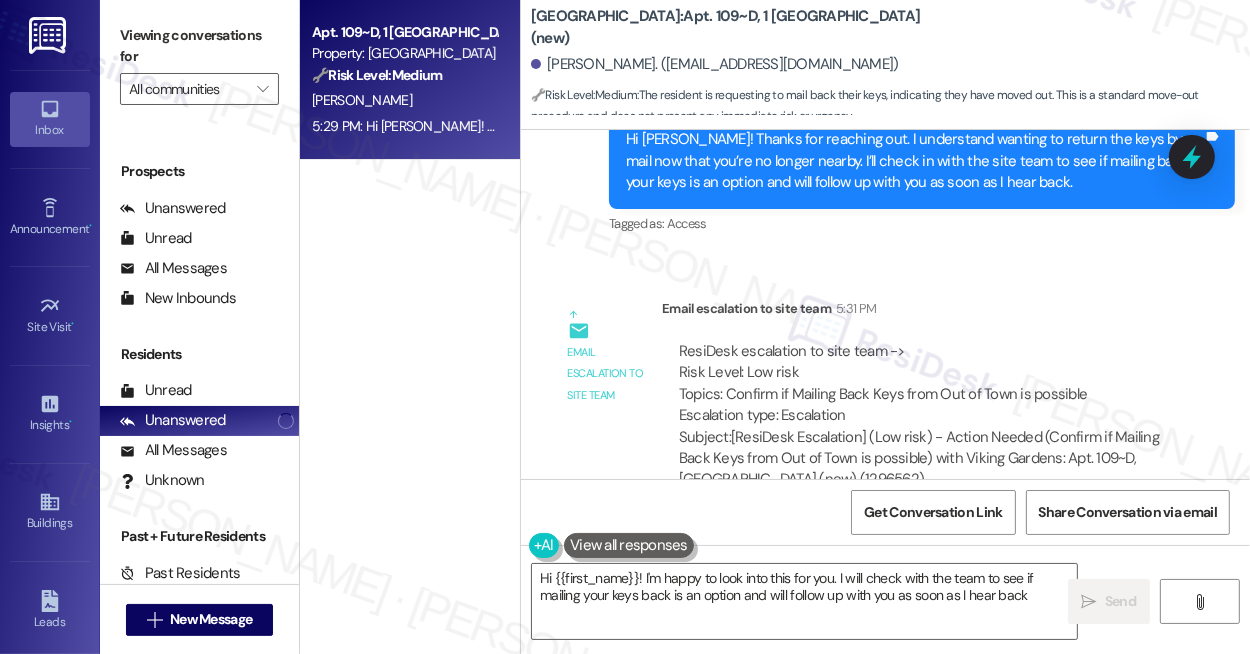 type on "Hi {{first_name}}! I'm happy to look into this for you. I will check with the team to see if mailing your keys back is an option and will follow up with you as soon as I hear back!" 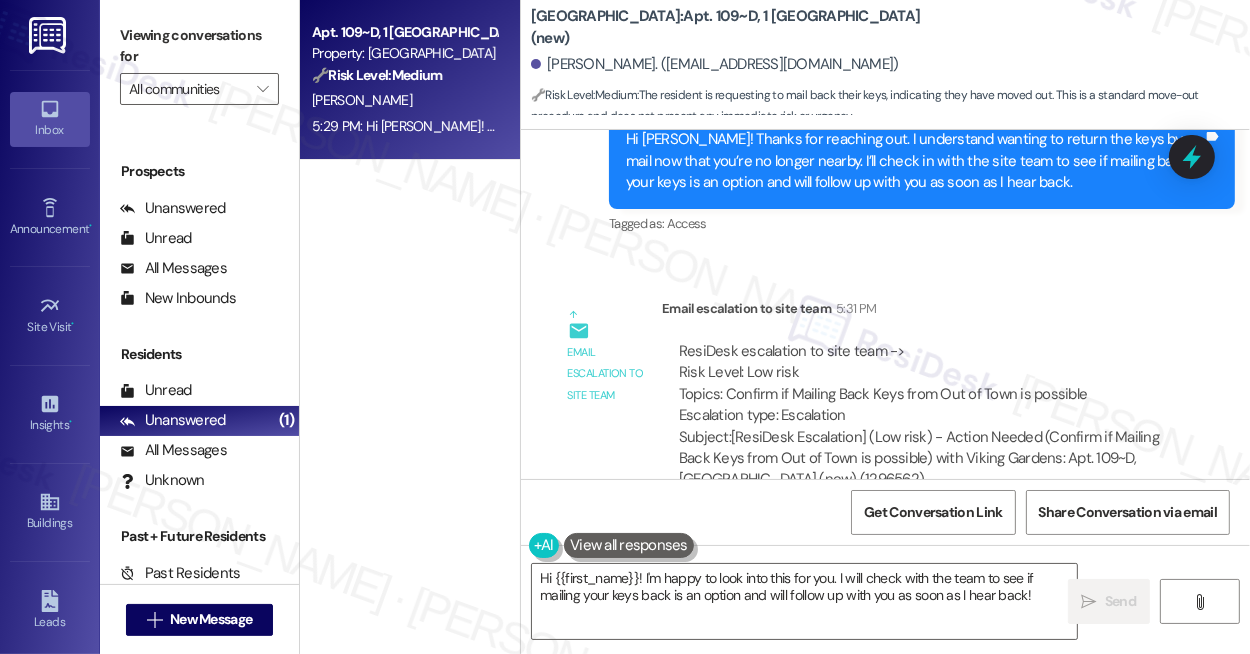 click on "Email escalation to site team 5:31 PM" at bounding box center [919, 312] 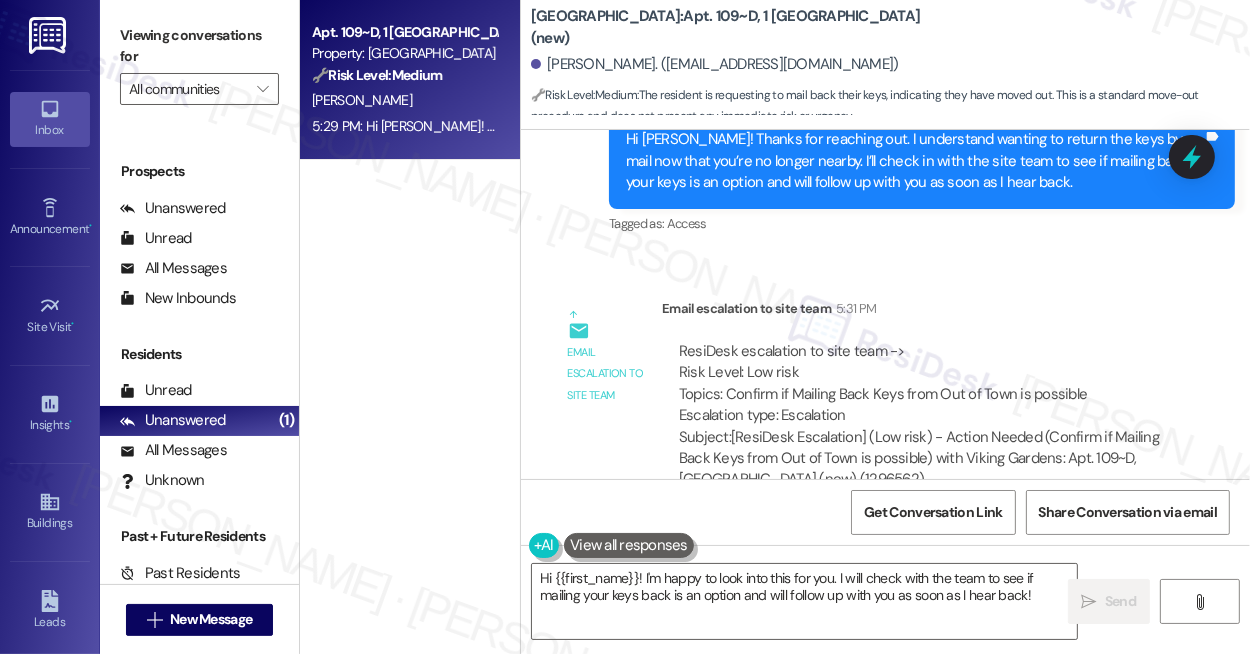 click on "ResiDesk escalation to site team ->
Risk Level: Low risk
Topics: Confirm if Mailing Back Keys from Out of Town is possible
Escalation type: Escalation" at bounding box center [919, 384] 